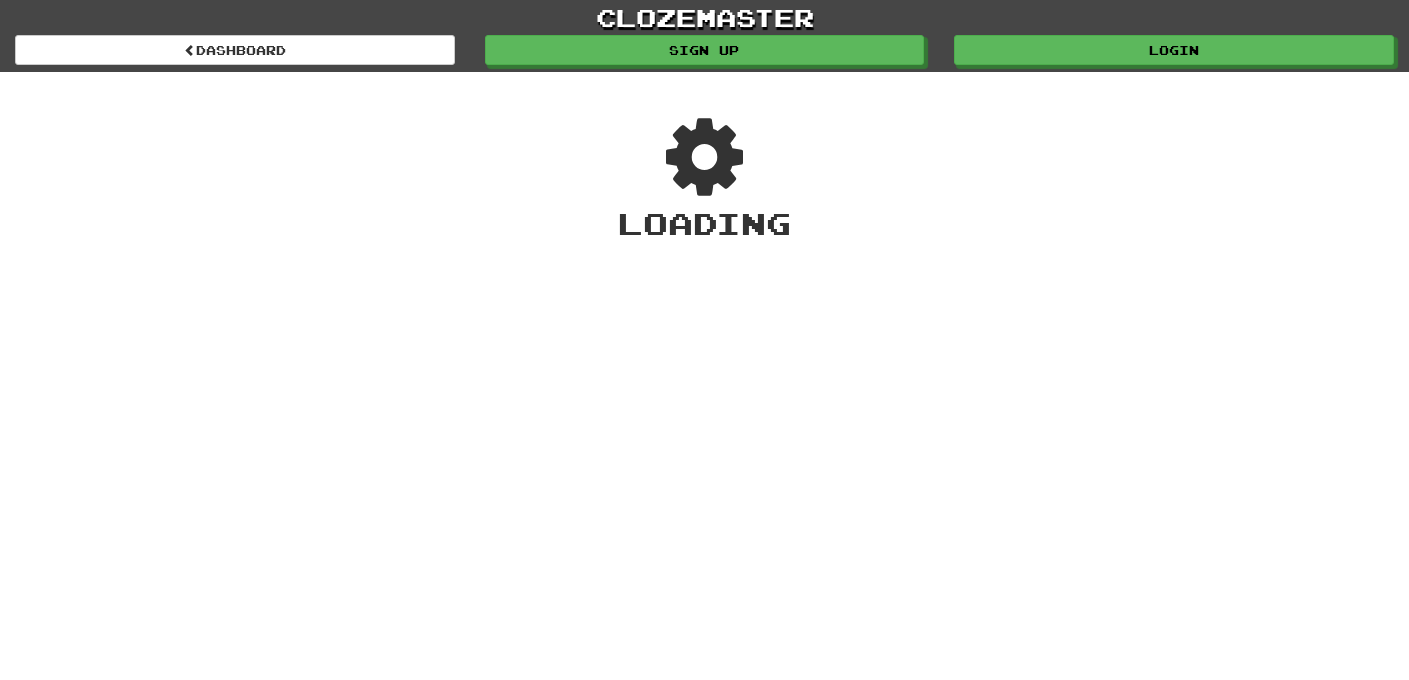scroll, scrollTop: 0, scrollLeft: 0, axis: both 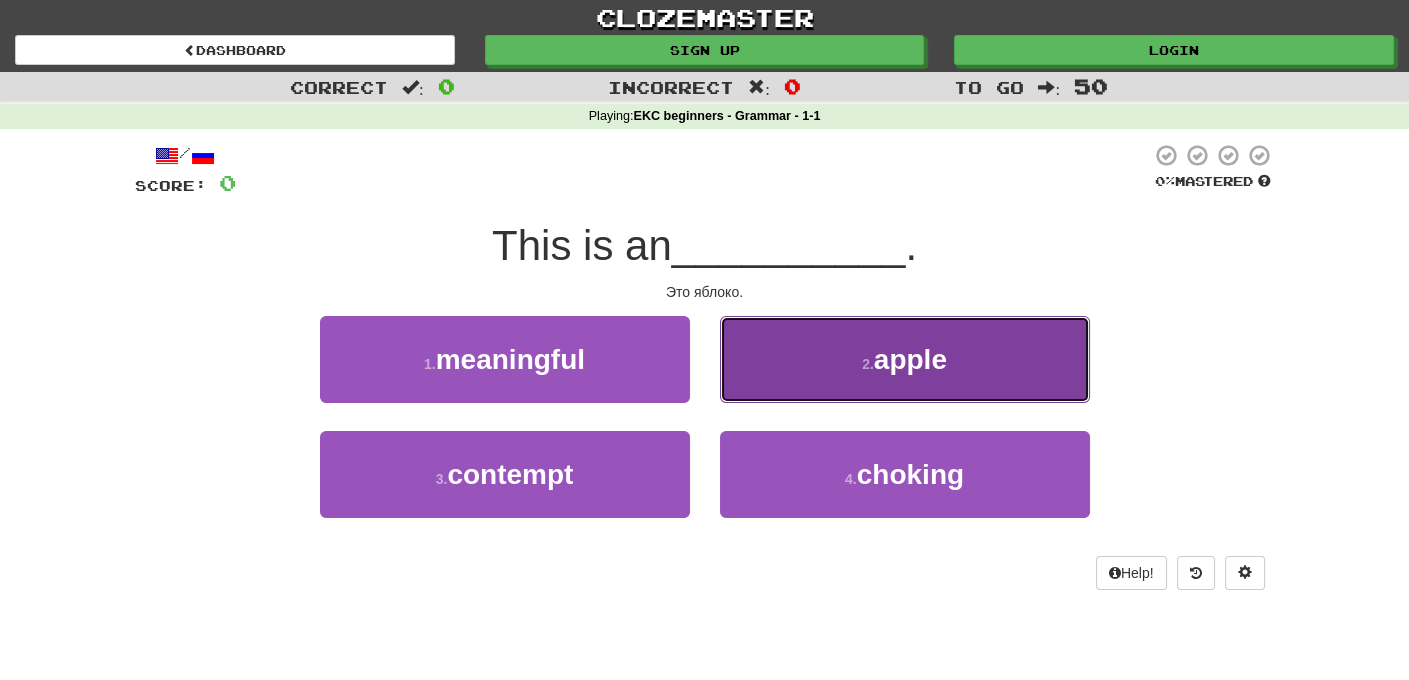 click on "apple" at bounding box center (910, 359) 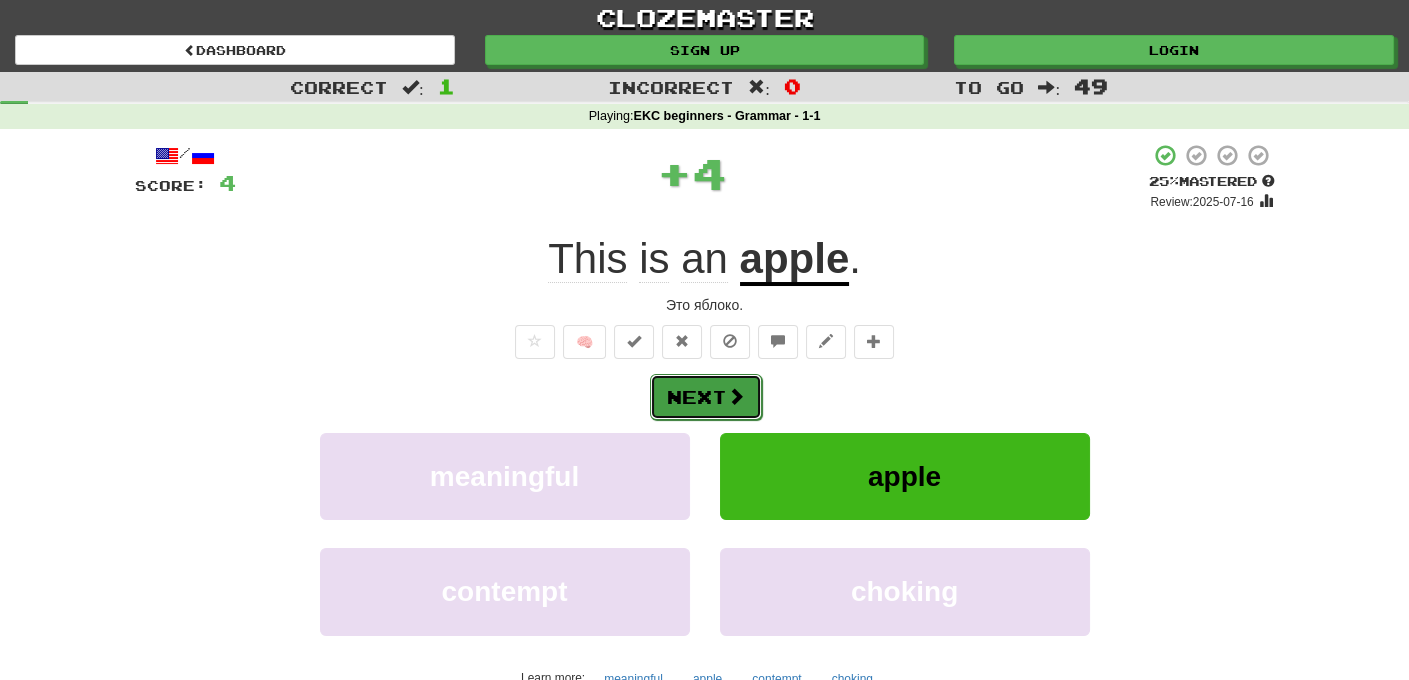 click on "Next" at bounding box center [706, 397] 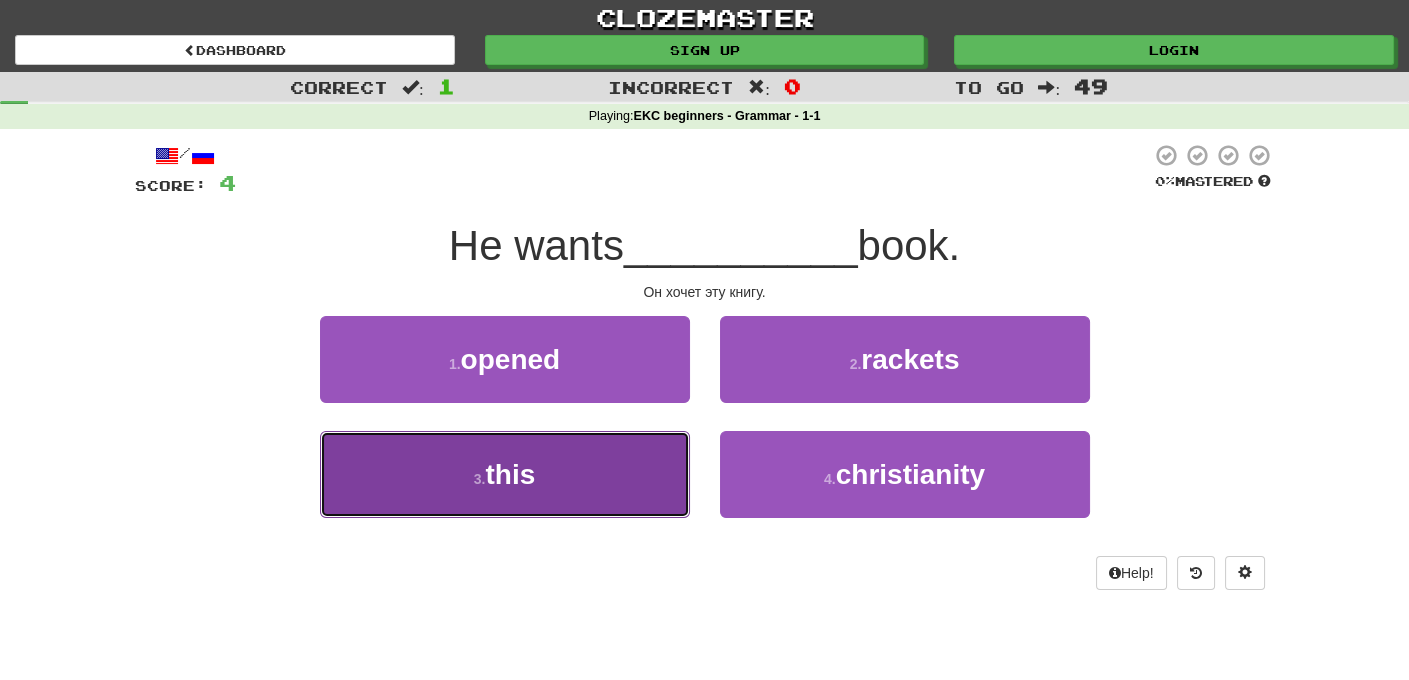 click on "3 .  this" at bounding box center (505, 474) 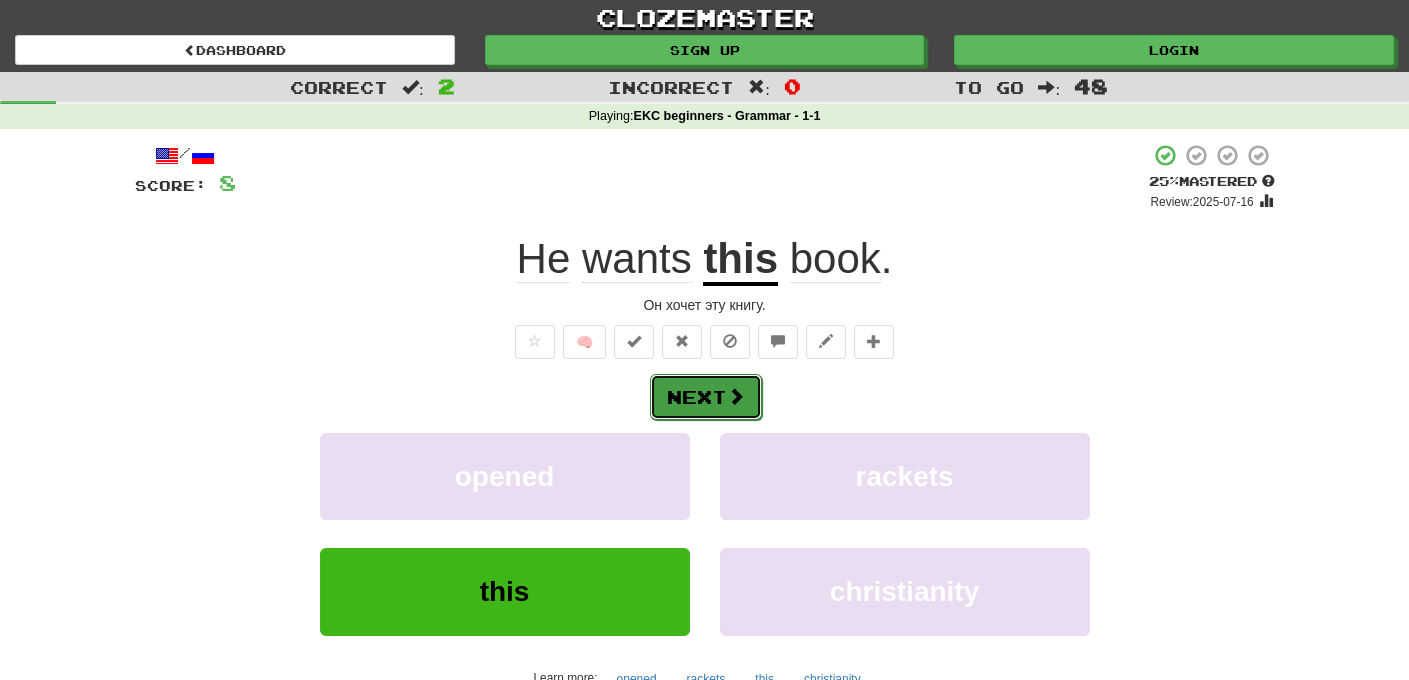 click on "Next" at bounding box center (706, 397) 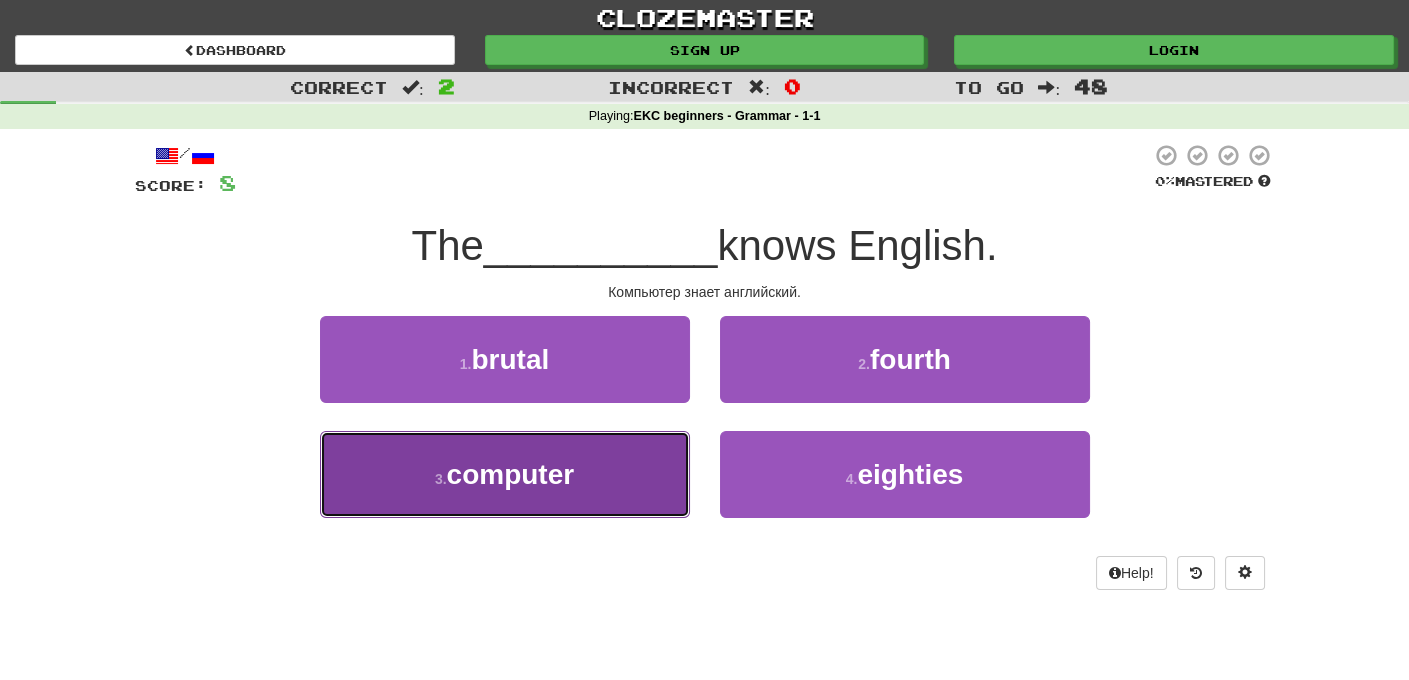 click on "computer" at bounding box center [511, 474] 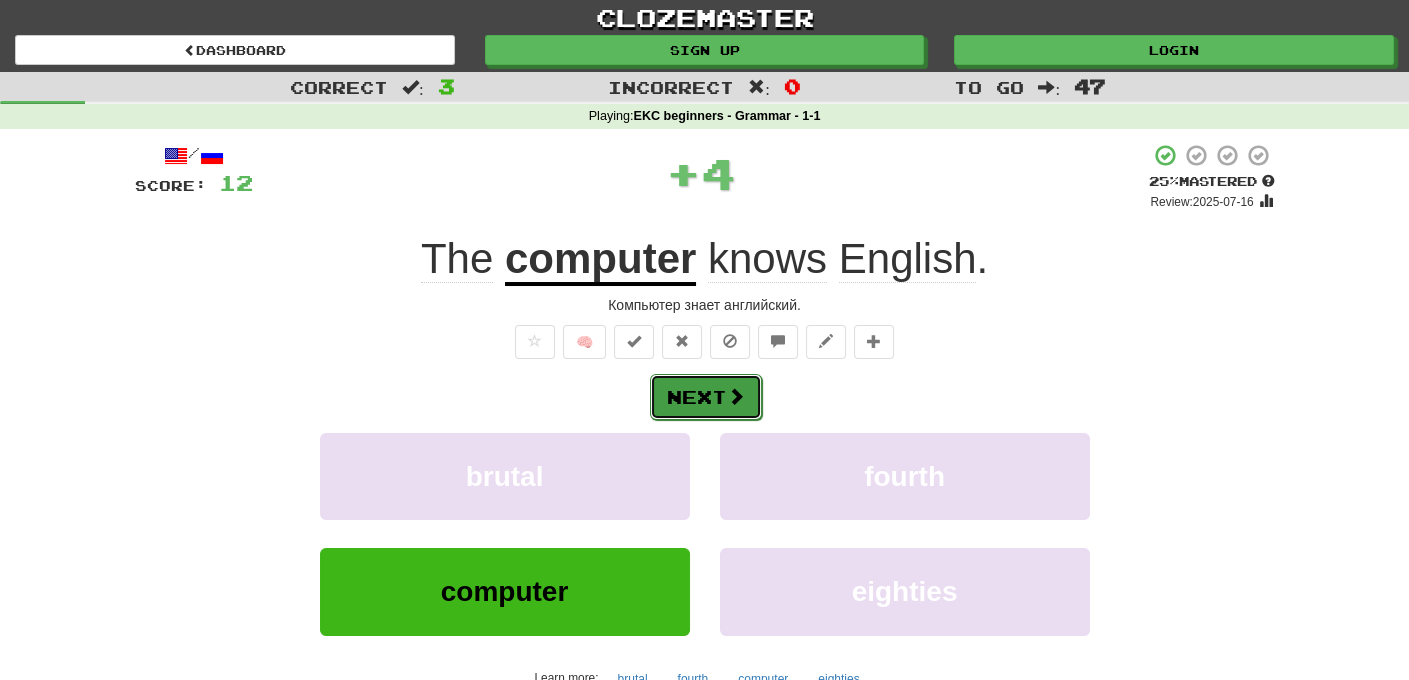 click on "Next" at bounding box center (706, 397) 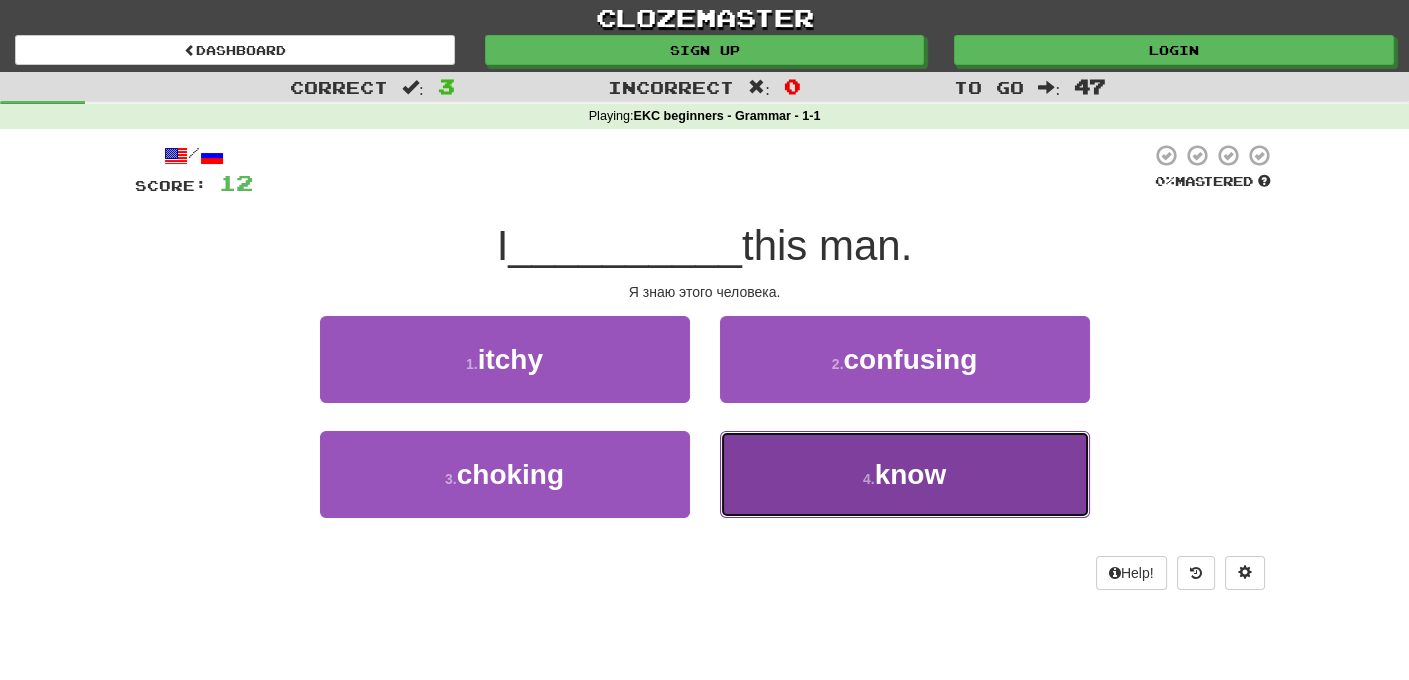 click on "know" at bounding box center (911, 474) 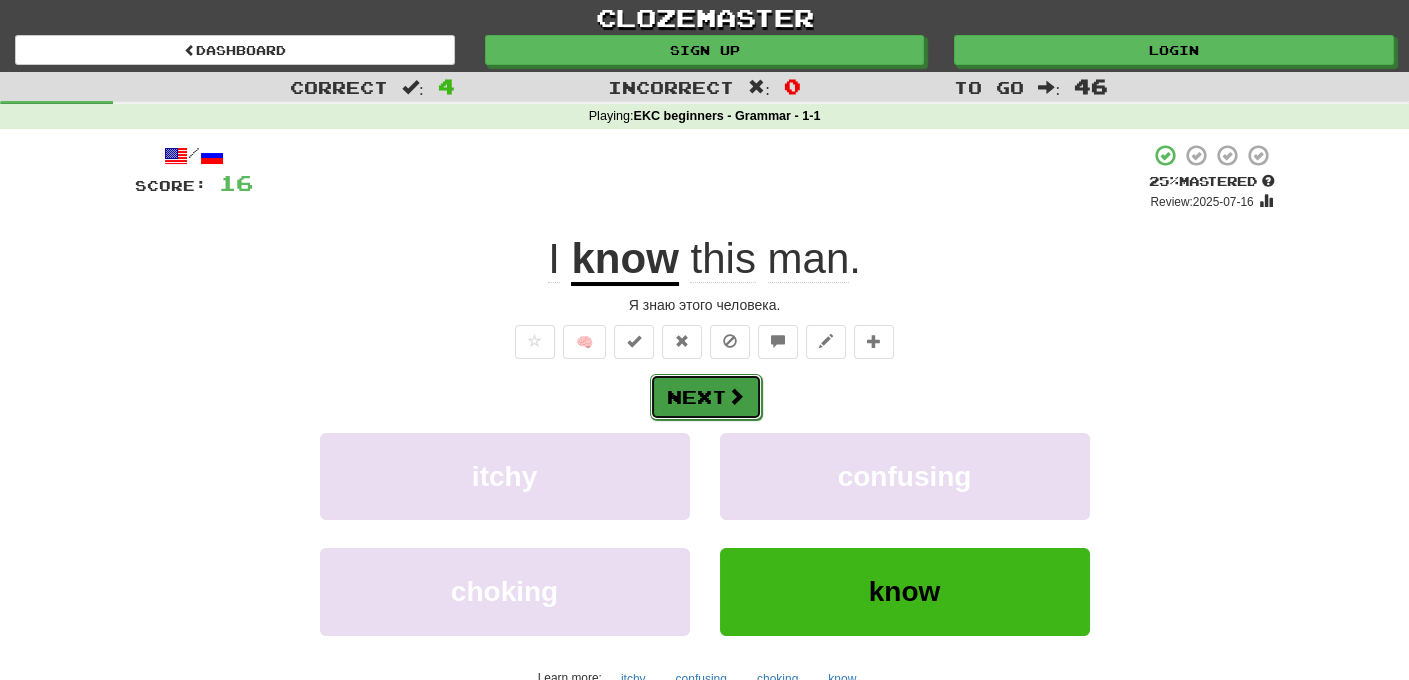 click on "Next" at bounding box center [706, 397] 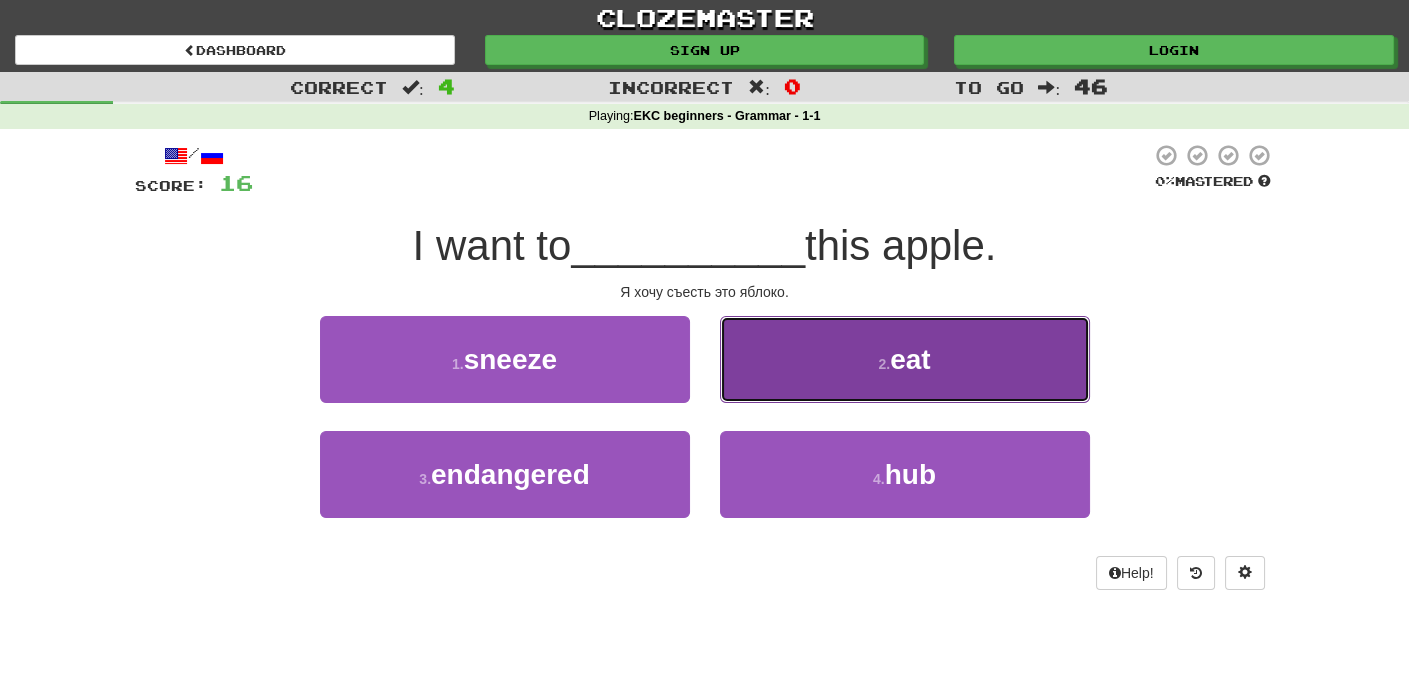 click on "eat" at bounding box center [910, 359] 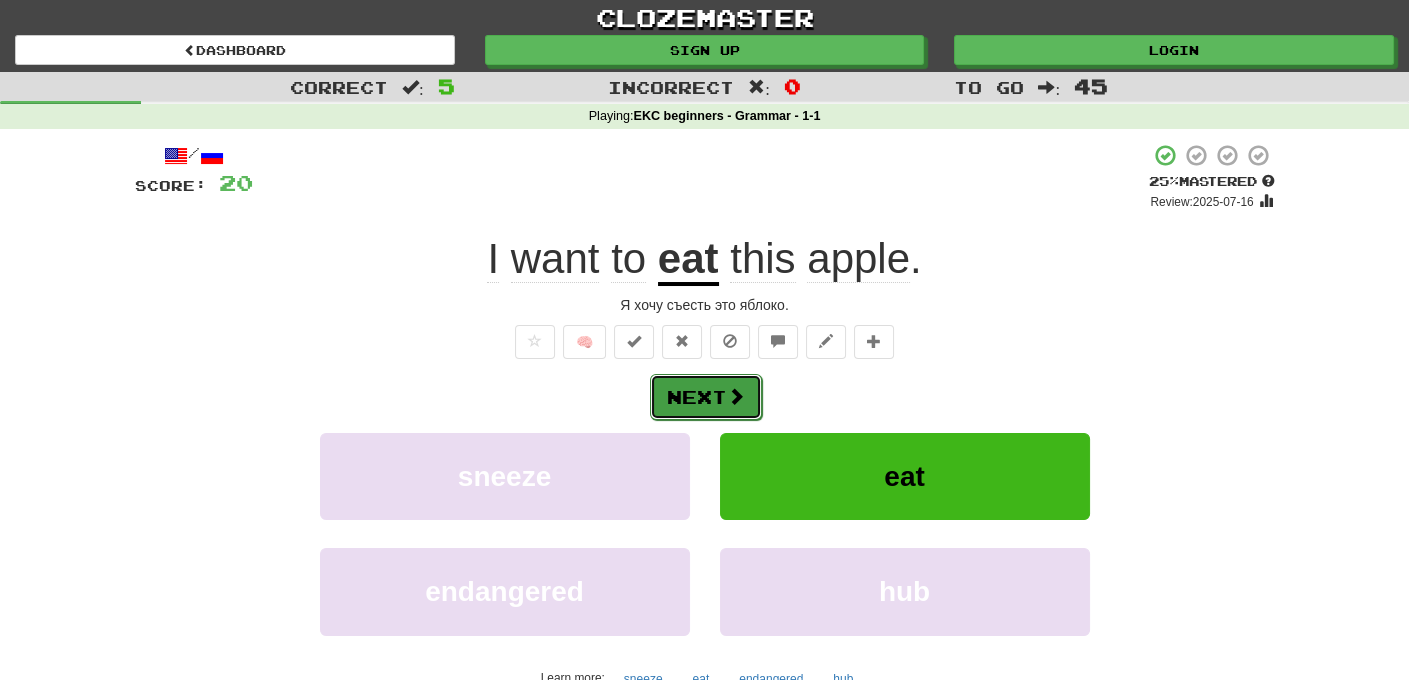 click on "Next" at bounding box center (706, 397) 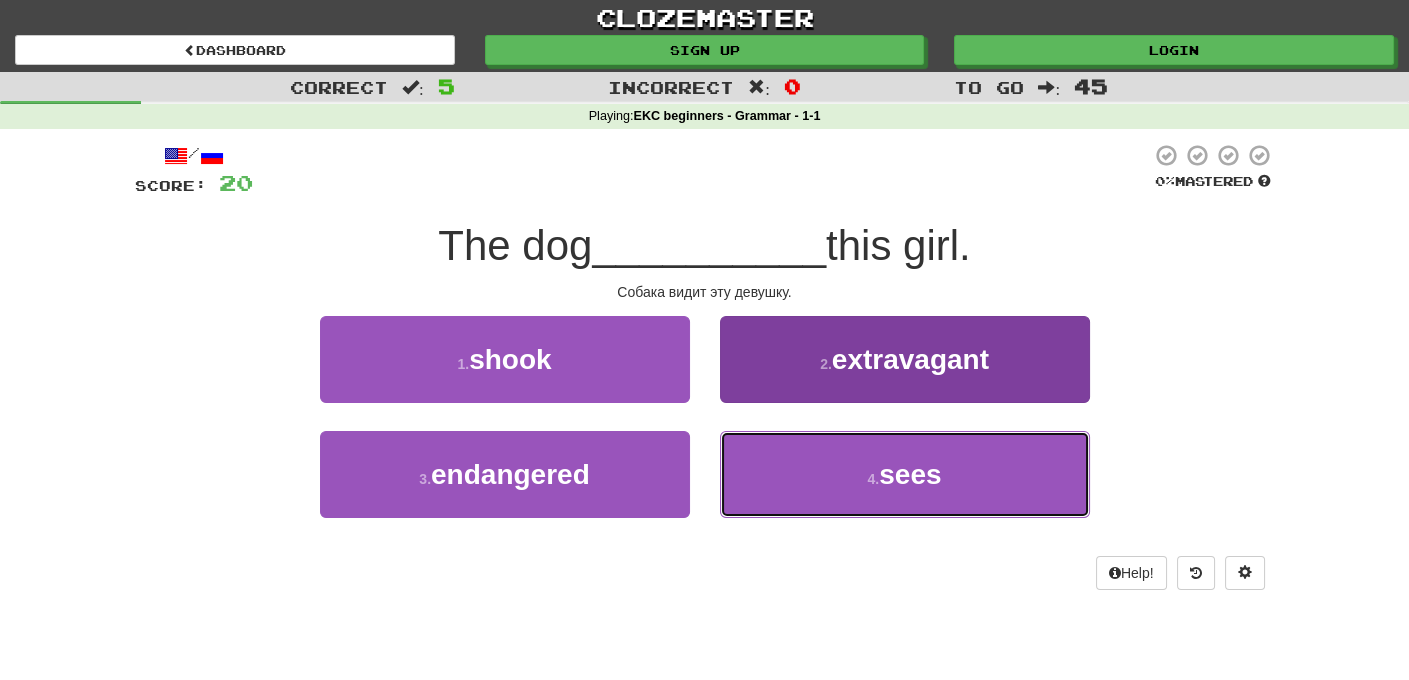click on "sees" at bounding box center [910, 474] 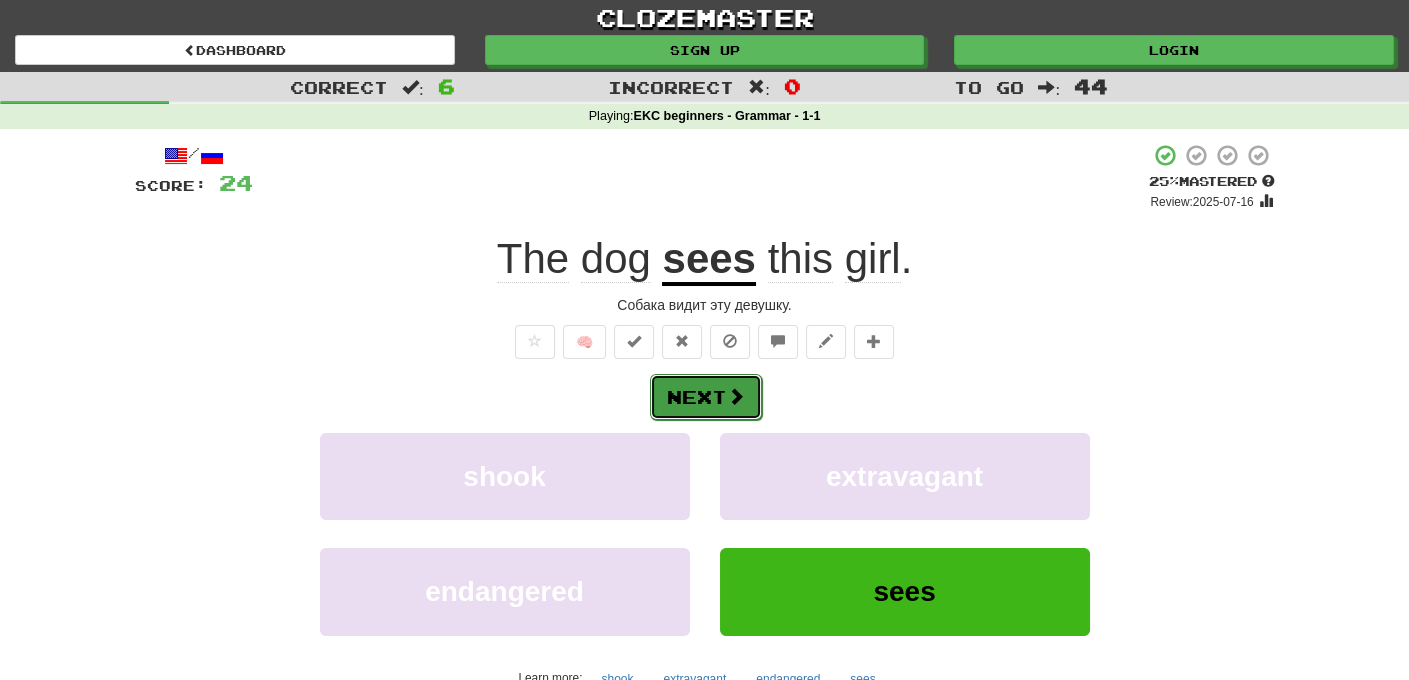 click on "Next" at bounding box center [706, 397] 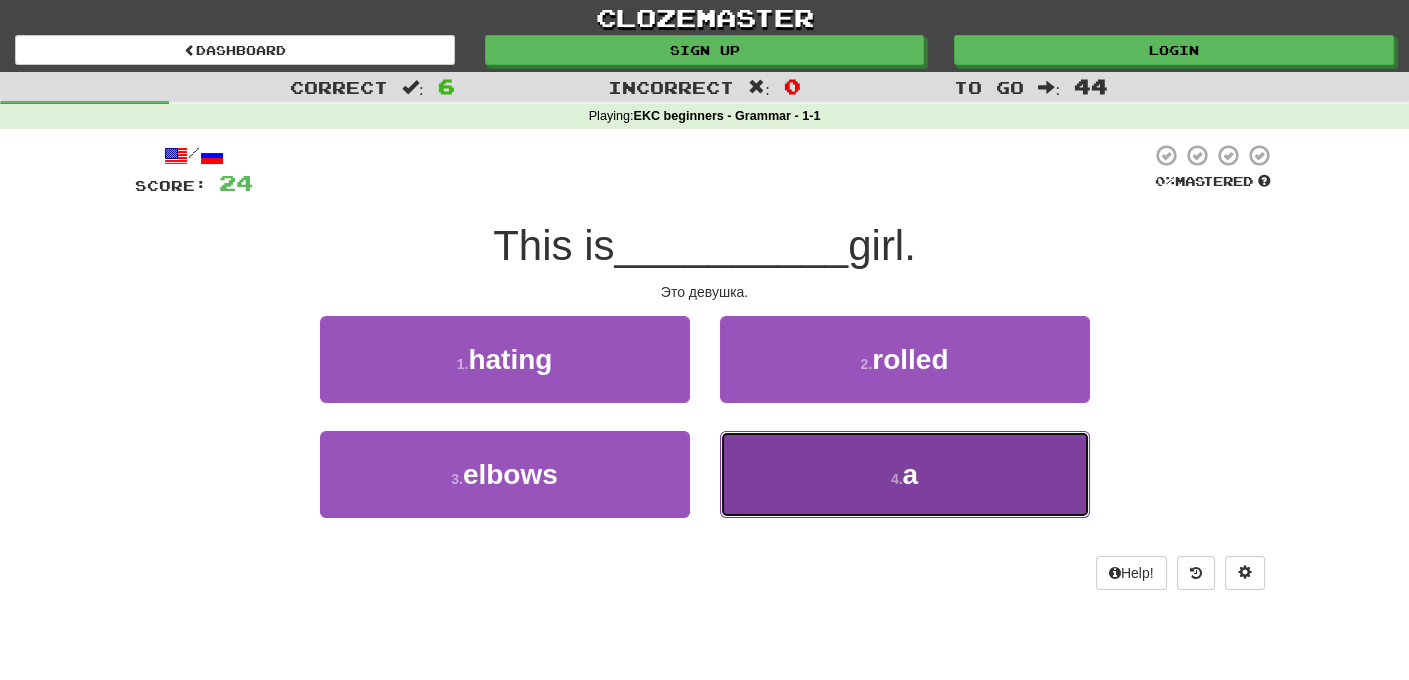click on "4 .  a" at bounding box center [905, 474] 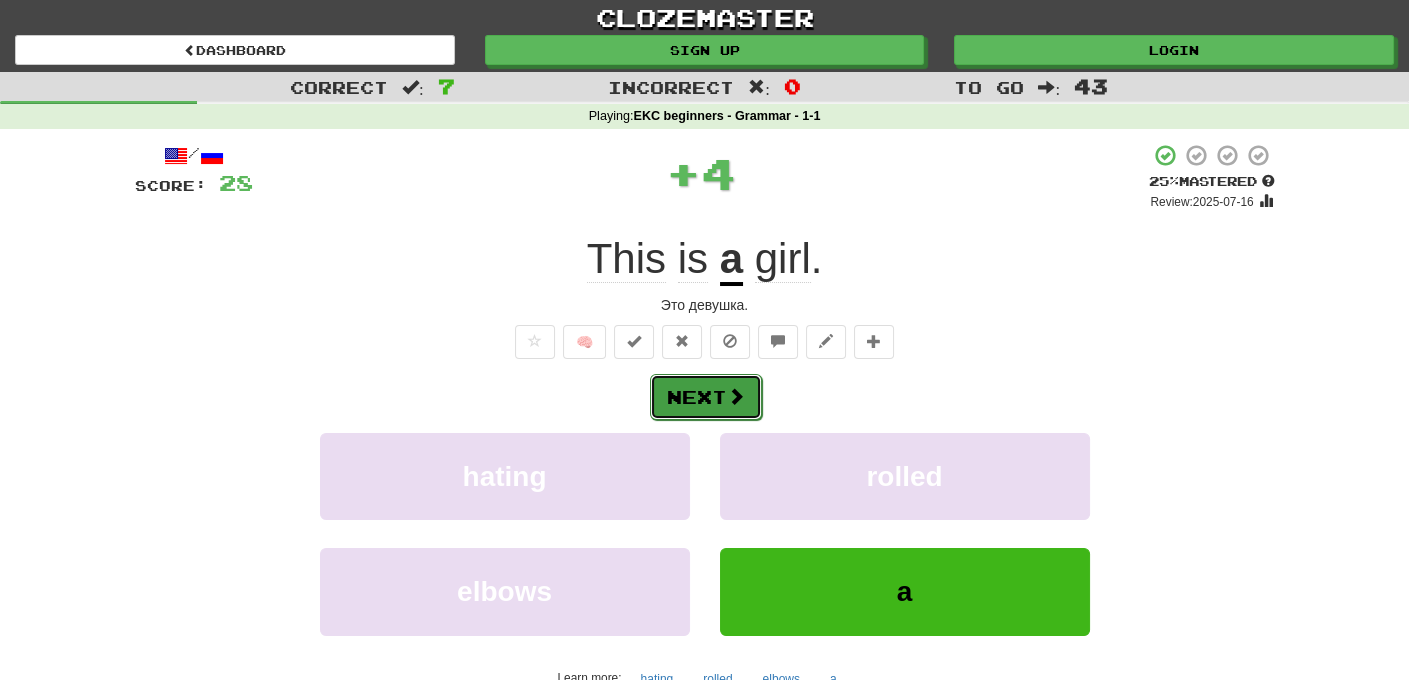 click on "Next" at bounding box center (706, 397) 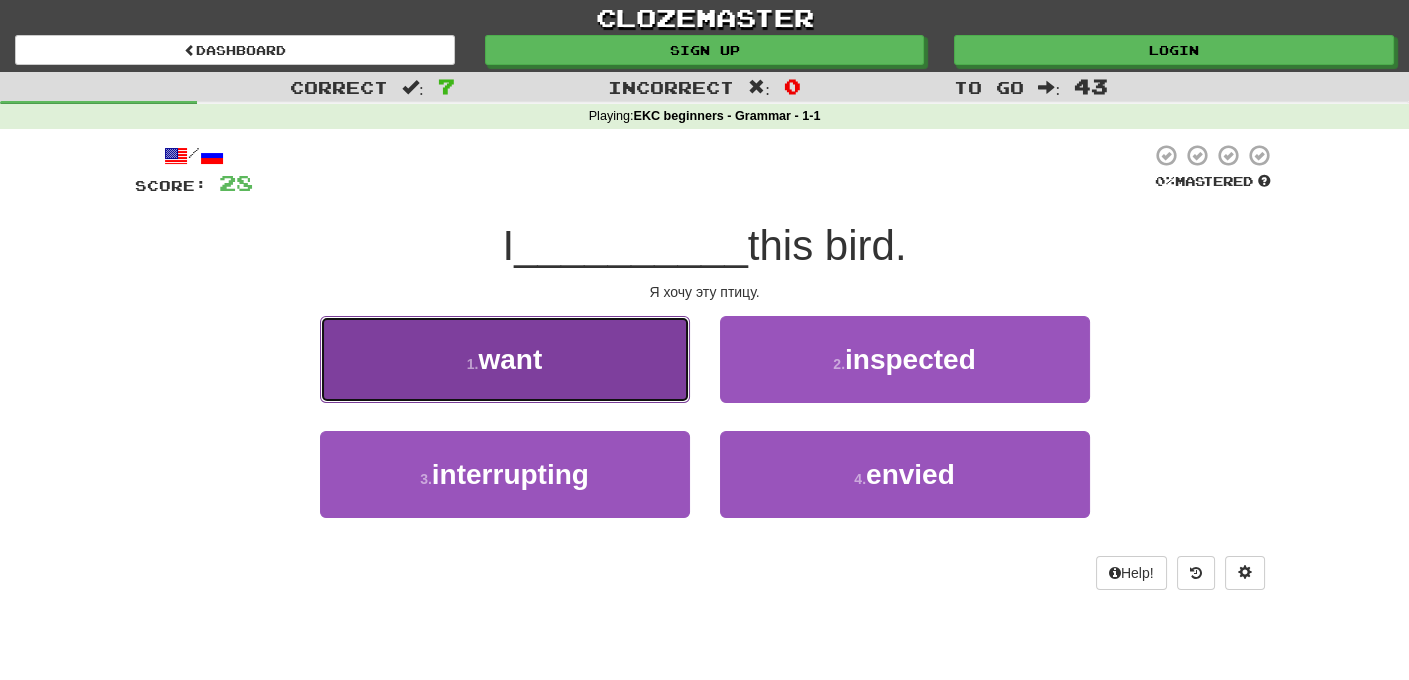 click on "want" at bounding box center (510, 359) 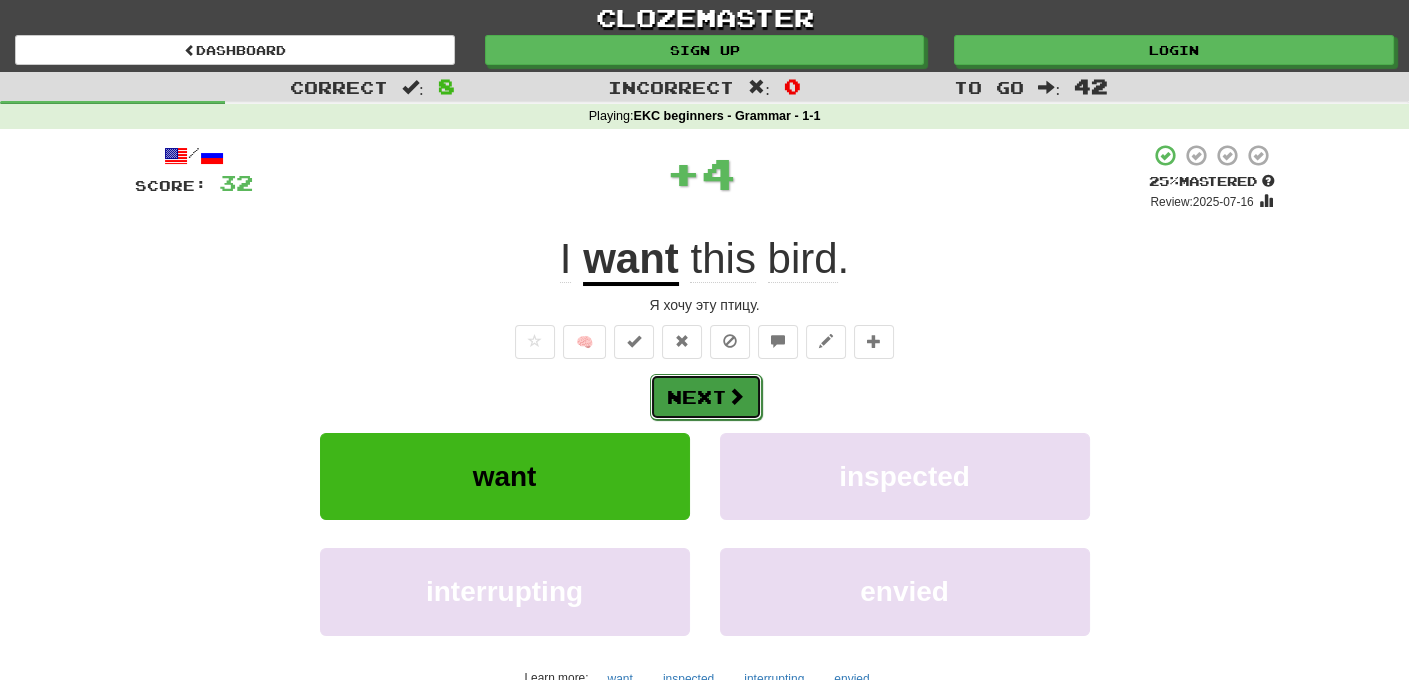 click on "Next" at bounding box center [706, 397] 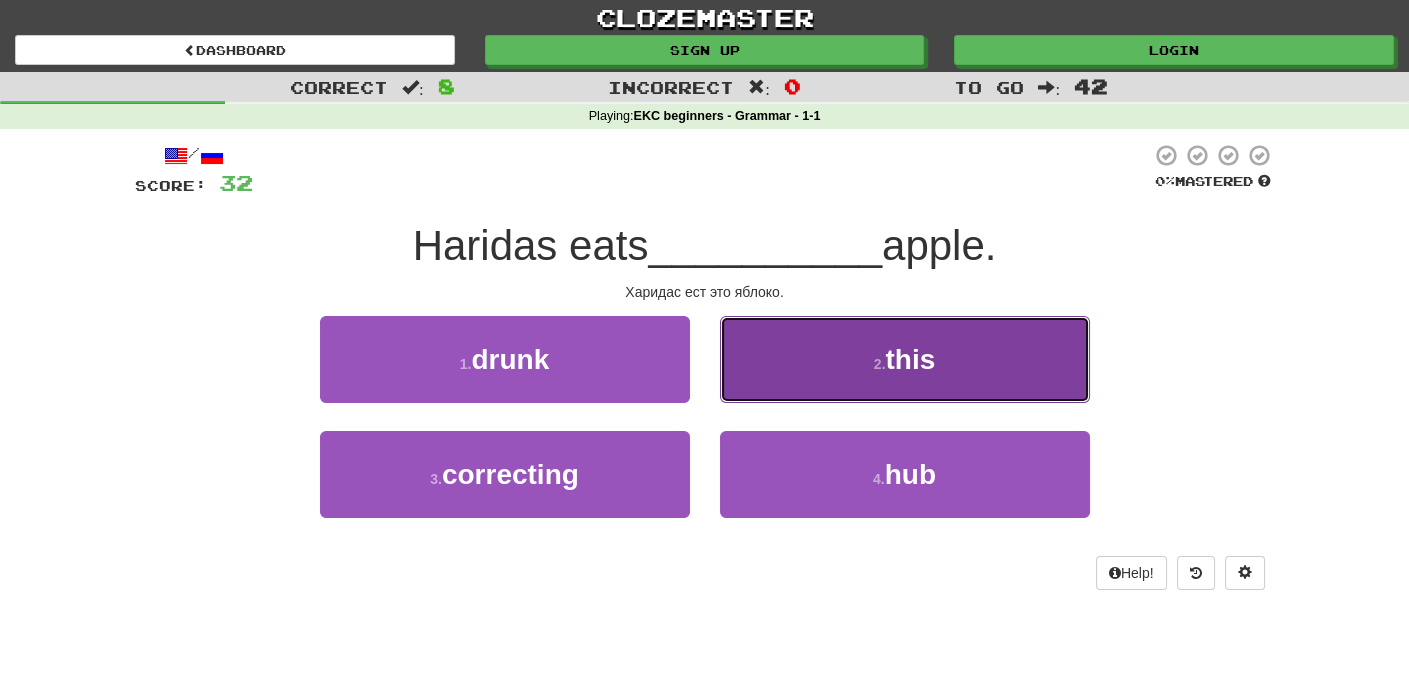 click on "this" at bounding box center [910, 359] 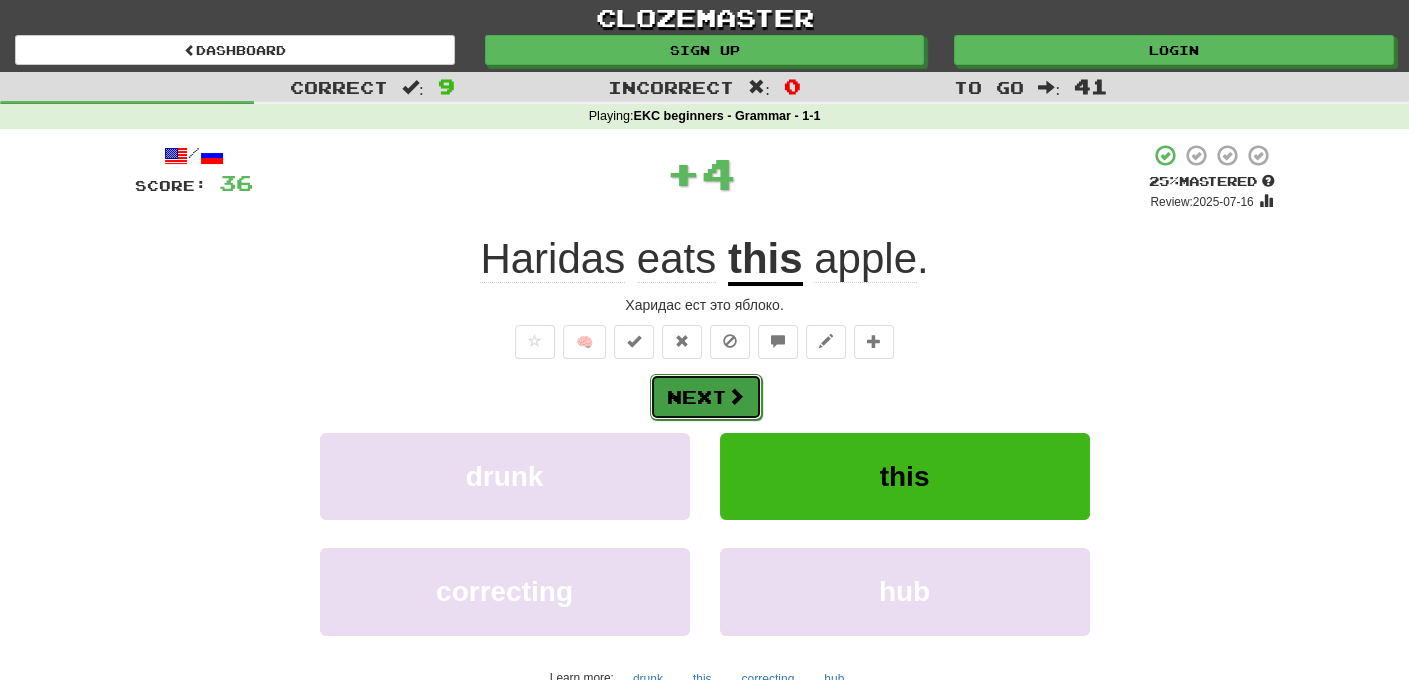 click on "Next" at bounding box center [706, 397] 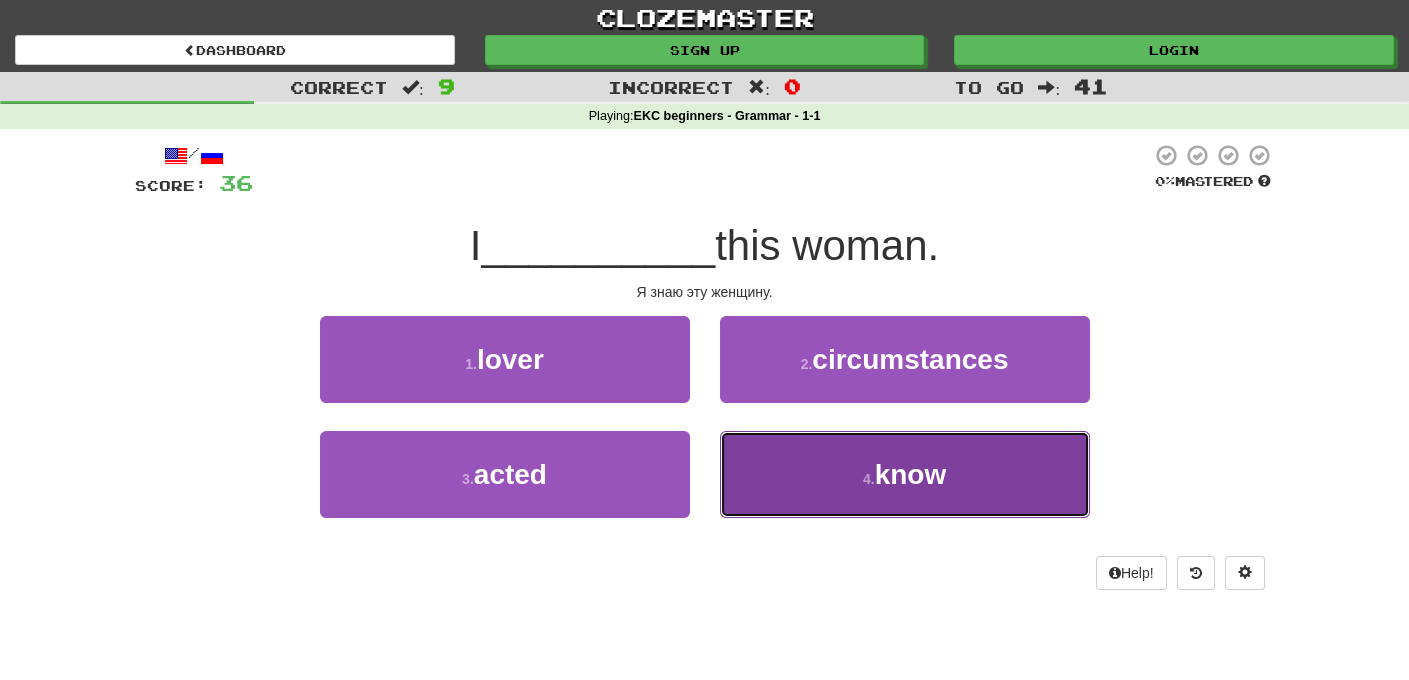 click on "know" at bounding box center (911, 474) 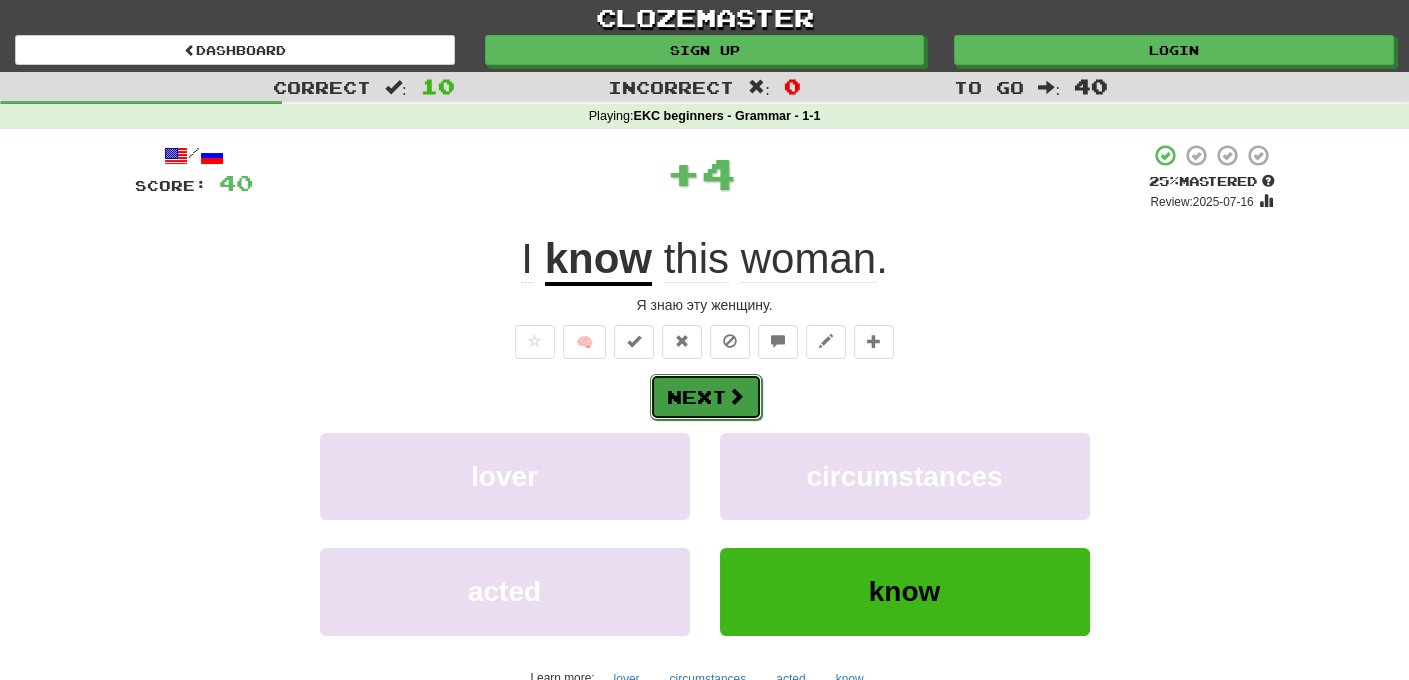 click at bounding box center [736, 396] 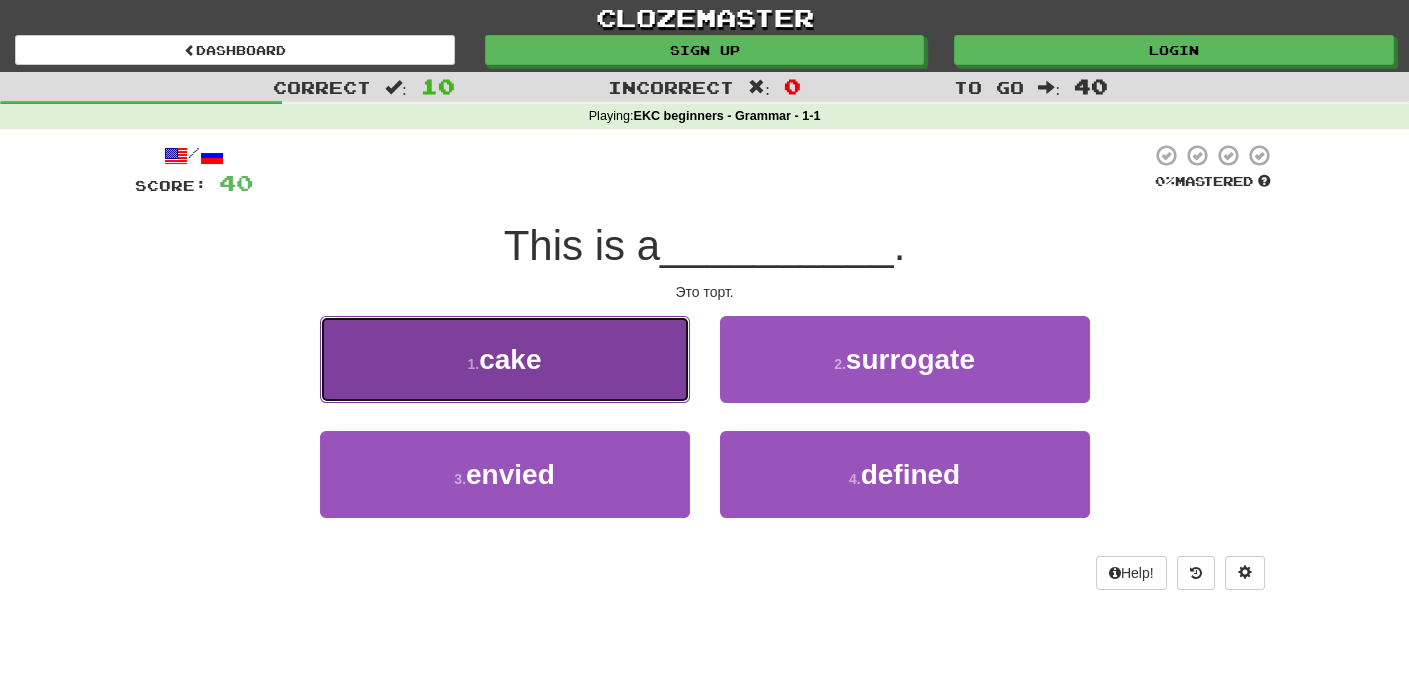 click on "1 .  cake" at bounding box center (505, 359) 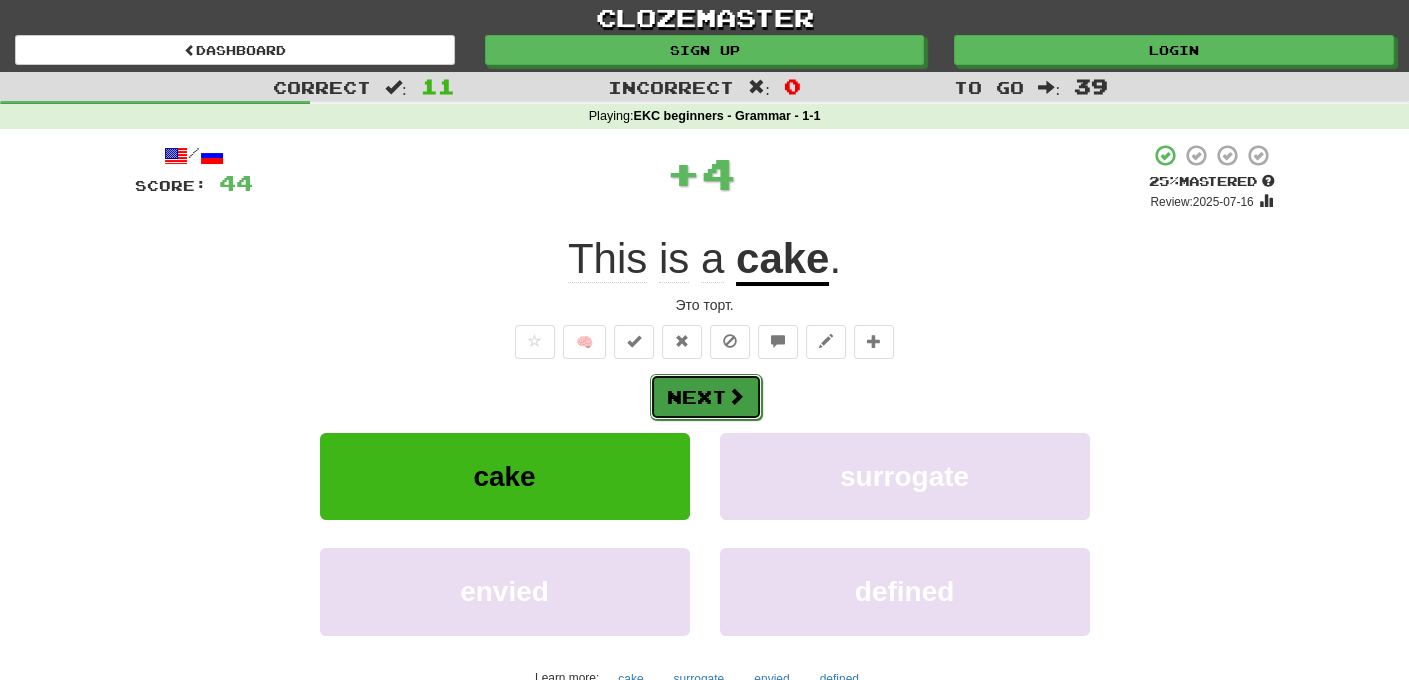 click on "Next" at bounding box center (706, 397) 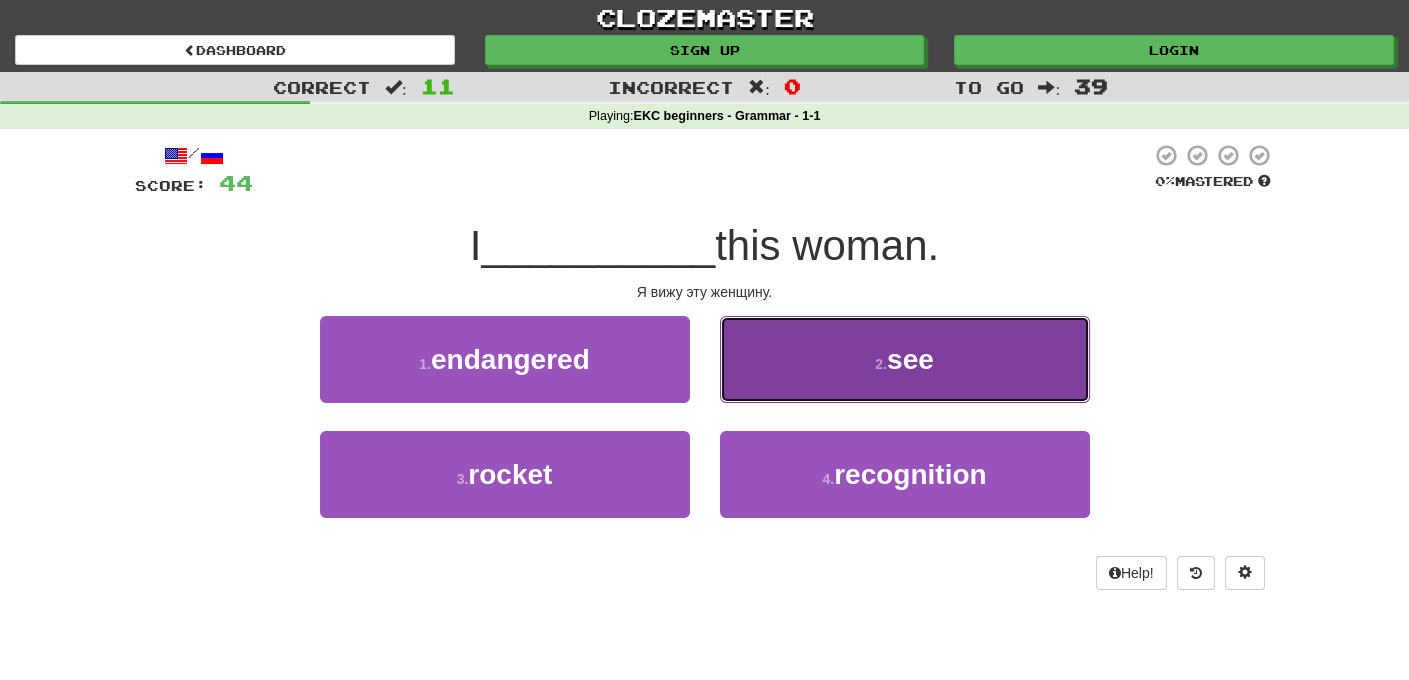 click on "2 .  see" at bounding box center [905, 359] 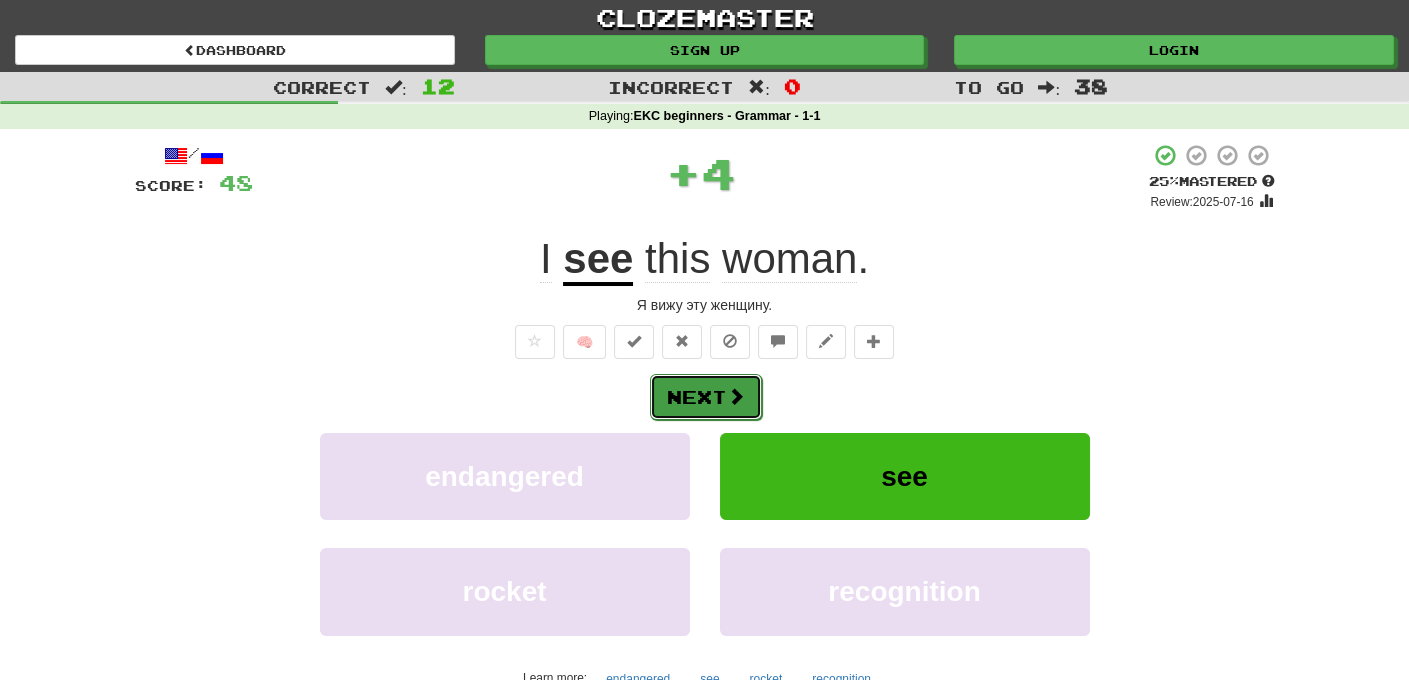 click on "Next" at bounding box center [706, 397] 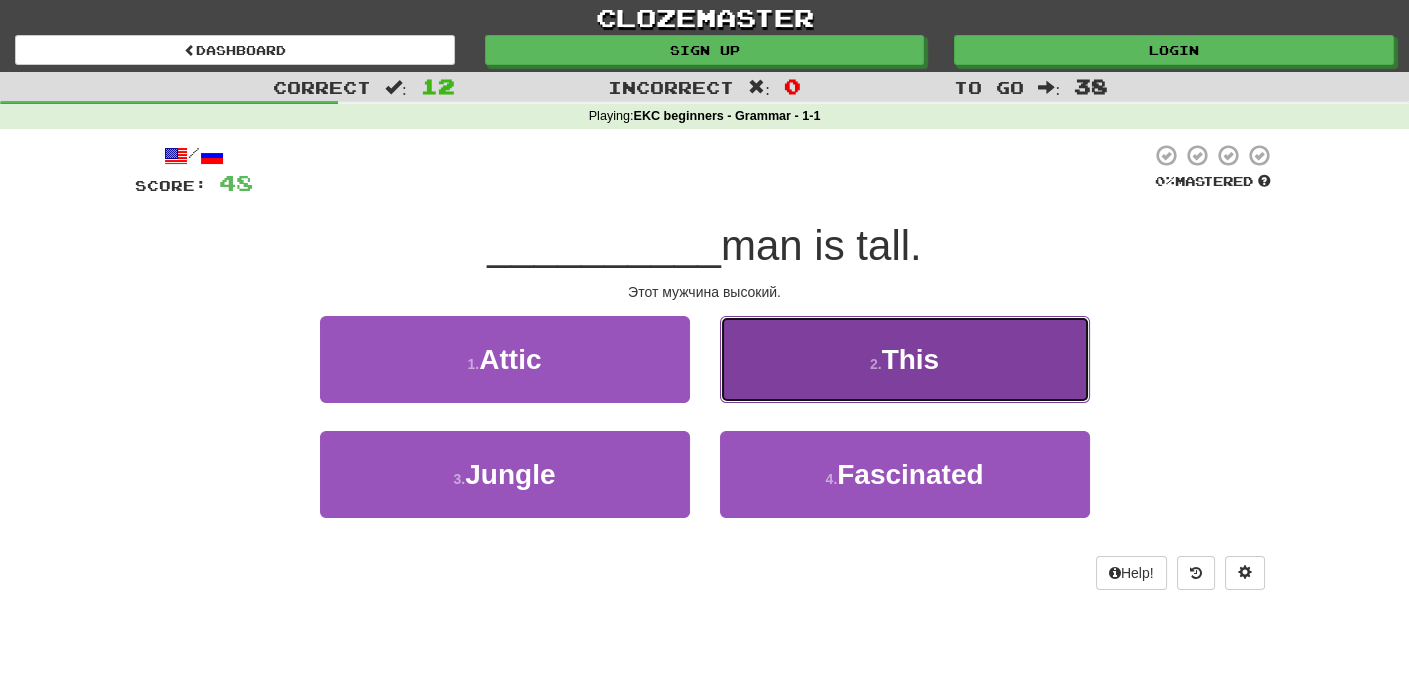 click on "This" at bounding box center (911, 359) 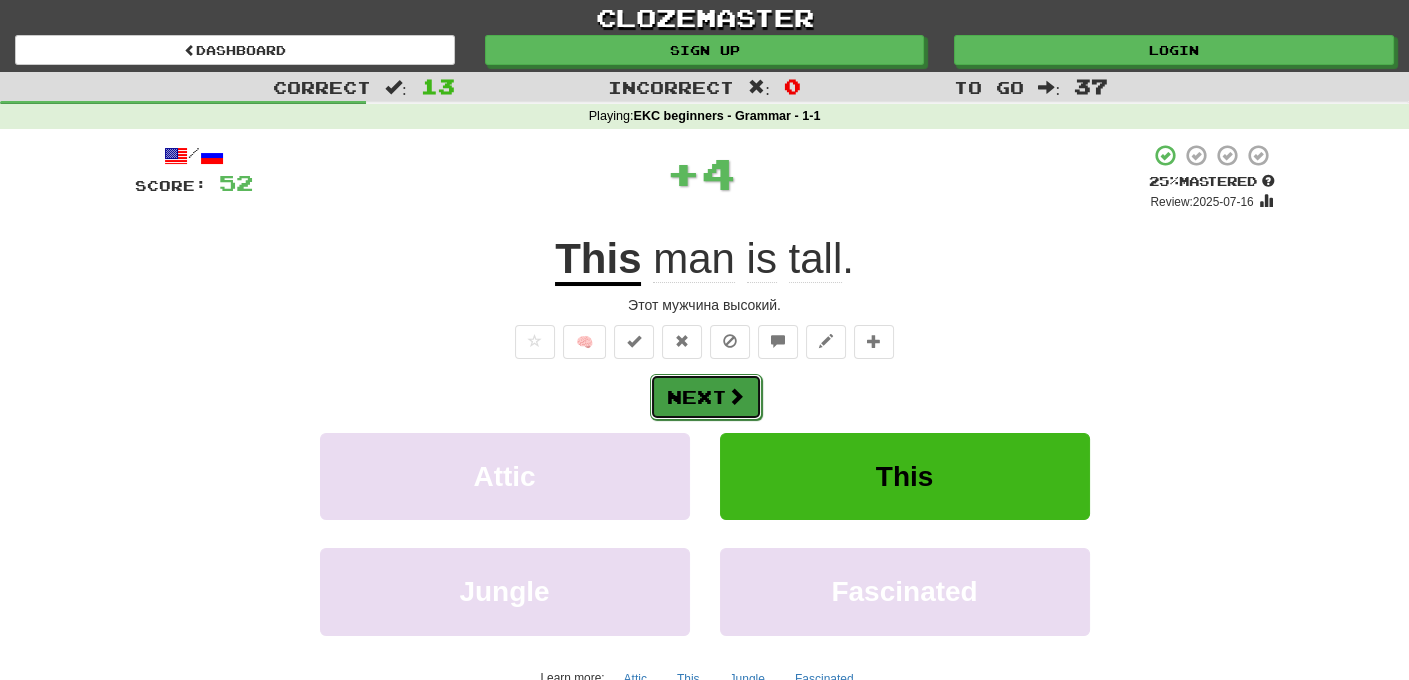 click on "Next" at bounding box center (706, 397) 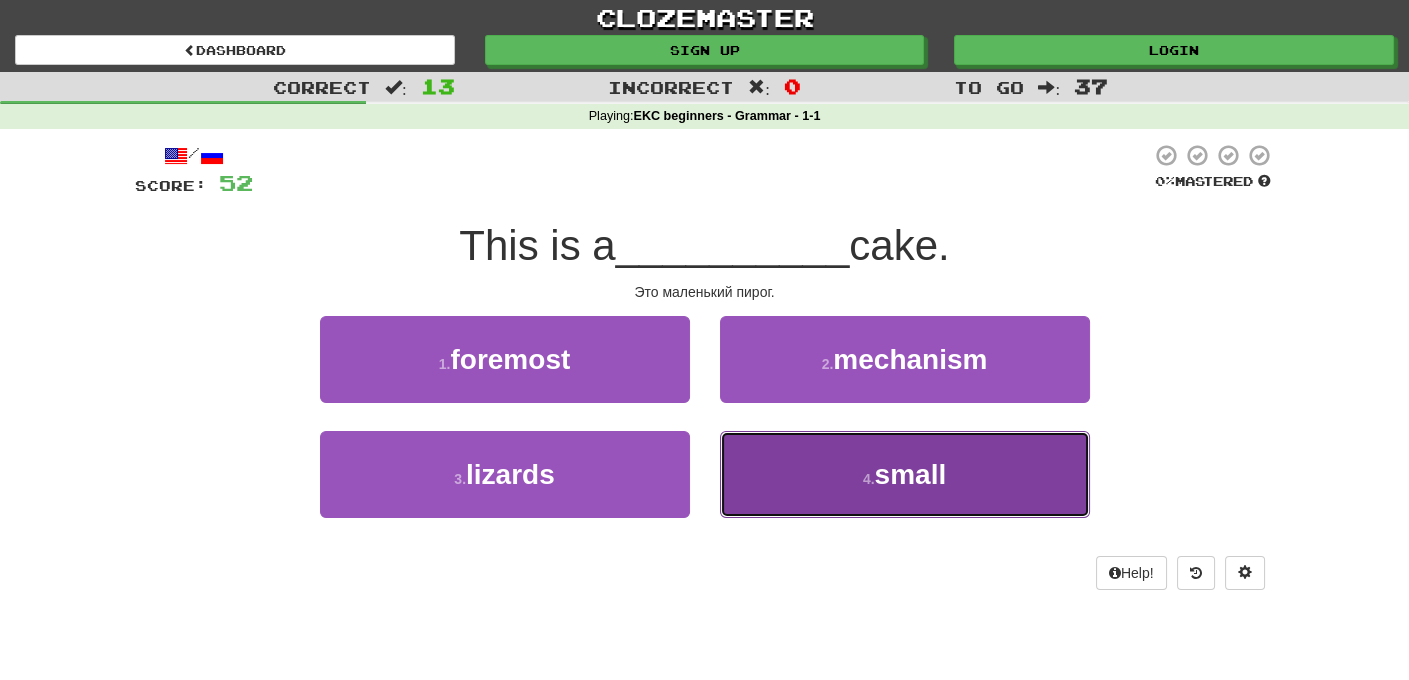 click on "small" at bounding box center (911, 474) 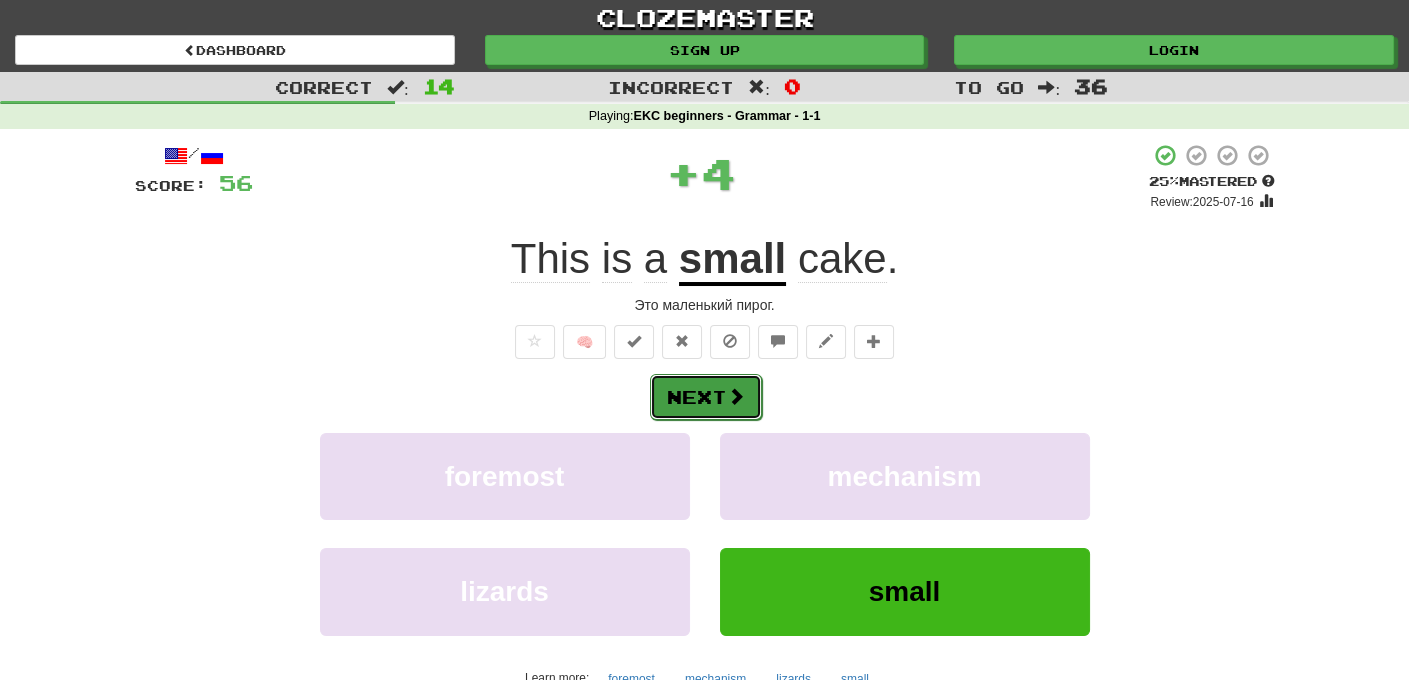 click on "Next" at bounding box center [706, 397] 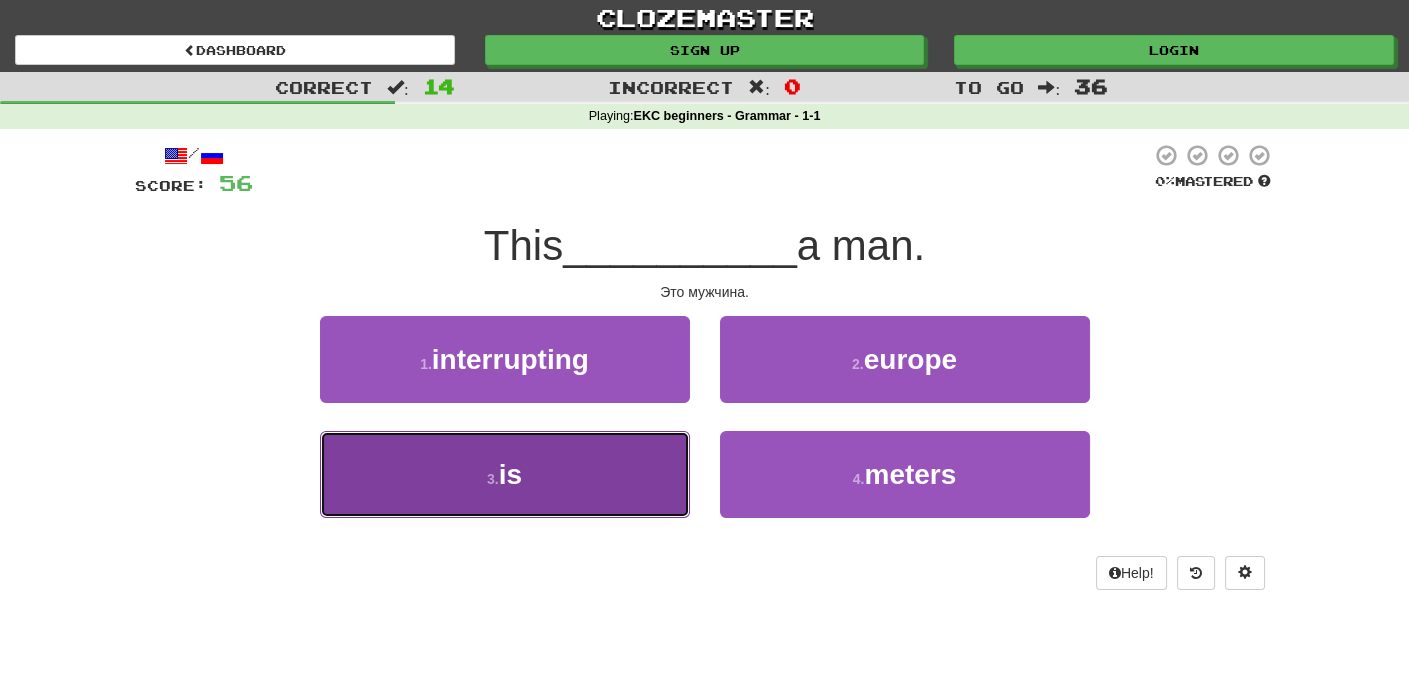 click on "is" at bounding box center [510, 474] 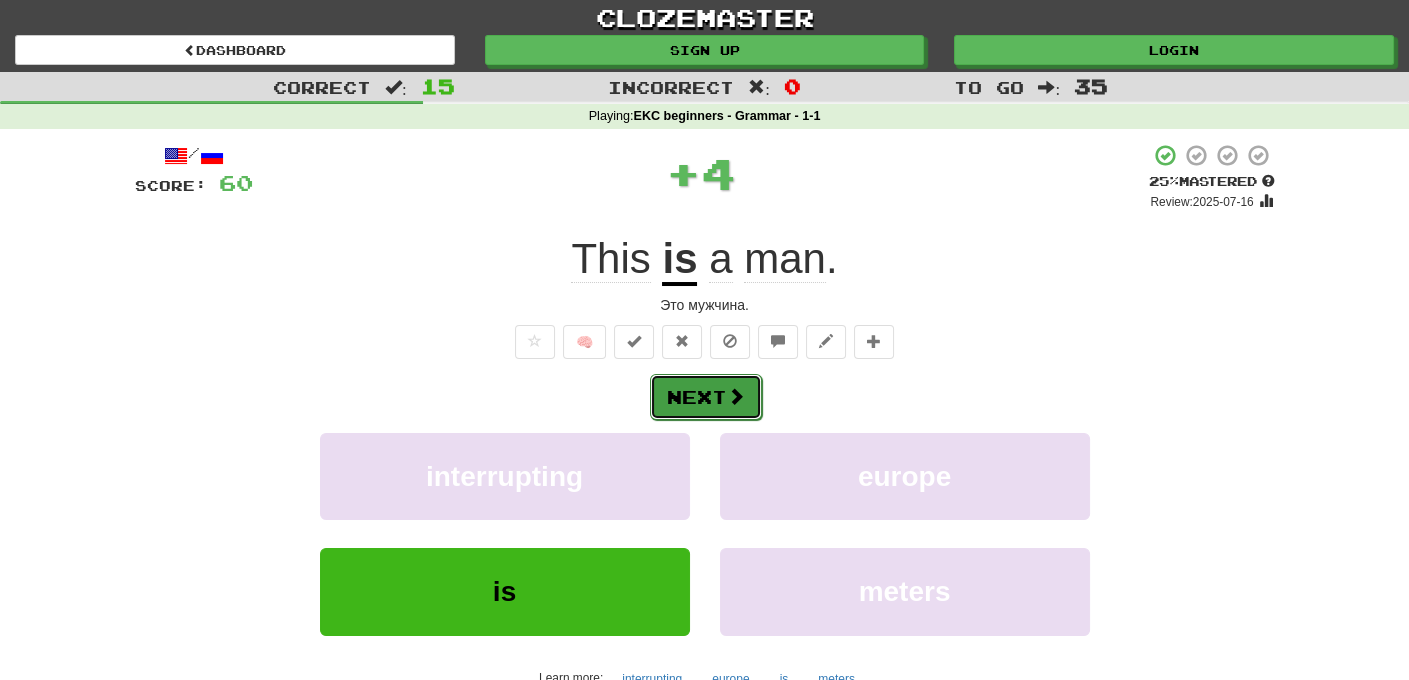 click on "Next" at bounding box center (706, 397) 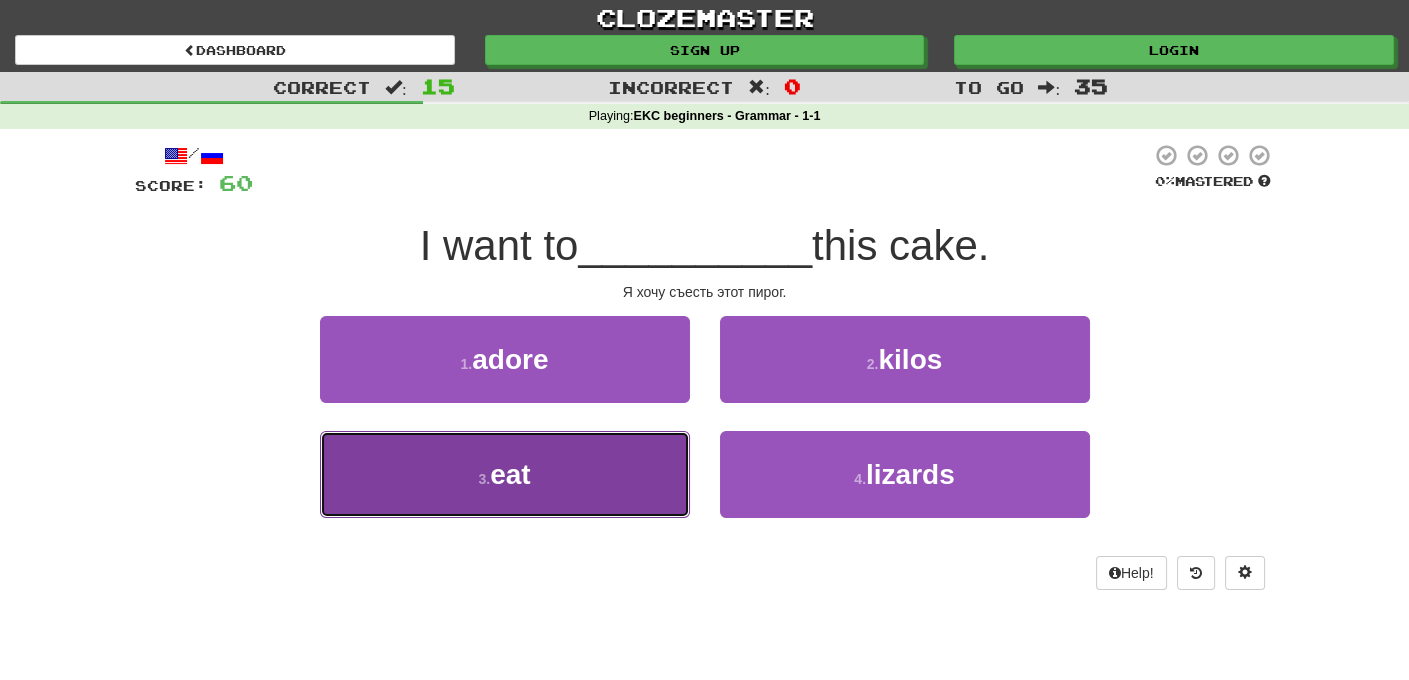 click on "eat" at bounding box center (510, 474) 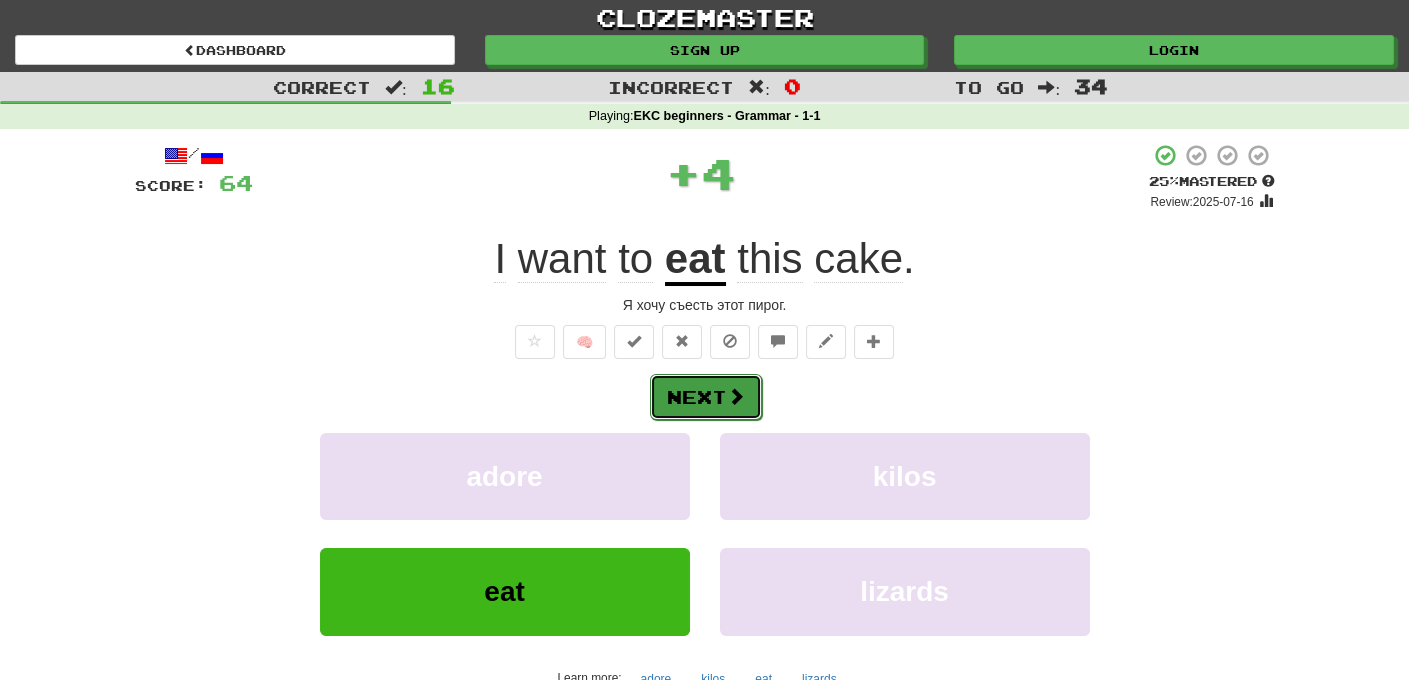 click on "Next" at bounding box center [706, 397] 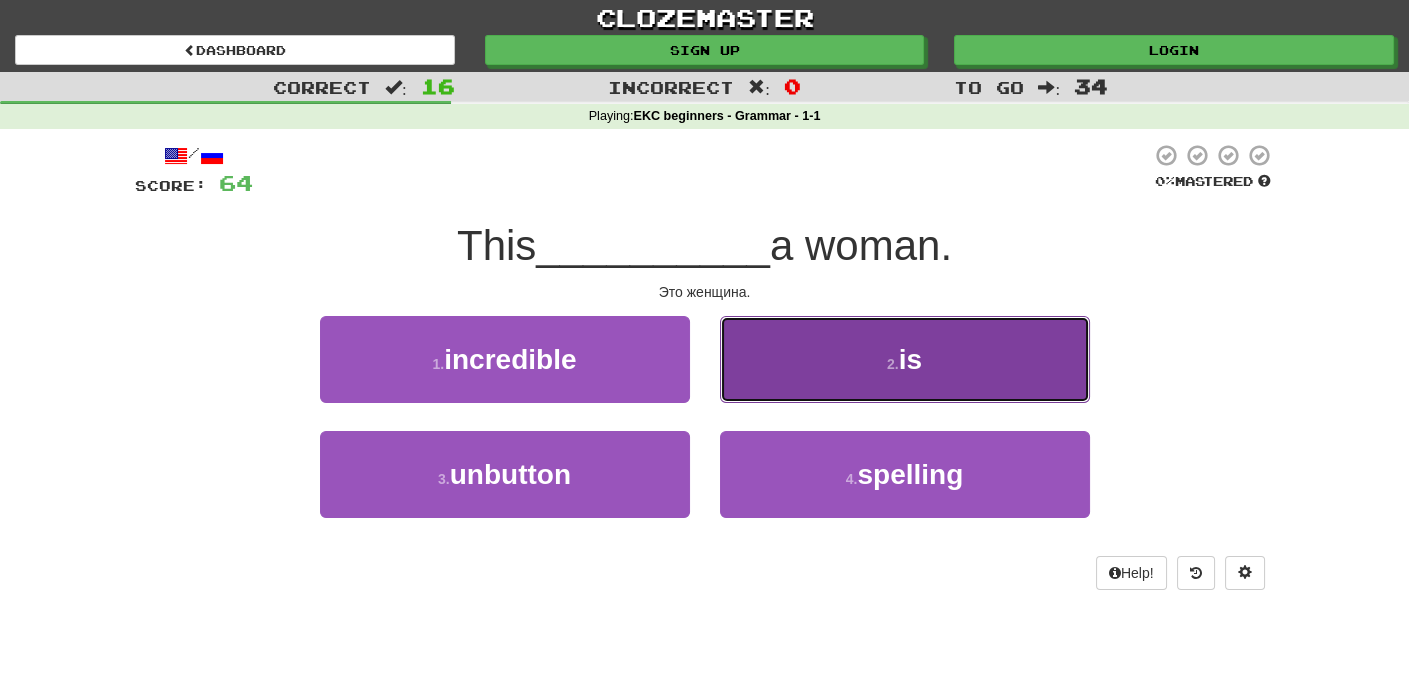 click on "is" at bounding box center (910, 359) 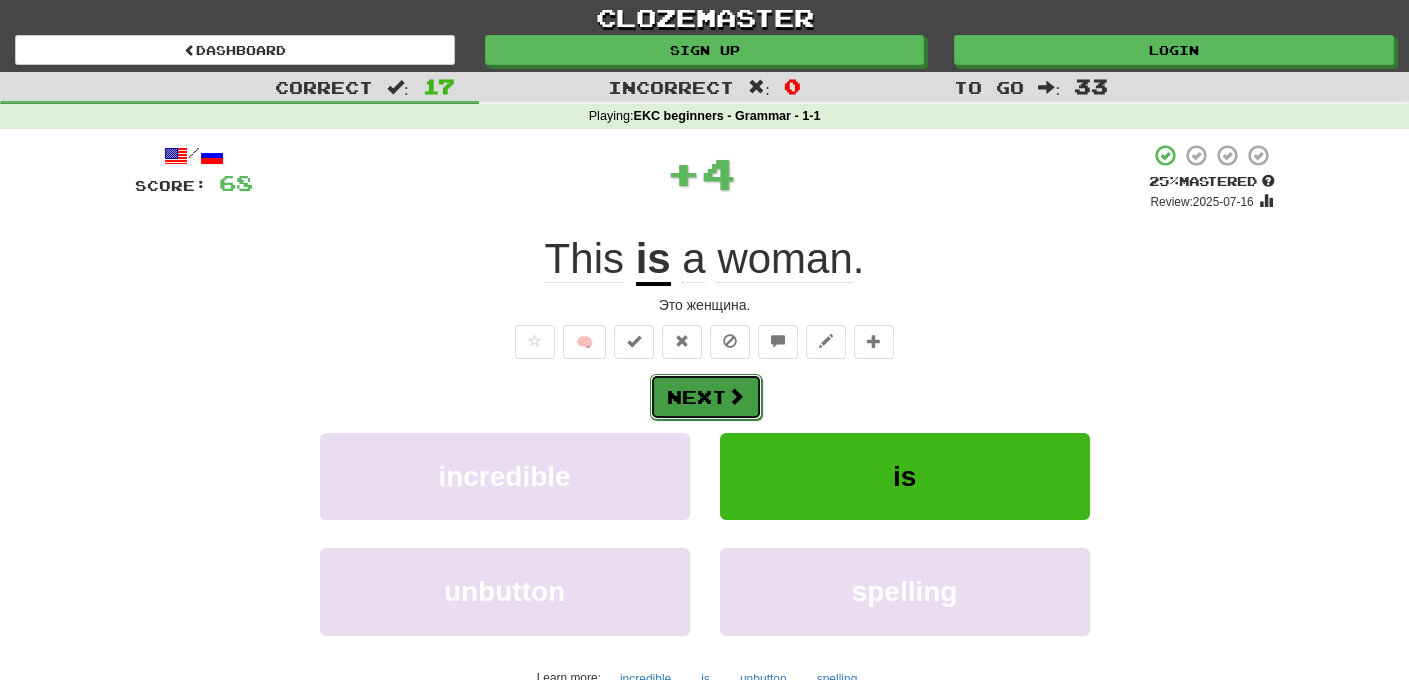 click on "Next" at bounding box center [706, 397] 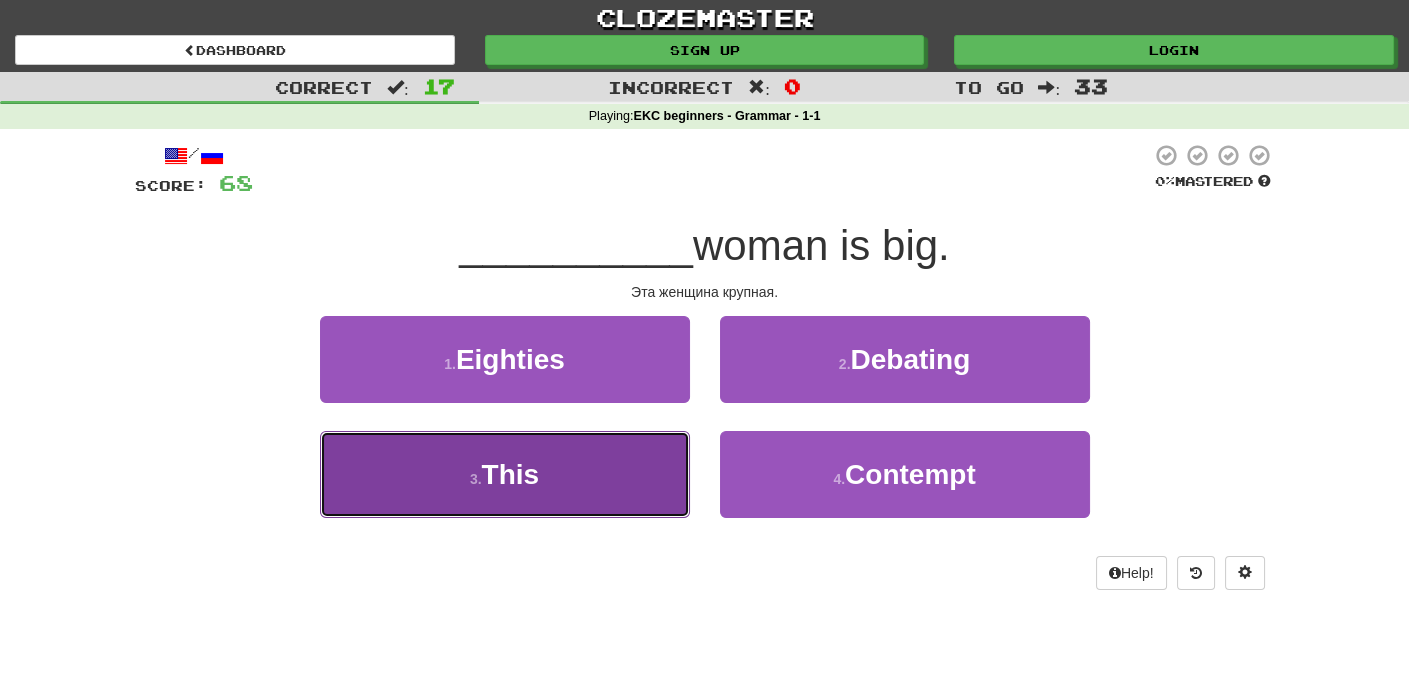 click on "This" at bounding box center [511, 474] 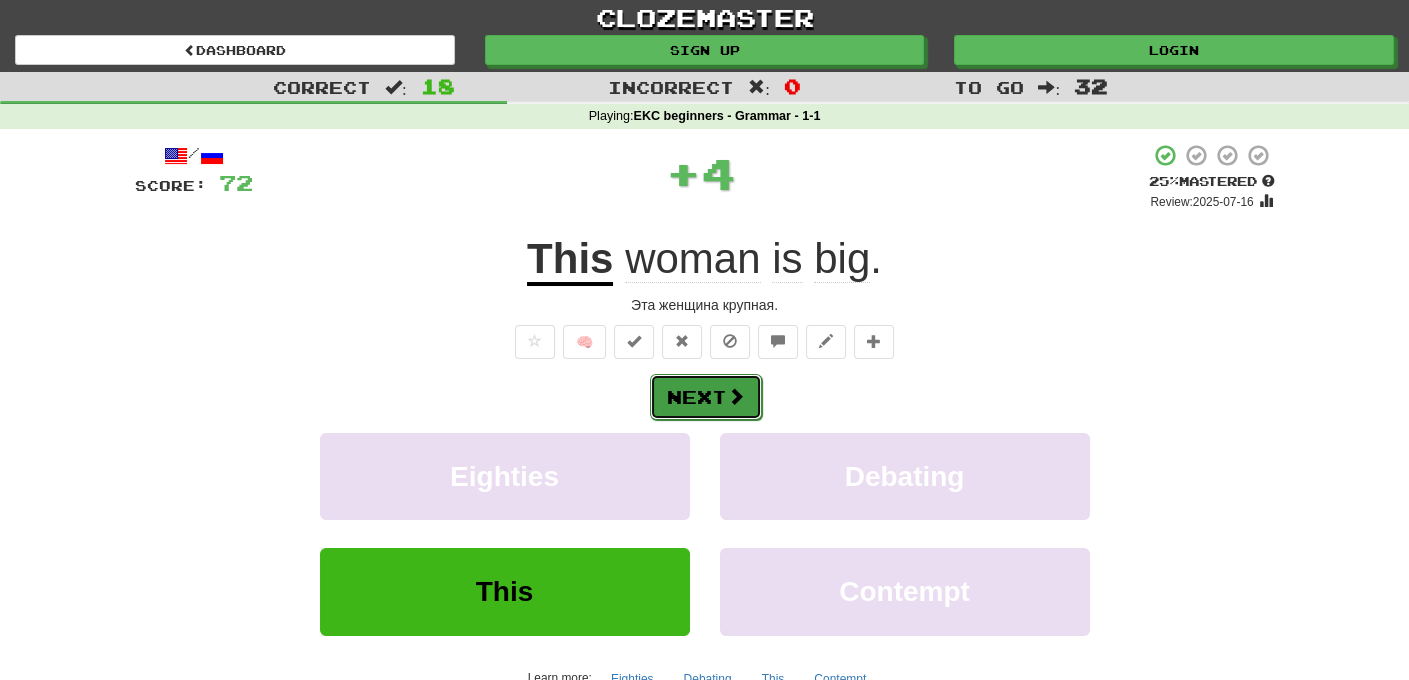 click on "Next" at bounding box center [706, 397] 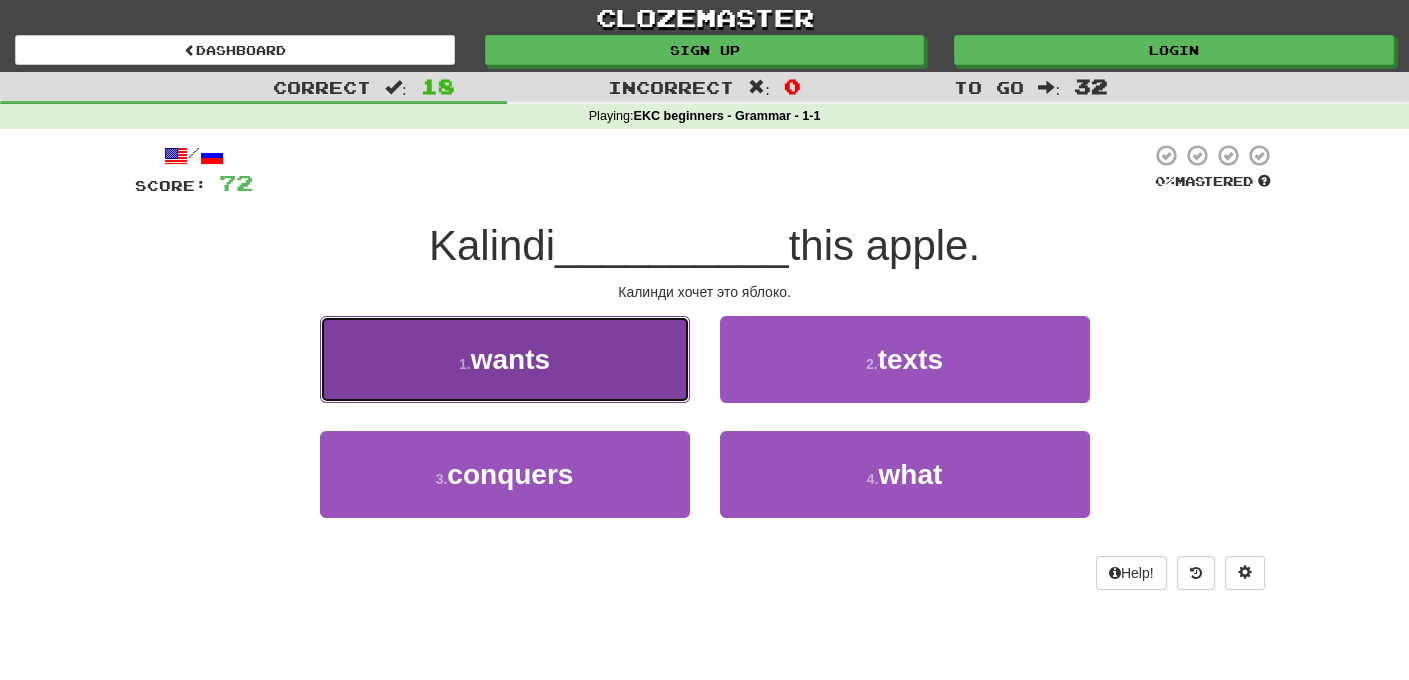 click on "wants" at bounding box center (510, 359) 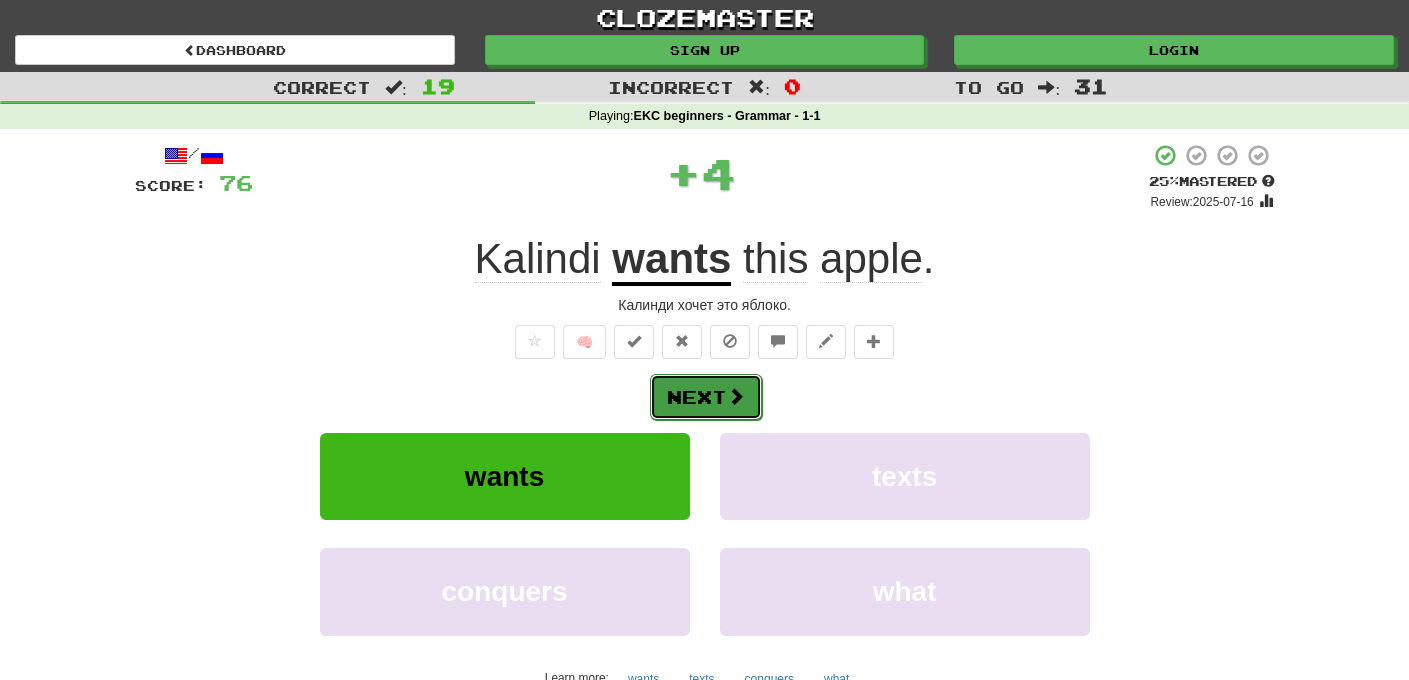 click on "Next" at bounding box center (706, 397) 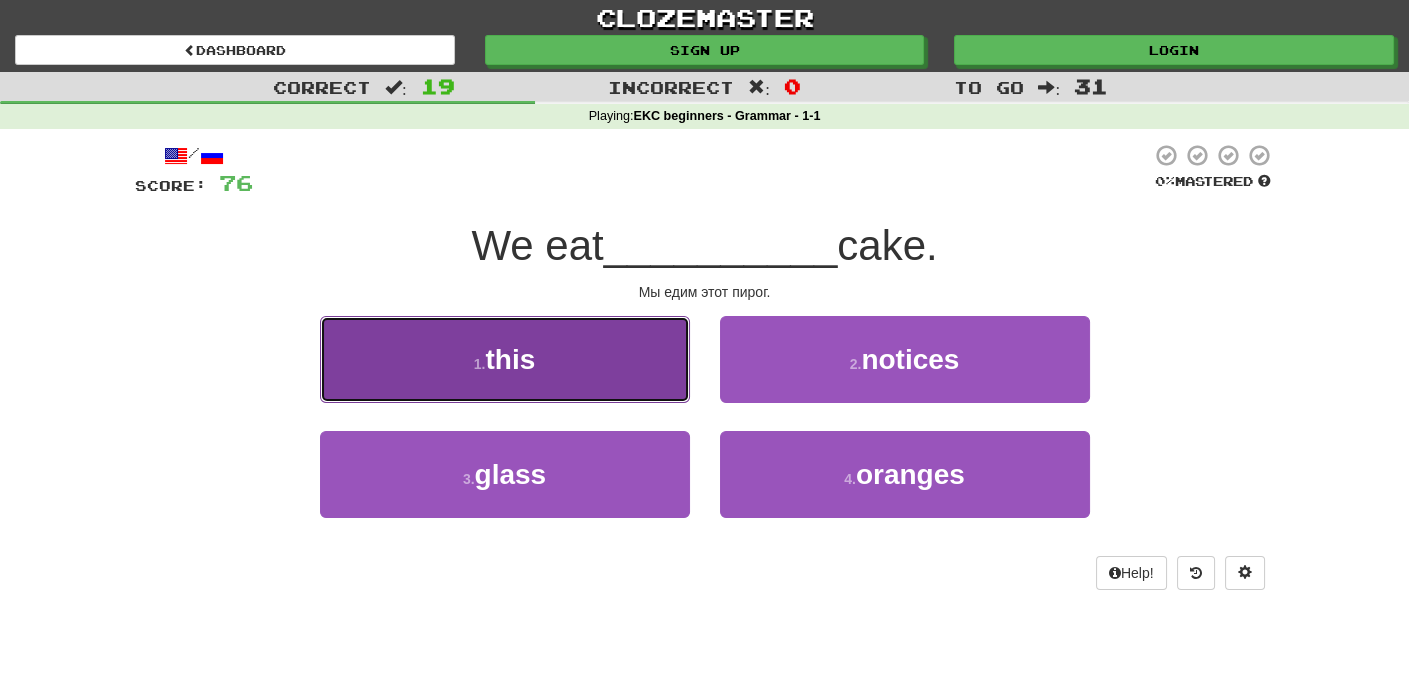 click on "this" at bounding box center [510, 359] 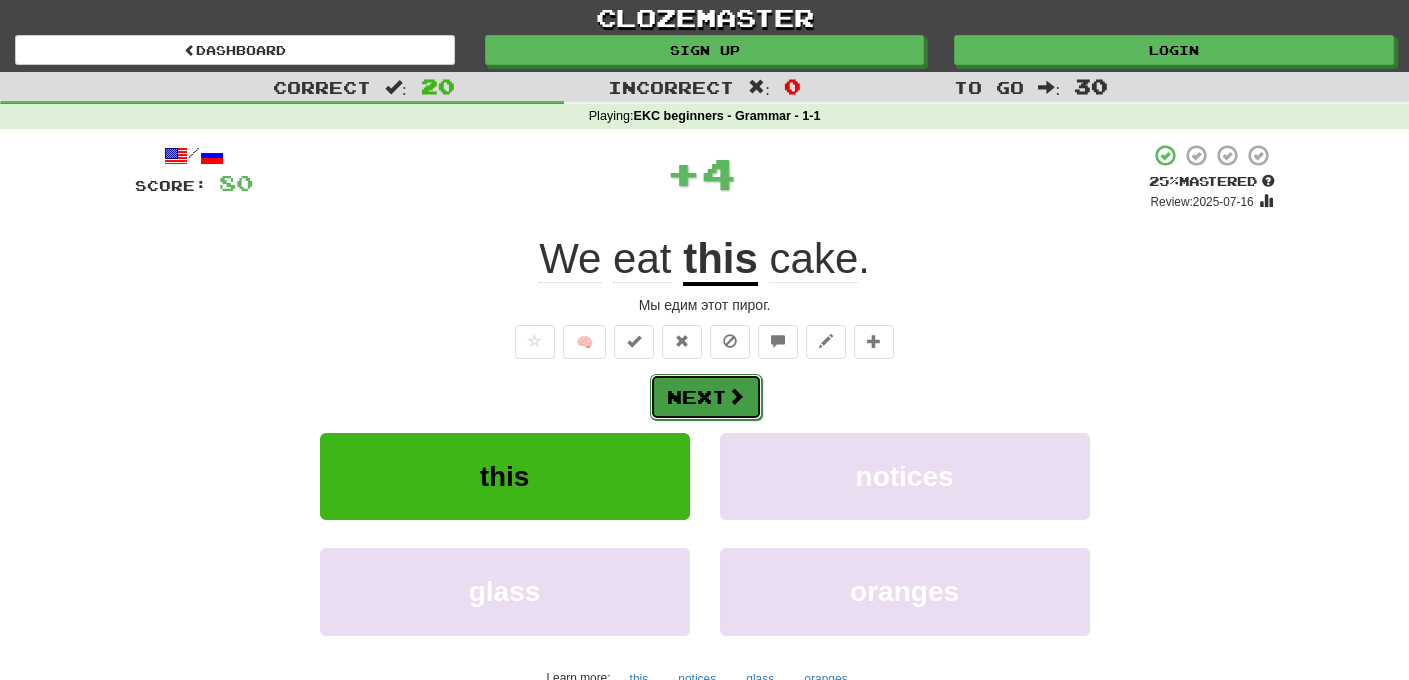 click on "Next" at bounding box center (706, 397) 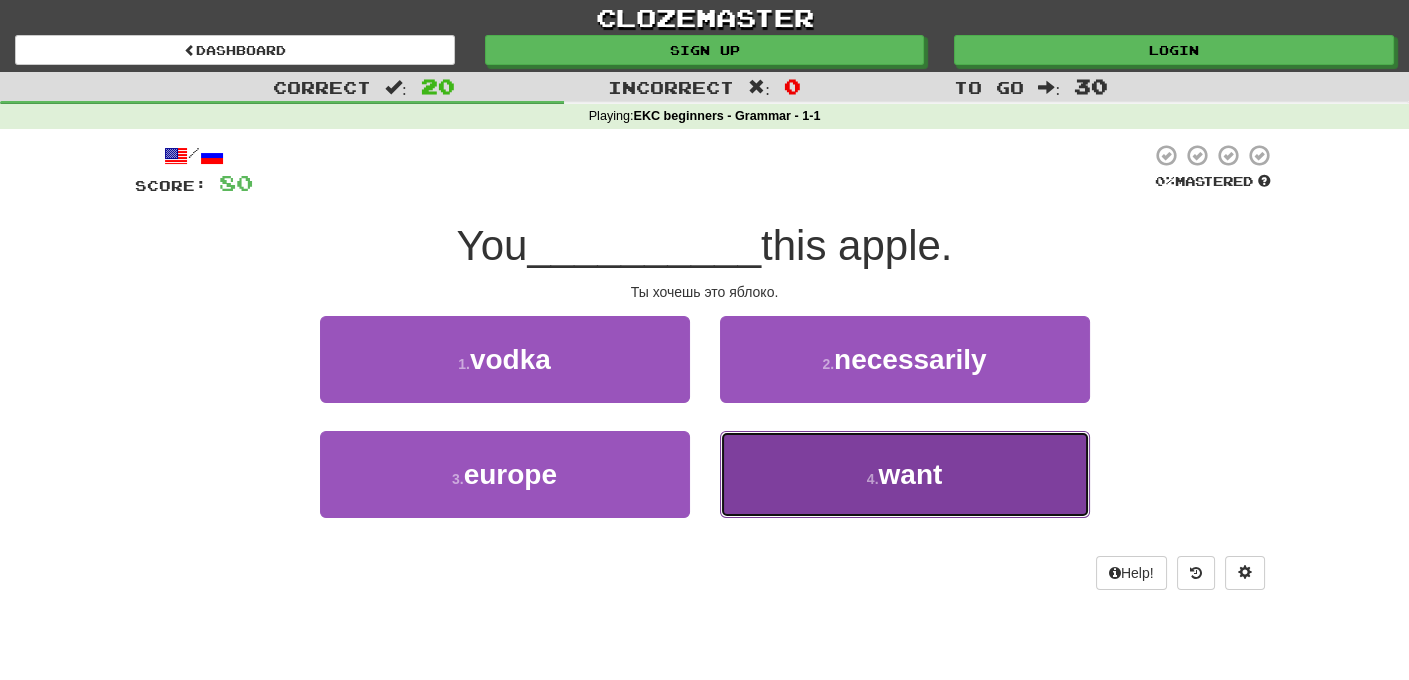 click on "4 .  want" at bounding box center (905, 474) 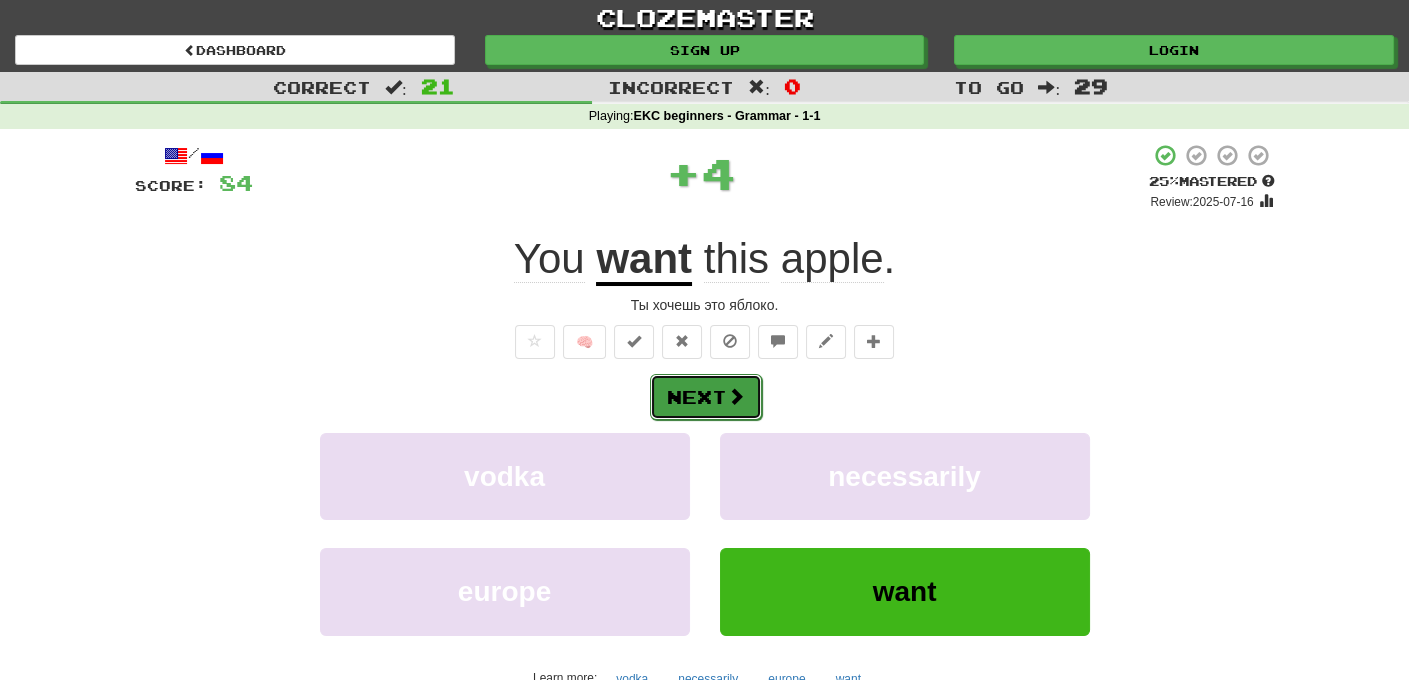 click on "Next" at bounding box center (706, 397) 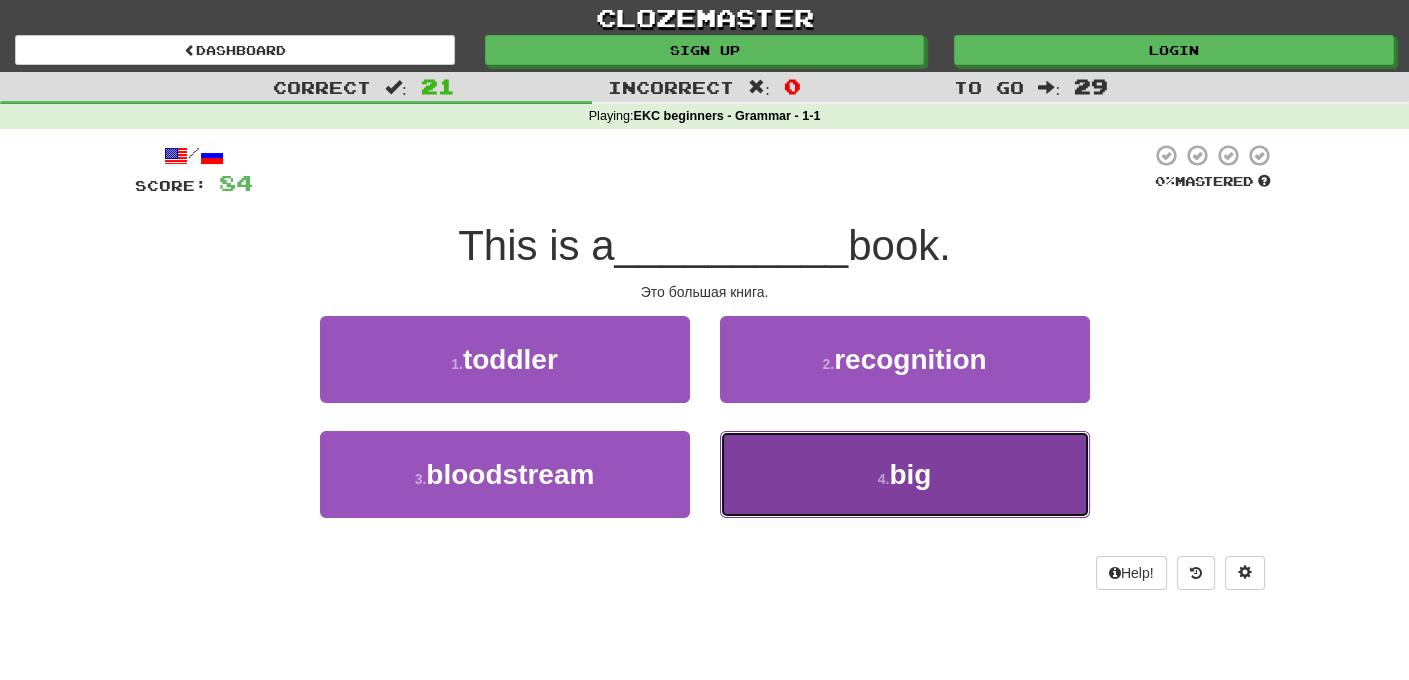click on "4 .  big" at bounding box center [905, 474] 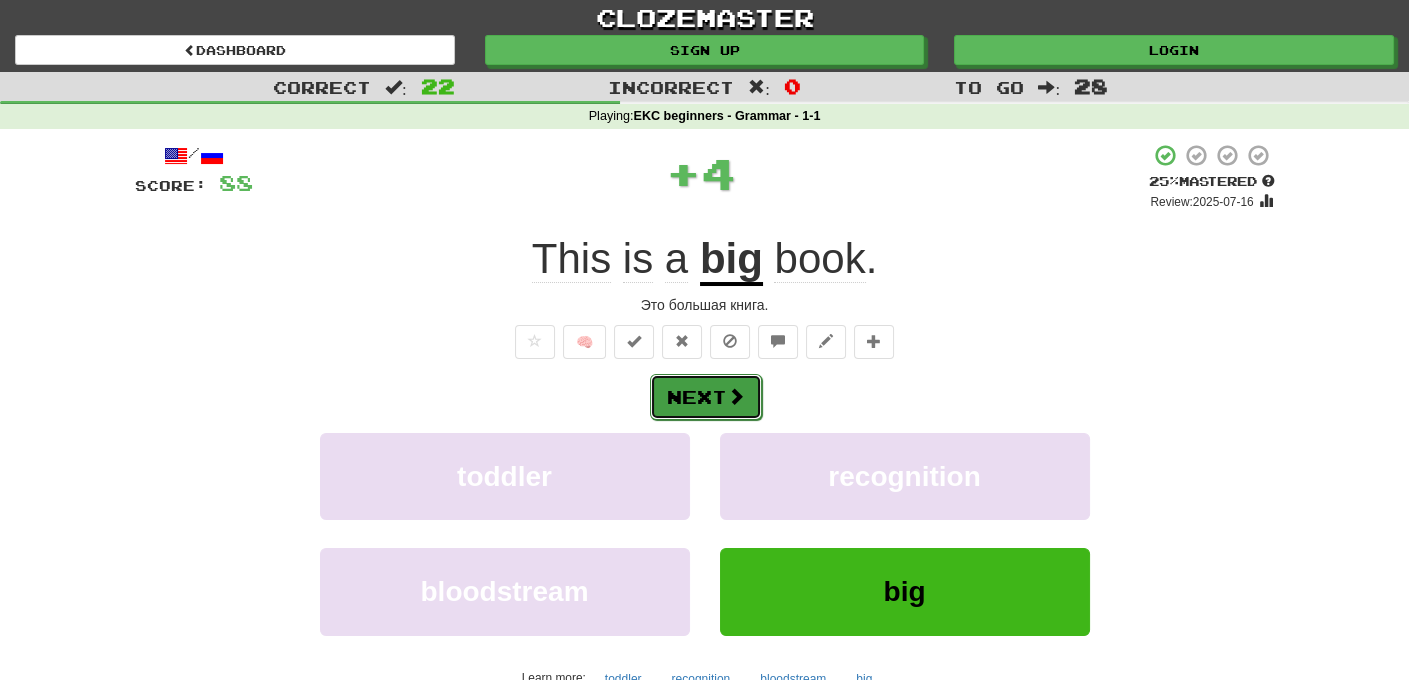 click on "Next" at bounding box center [706, 397] 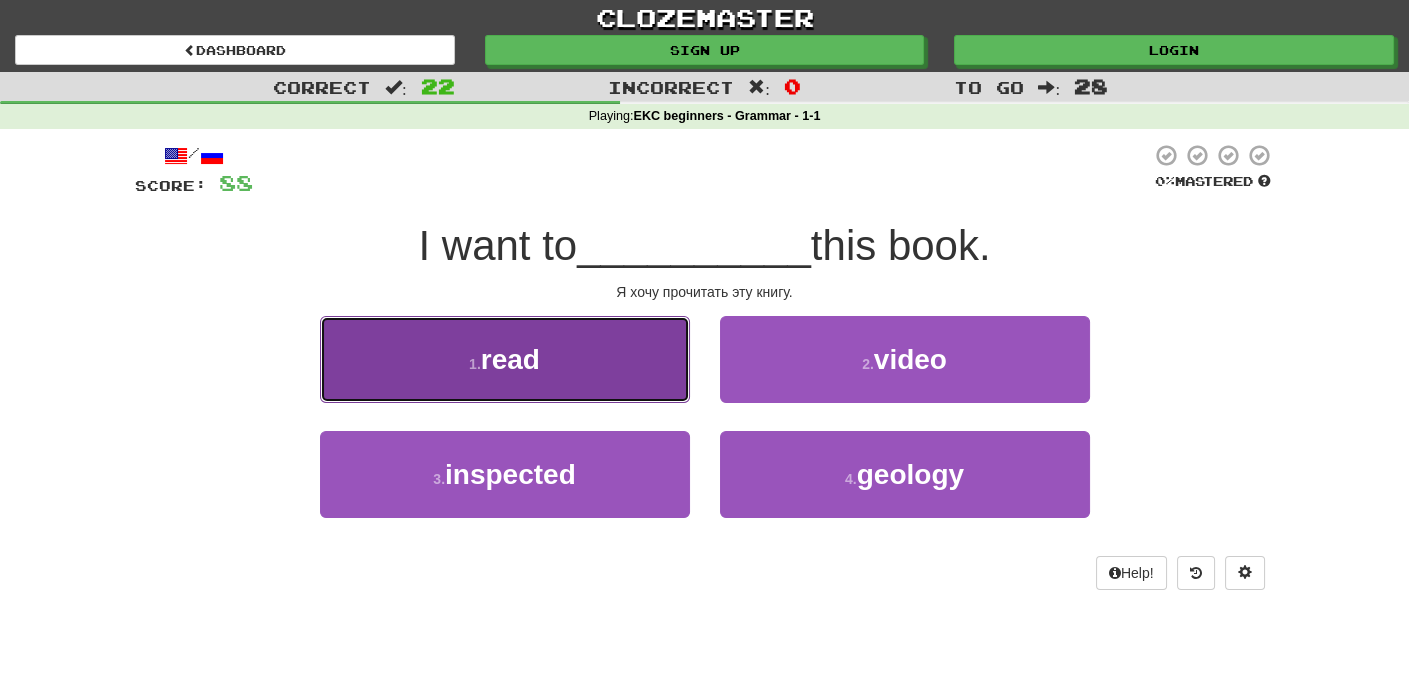 click on "1 .  read" at bounding box center (505, 359) 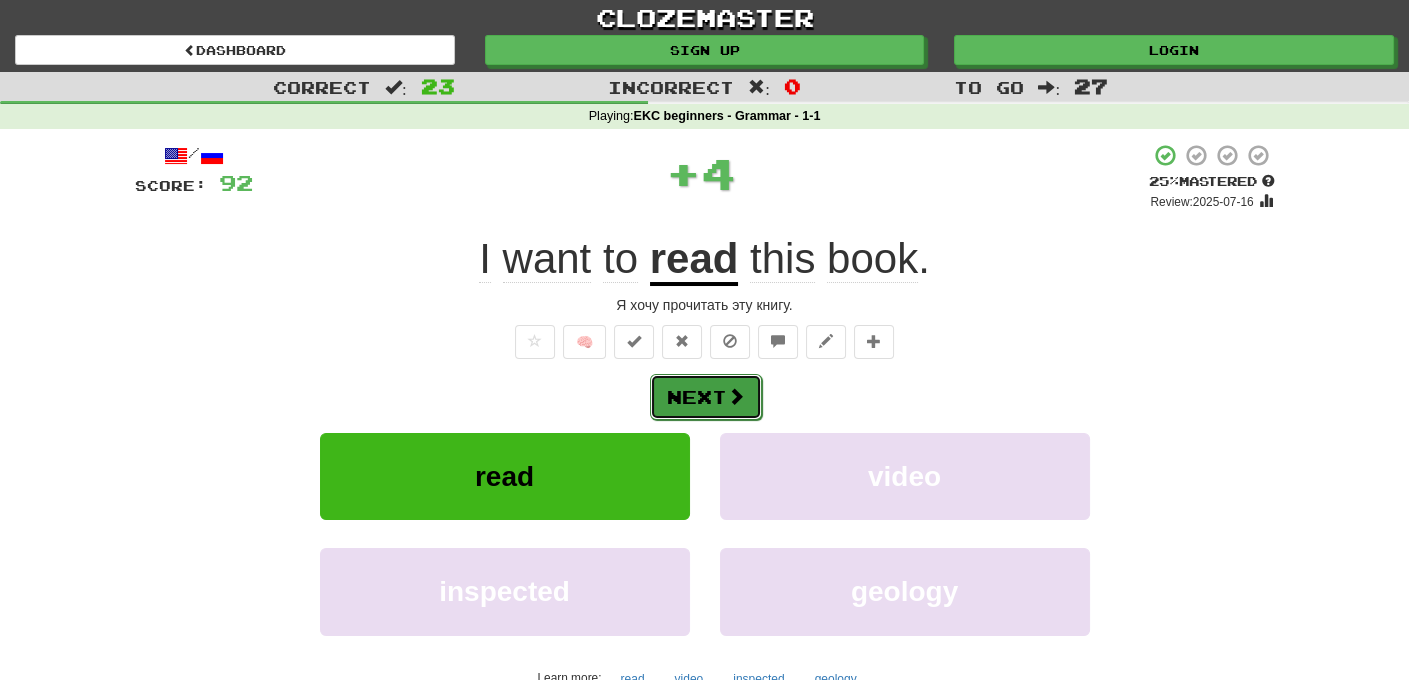 click at bounding box center [736, 396] 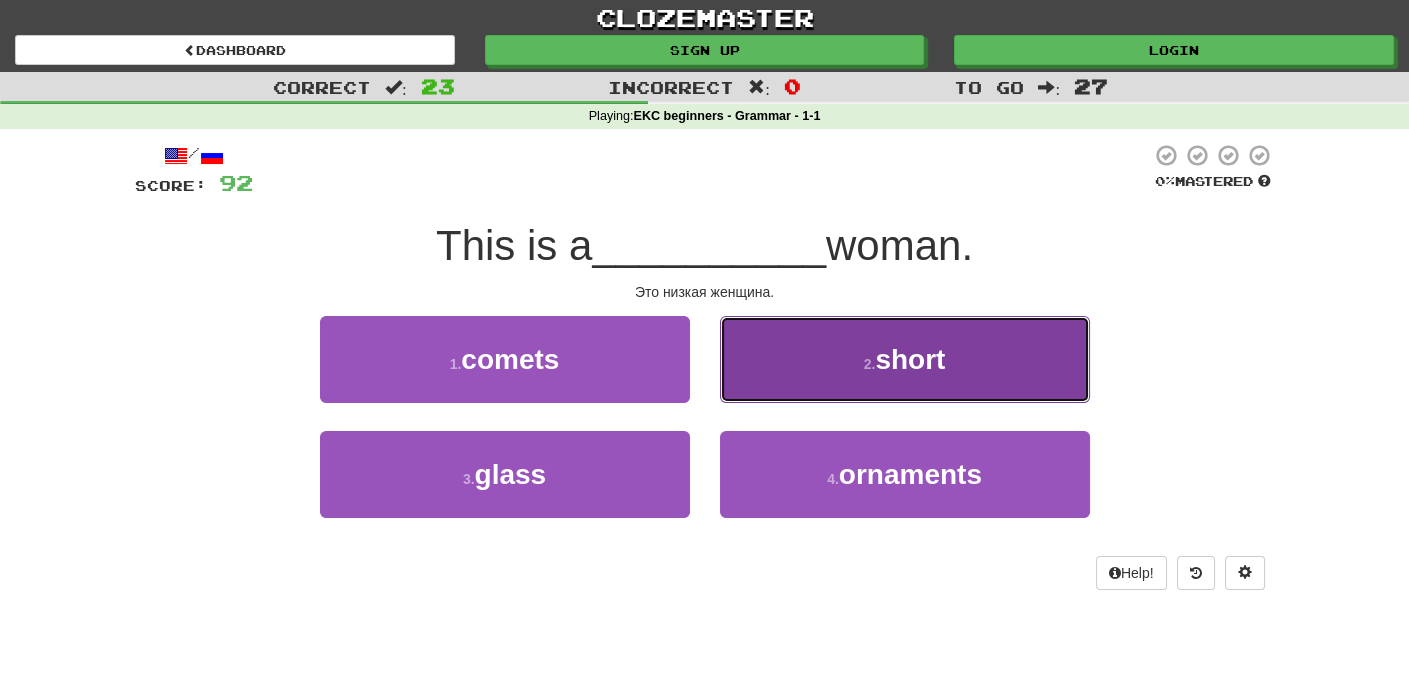 click on "short" at bounding box center [910, 359] 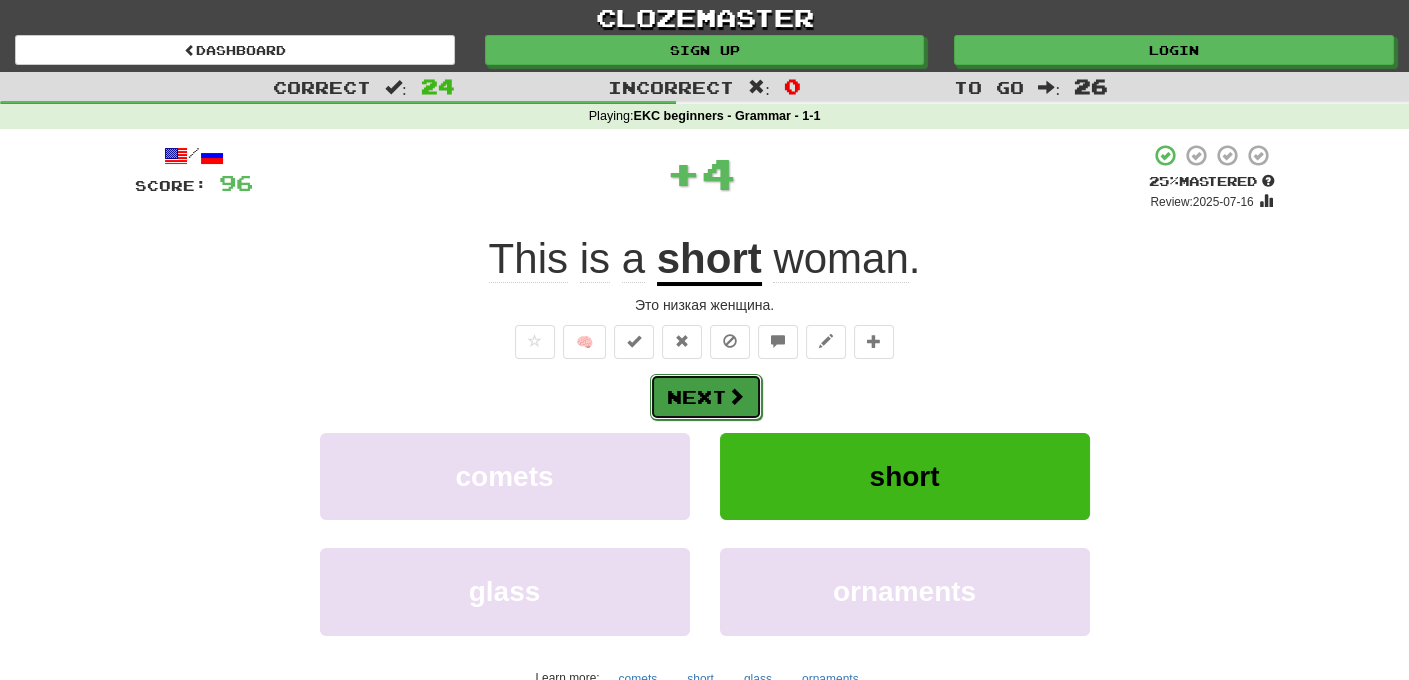 click on "Next" at bounding box center (706, 397) 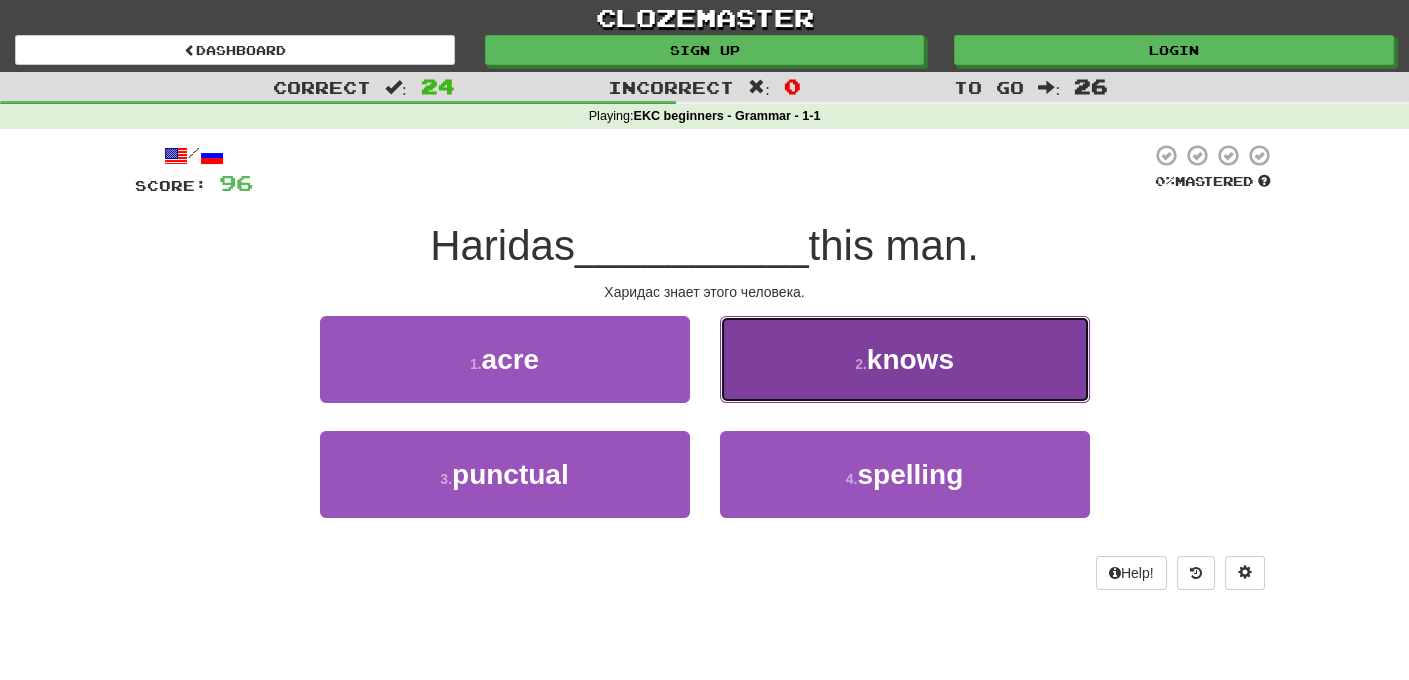 click on "knows" at bounding box center (910, 359) 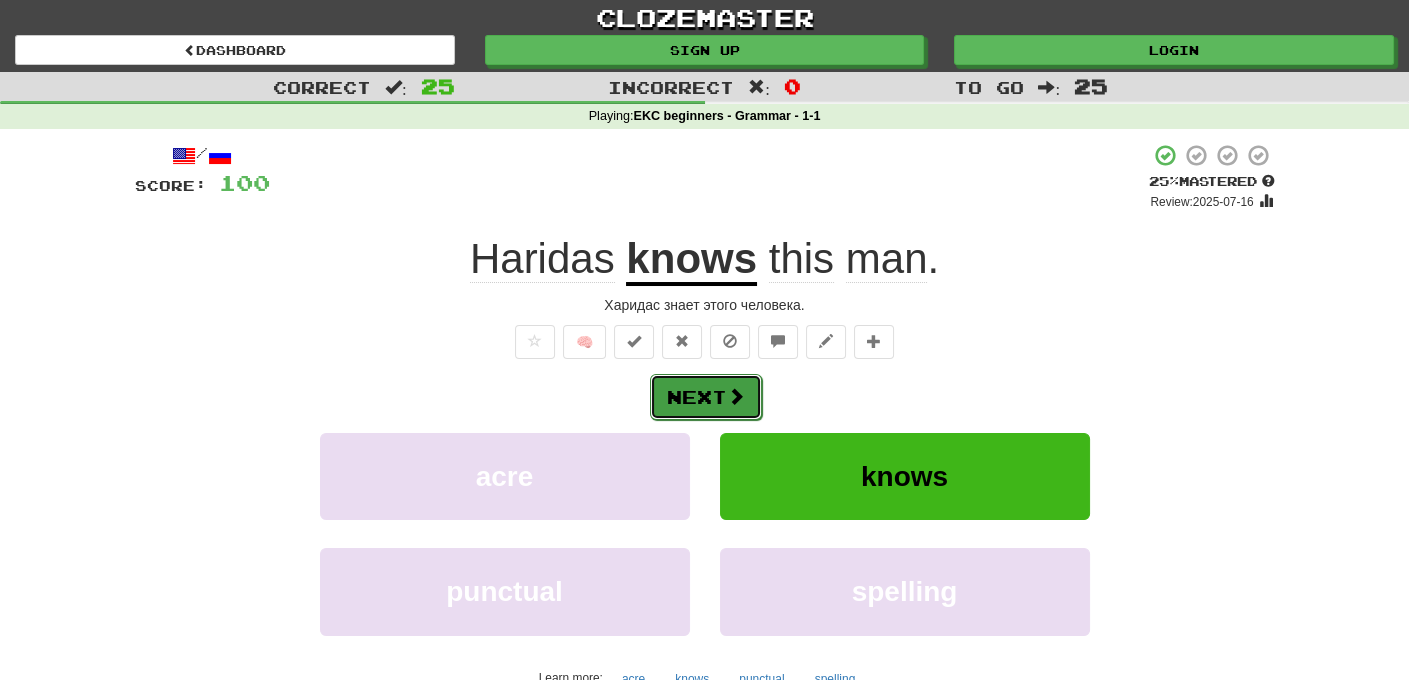 click on "Next" at bounding box center (706, 397) 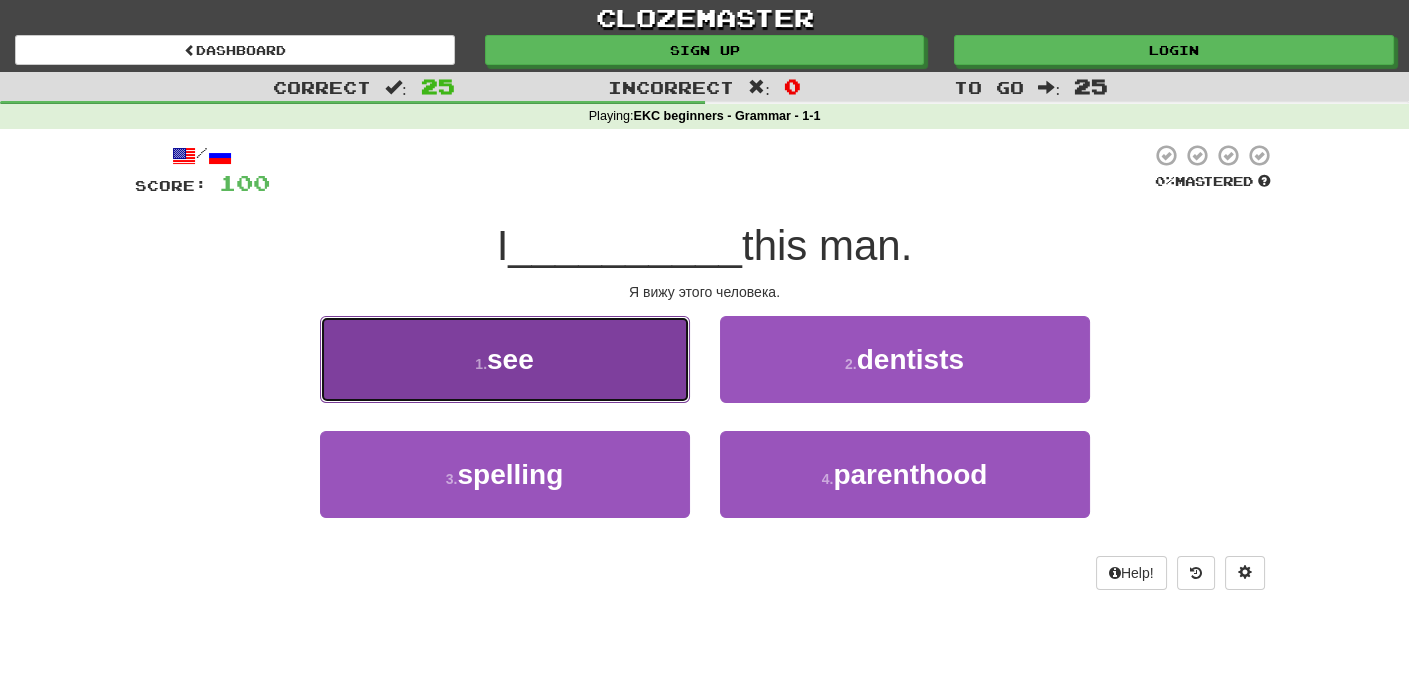 click on "see" at bounding box center [510, 359] 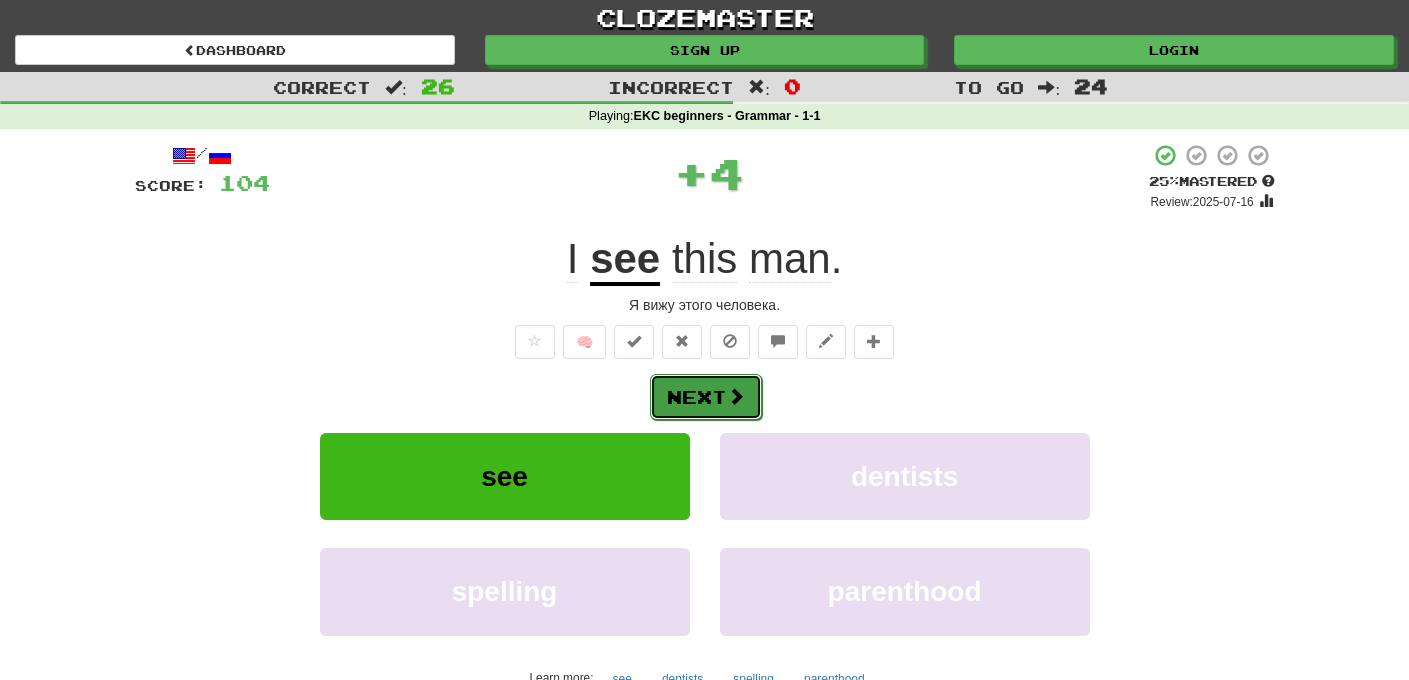 click on "Next" at bounding box center (706, 397) 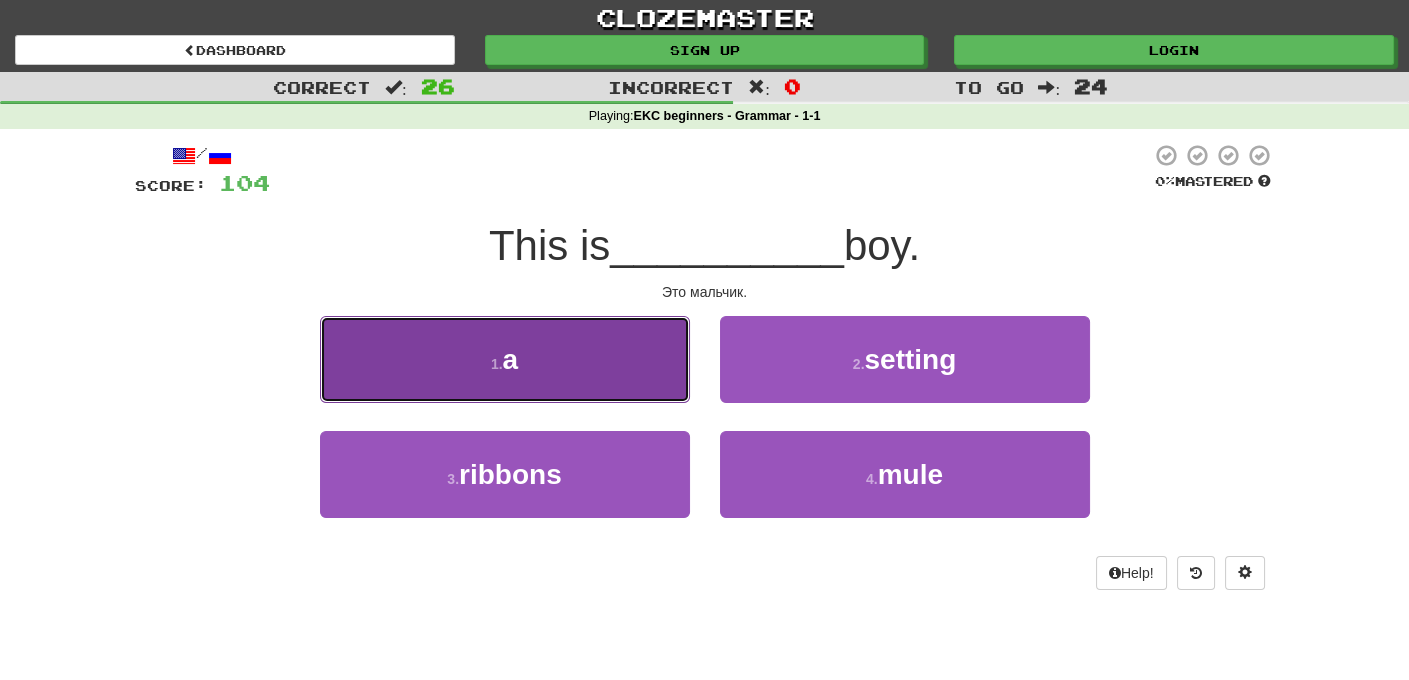 click on "1 .  a" at bounding box center [505, 359] 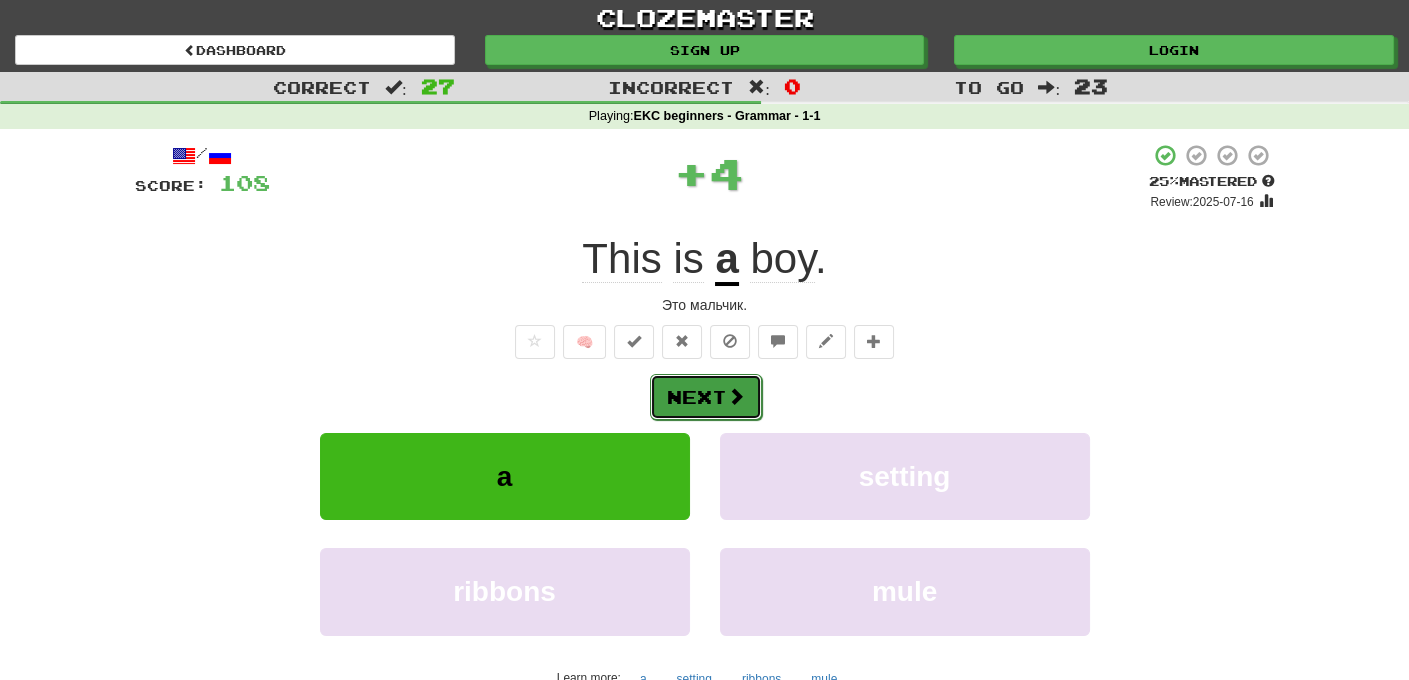 click on "Next" at bounding box center (706, 397) 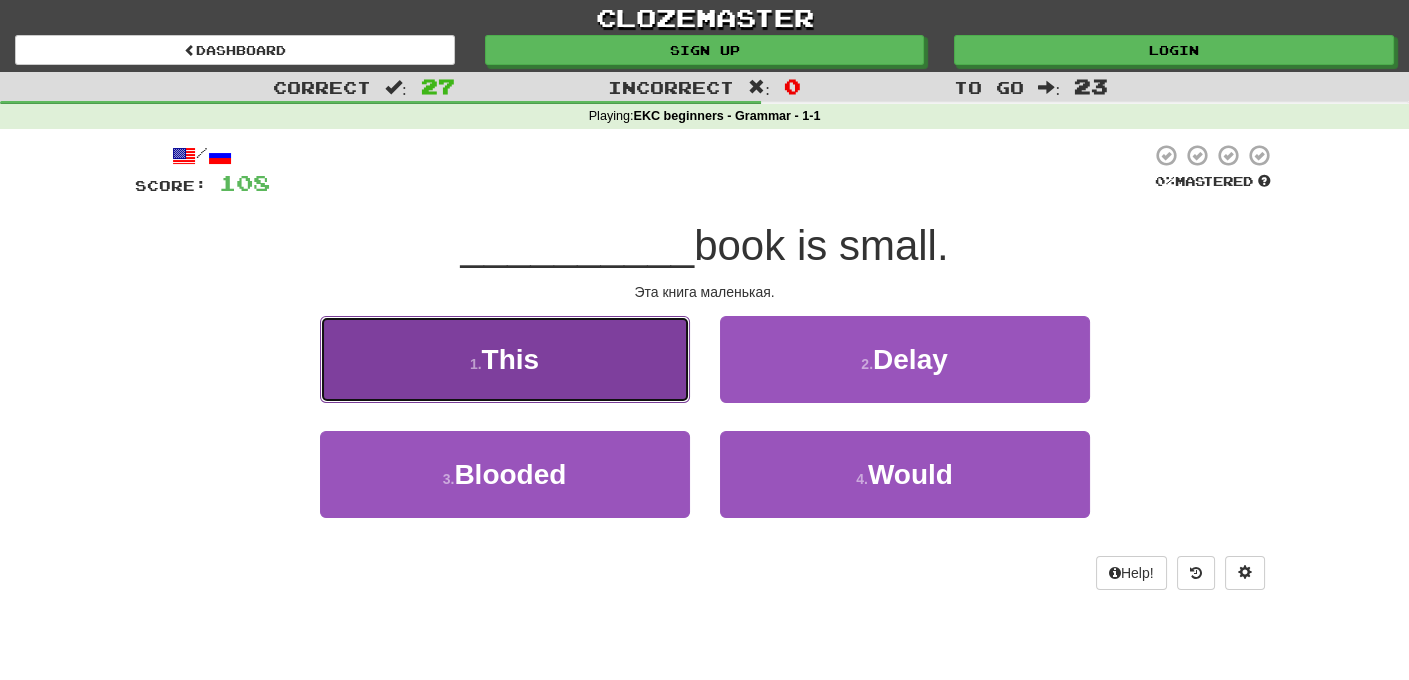 click on "1 .  This" at bounding box center [505, 359] 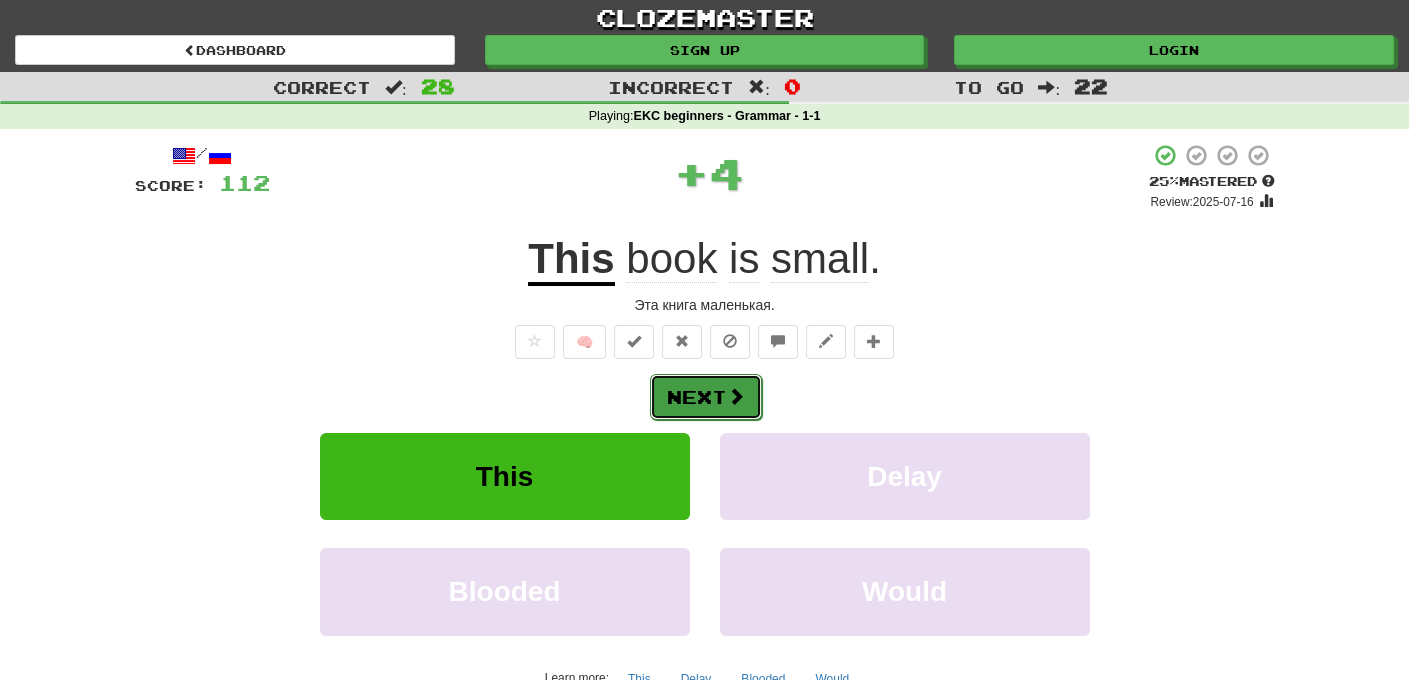 click on "Next" at bounding box center [706, 397] 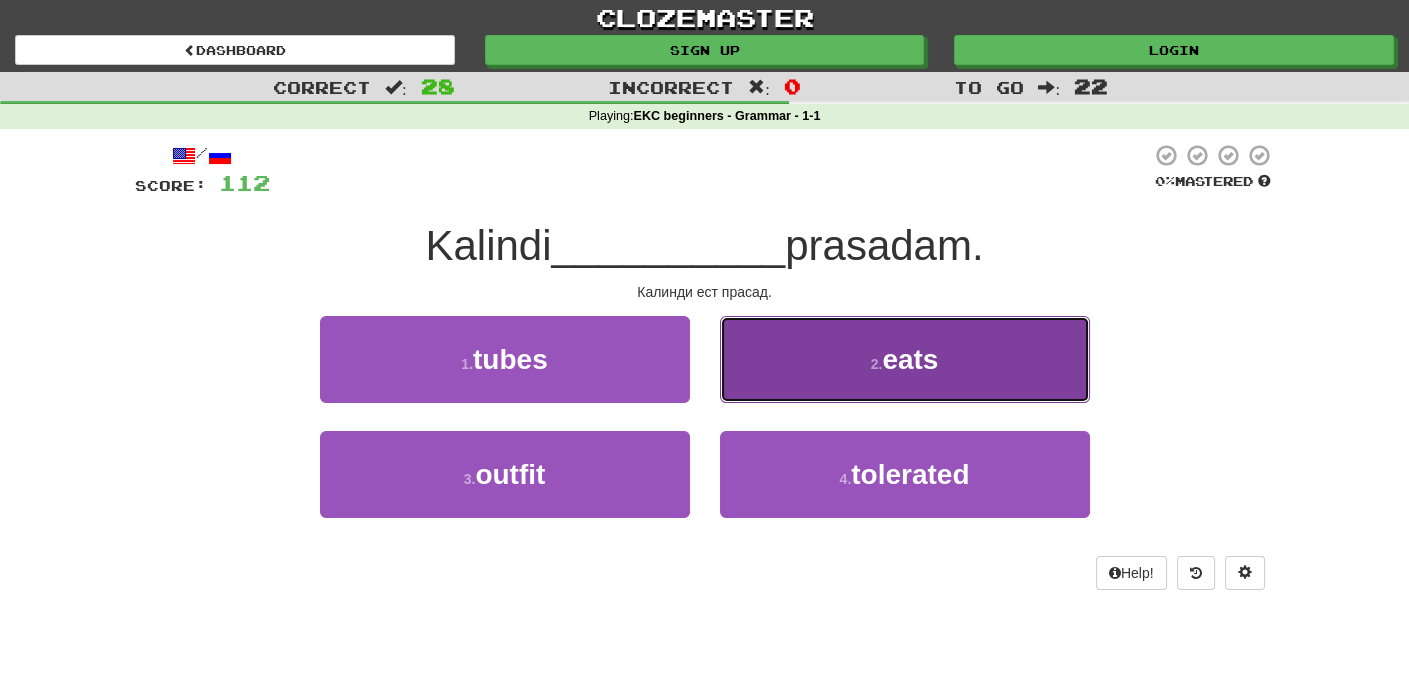 click on "eats" at bounding box center [910, 359] 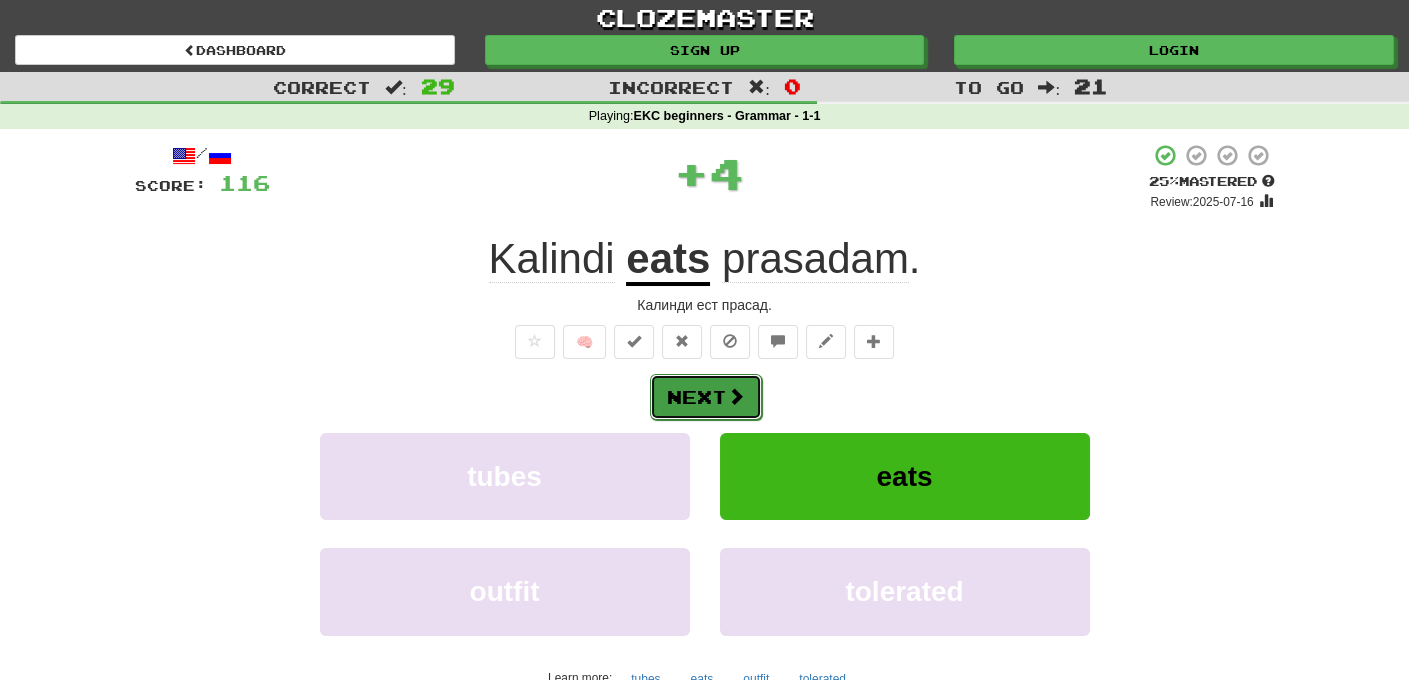 click at bounding box center [736, 396] 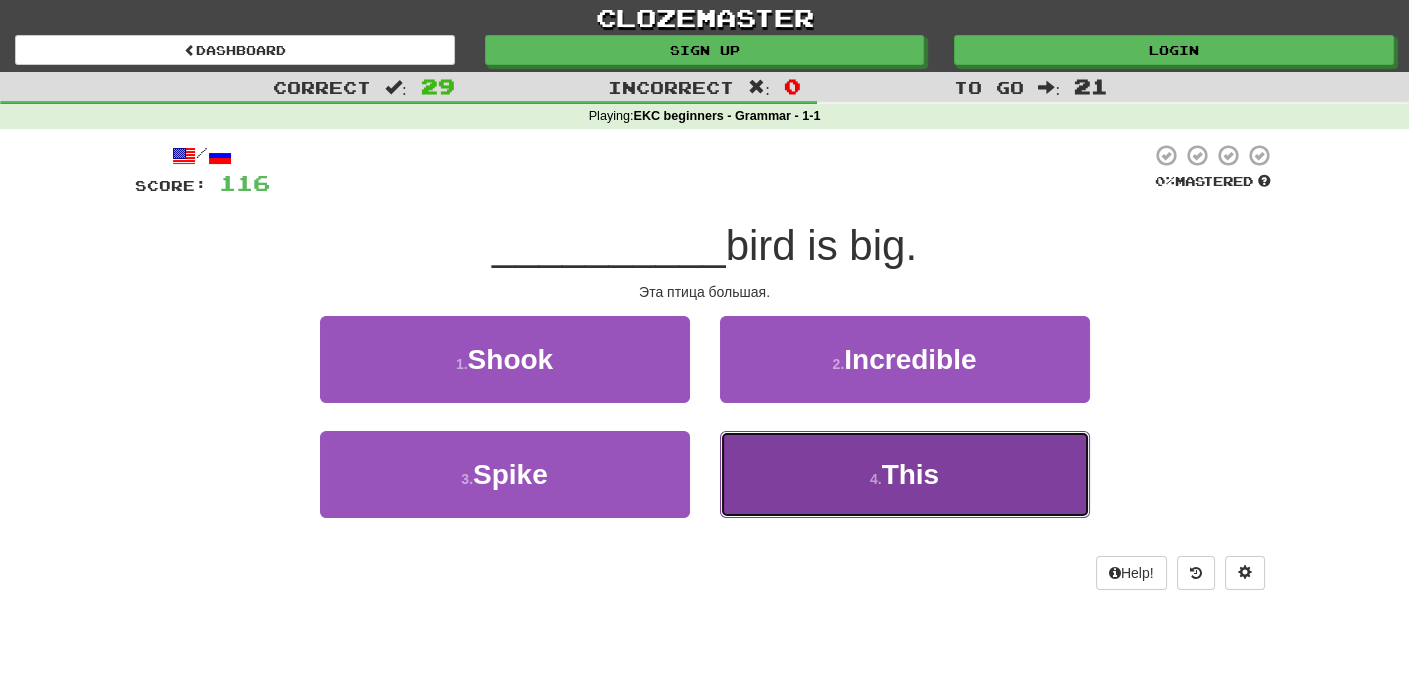 click on "This" at bounding box center (911, 474) 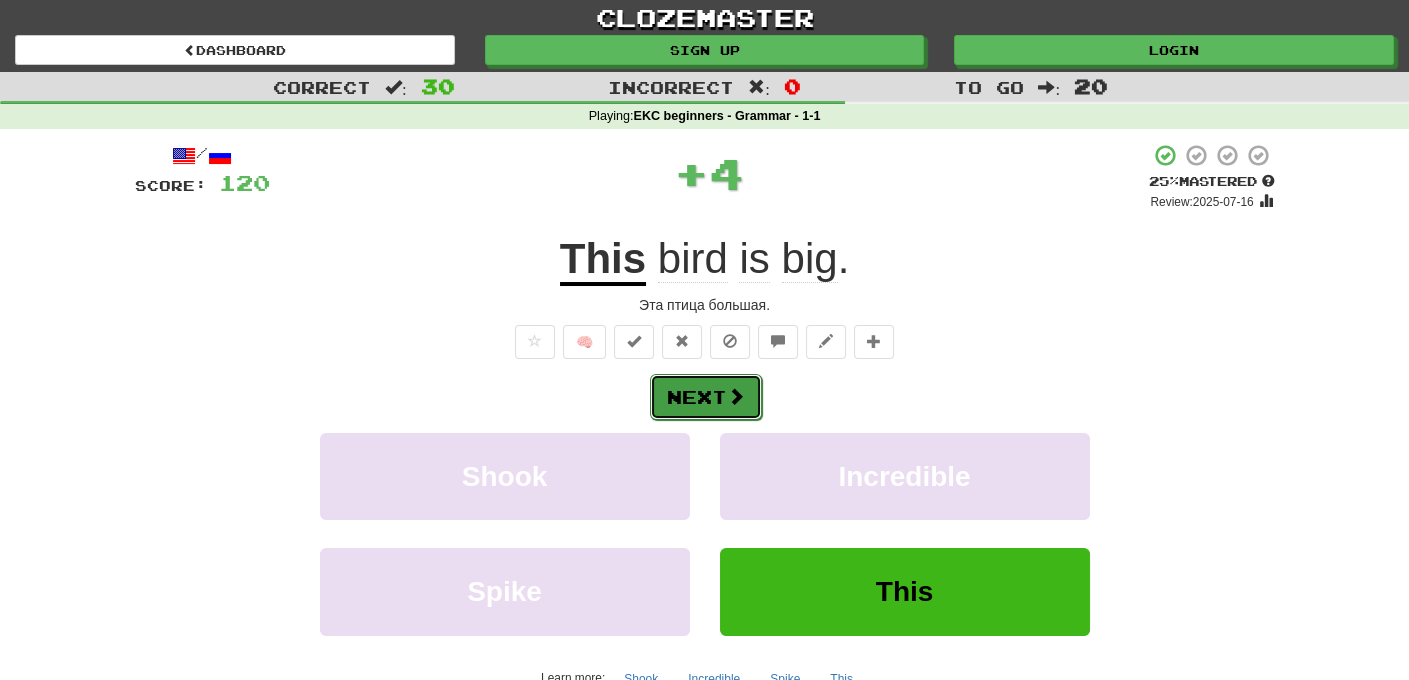 click on "Next" at bounding box center [706, 397] 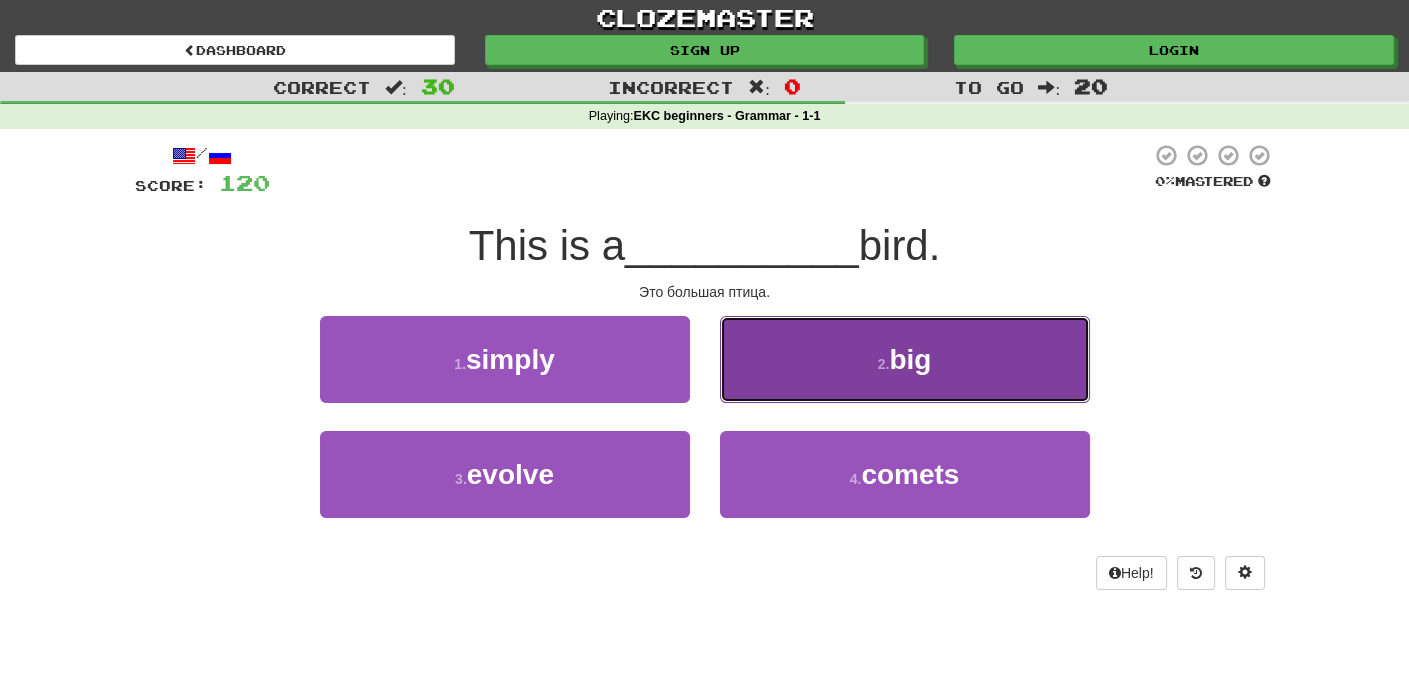 click on "big" at bounding box center (910, 359) 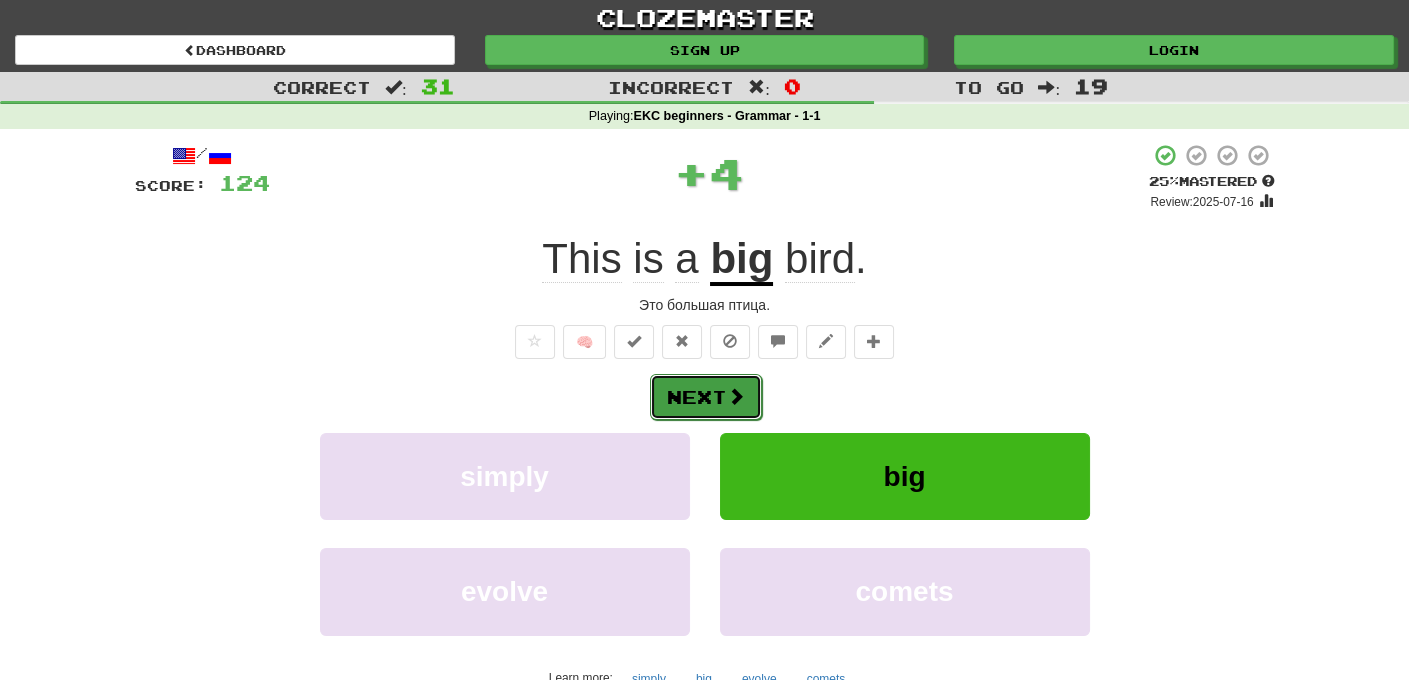 click on "Next" at bounding box center (706, 397) 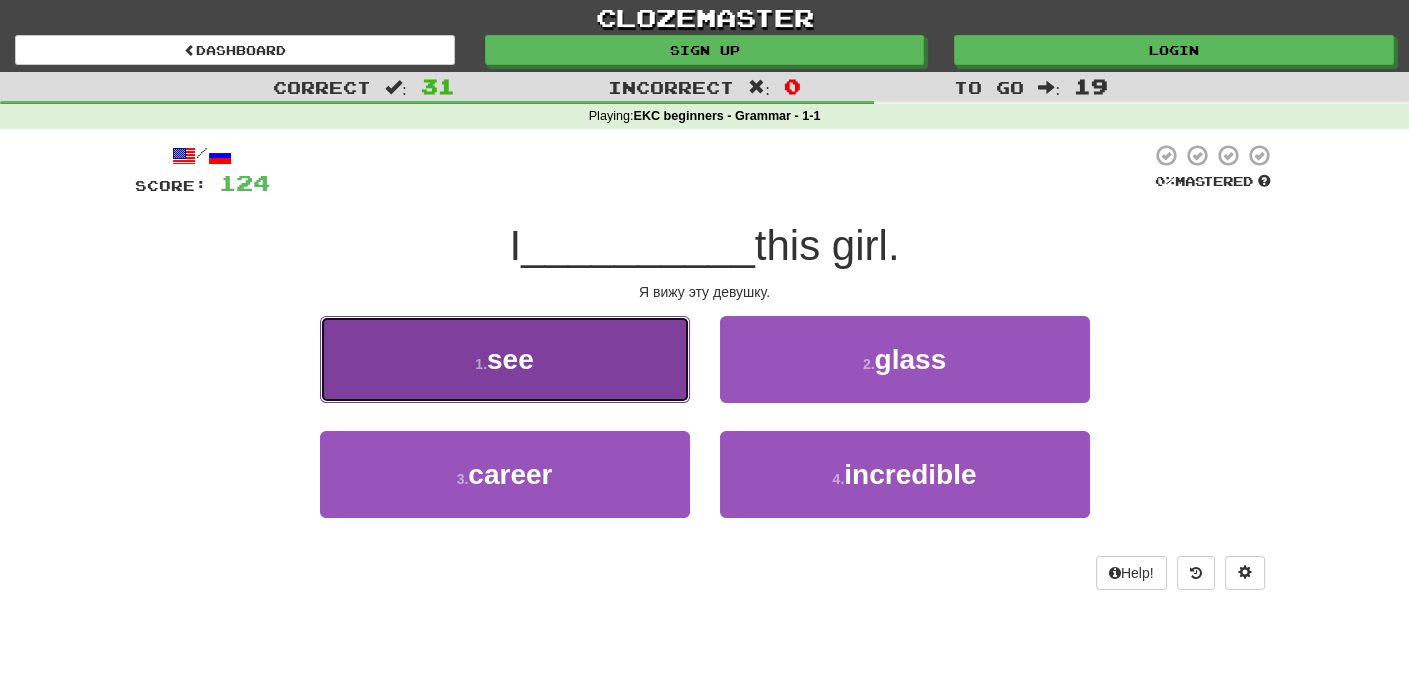 click on "1 .  see" at bounding box center (505, 359) 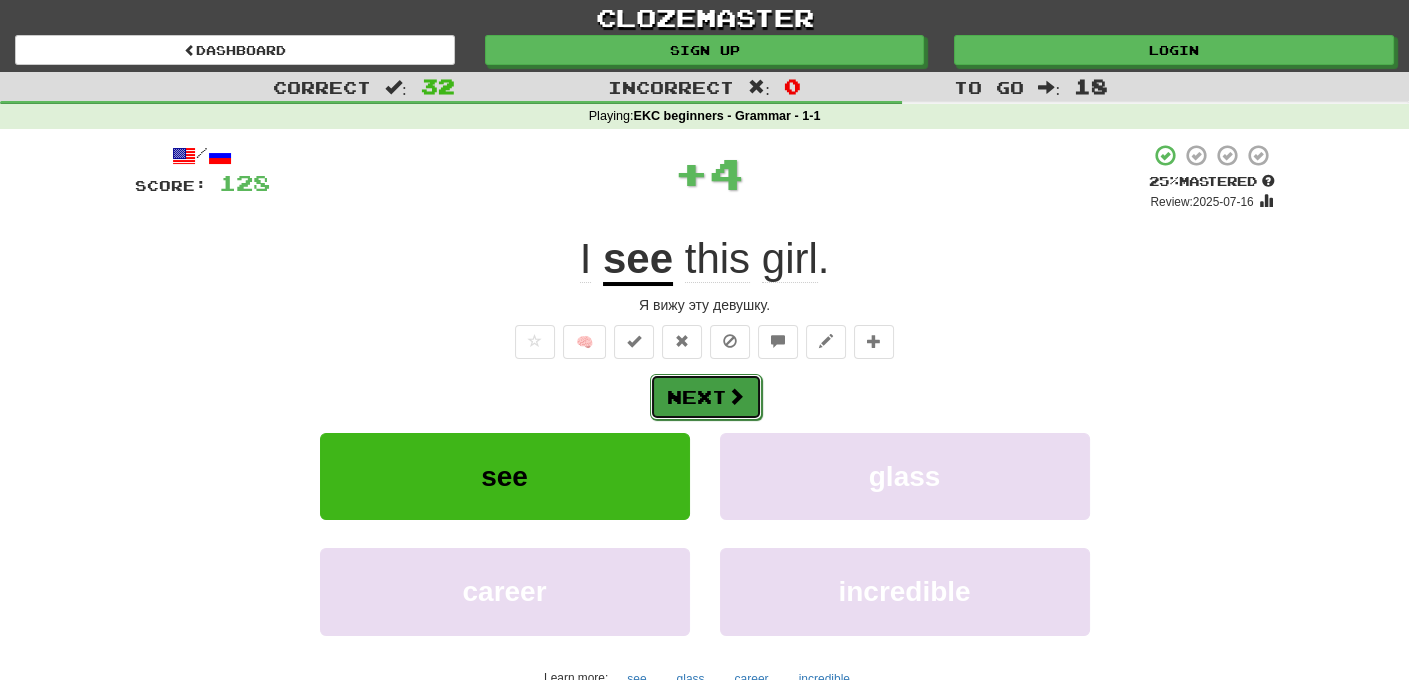 click on "Next" at bounding box center (706, 397) 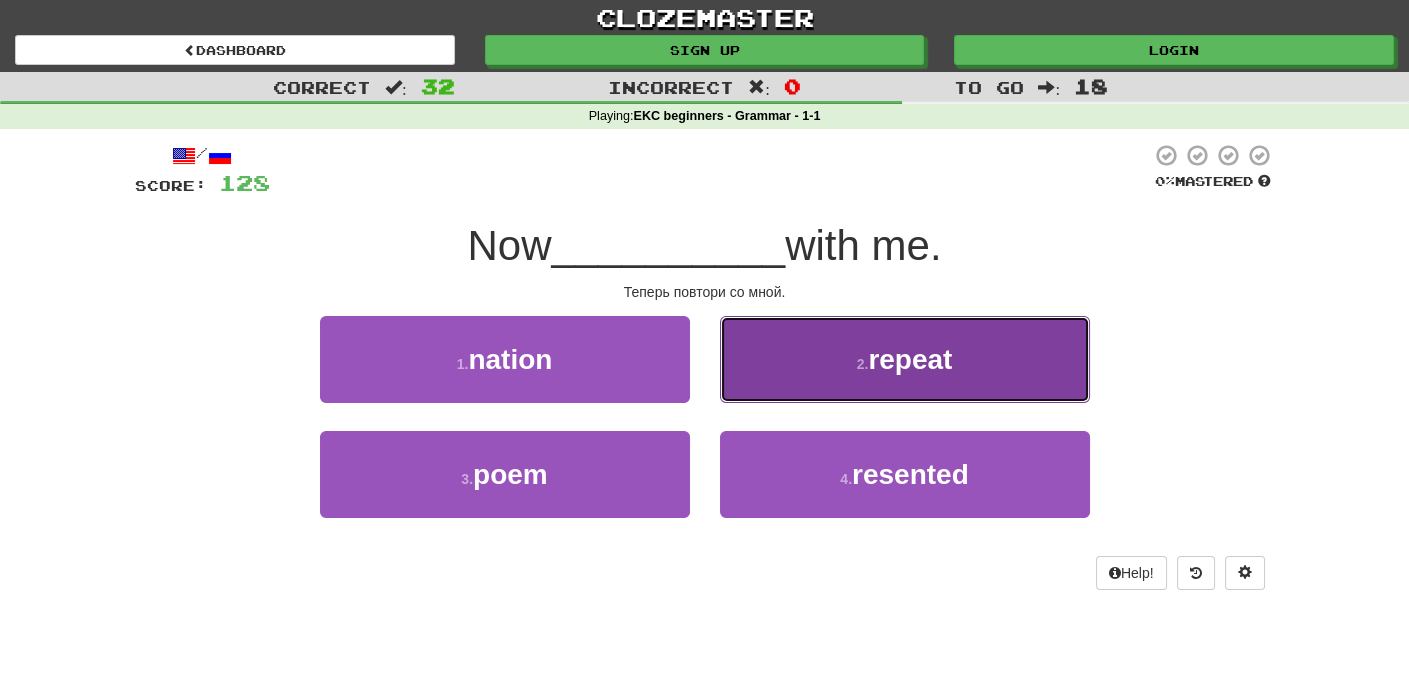 click on "repeat" at bounding box center [910, 359] 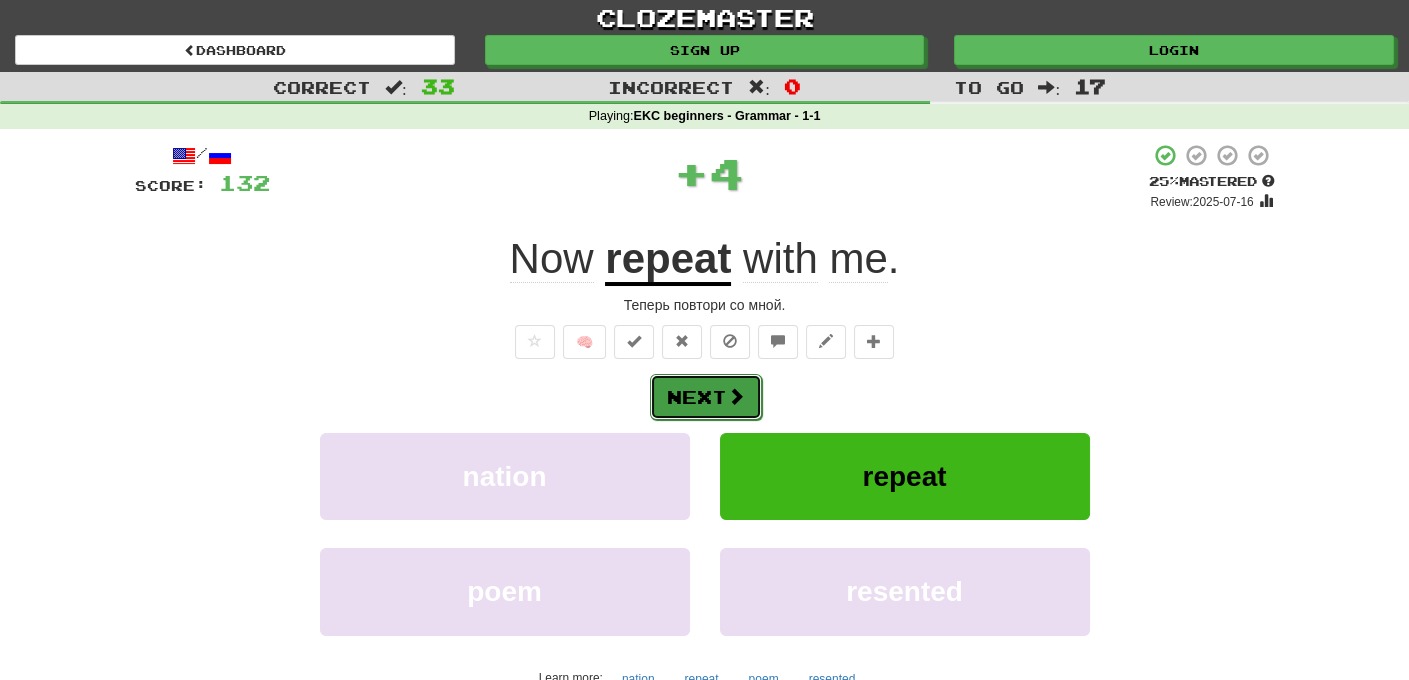 click on "Next" at bounding box center (706, 397) 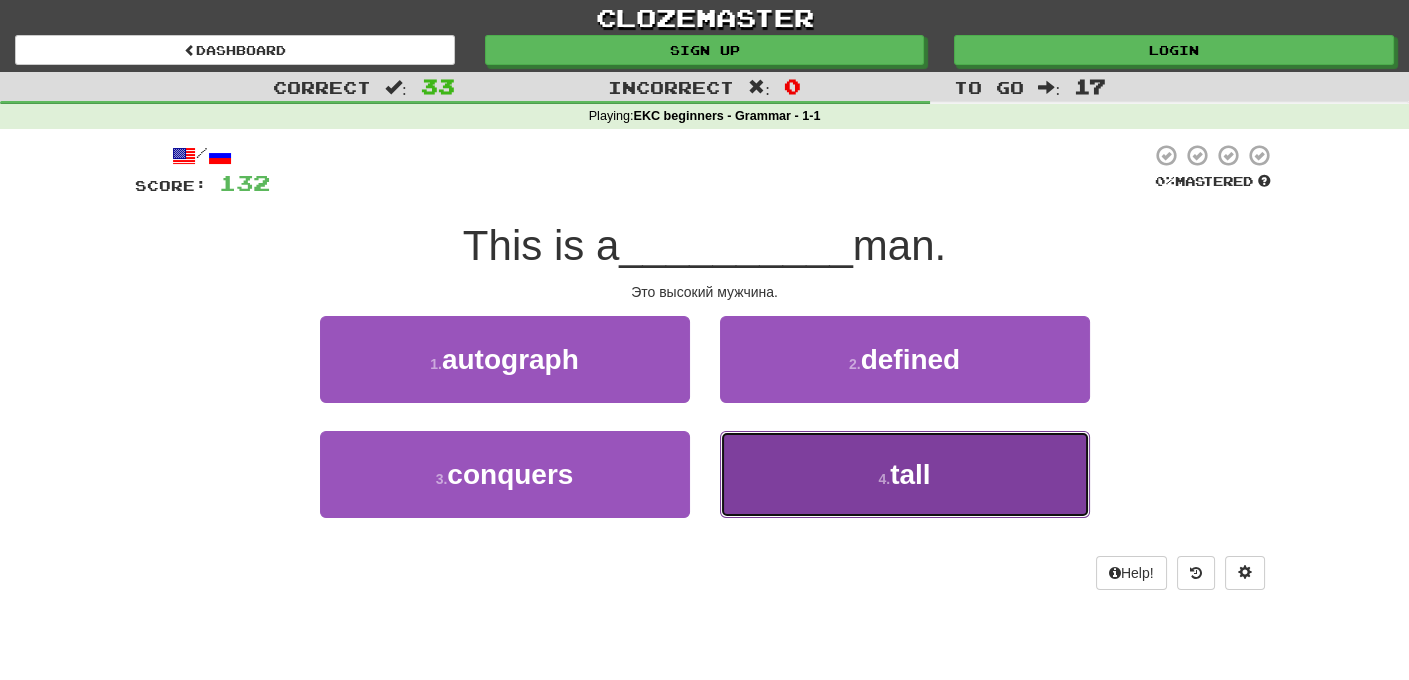 click on "tall" at bounding box center [910, 474] 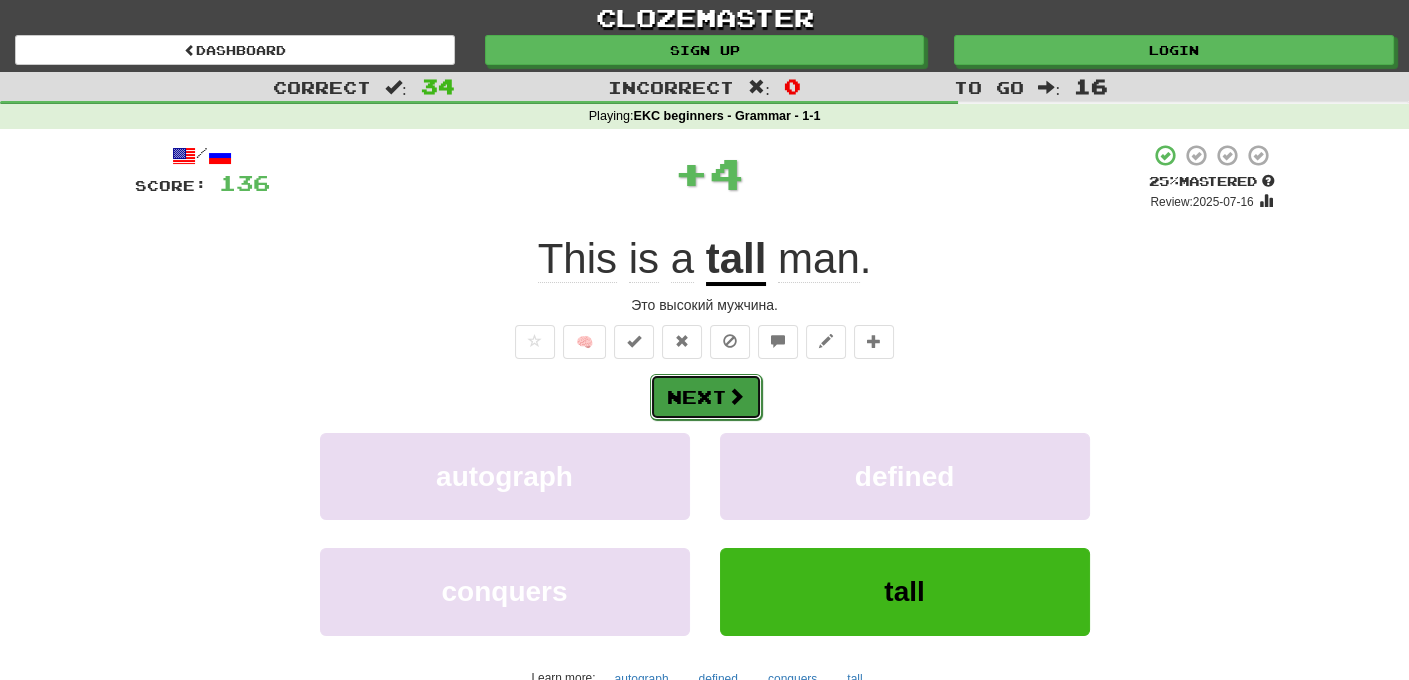 click on "Next" at bounding box center [706, 397] 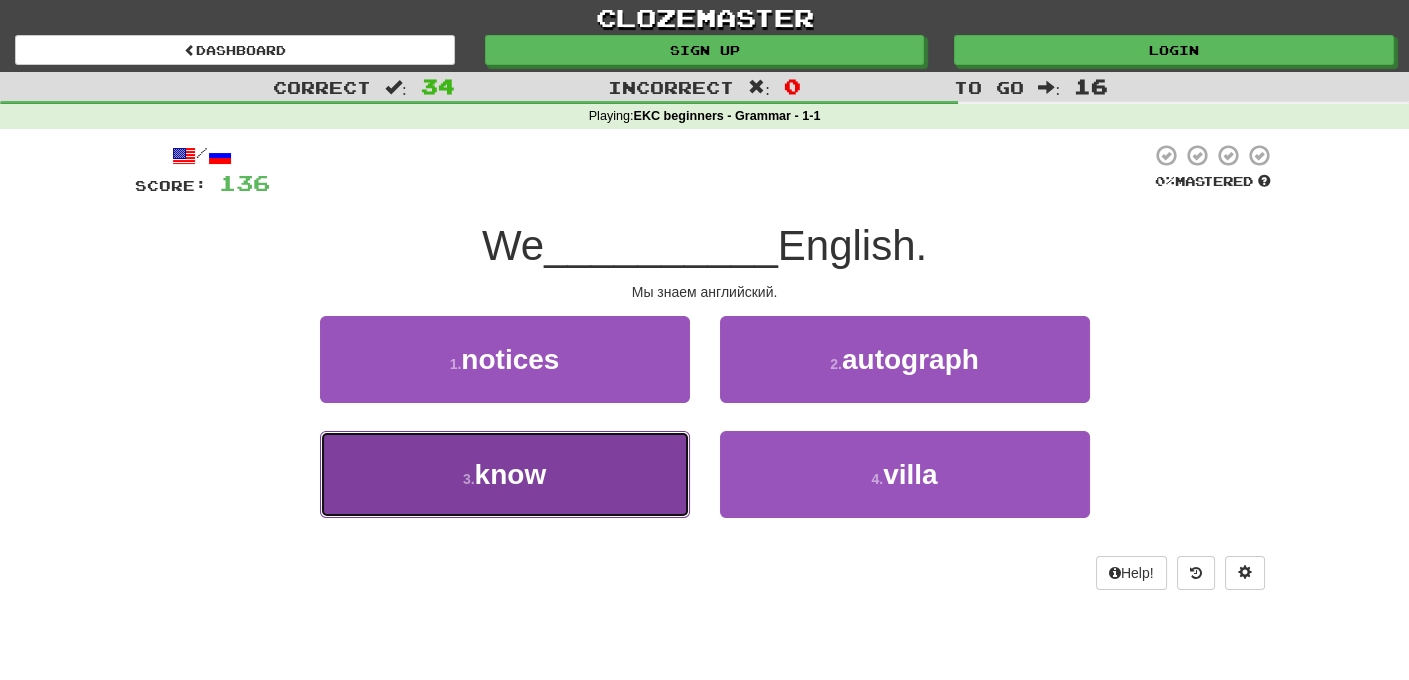 click on "know" at bounding box center [511, 474] 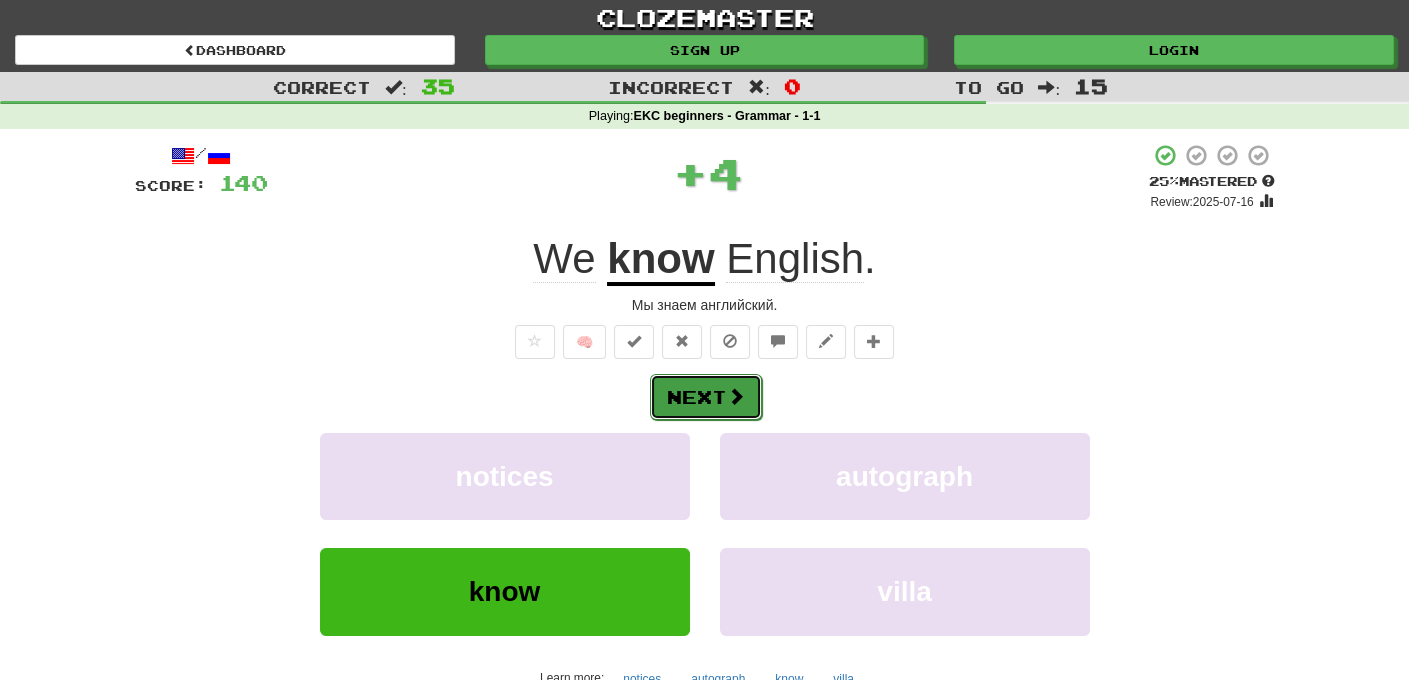 click on "Next" at bounding box center (706, 397) 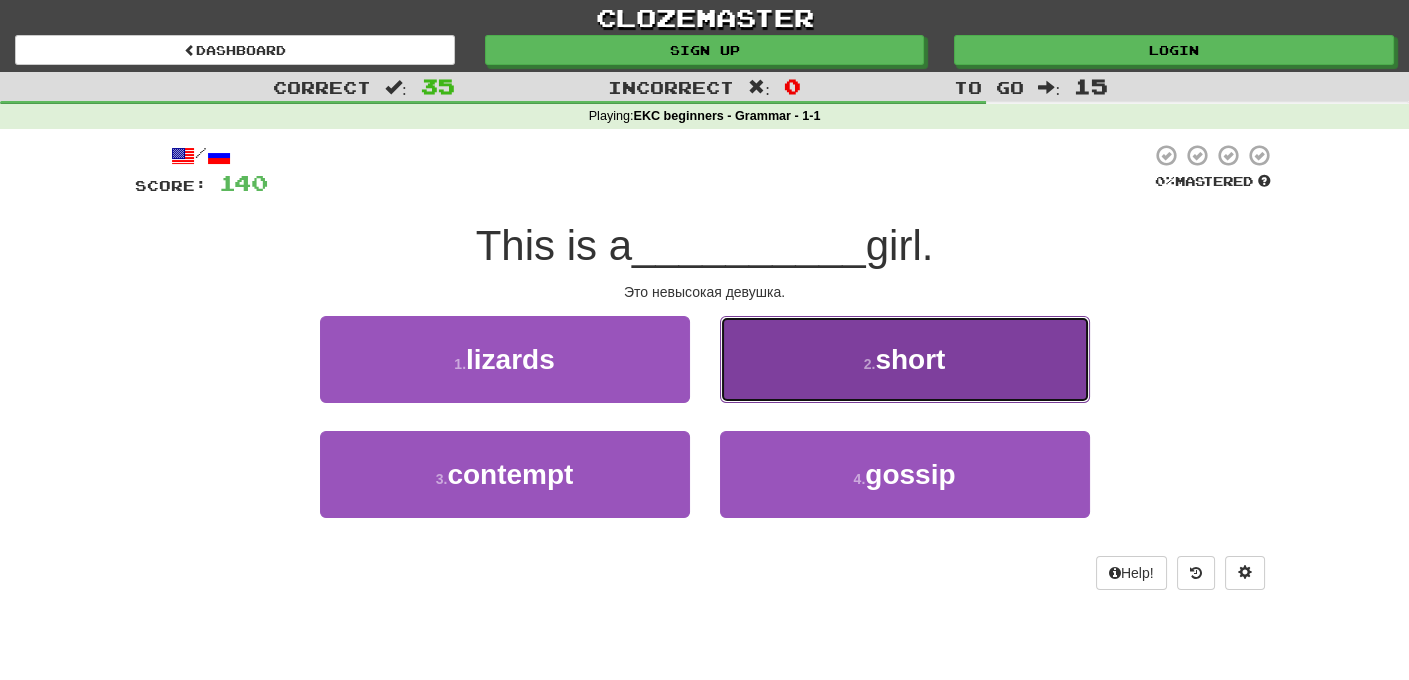 click on "short" at bounding box center [910, 359] 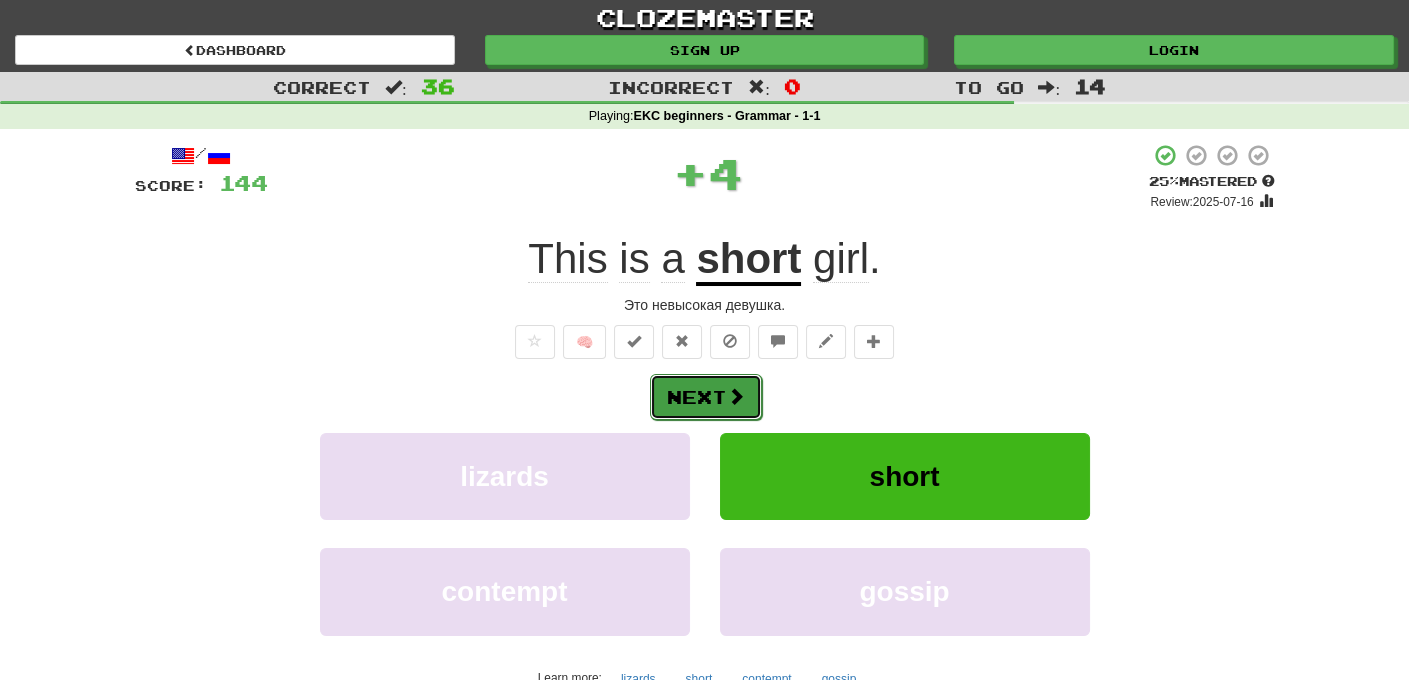 click on "Next" at bounding box center [706, 397] 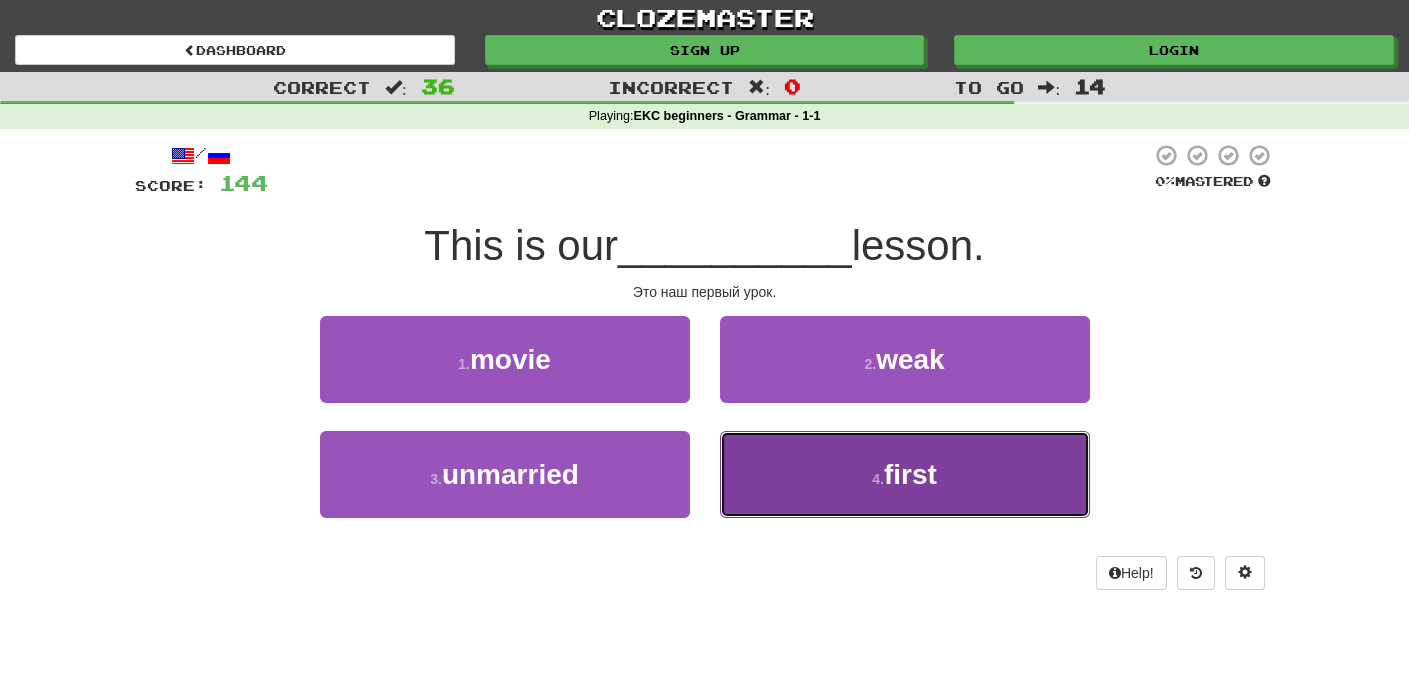 click on "4 ." at bounding box center [878, 479] 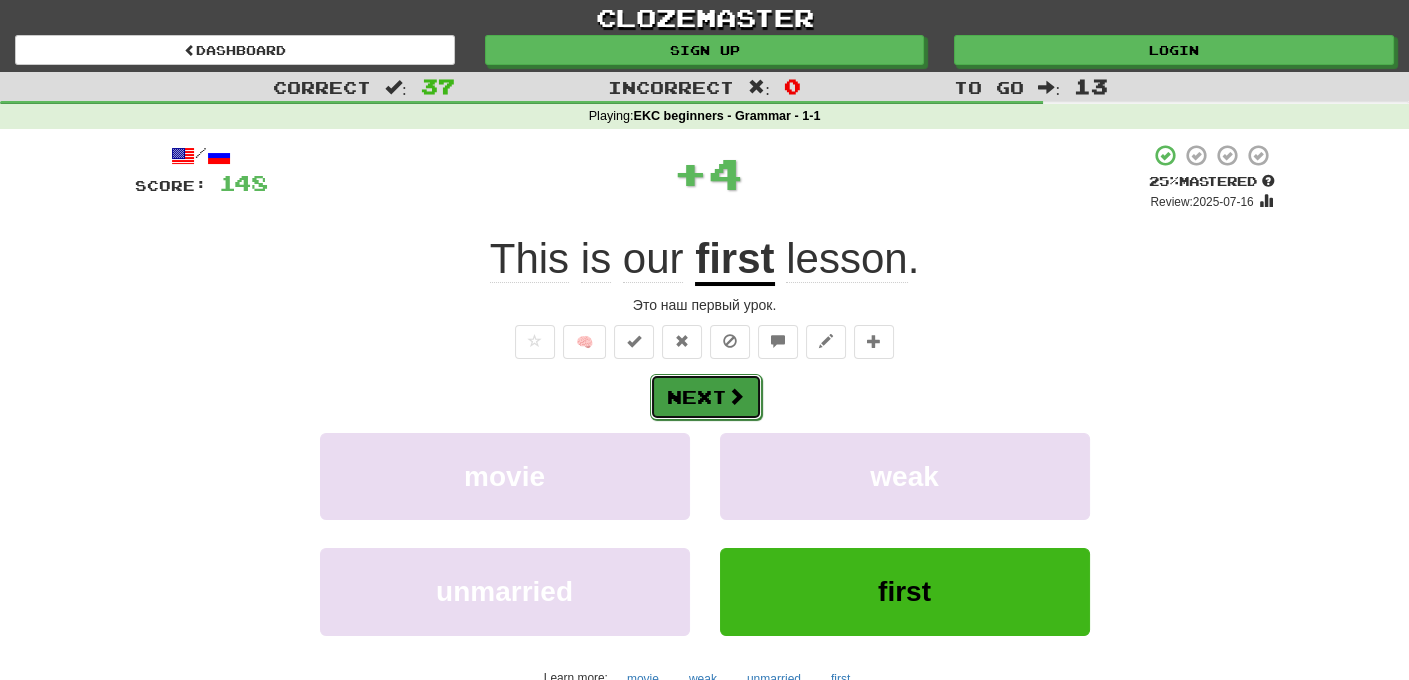 click on "Next" at bounding box center [706, 397] 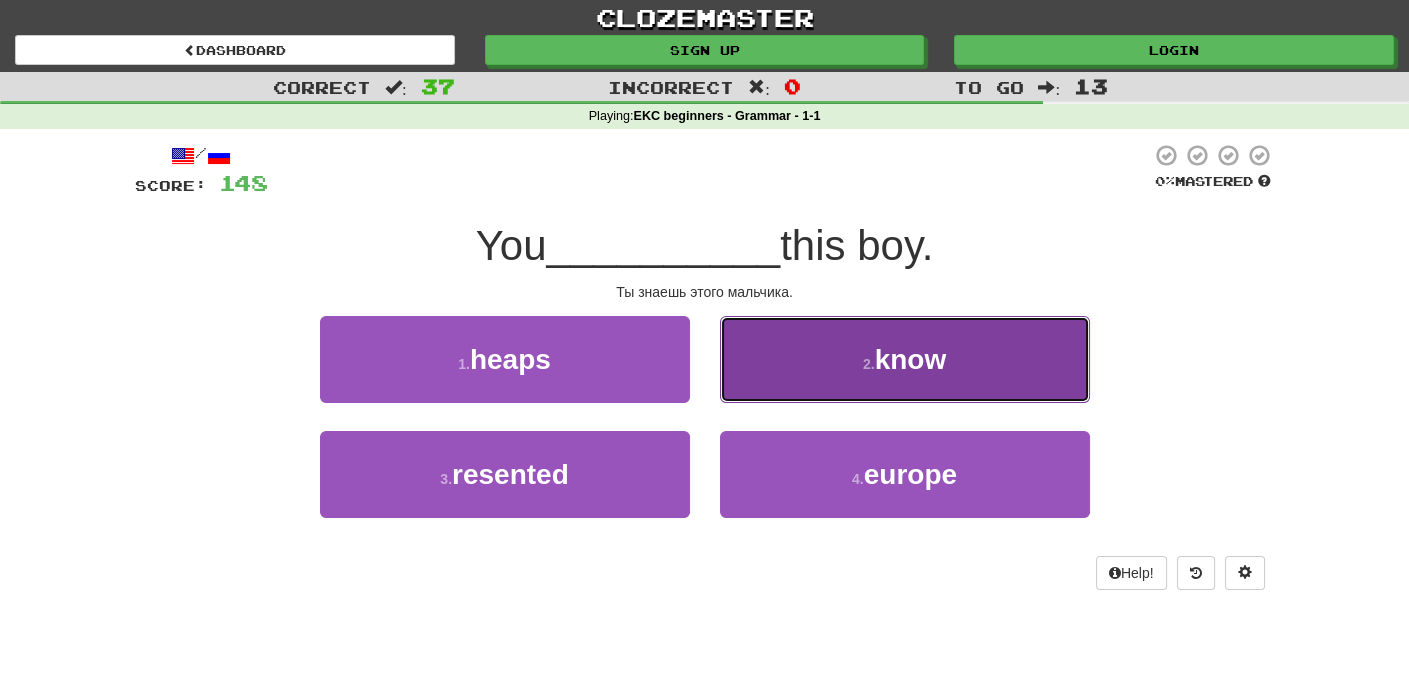 click on "know" at bounding box center (911, 359) 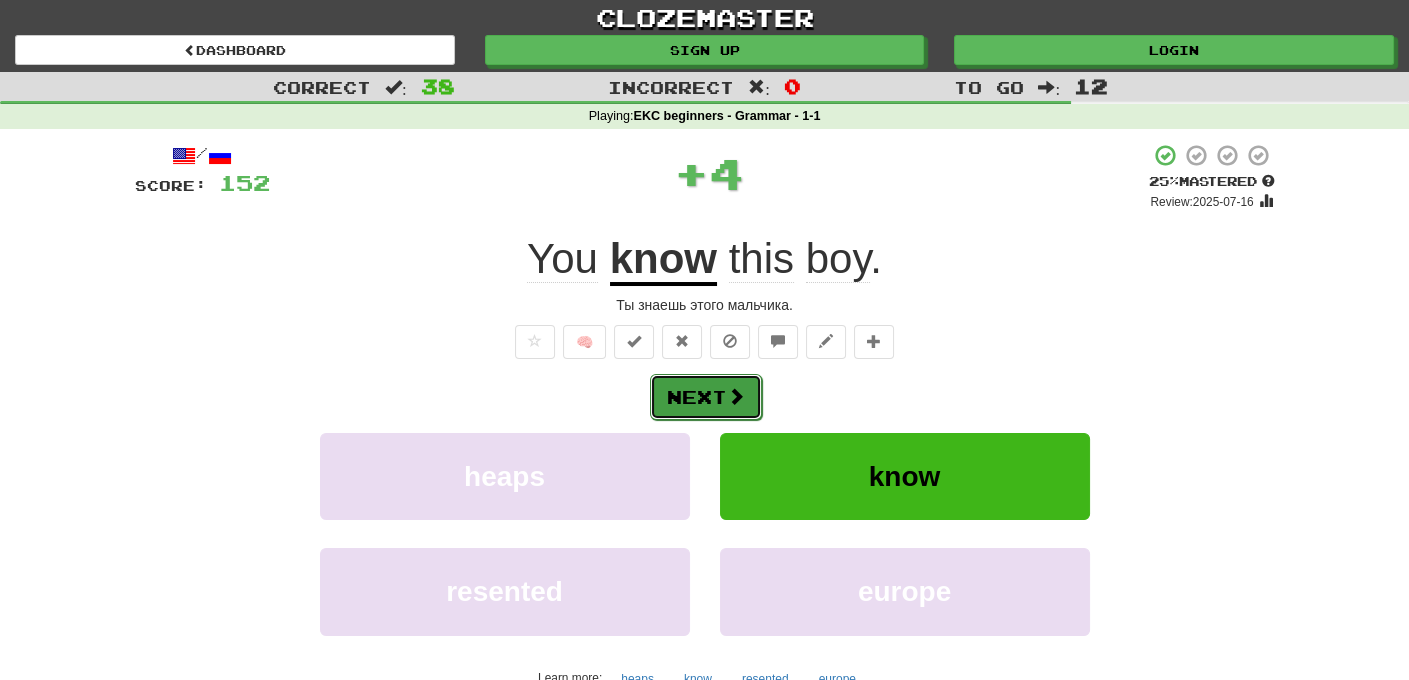 click on "Next" at bounding box center (706, 397) 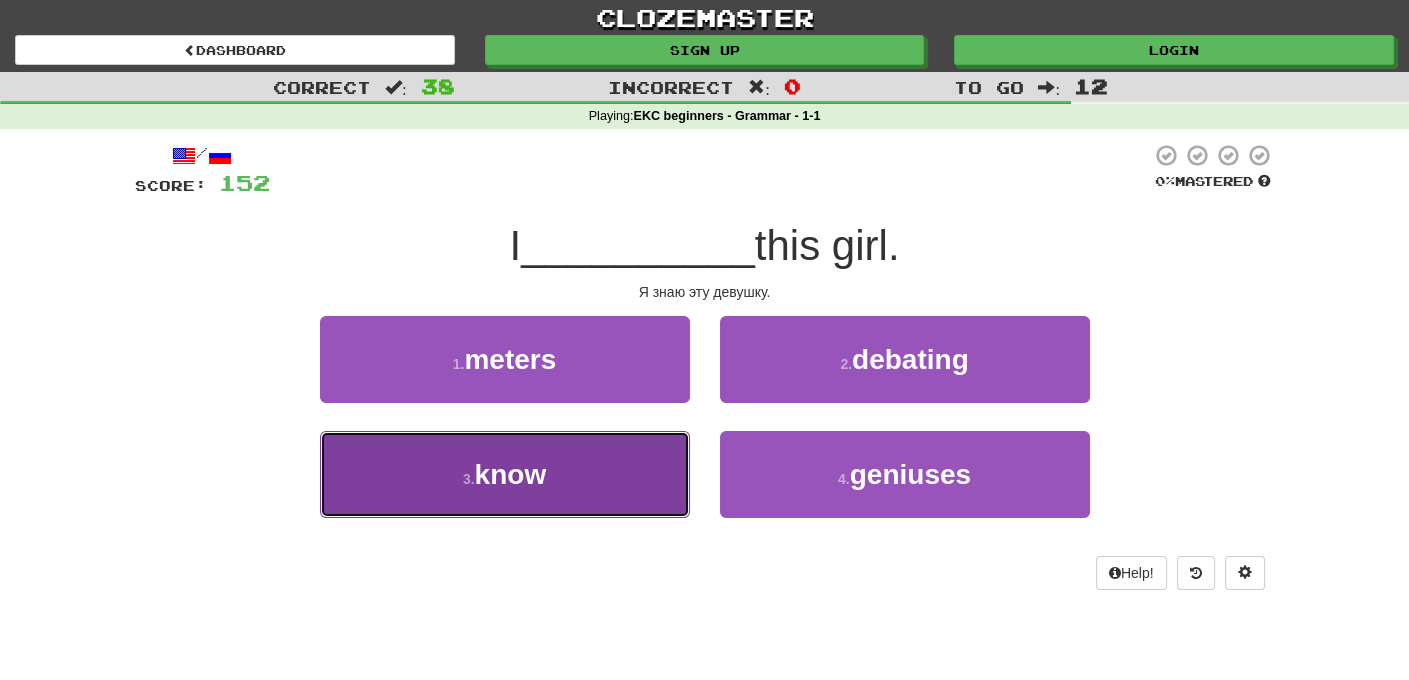click on "3 .  know" at bounding box center [505, 474] 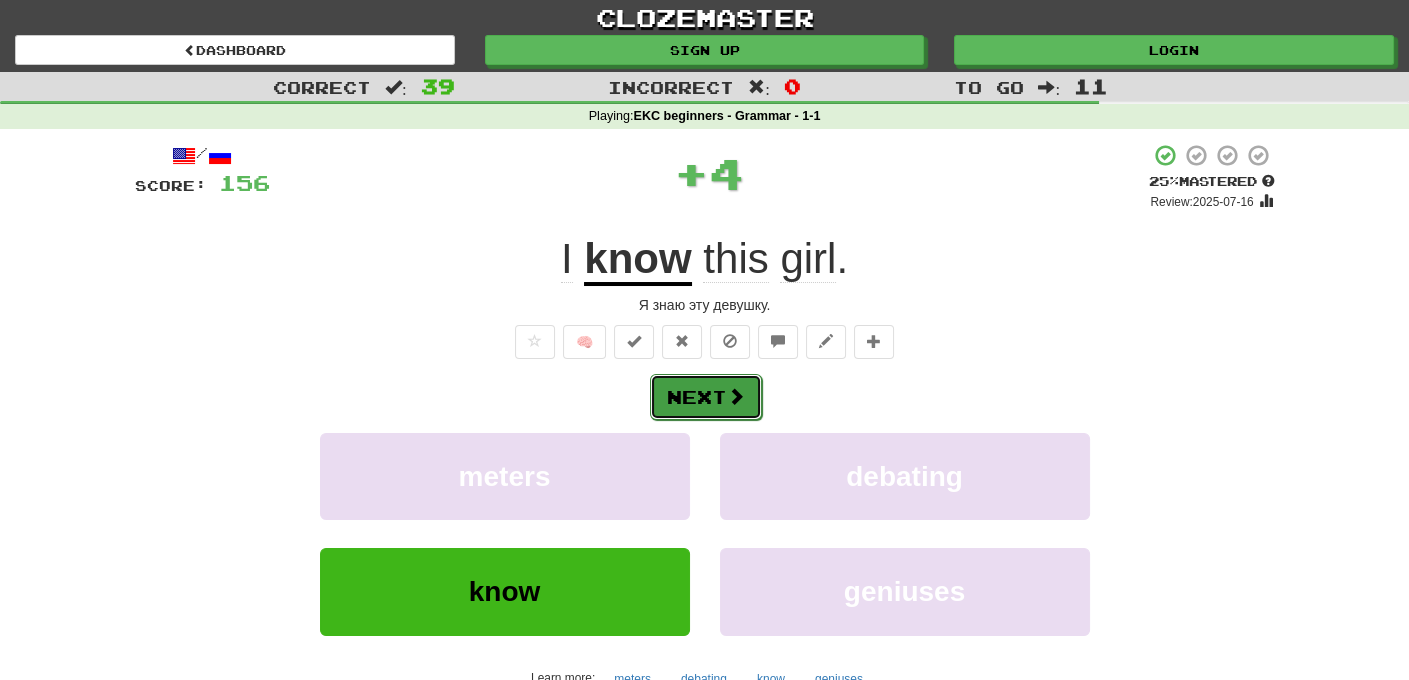 click on "Next" at bounding box center [706, 397] 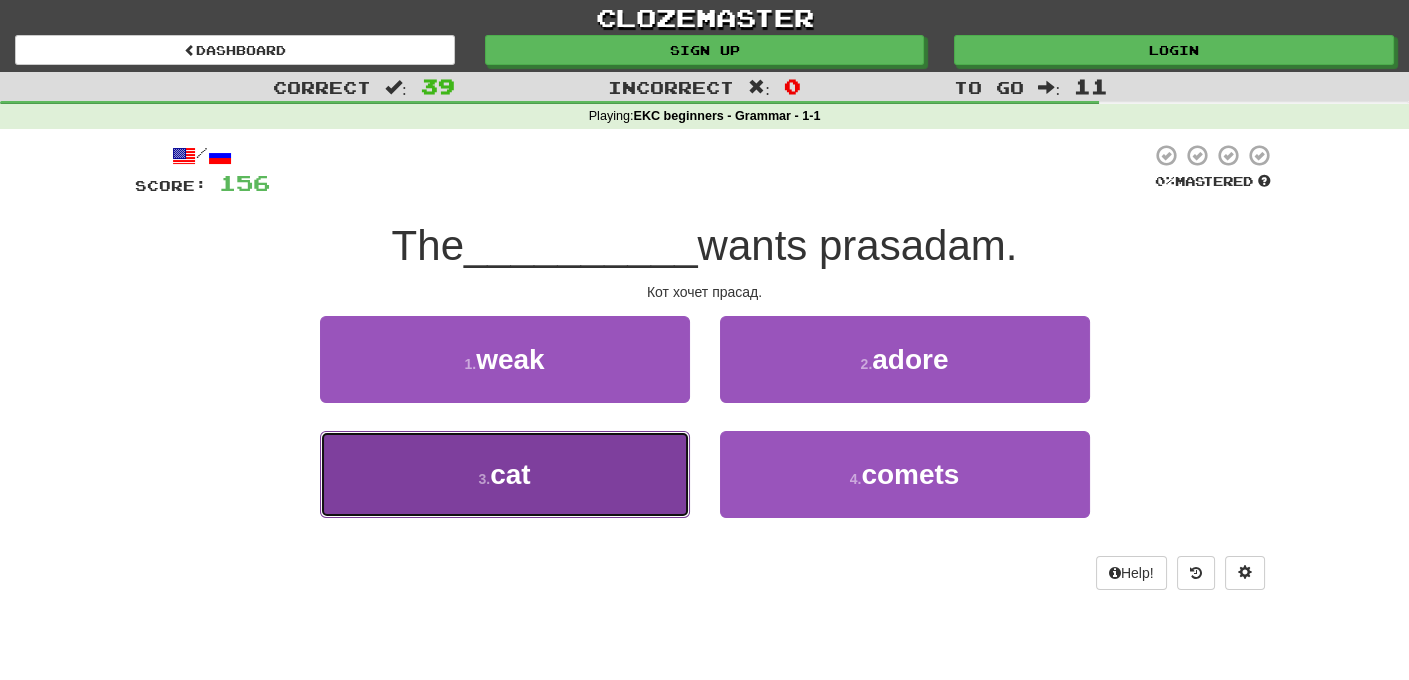 click on "cat" at bounding box center (510, 474) 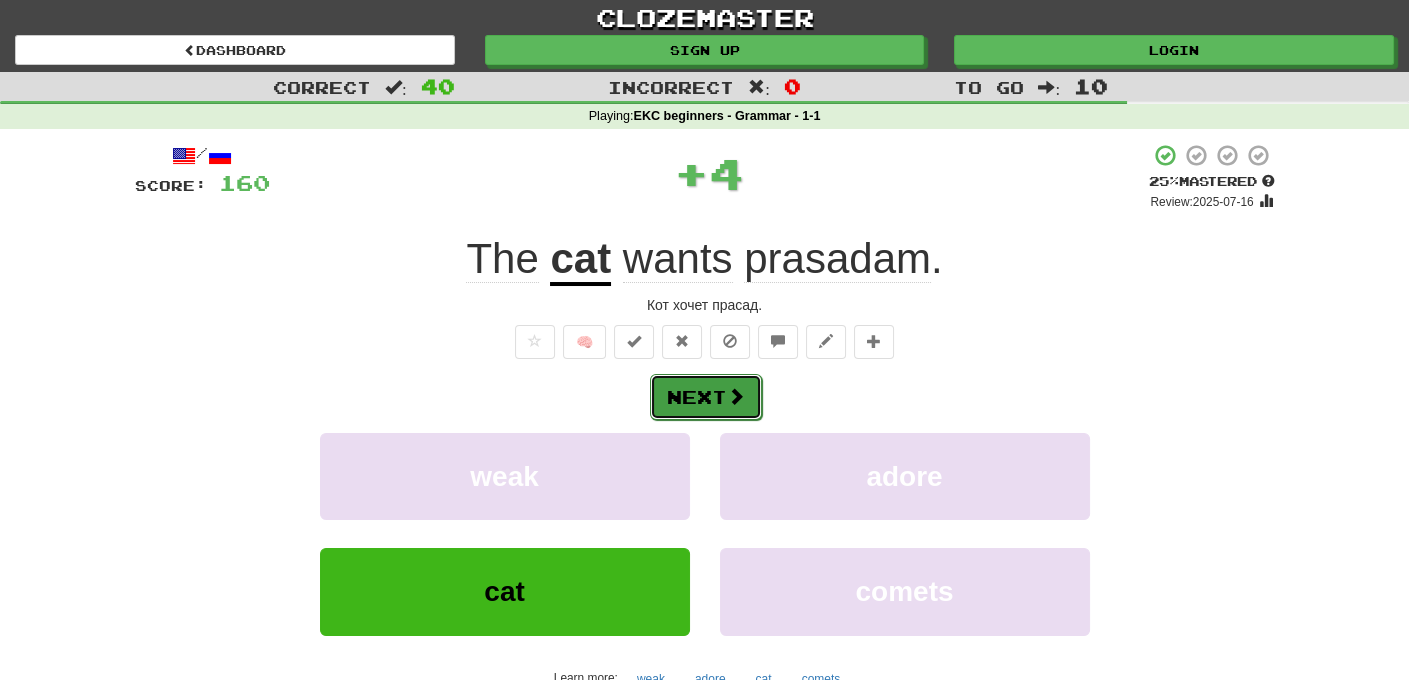 click on "Next" at bounding box center (706, 397) 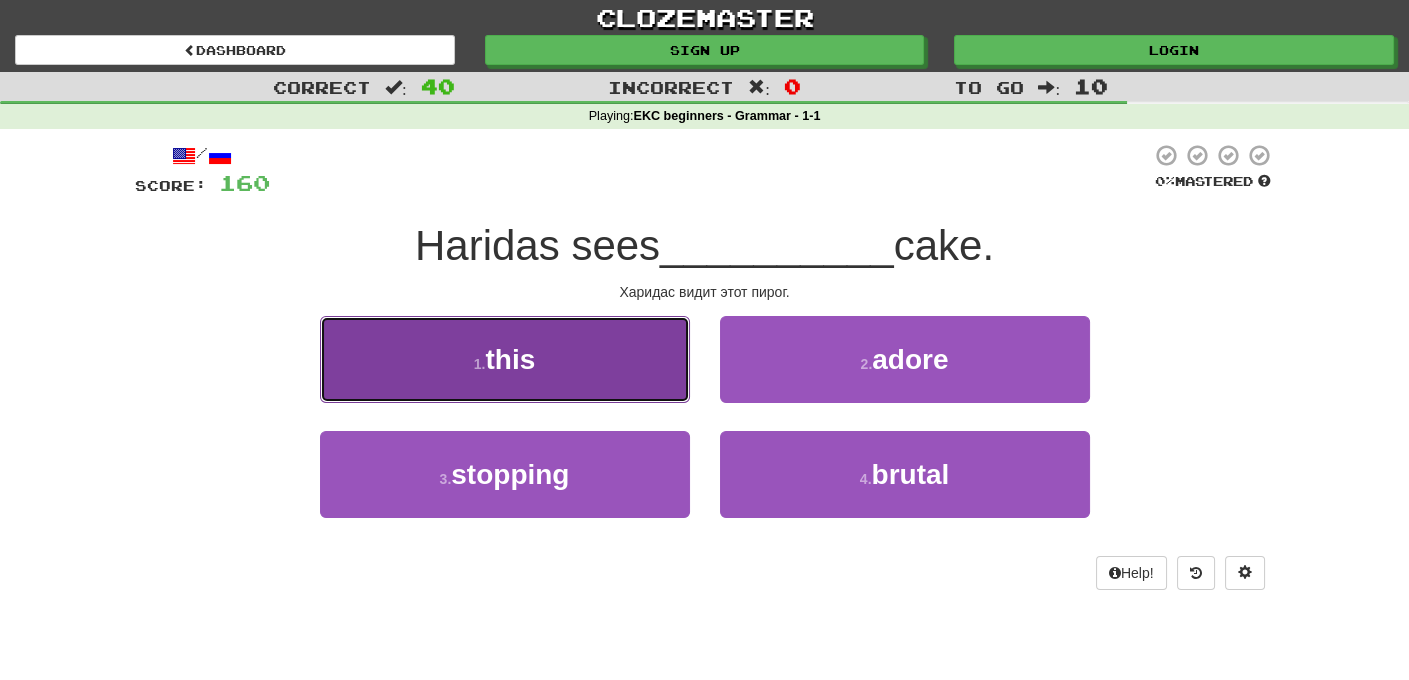 click on "1 .  this" at bounding box center [505, 359] 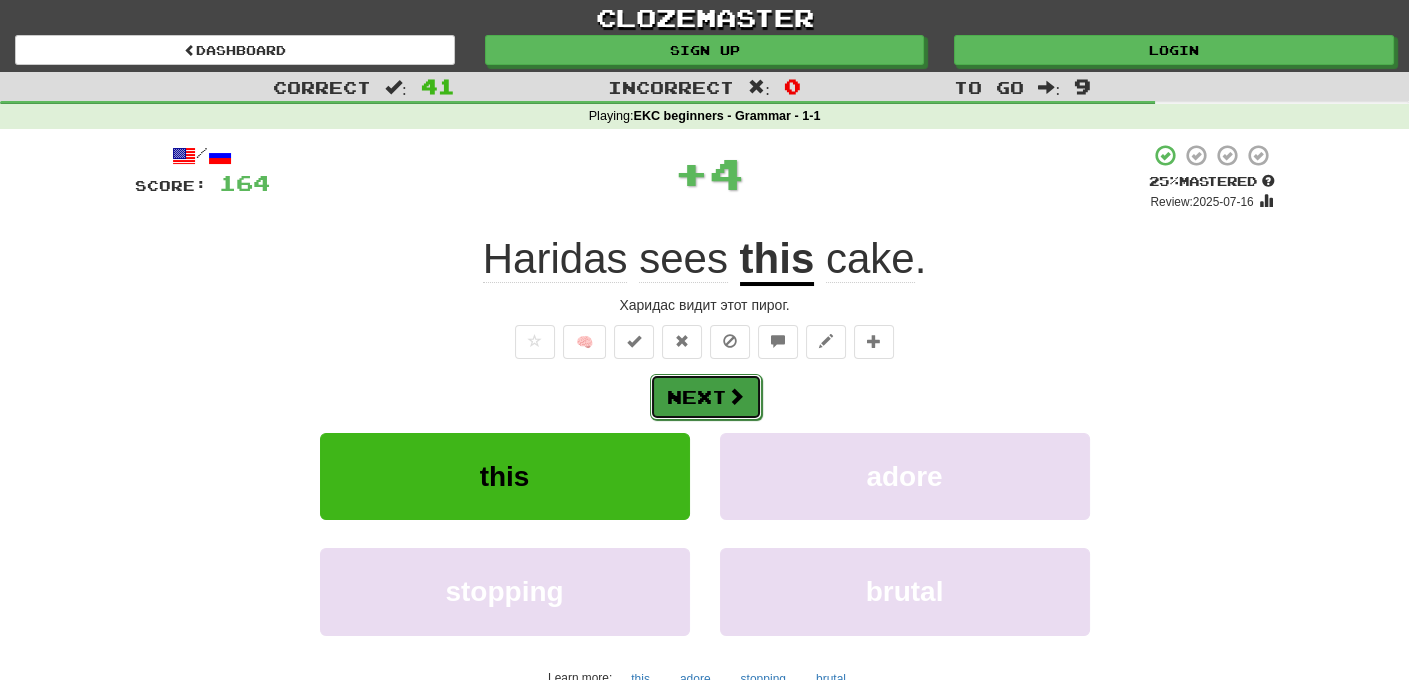 click on "Next" at bounding box center (706, 397) 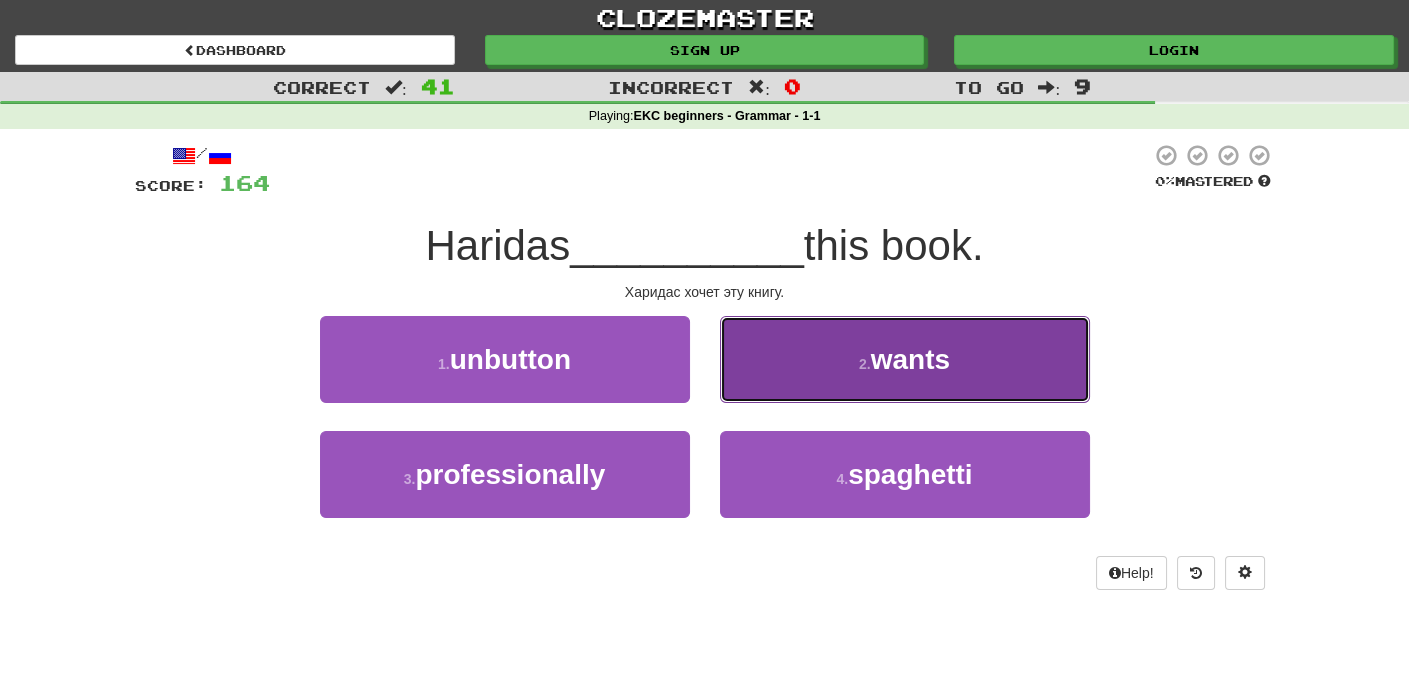 click on "wants" at bounding box center (910, 359) 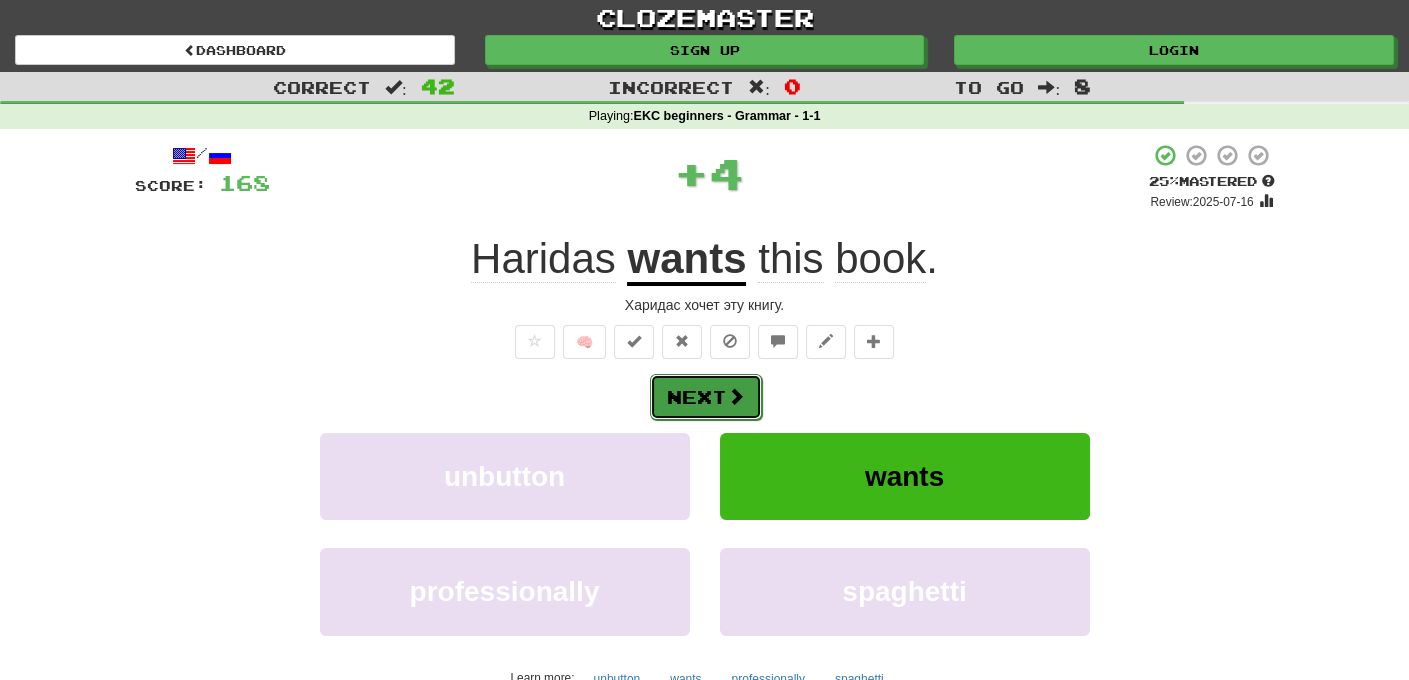 click on "Next" at bounding box center [706, 397] 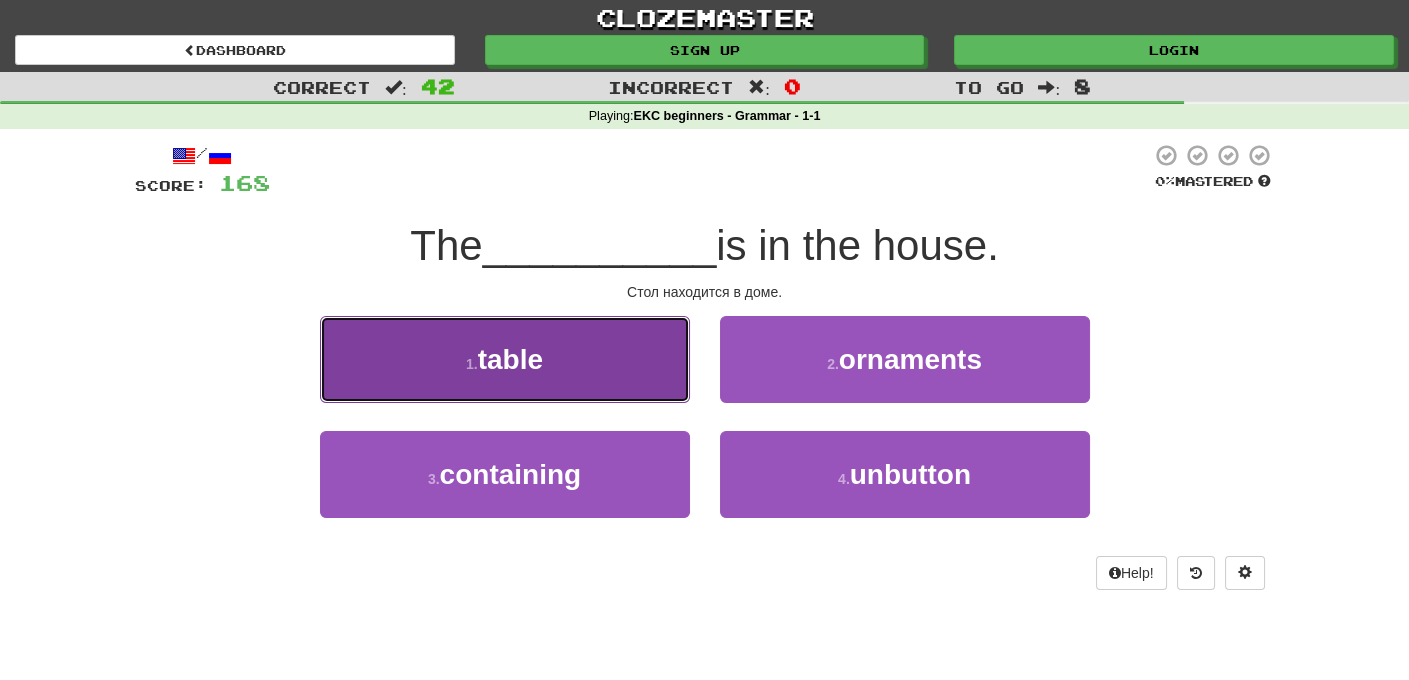 click on "table" at bounding box center [510, 359] 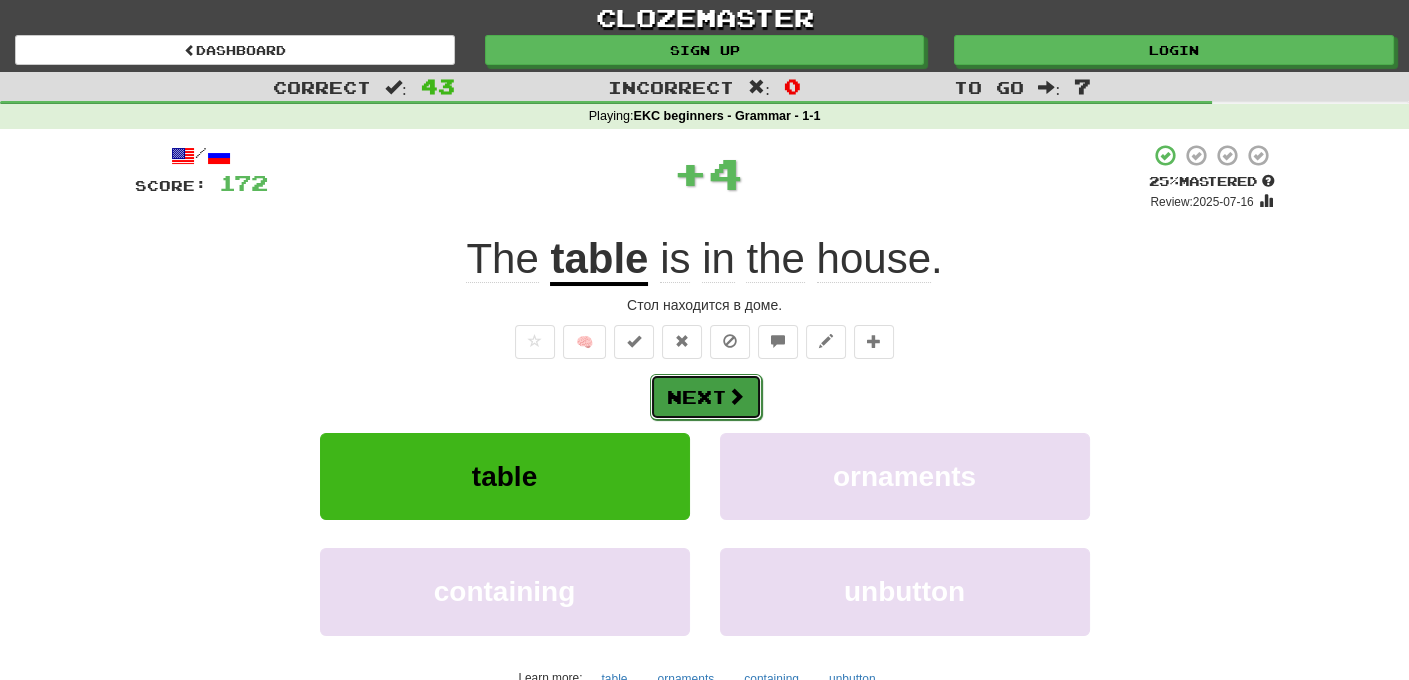 click on "Next" at bounding box center (706, 397) 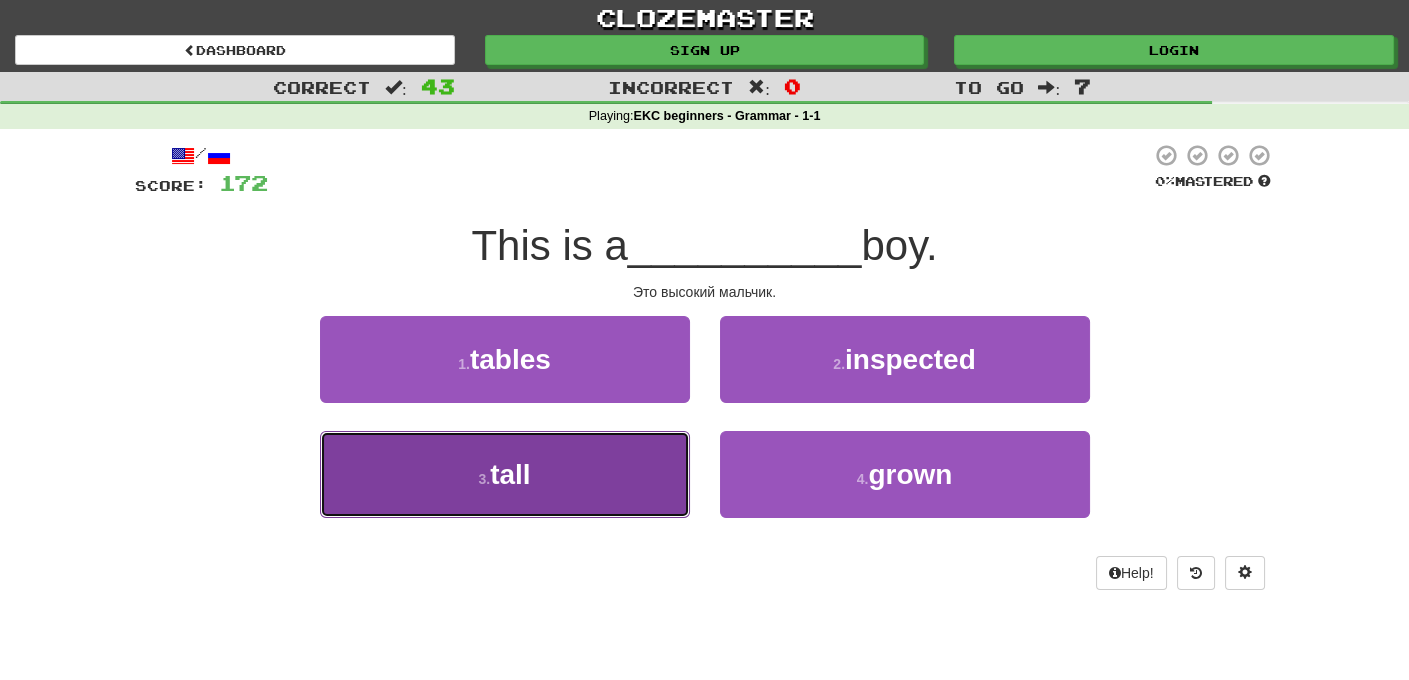 click on "tall" at bounding box center [510, 474] 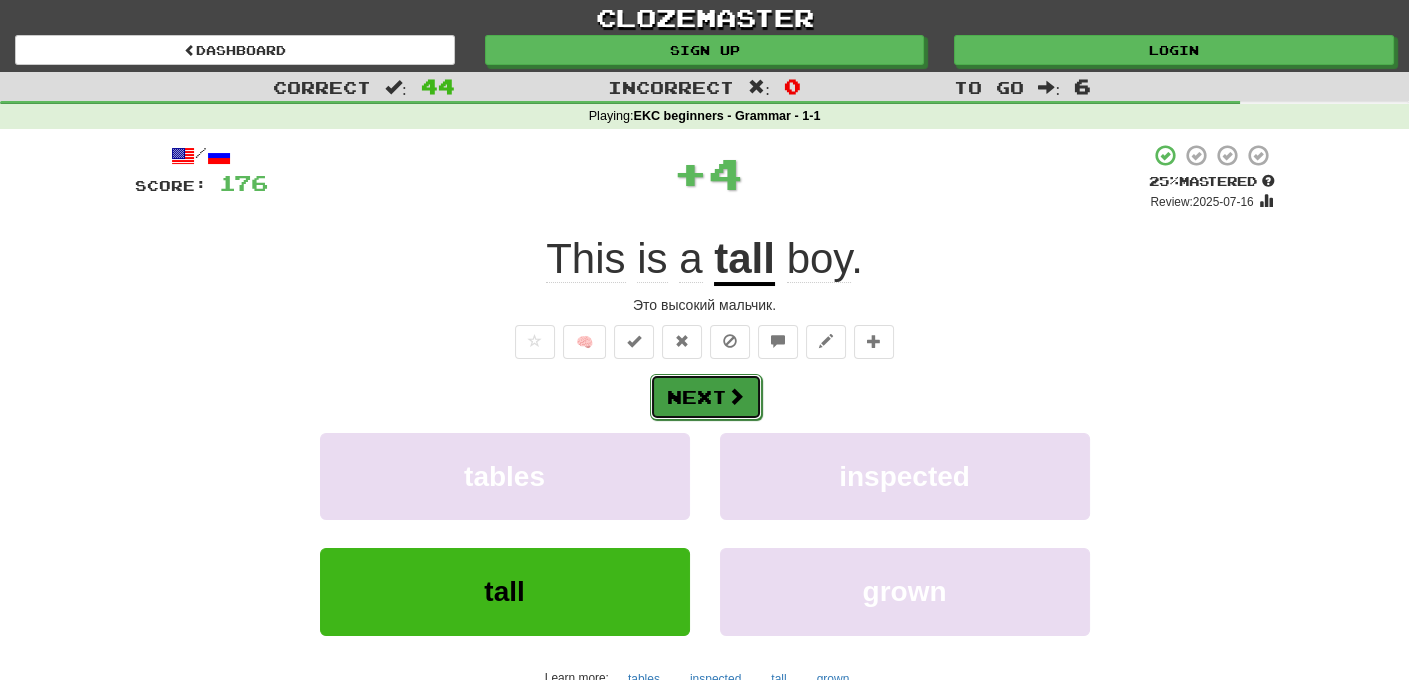 click on "Next" at bounding box center (706, 397) 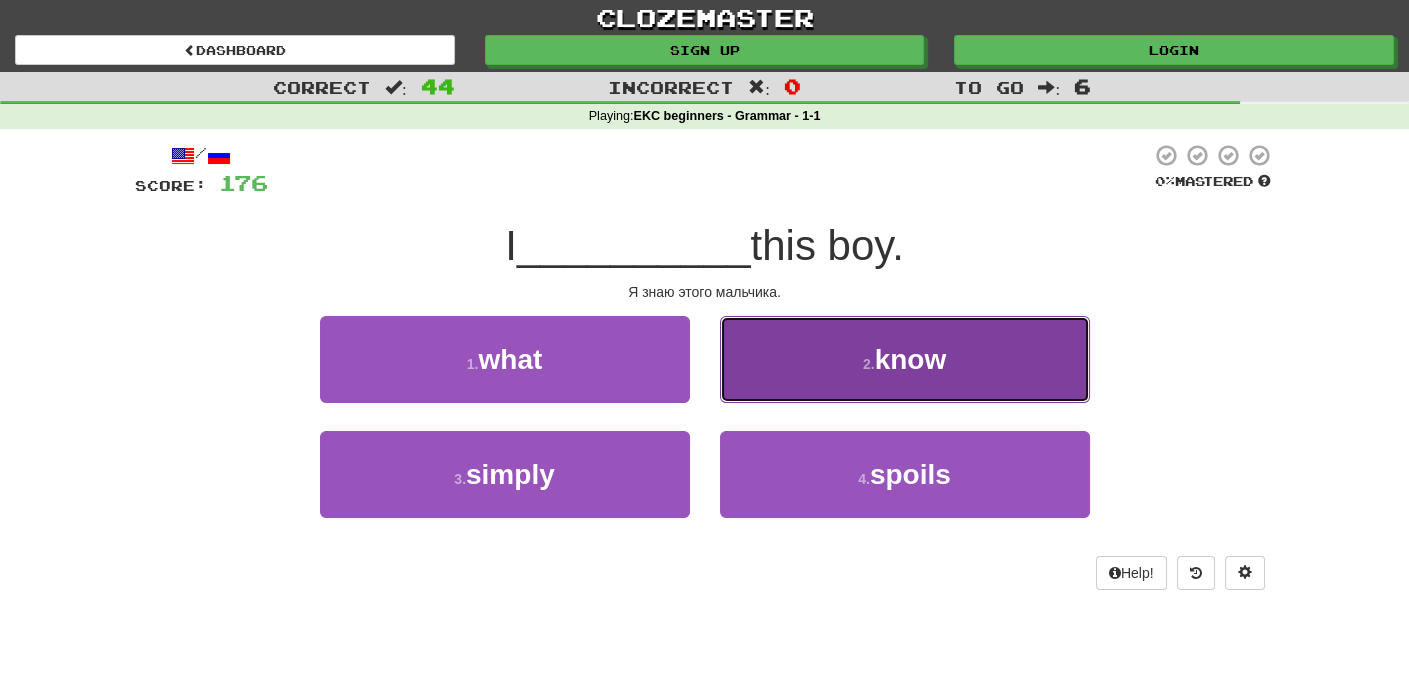 click on "know" at bounding box center [911, 359] 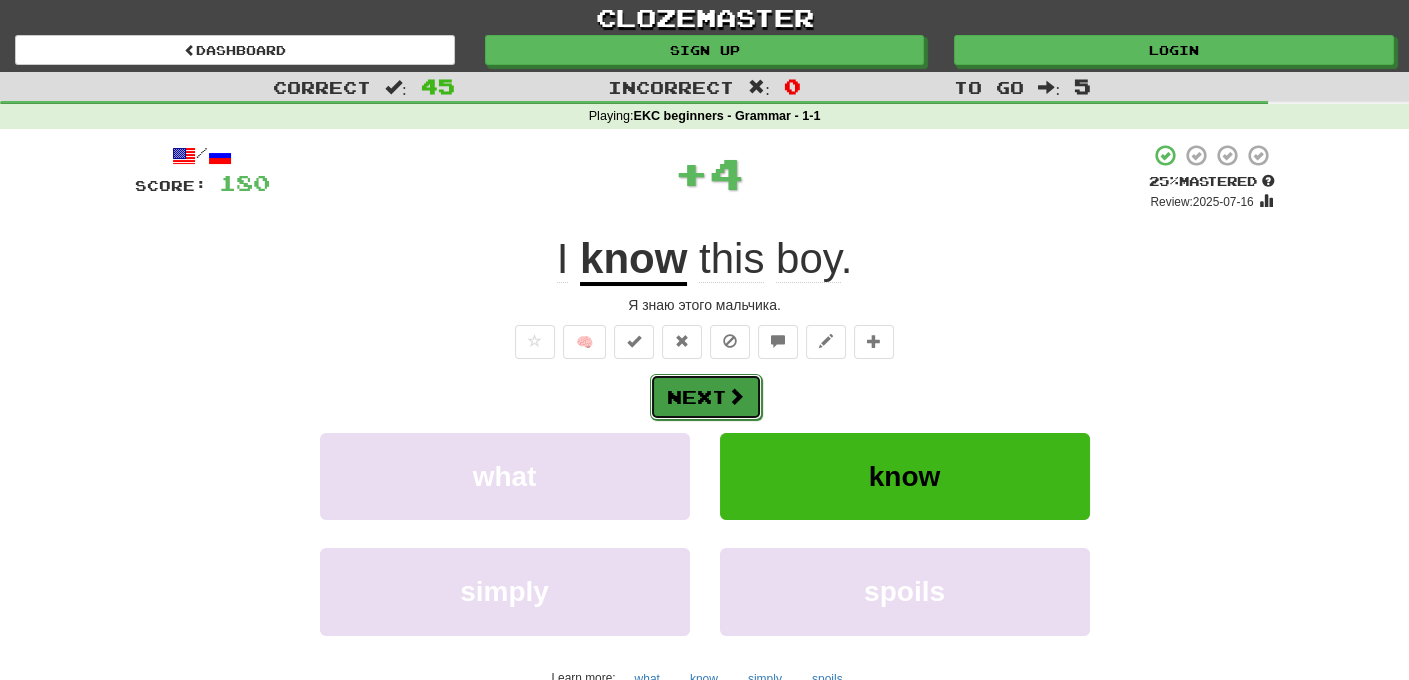 click on "Next" at bounding box center [706, 397] 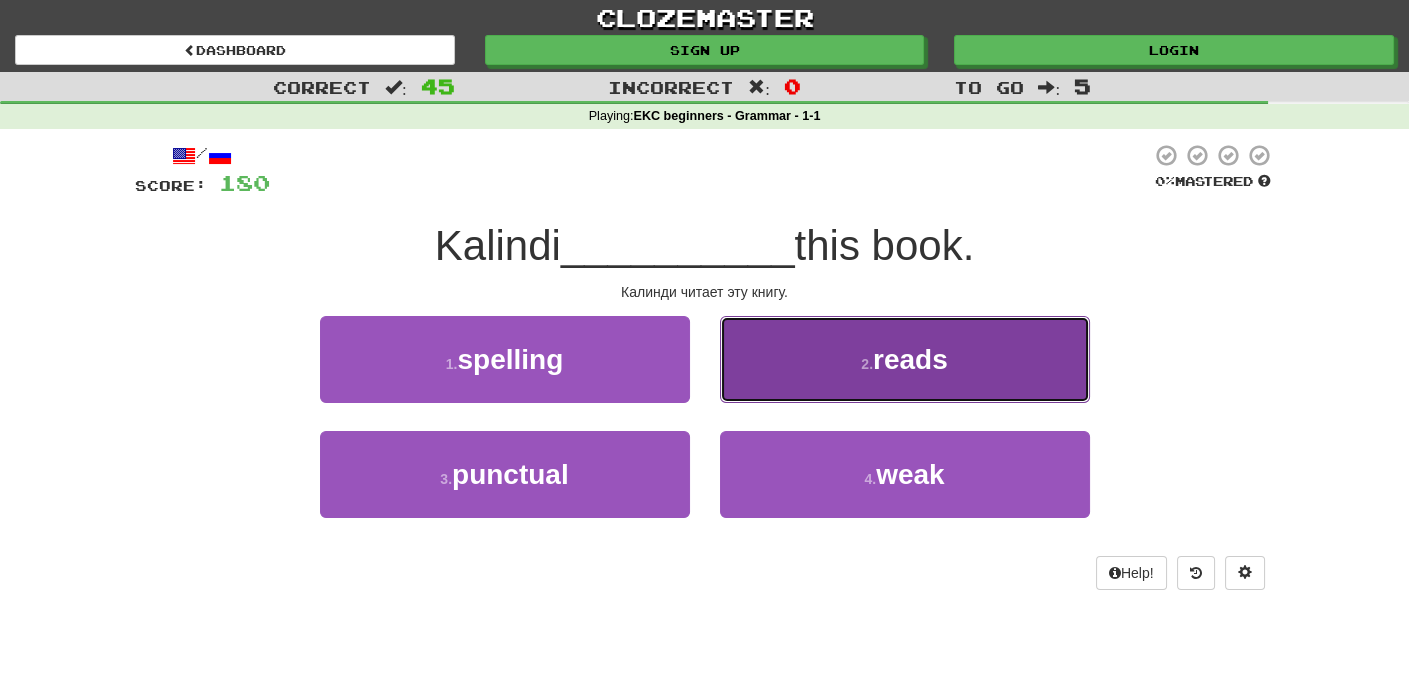 click on "reads" at bounding box center [910, 359] 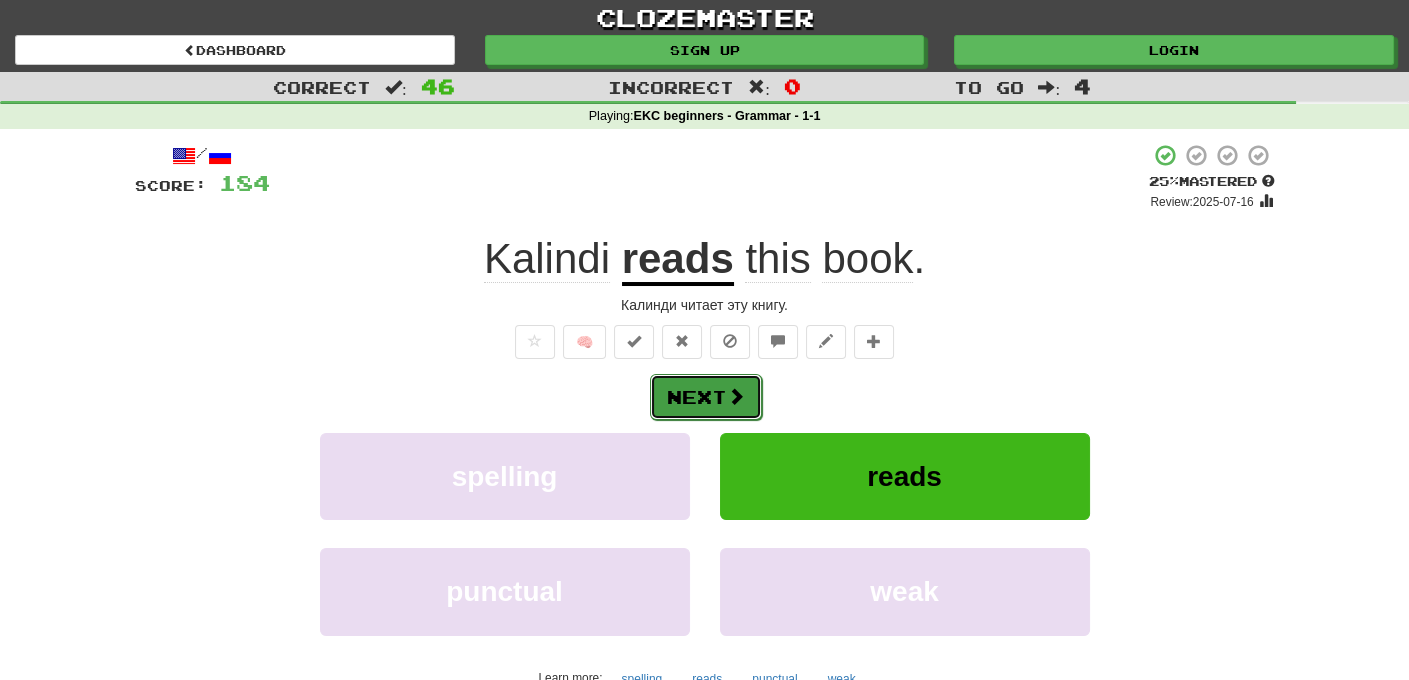 click on "Next" at bounding box center [706, 397] 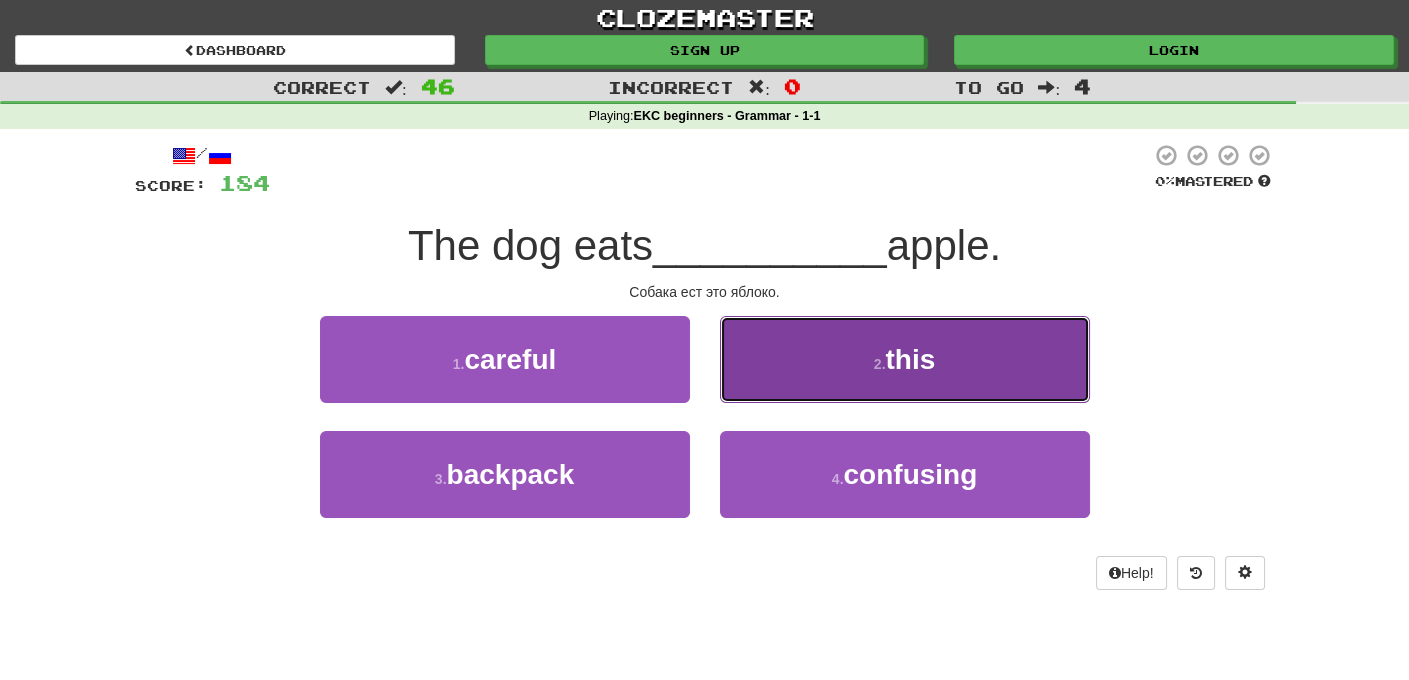 click on "2 .  this" at bounding box center (905, 359) 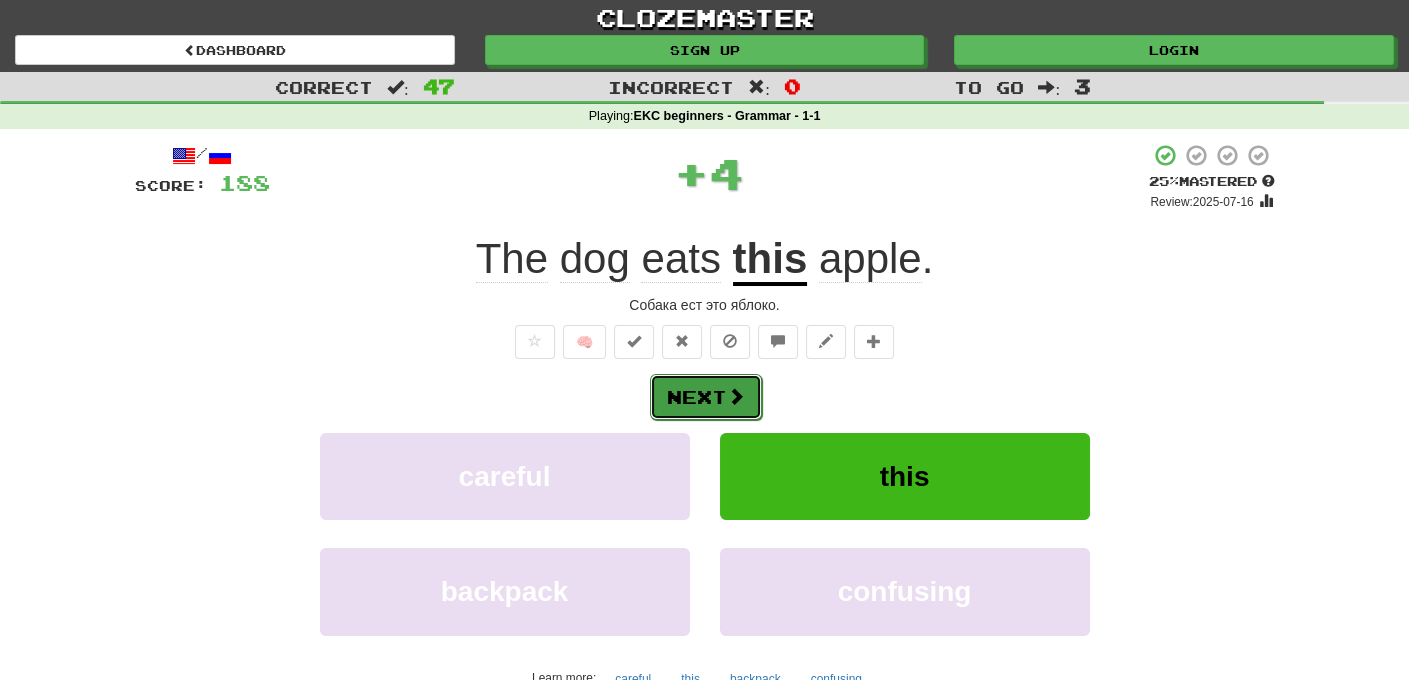 click on "Next" at bounding box center [706, 397] 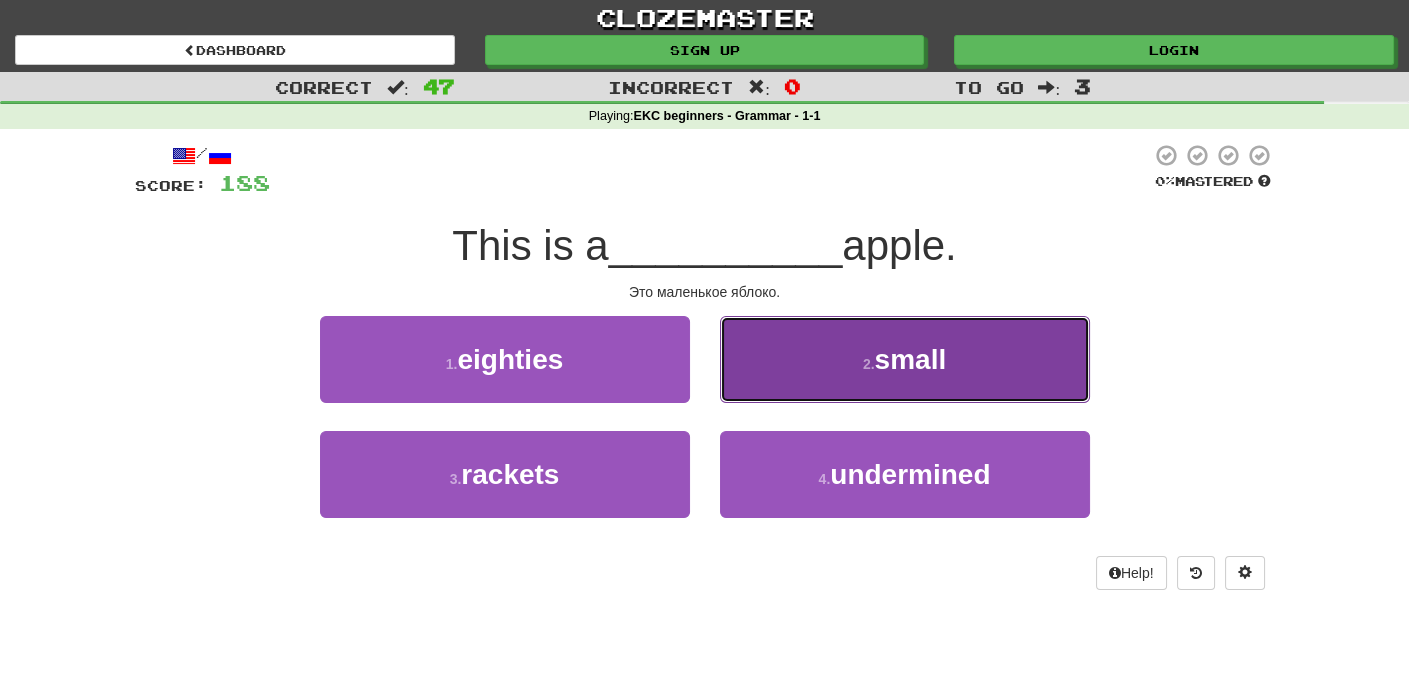 click on "small" at bounding box center [911, 359] 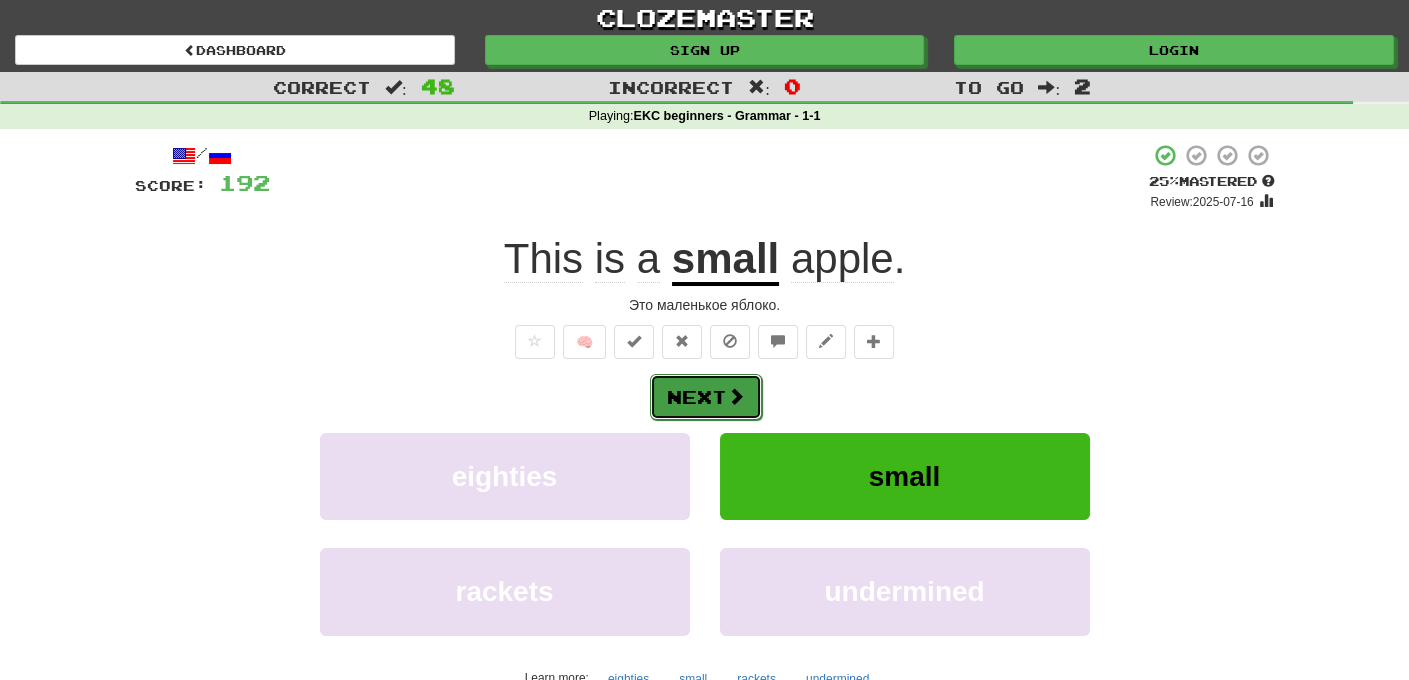 click on "Next" at bounding box center [706, 397] 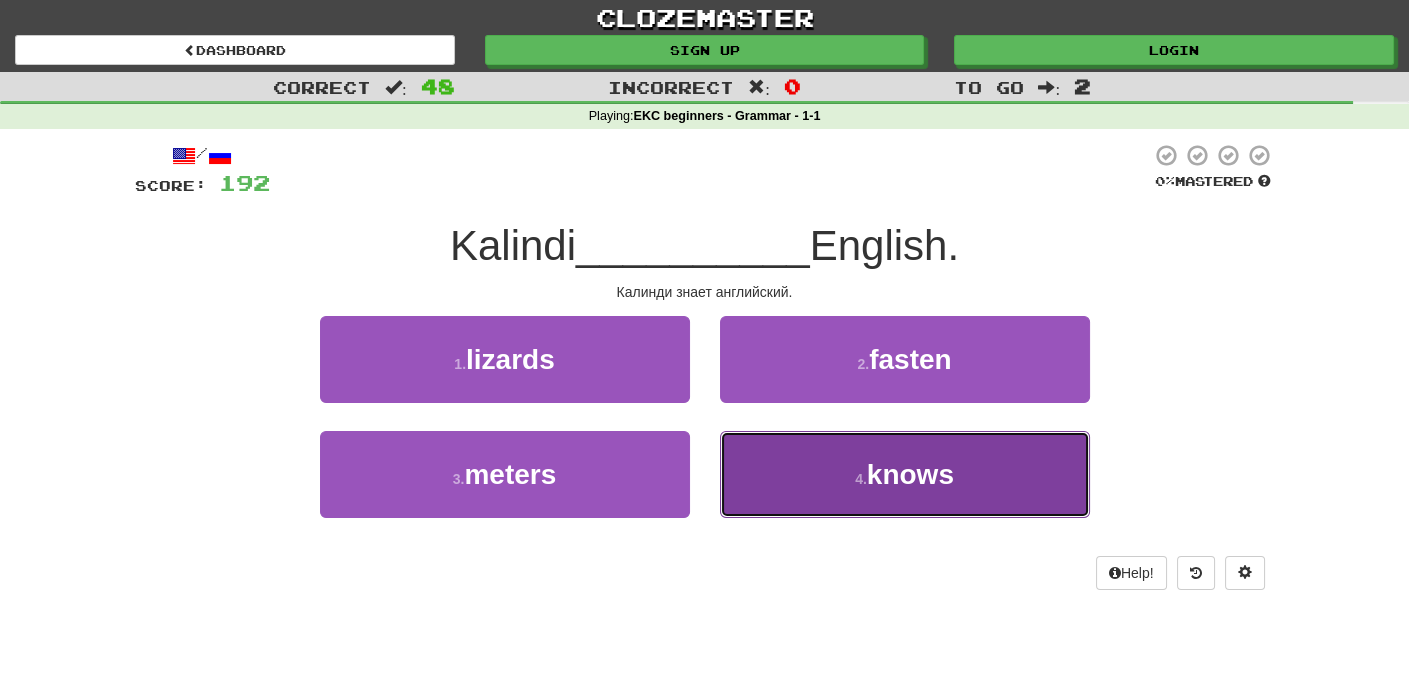 click on "knows" at bounding box center [910, 474] 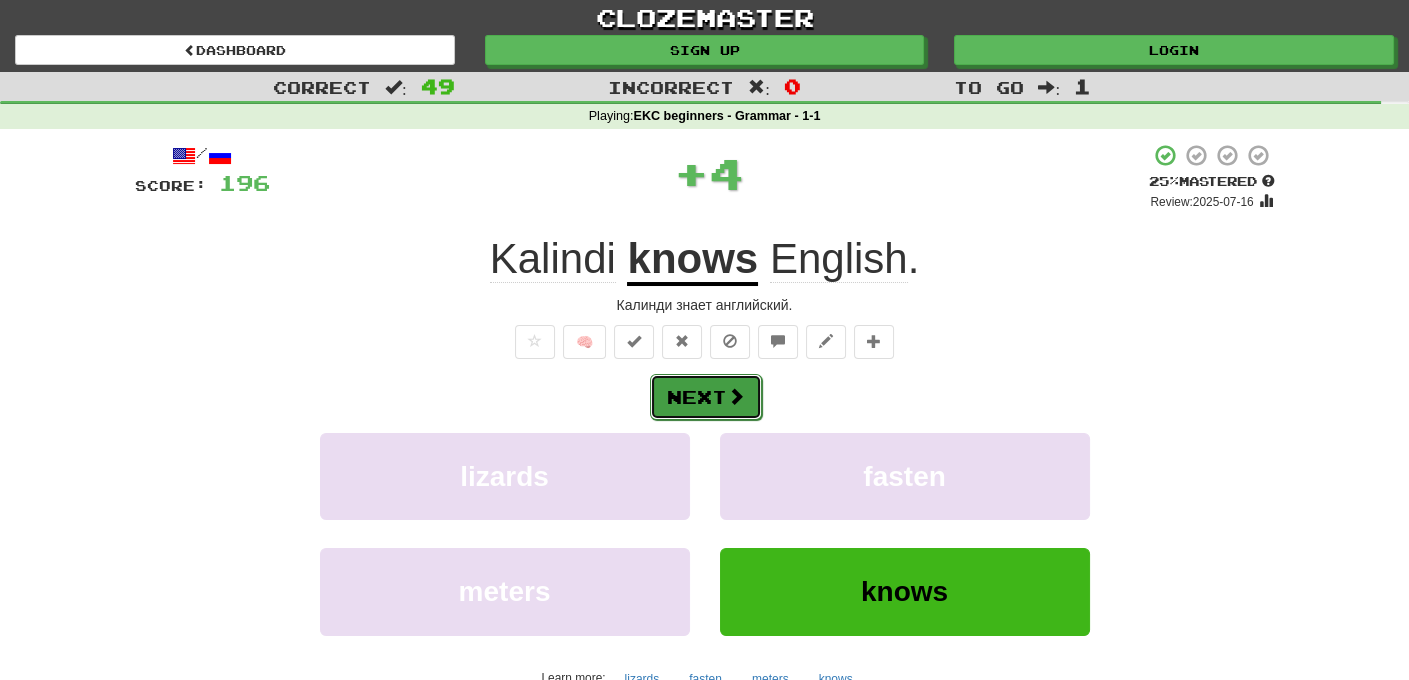 click on "Next" at bounding box center [706, 397] 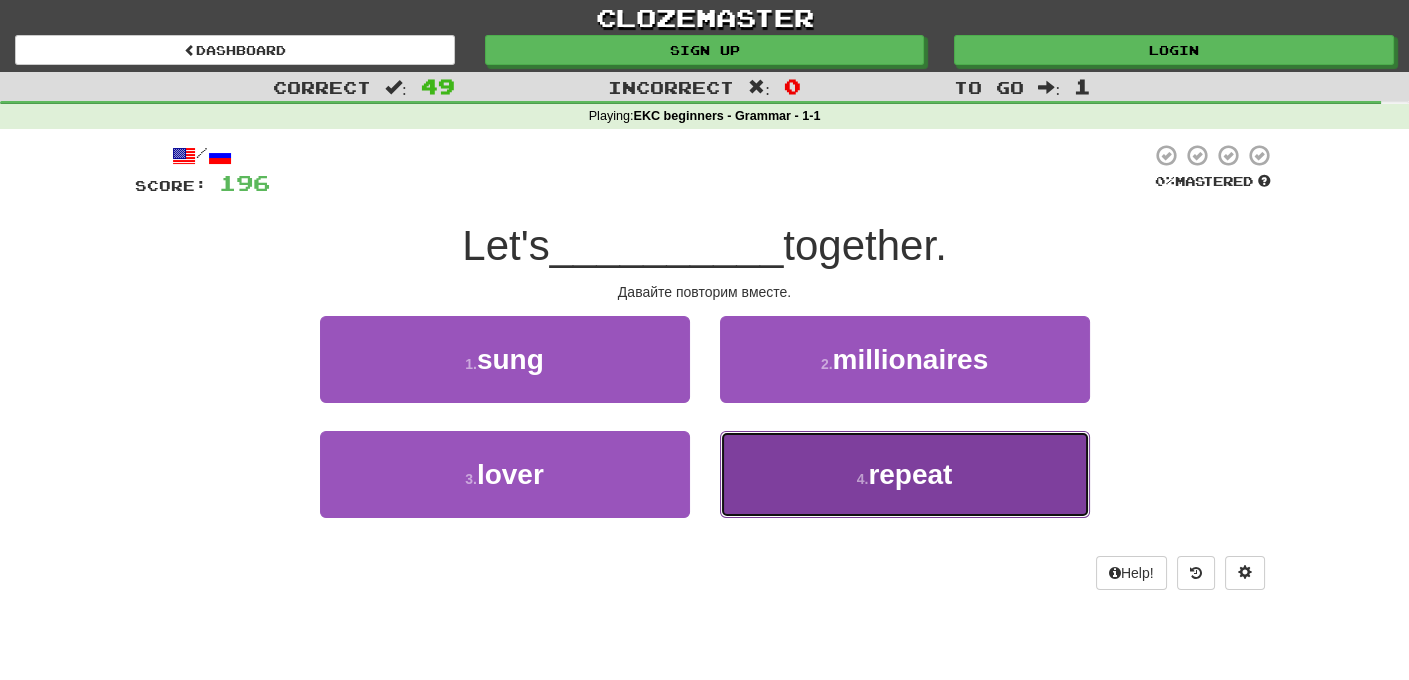 click on "repeat" at bounding box center [910, 474] 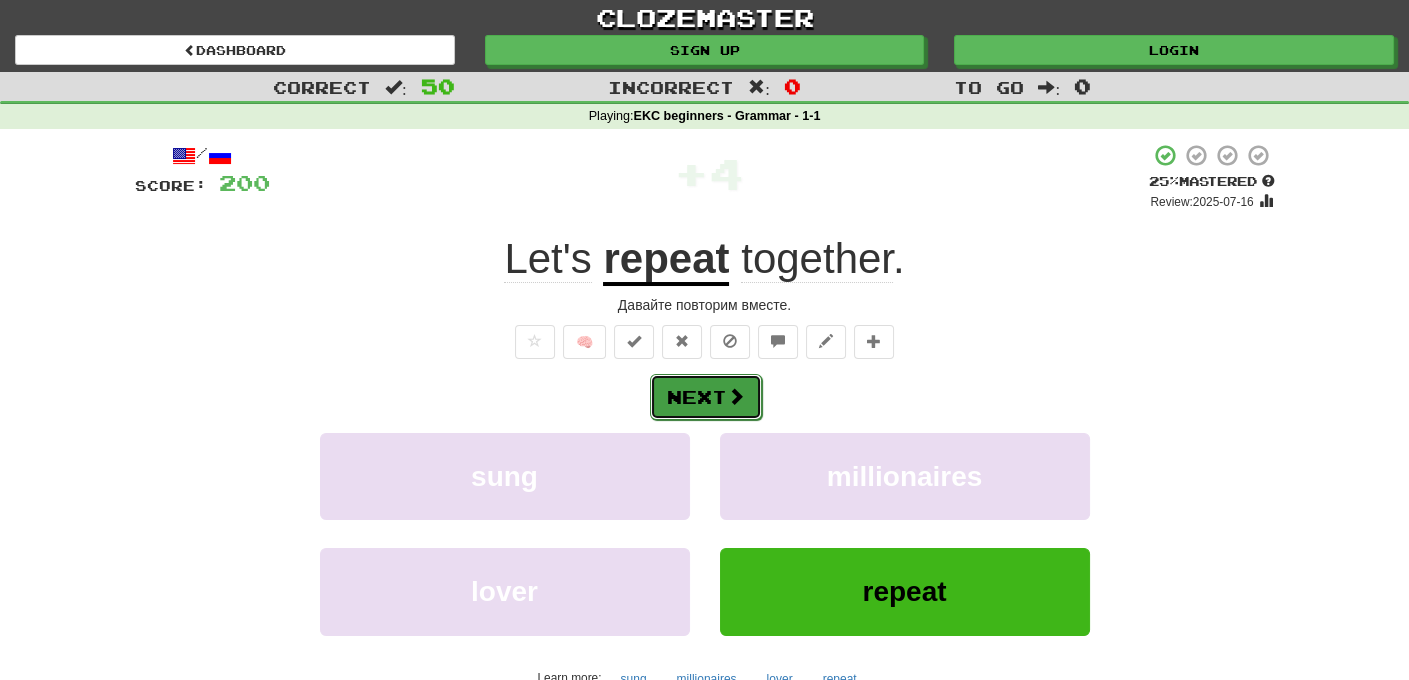 click on "Next" at bounding box center (706, 397) 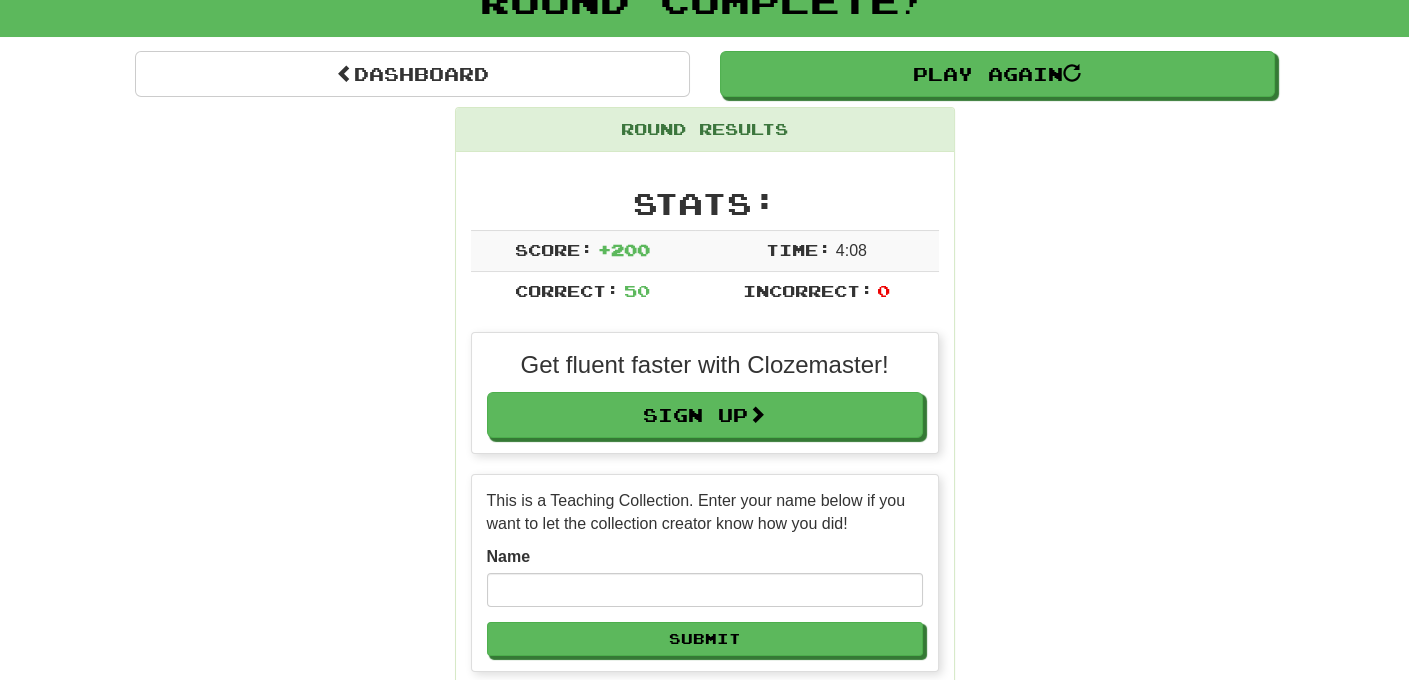 scroll, scrollTop: 0, scrollLeft: 0, axis: both 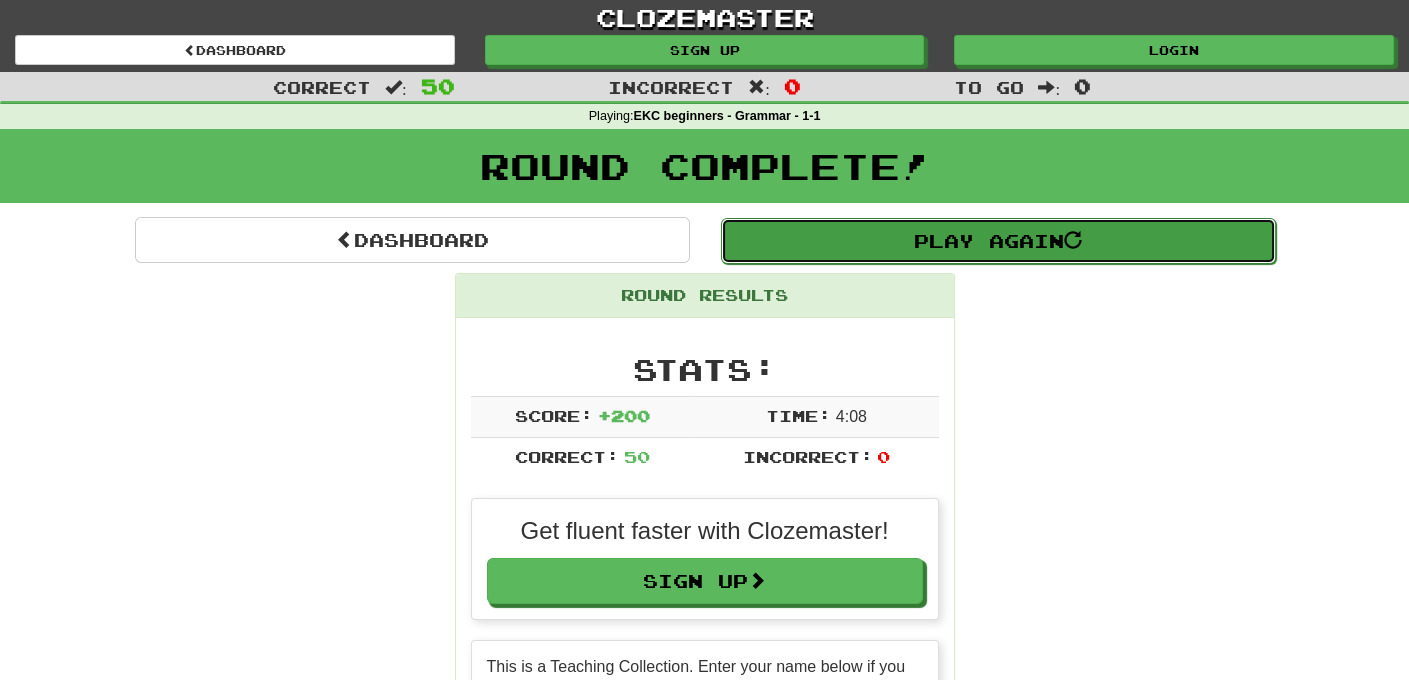 click on "Play Again" at bounding box center [998, 241] 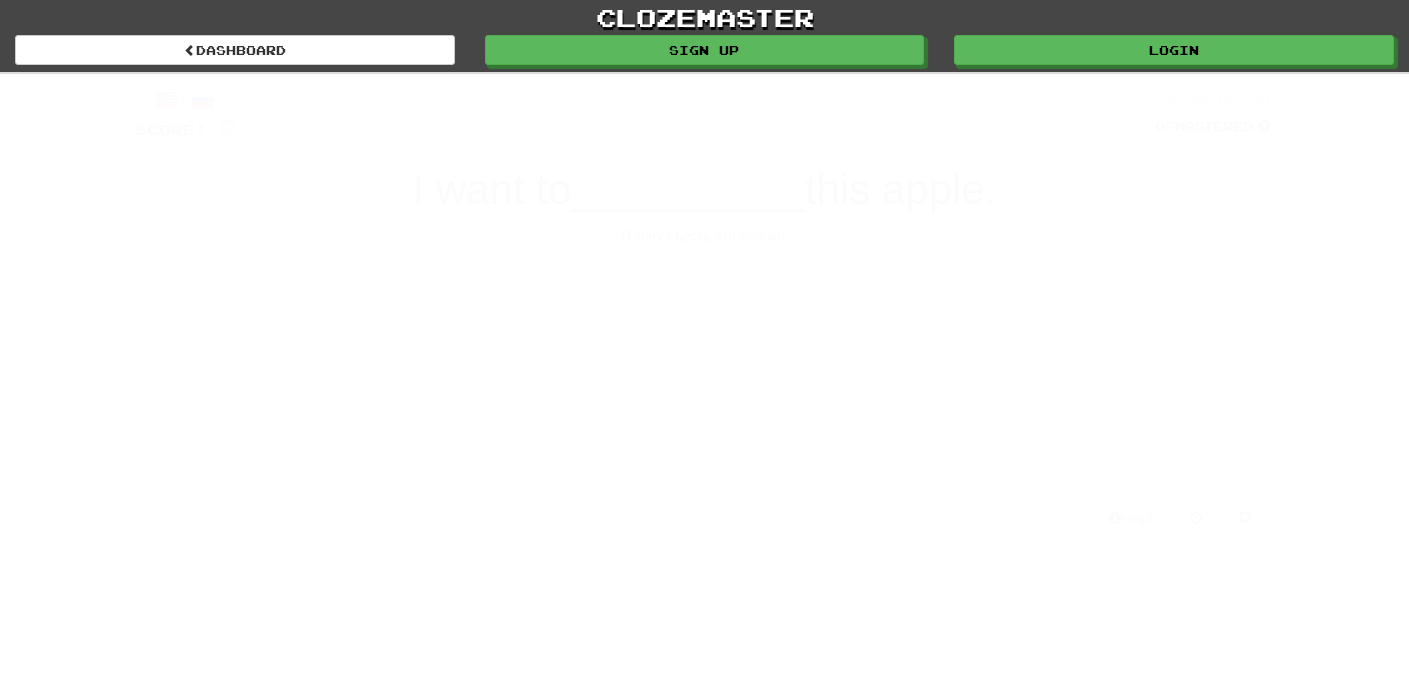 scroll, scrollTop: 0, scrollLeft: 0, axis: both 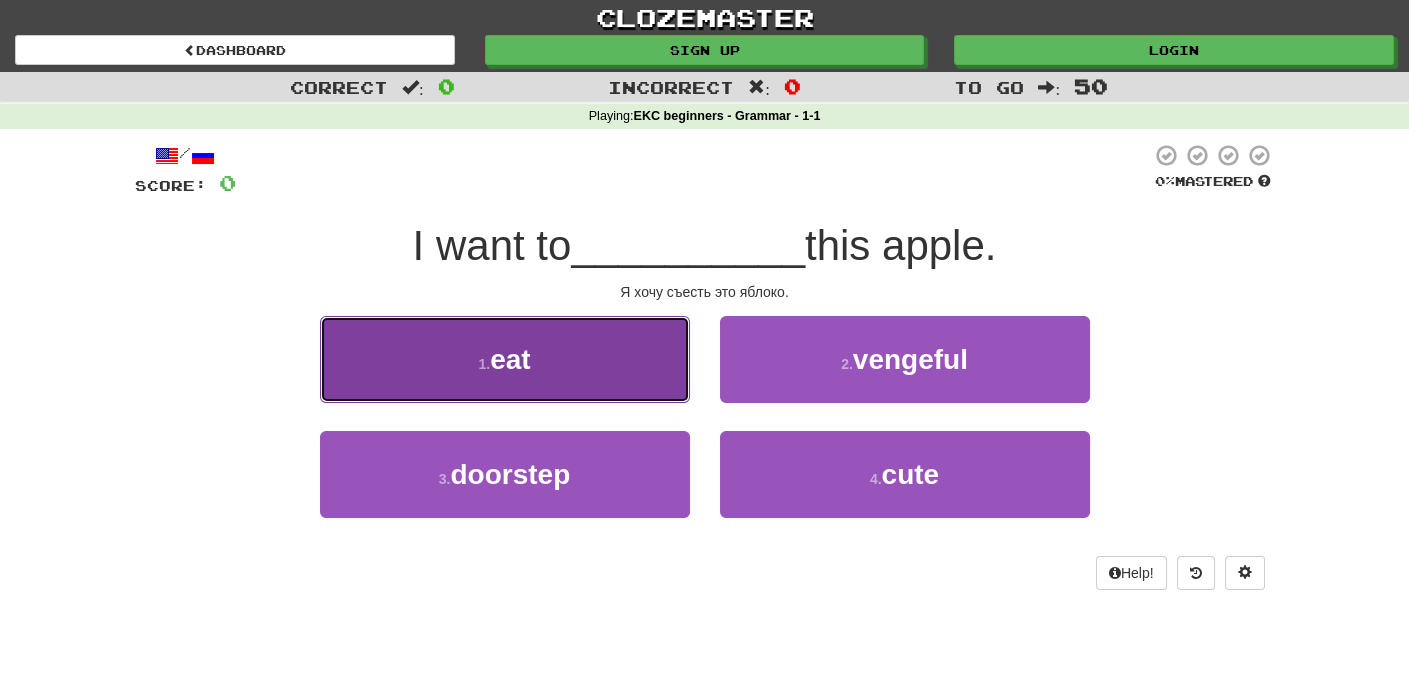 click on "eat" at bounding box center [510, 359] 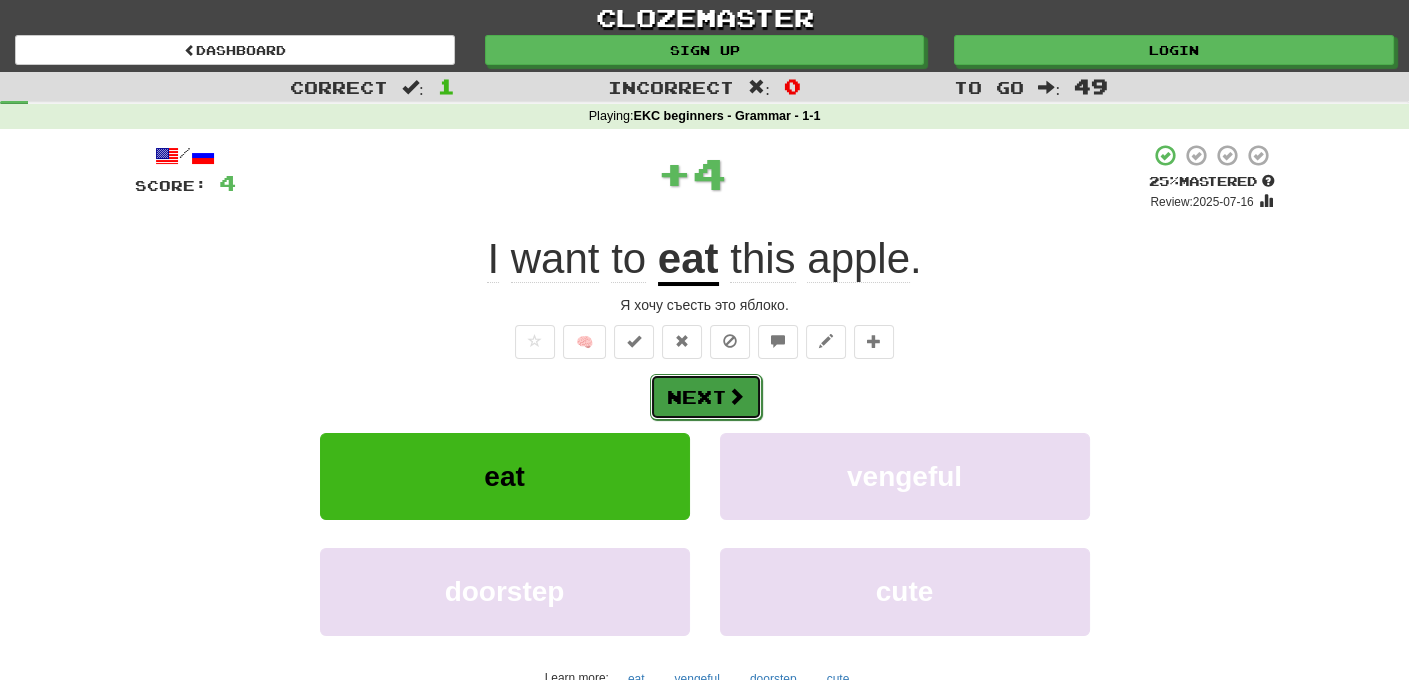 click on "Next" at bounding box center [706, 397] 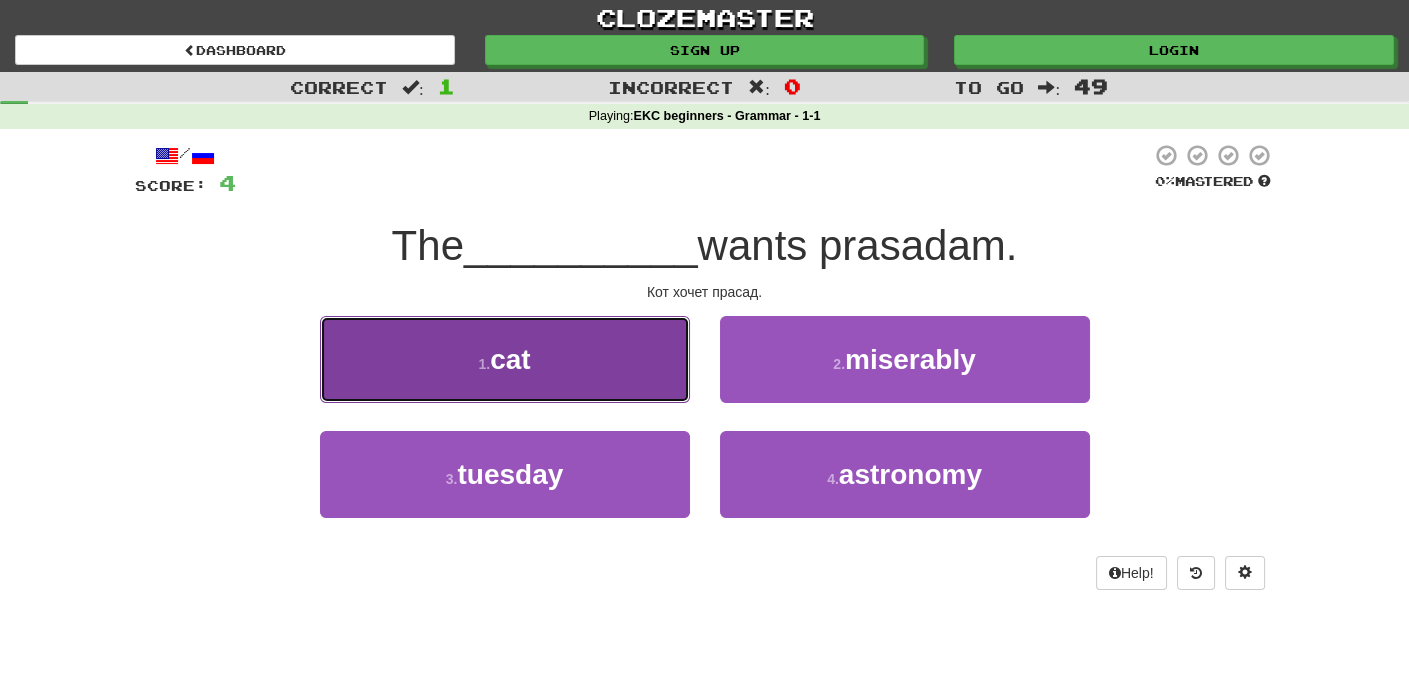 click on "cat" at bounding box center [510, 359] 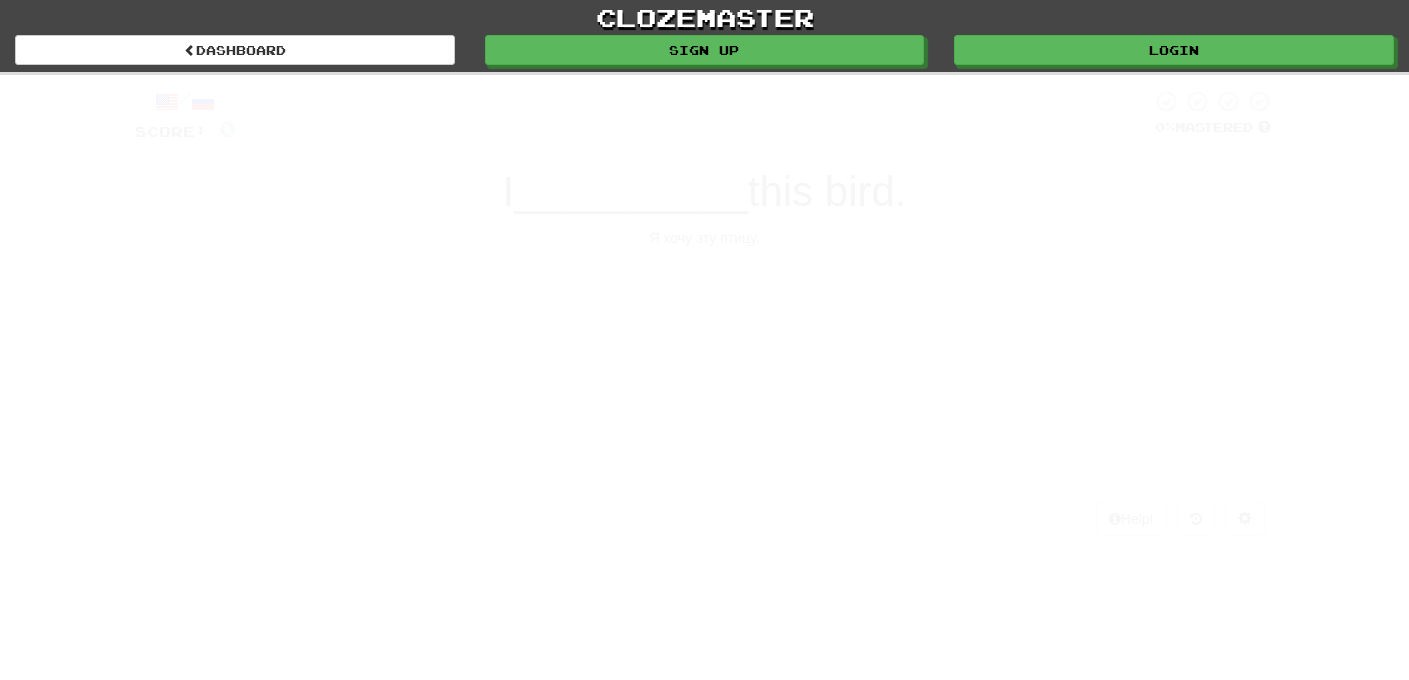 scroll, scrollTop: 0, scrollLeft: 0, axis: both 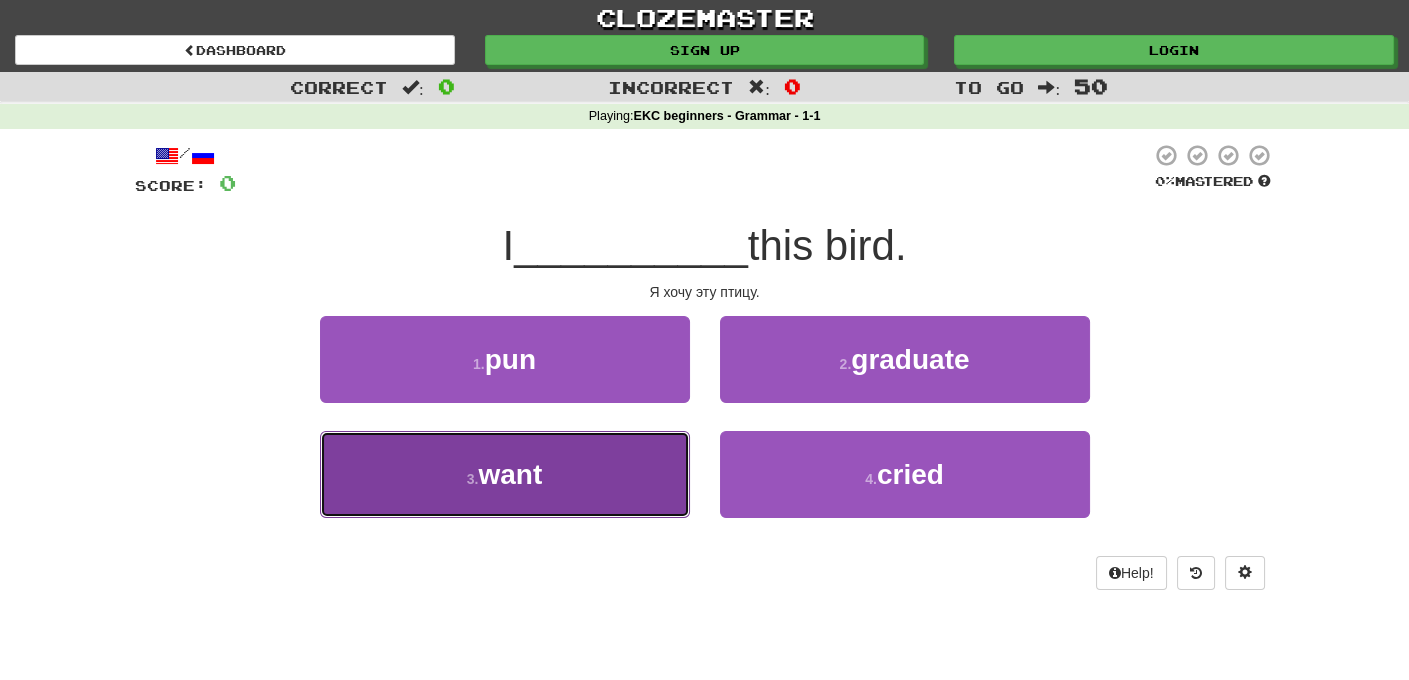 click on "want" at bounding box center [510, 474] 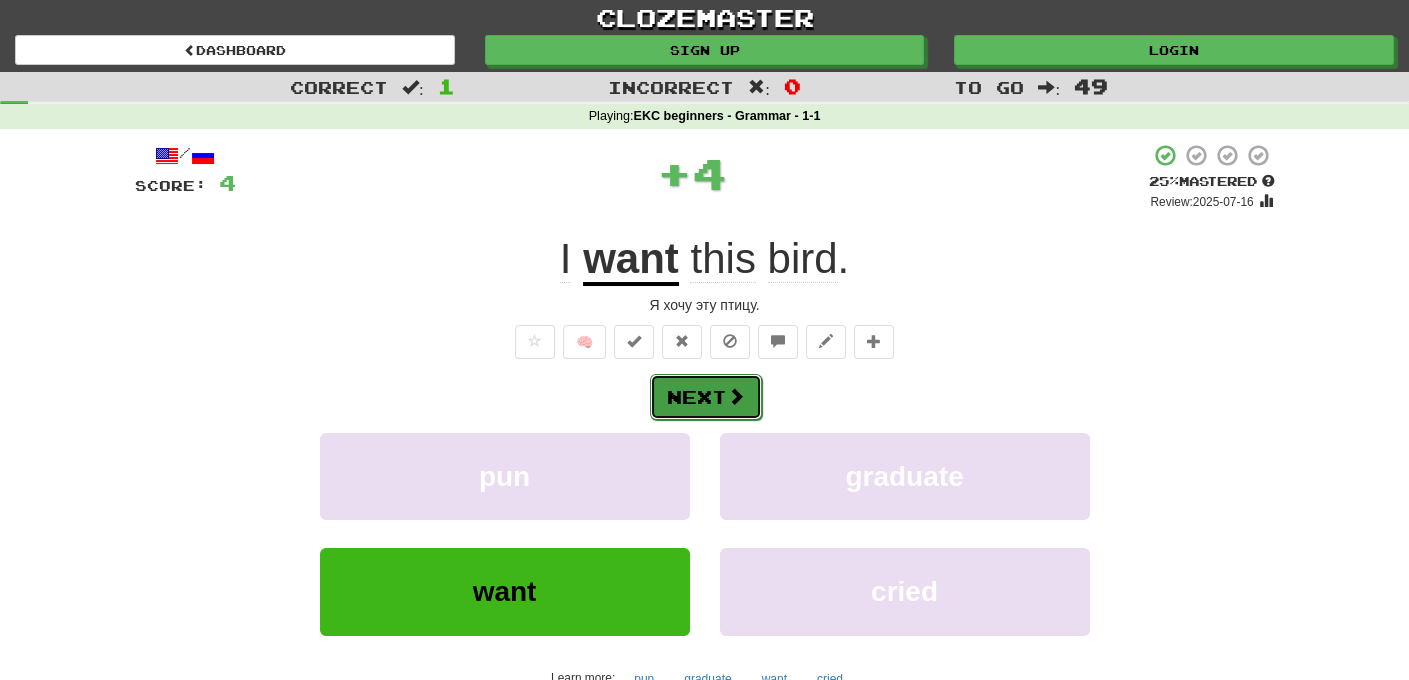 click on "Next" at bounding box center [706, 397] 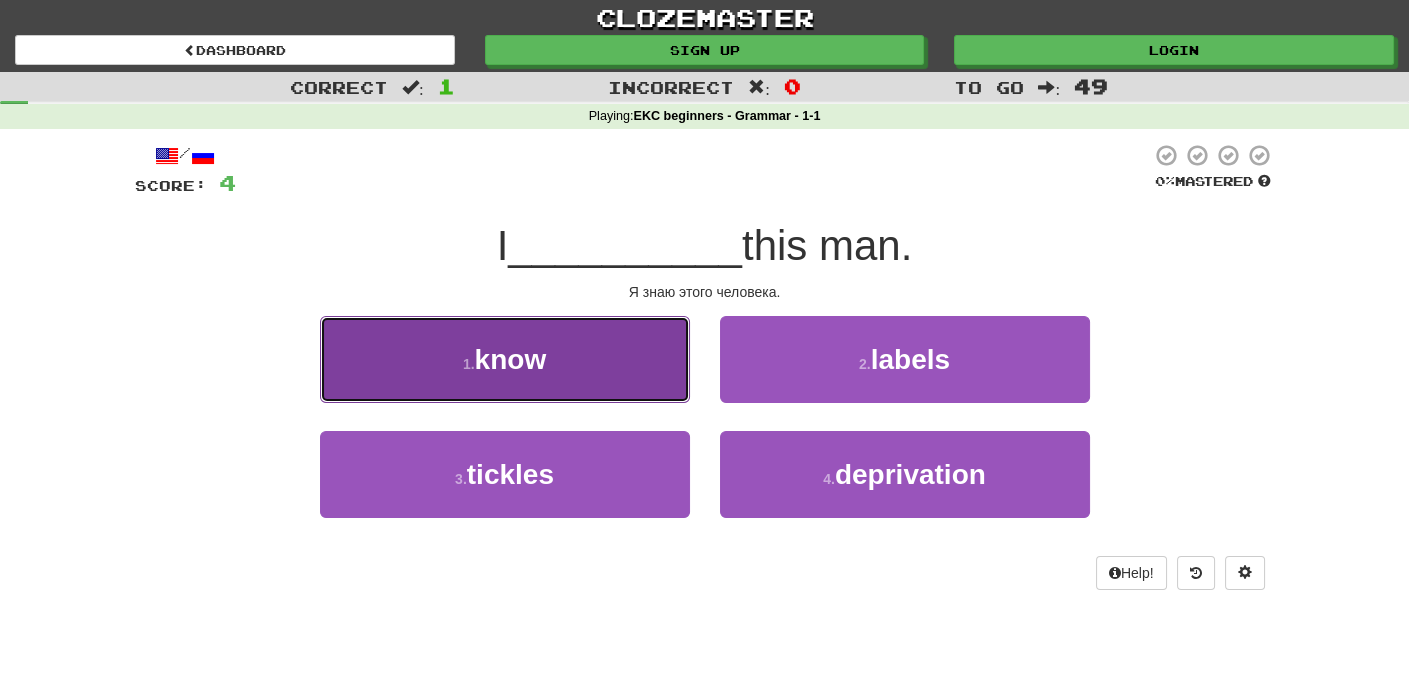 click on "know" at bounding box center (511, 359) 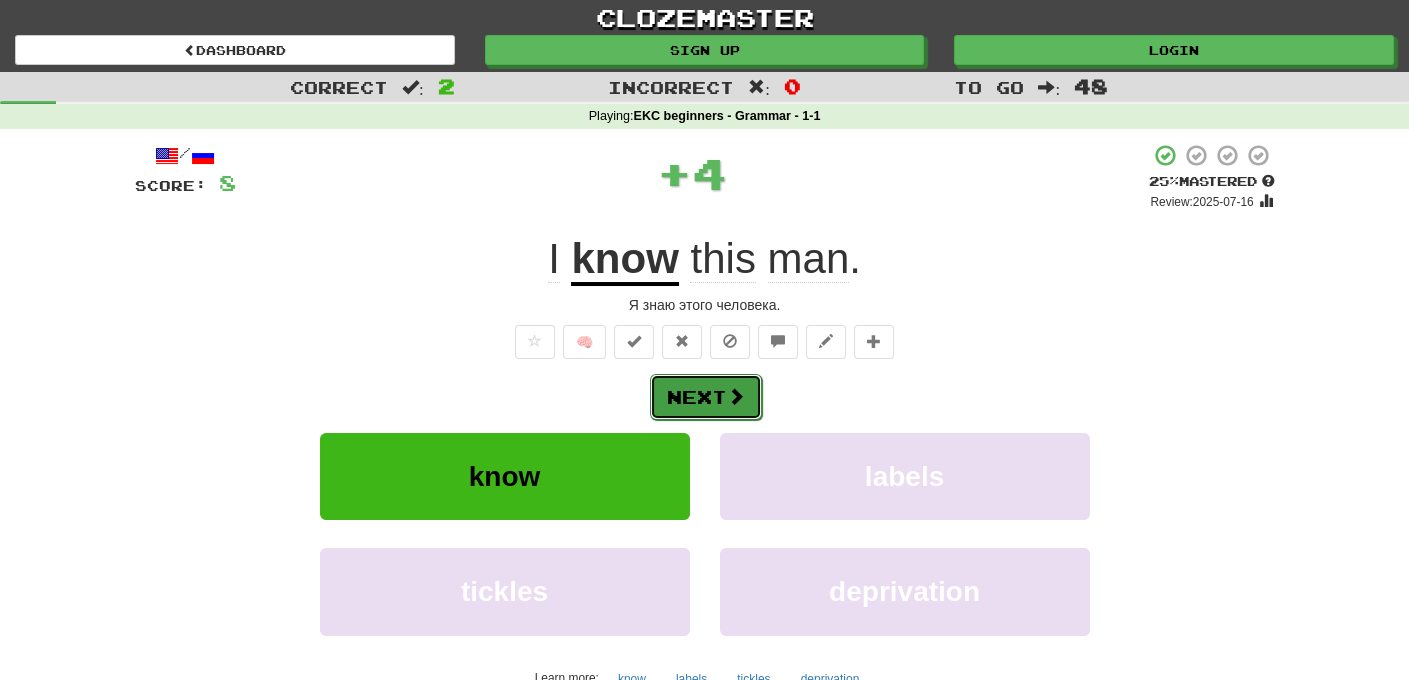 click on "Next" at bounding box center [706, 397] 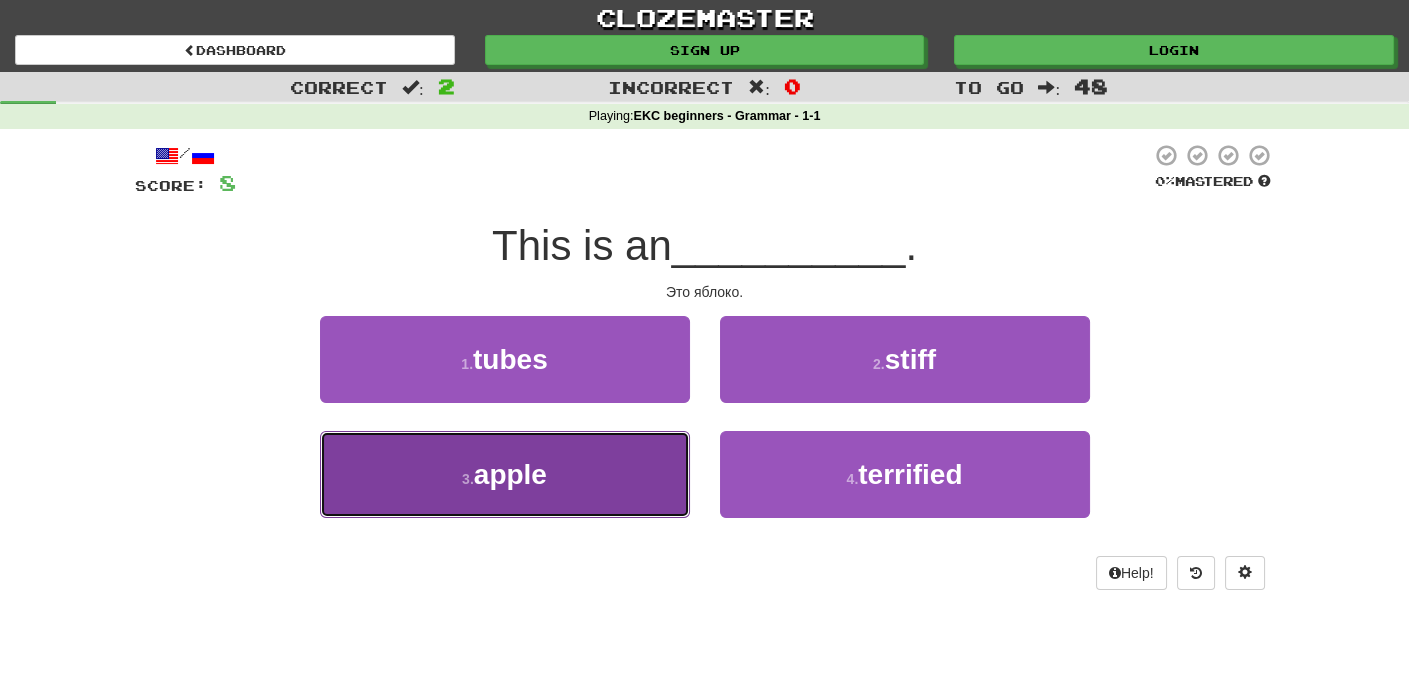 click on "apple" at bounding box center (510, 474) 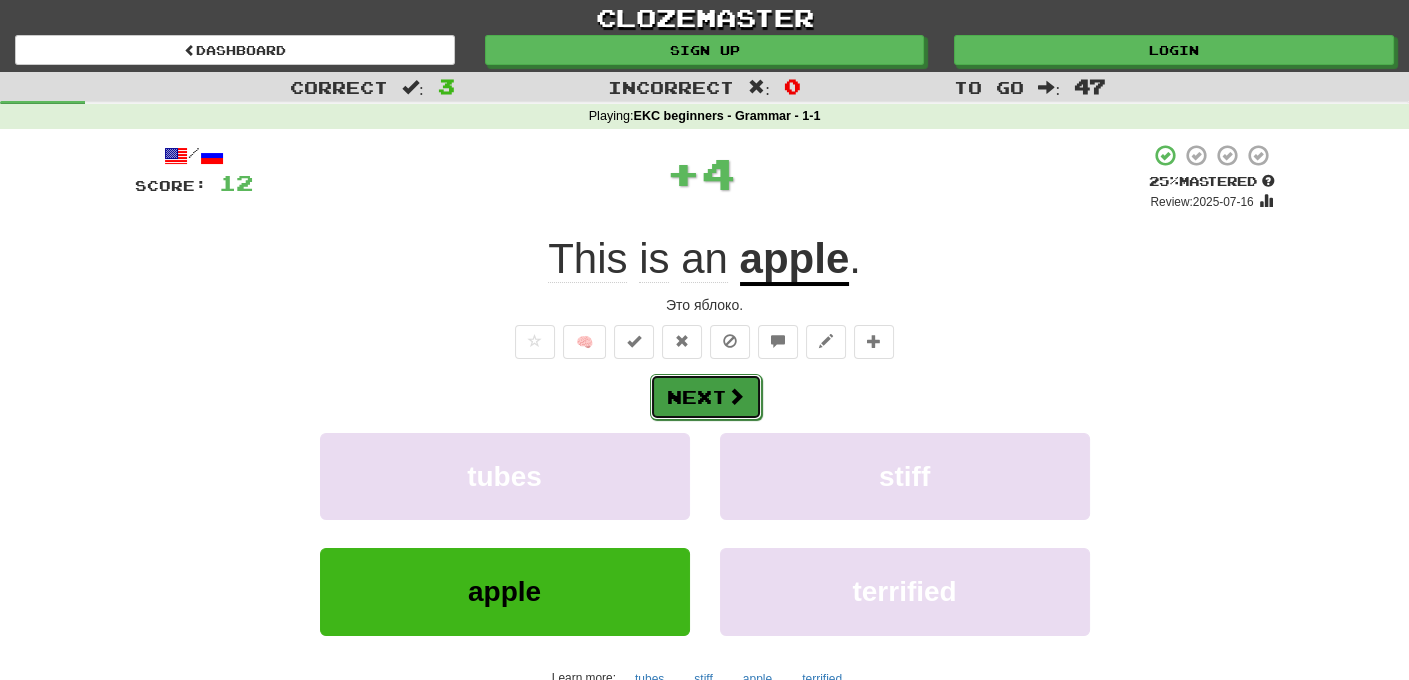 click on "Next" at bounding box center (706, 397) 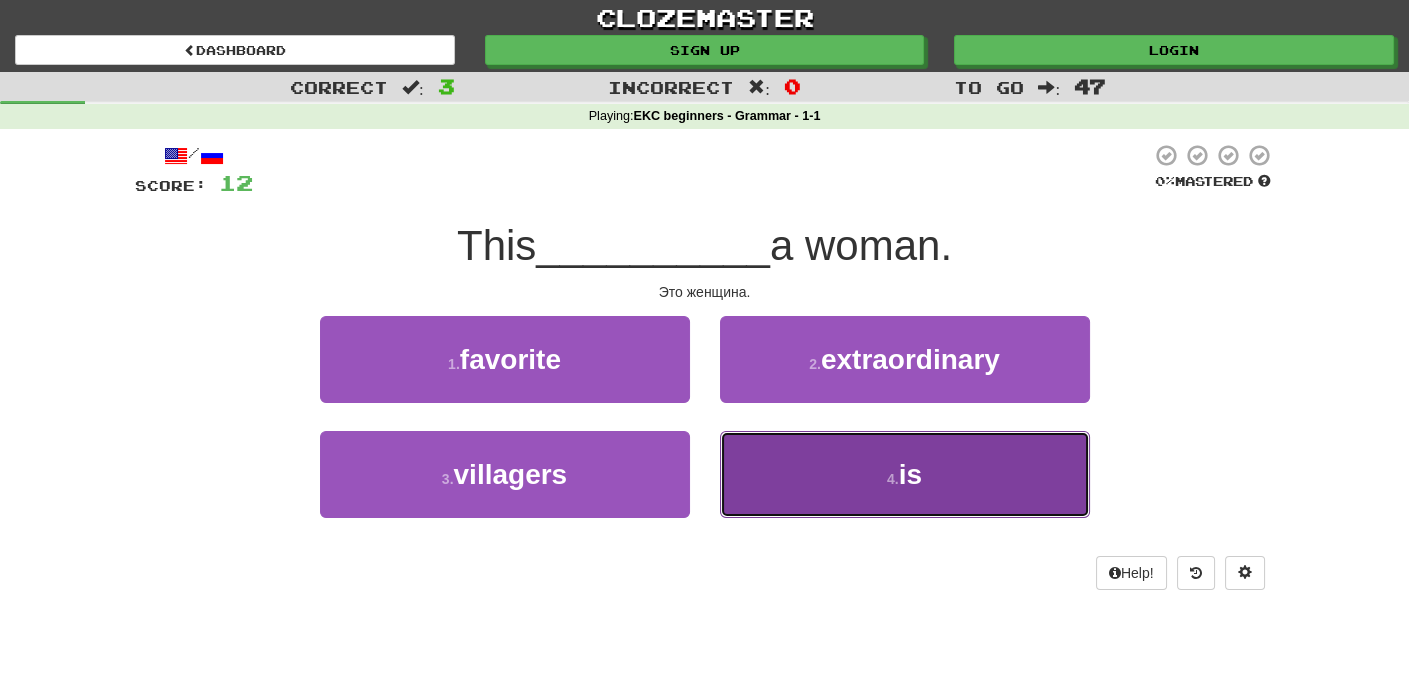 click on "4 .  is" at bounding box center (905, 474) 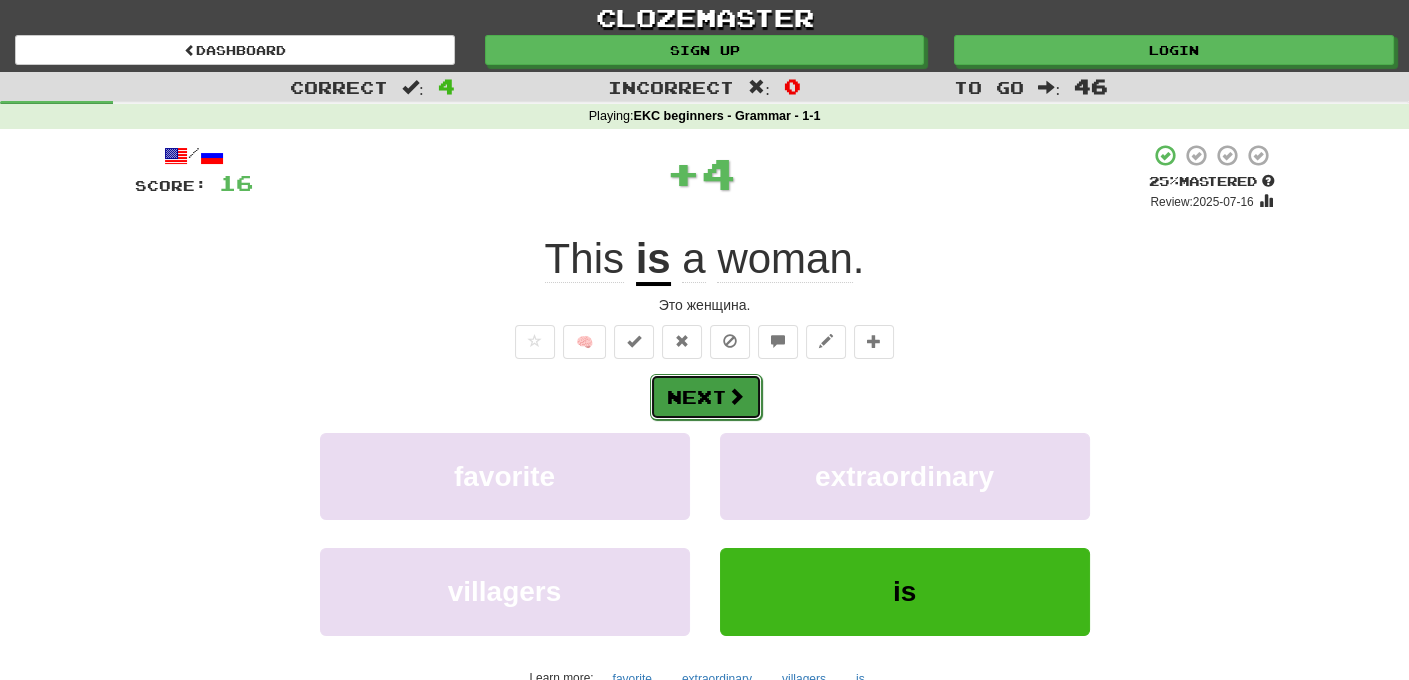 click on "Next" at bounding box center (706, 397) 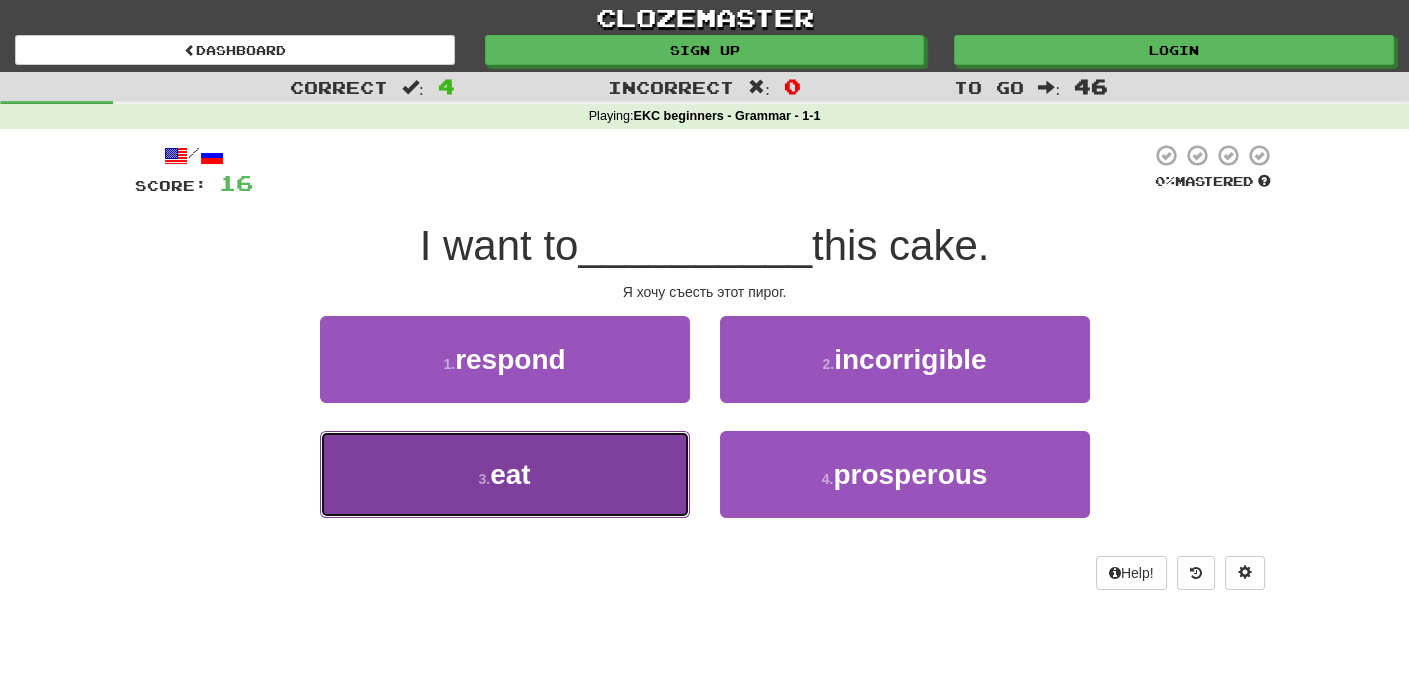 click on "eat" at bounding box center (510, 474) 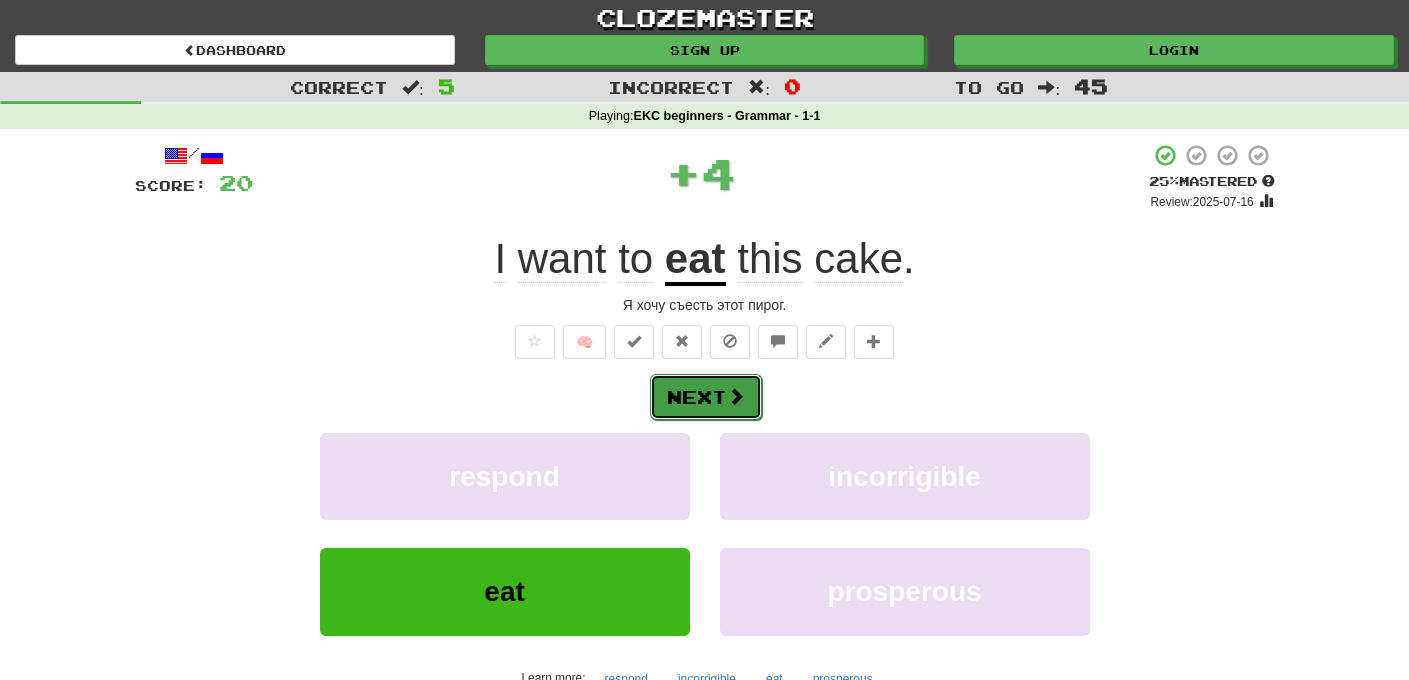 click on "Next" at bounding box center [706, 397] 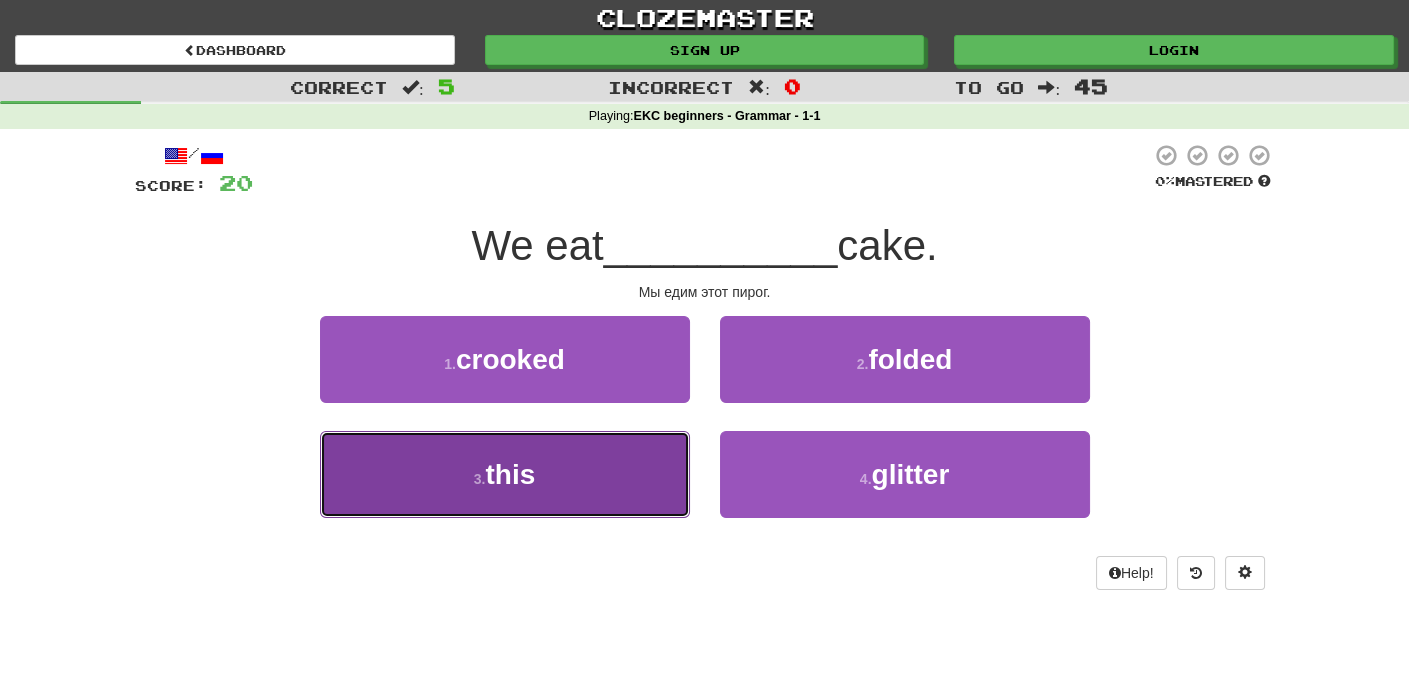 click on "this" at bounding box center [510, 474] 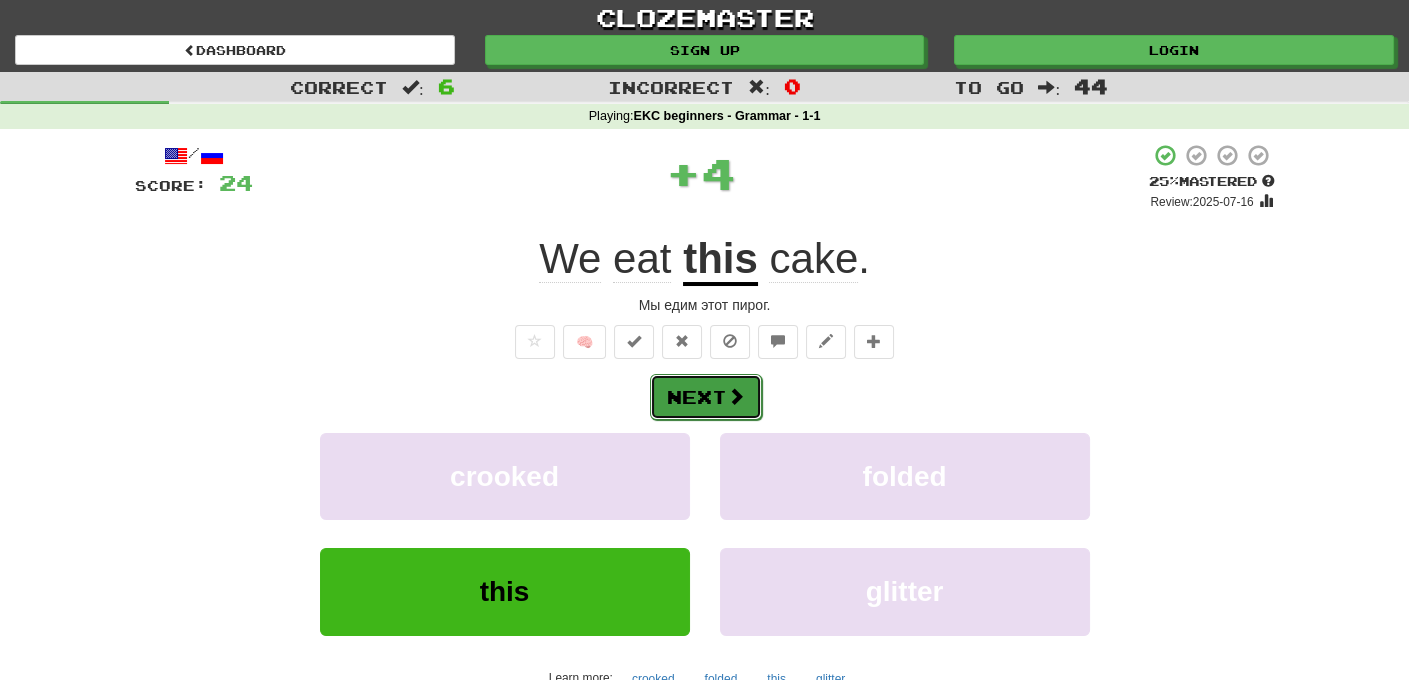 click on "Next" at bounding box center (706, 397) 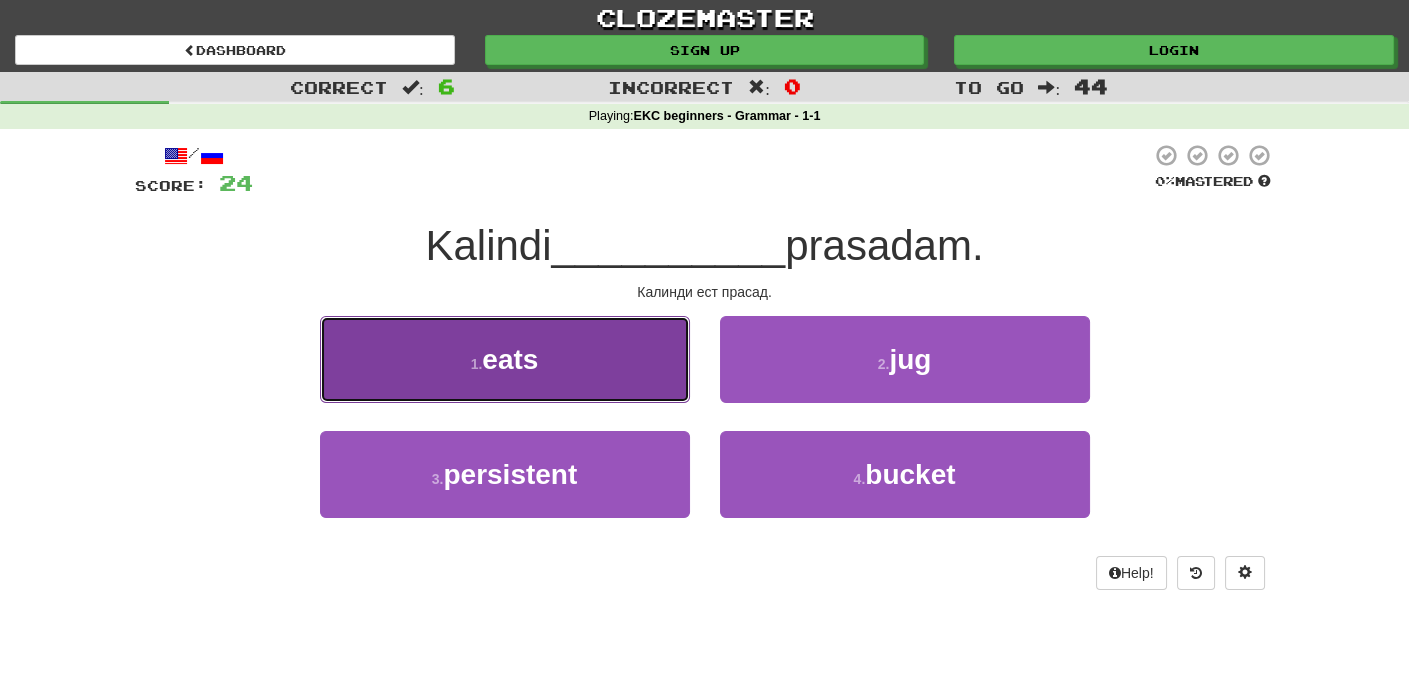 click on "eats" at bounding box center [510, 359] 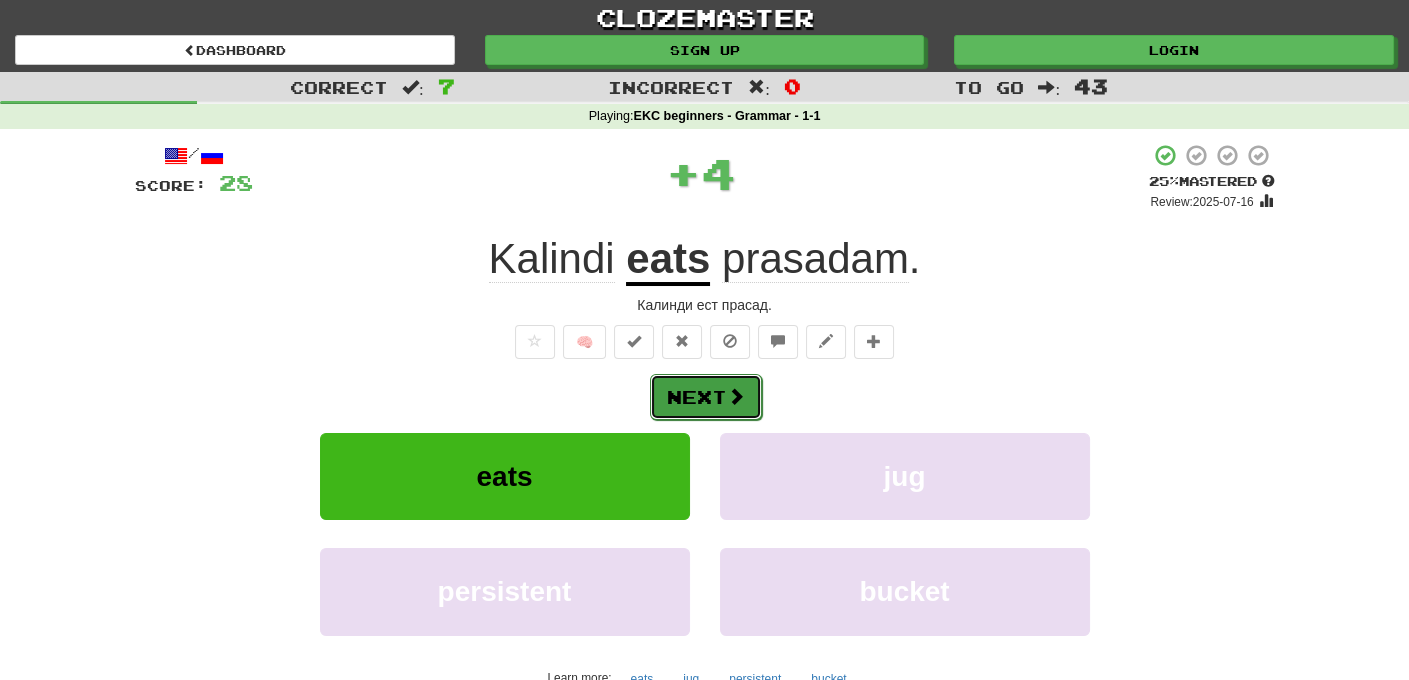 click on "Next" at bounding box center [706, 397] 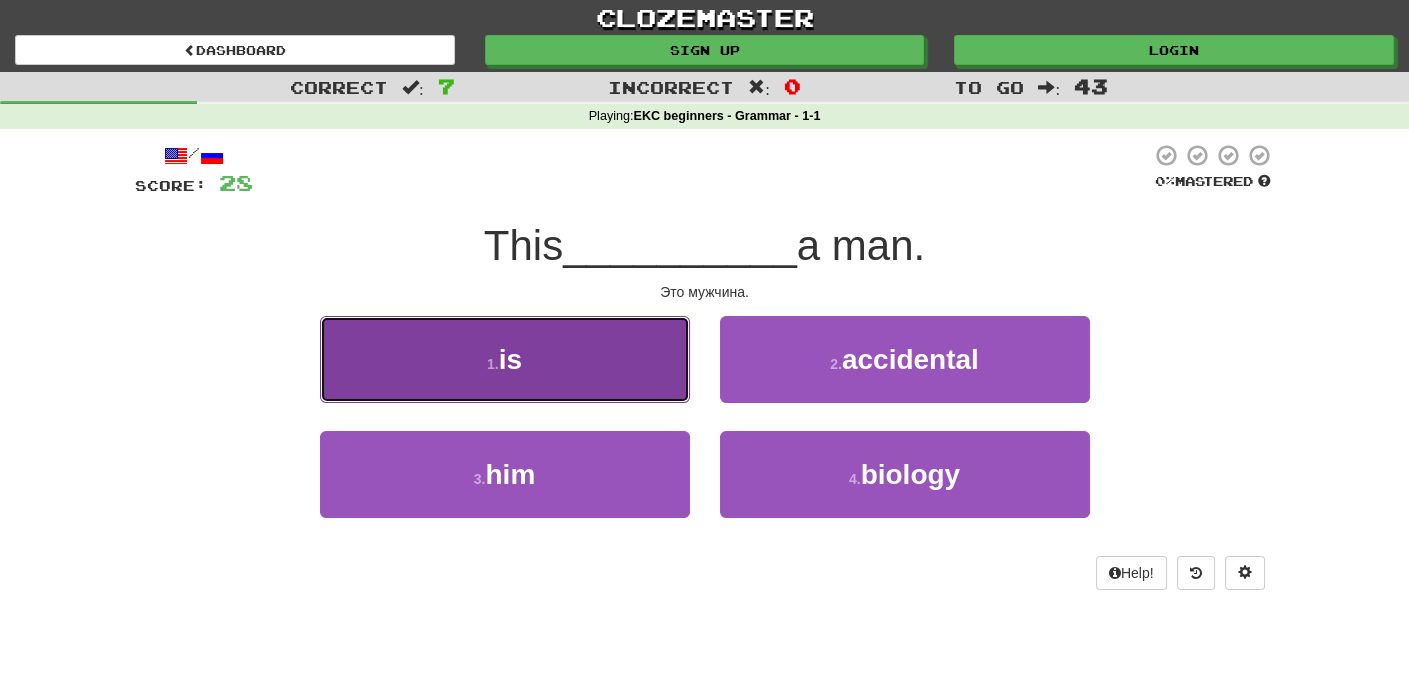 click on "is" at bounding box center [510, 359] 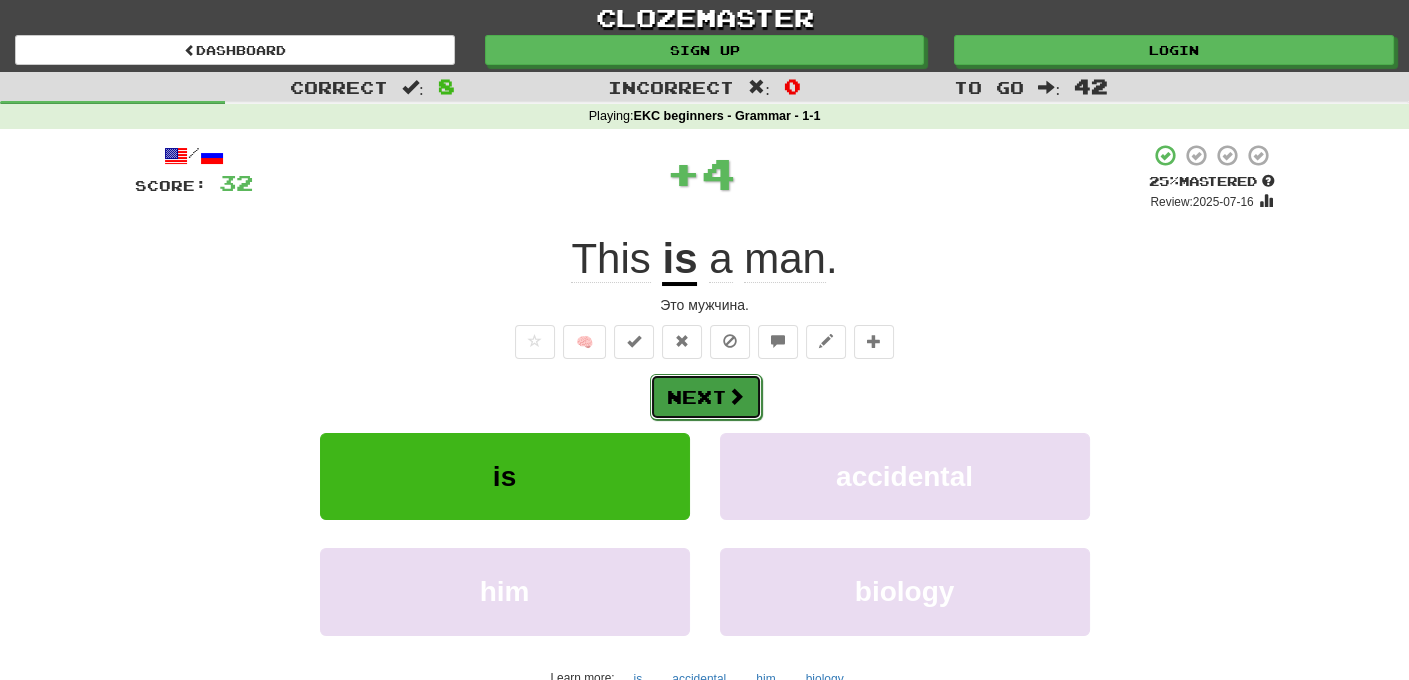 click on "Next" at bounding box center (706, 397) 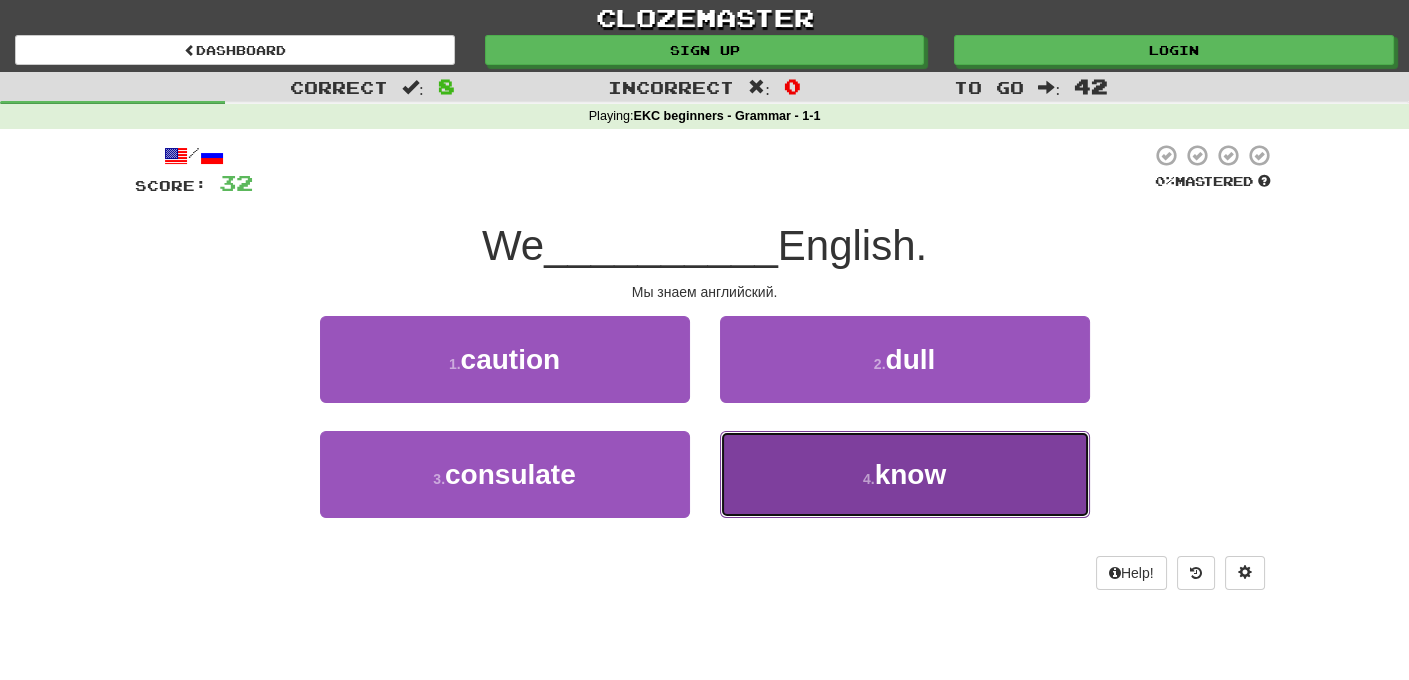 click on "know" at bounding box center [911, 474] 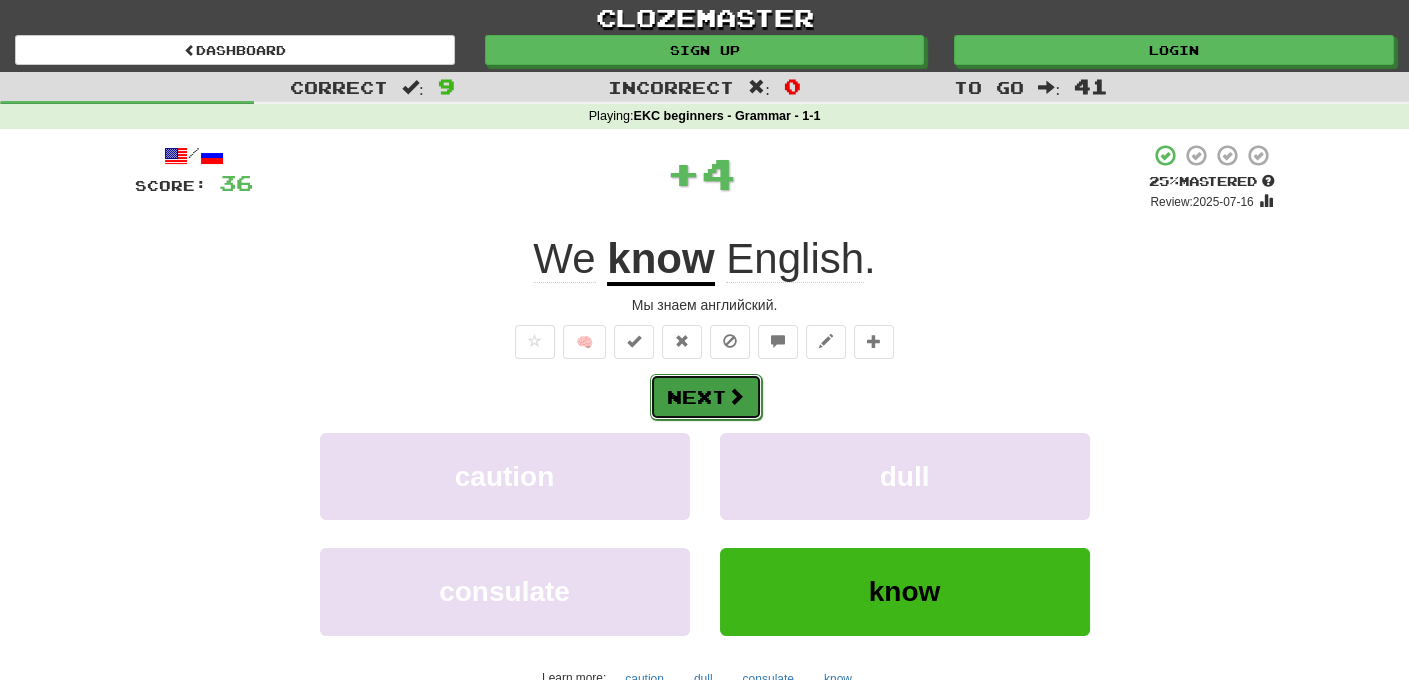 click on "Next" at bounding box center [706, 397] 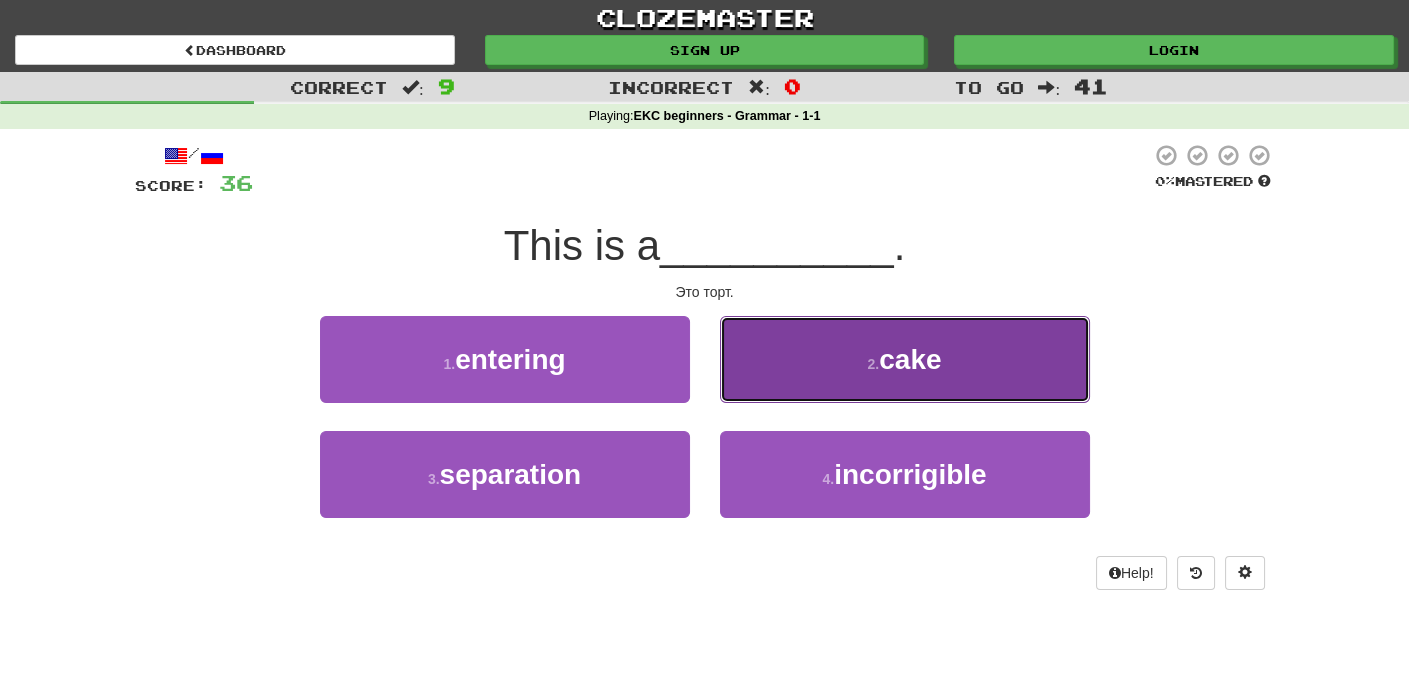 click on "cake" at bounding box center (910, 359) 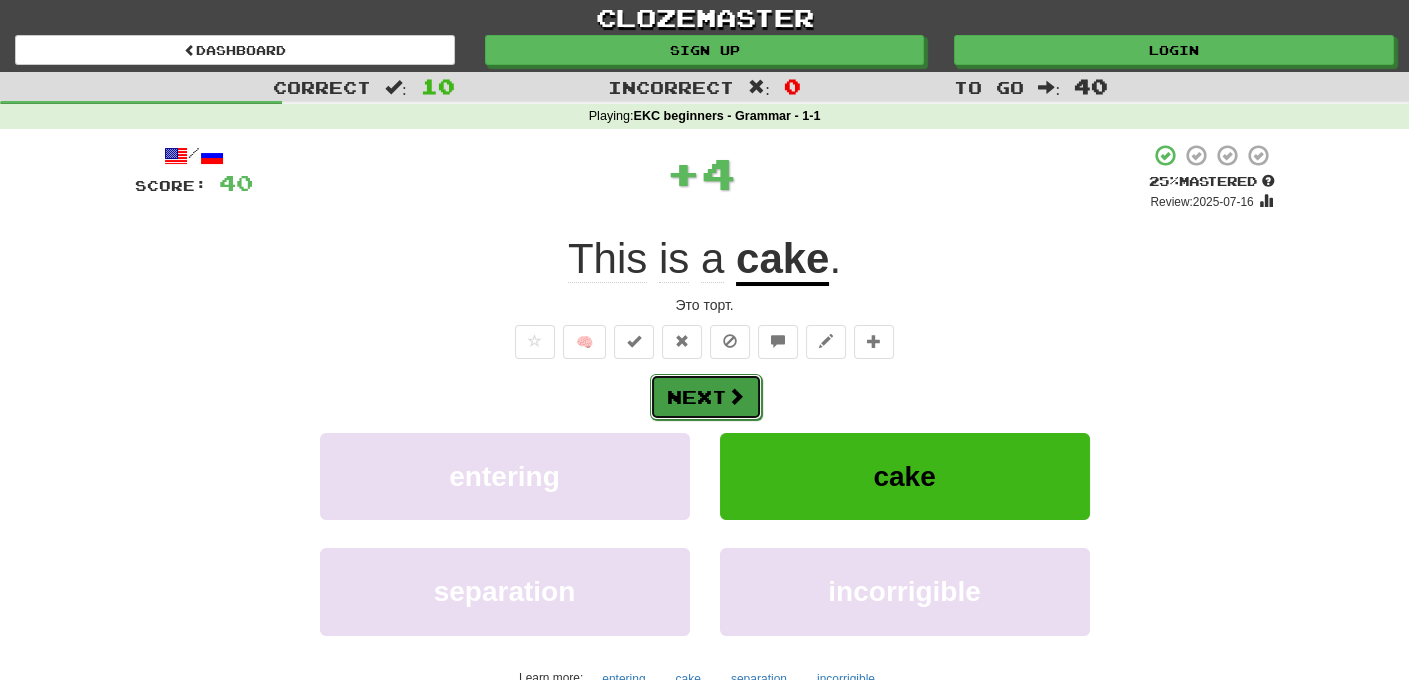 click on "Next" at bounding box center [706, 397] 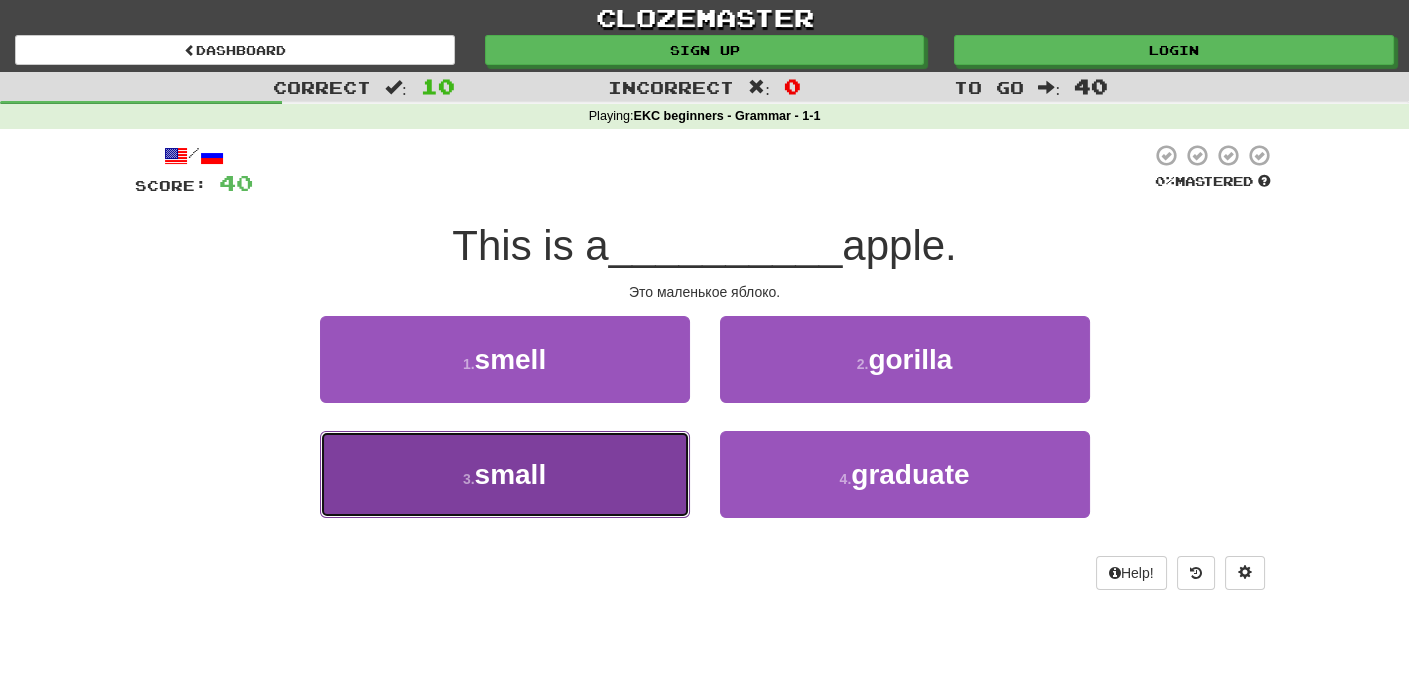 click on "small" at bounding box center (511, 474) 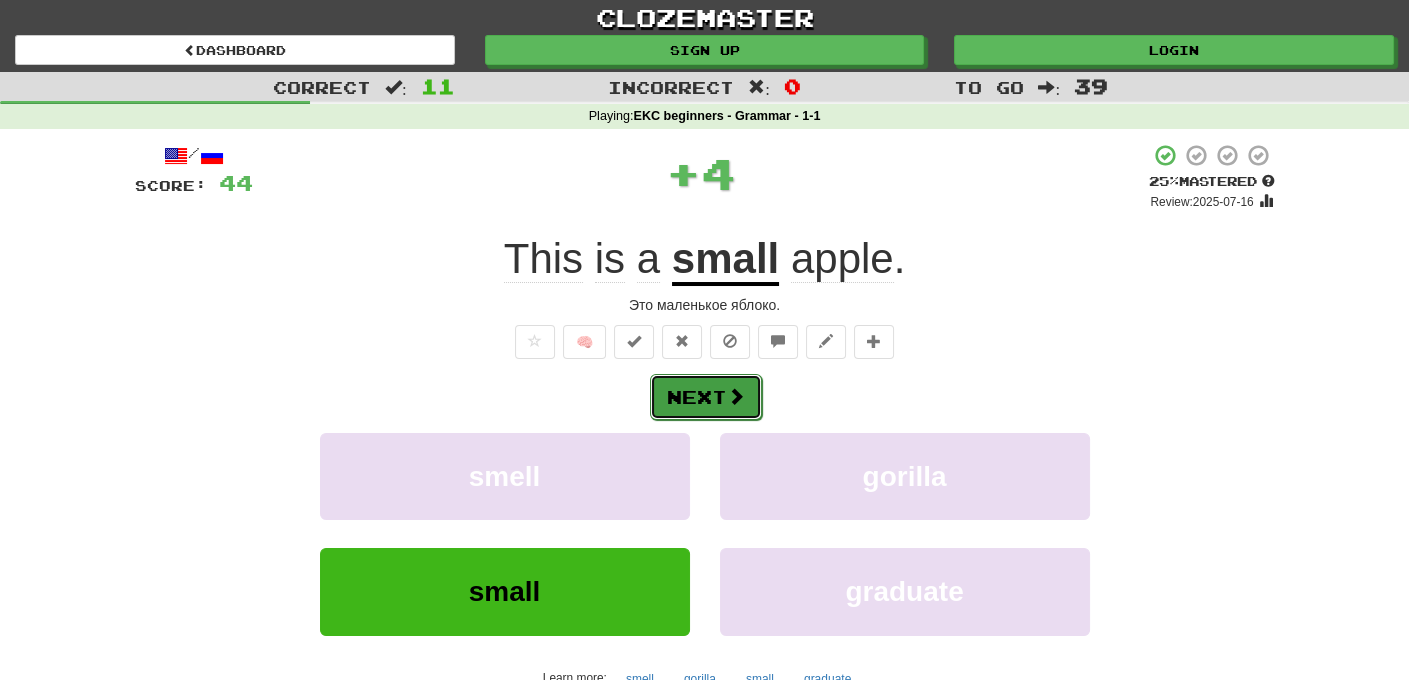 click on "Next" at bounding box center (706, 397) 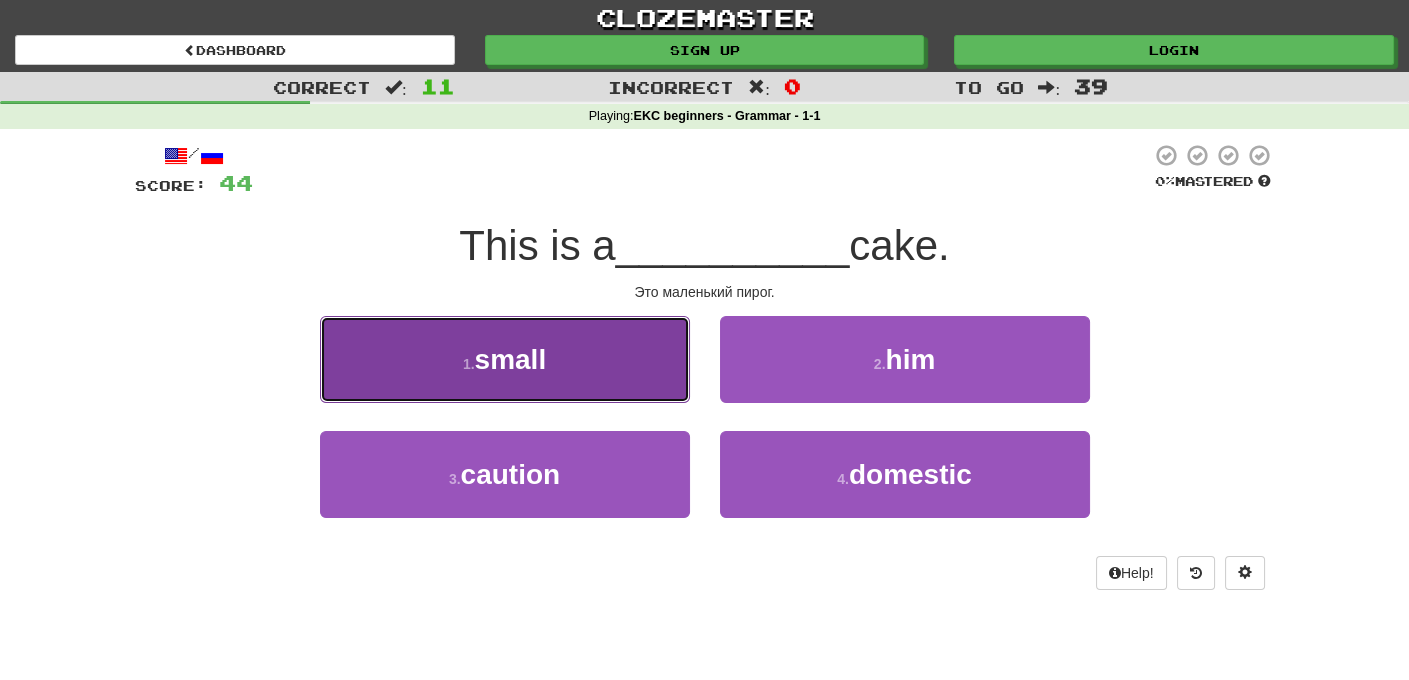 click on "small" at bounding box center [511, 359] 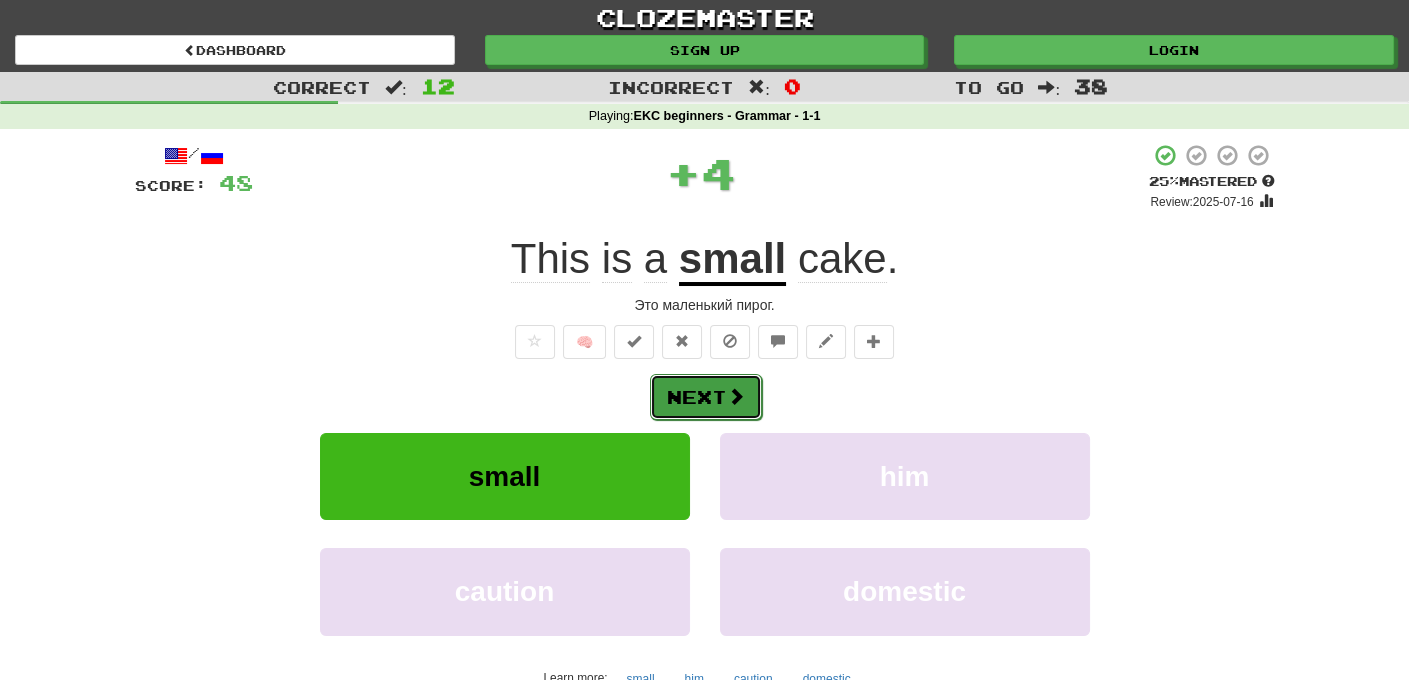 click on "Next" at bounding box center [706, 397] 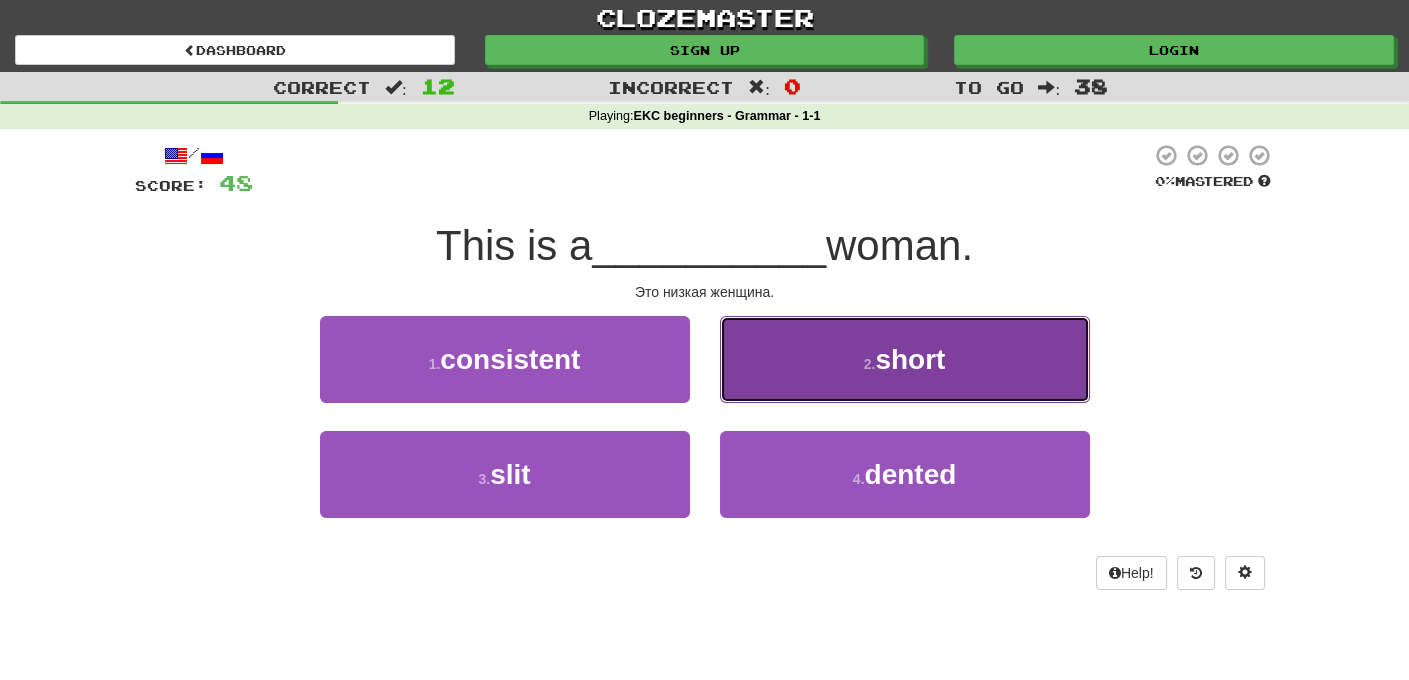 click on "short" at bounding box center [910, 359] 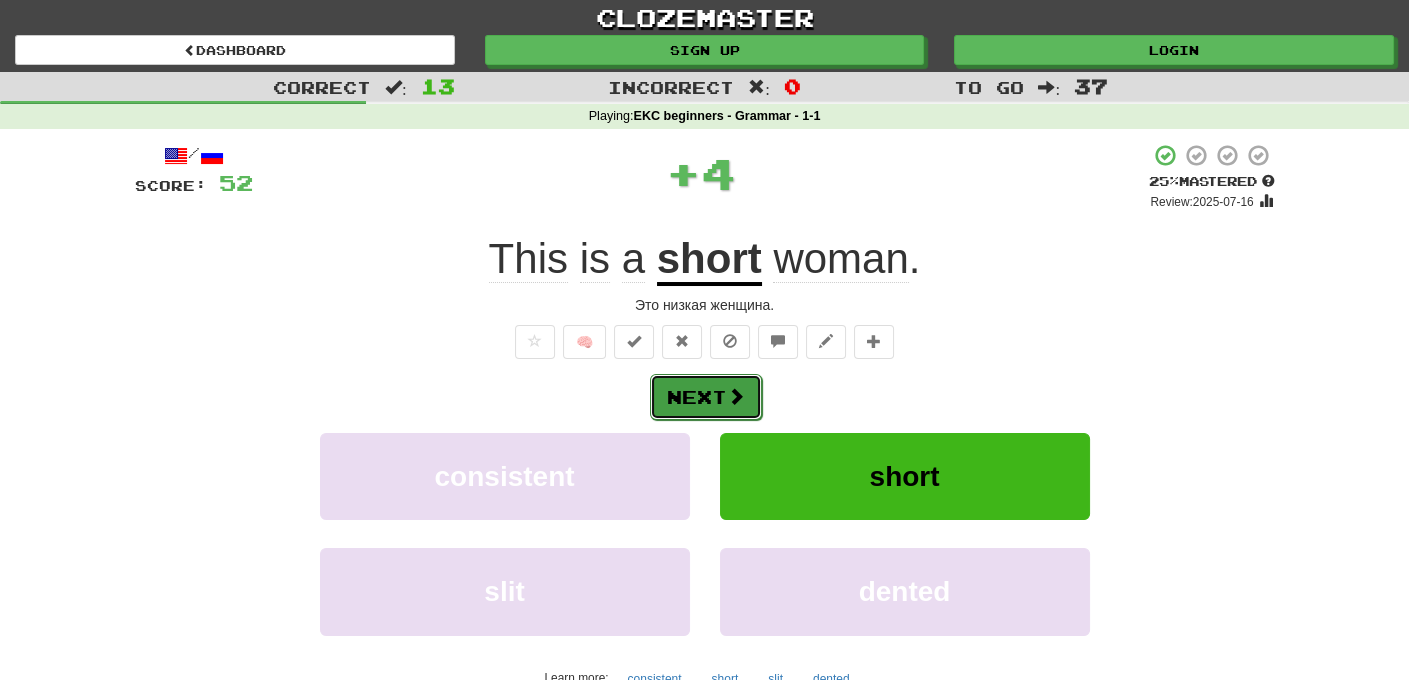 click on "Next" at bounding box center (706, 397) 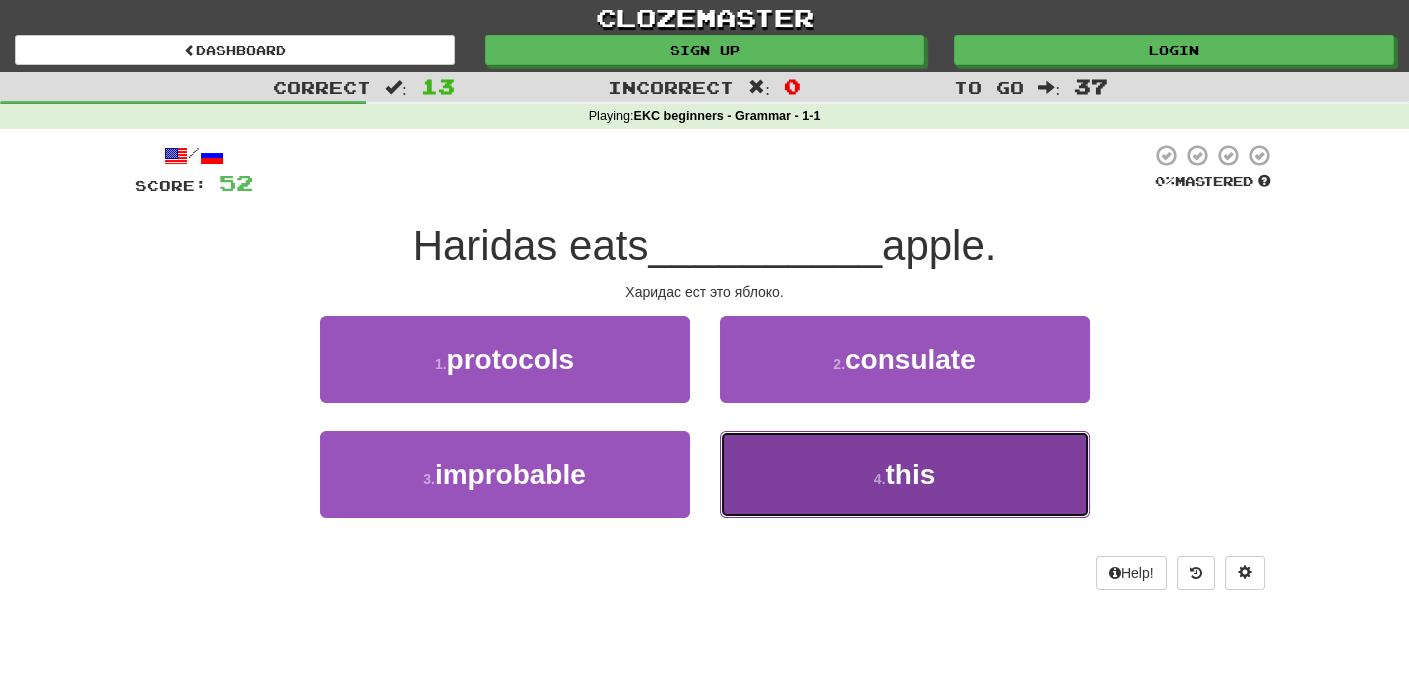 click on "this" at bounding box center (910, 474) 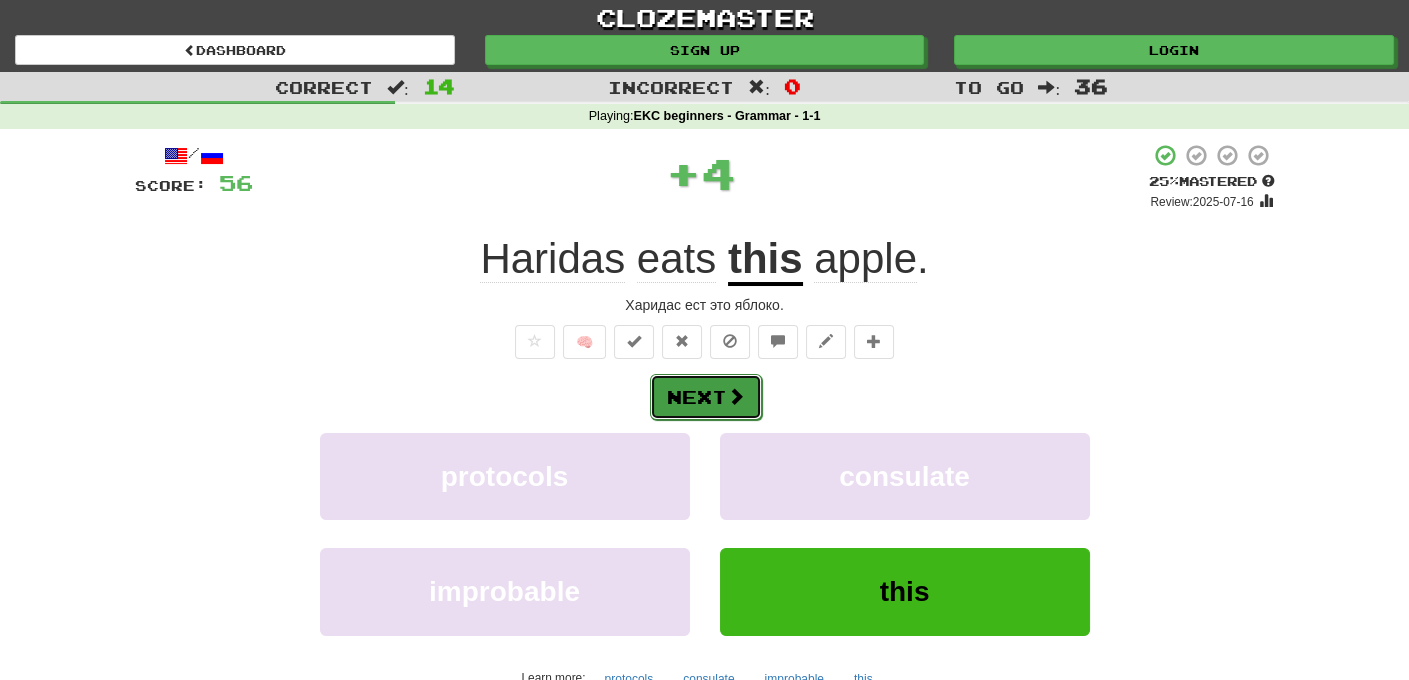 click on "Next" at bounding box center (706, 397) 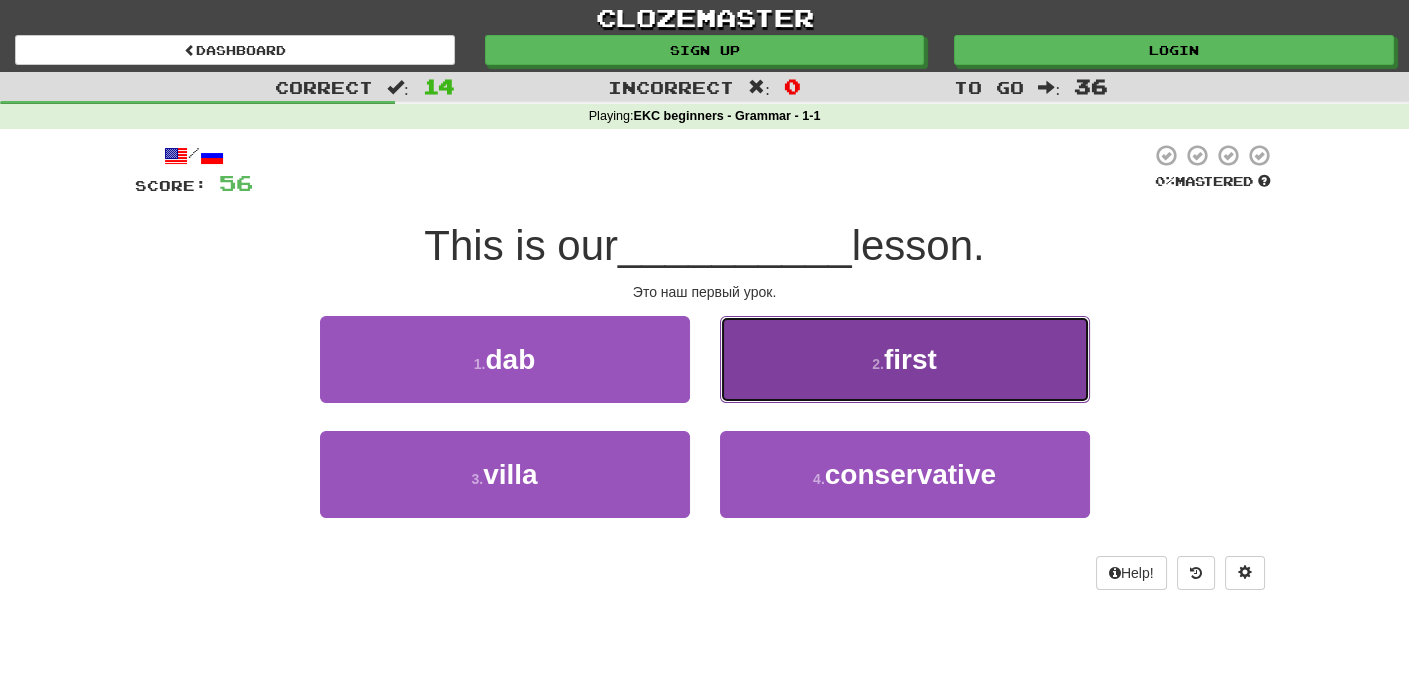 click on "first" at bounding box center [910, 359] 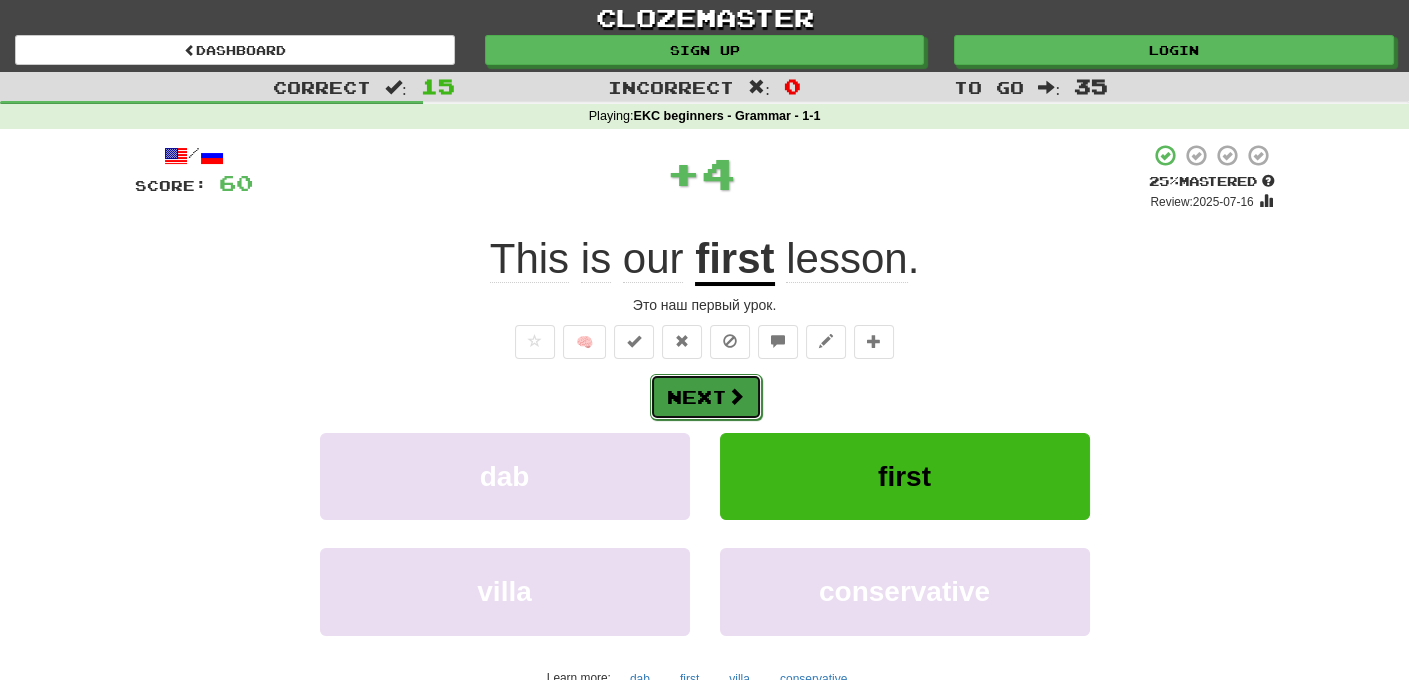 click on "Next" at bounding box center (706, 397) 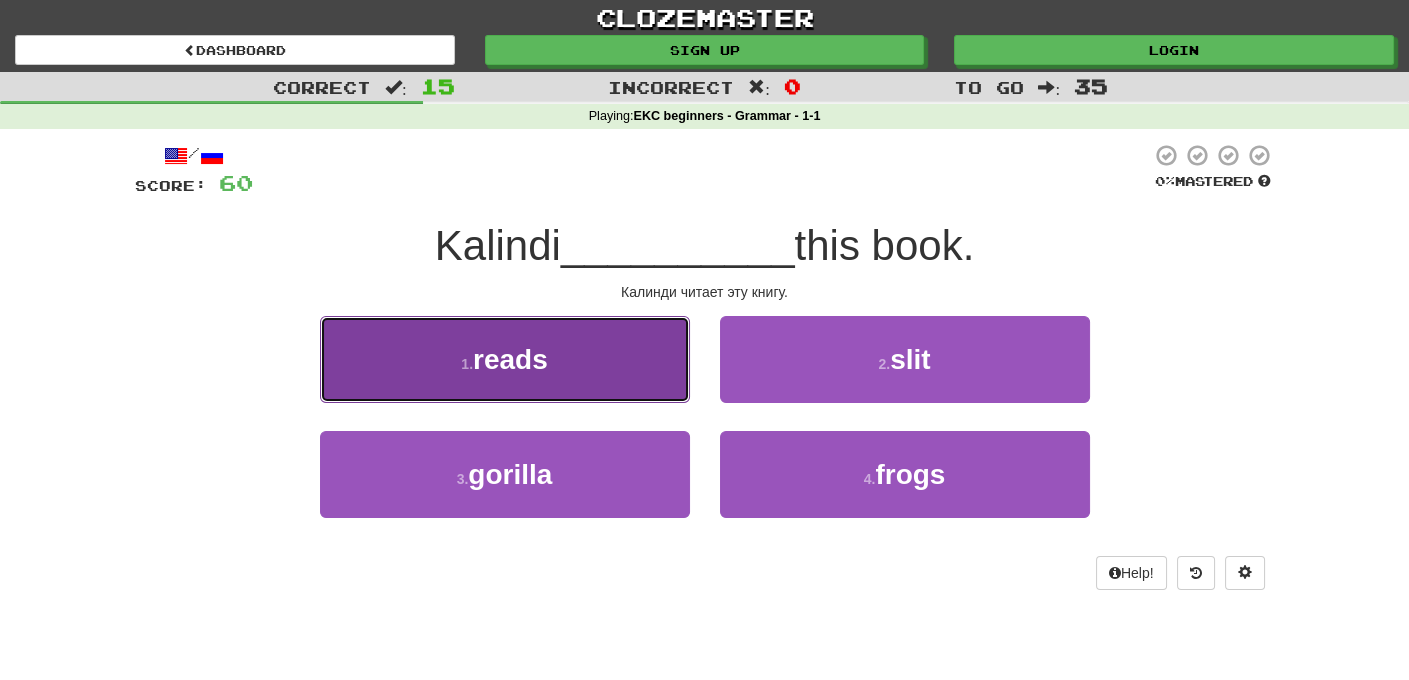 click on "reads" at bounding box center (510, 359) 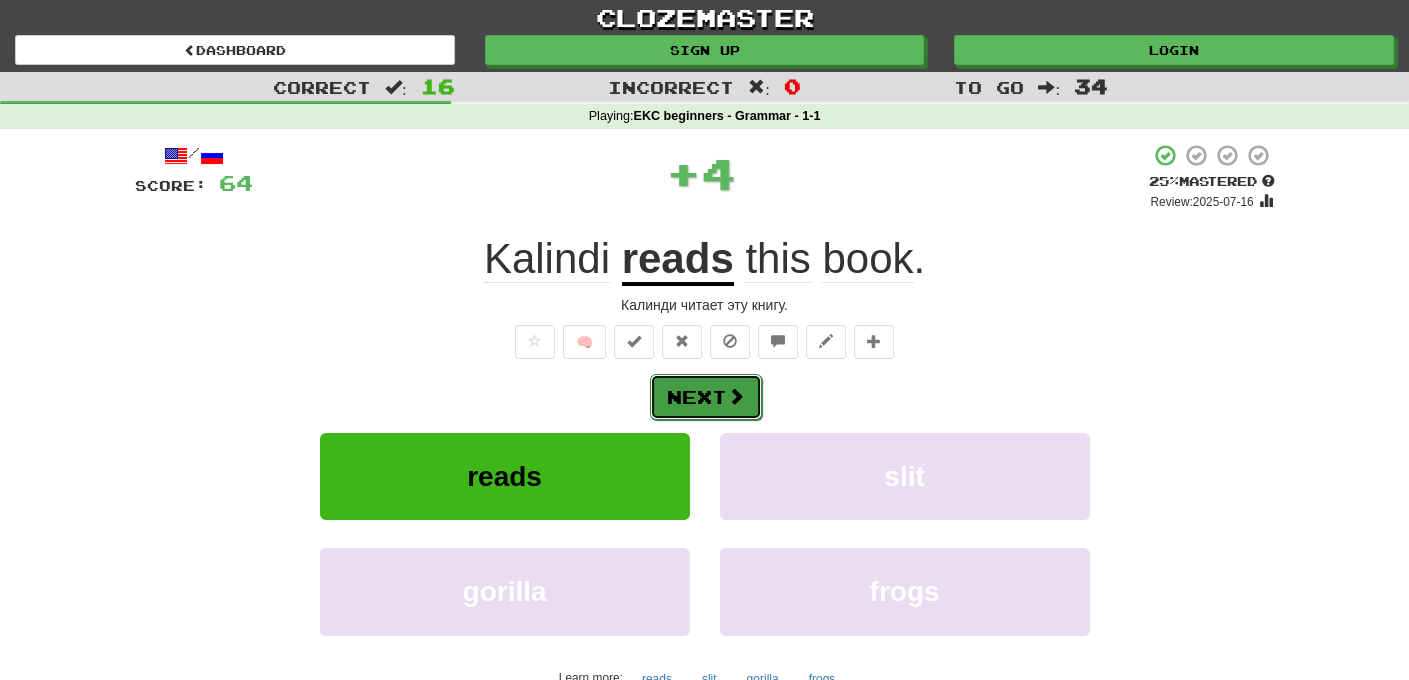 click on "Next" at bounding box center [706, 397] 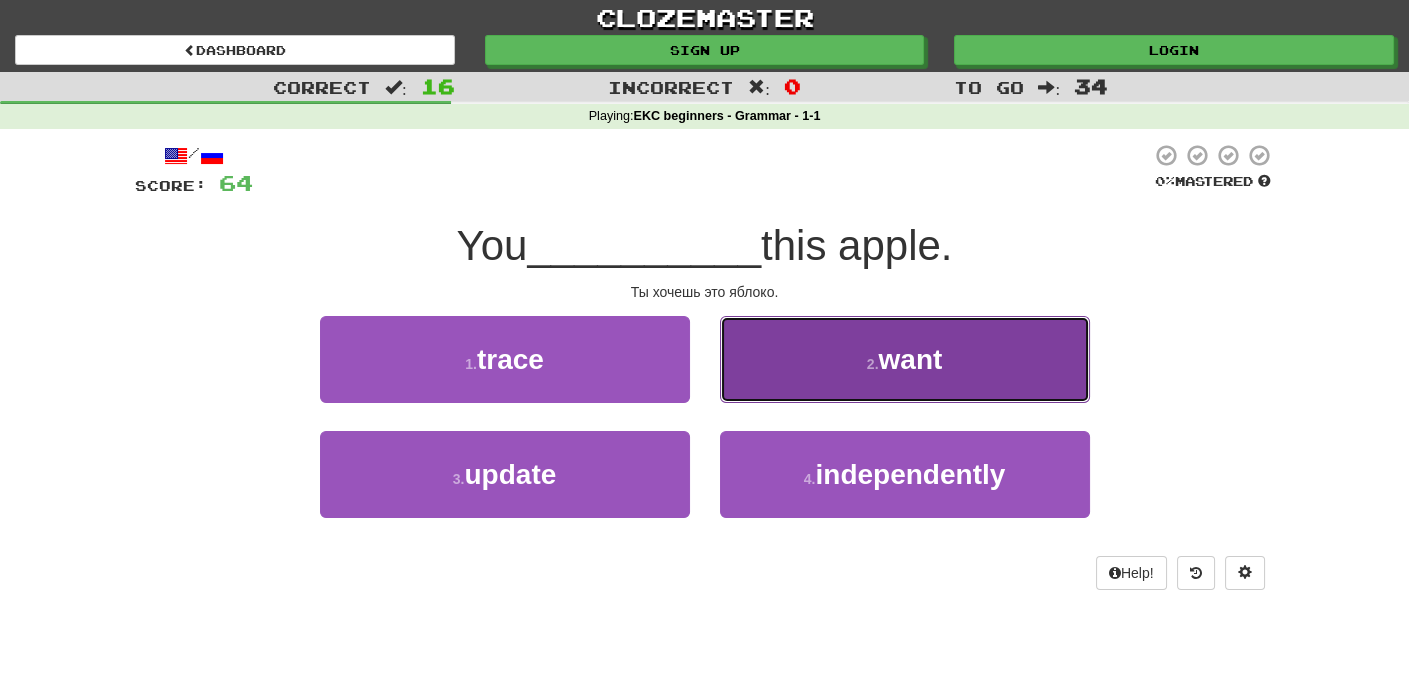 click on "want" at bounding box center (910, 359) 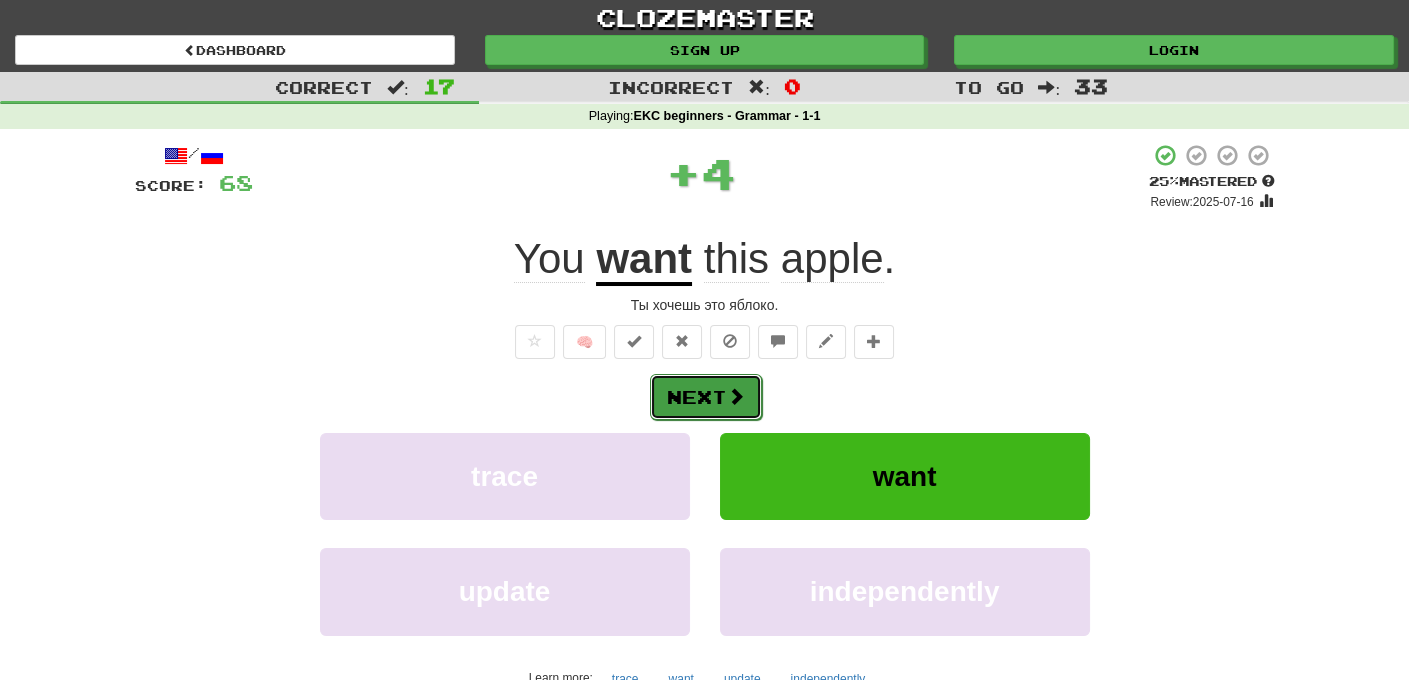 click on "Next" at bounding box center (706, 397) 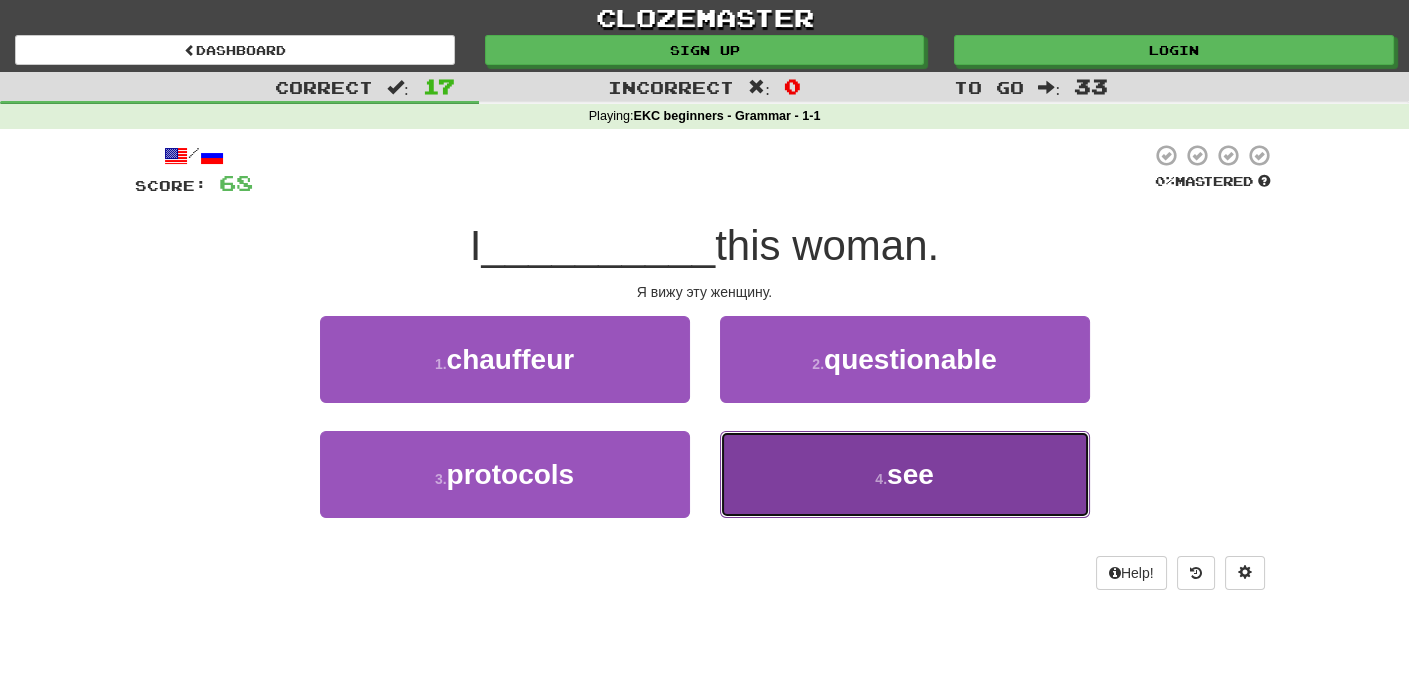 click on "4 .  see" at bounding box center (905, 474) 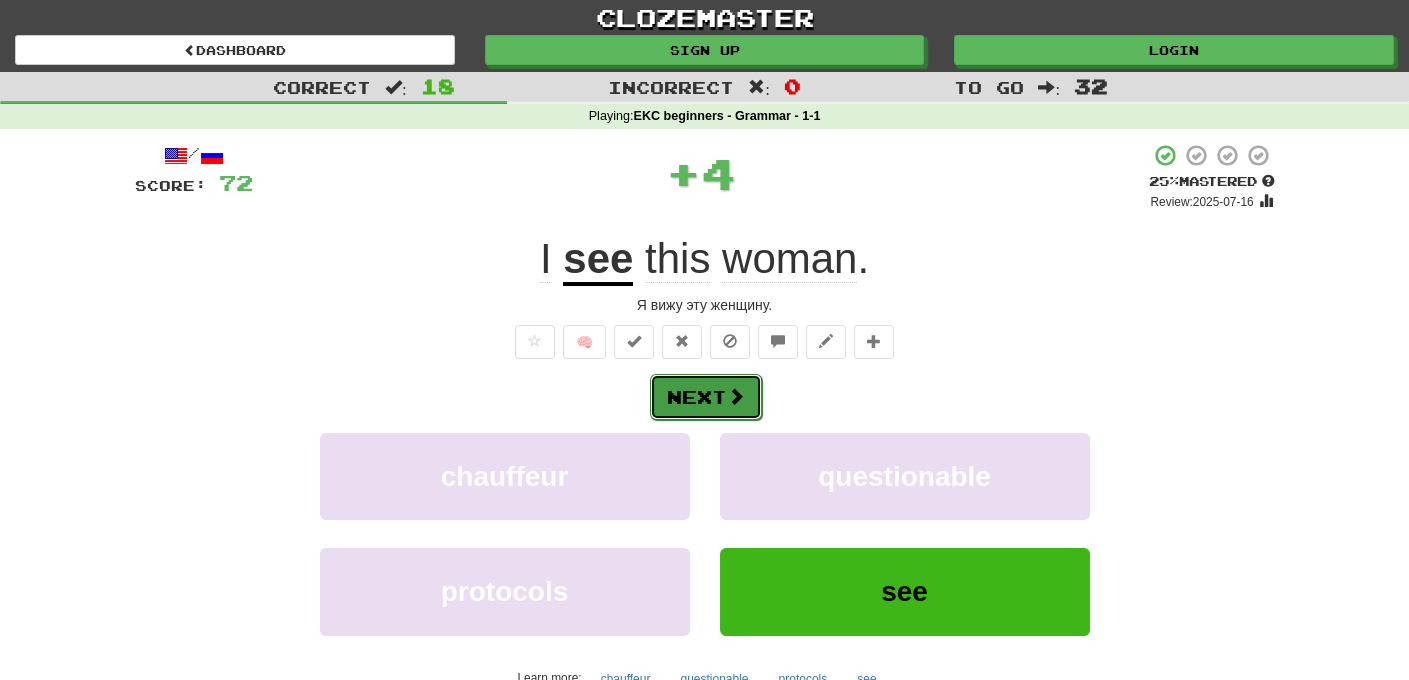 click on "Next" at bounding box center [706, 397] 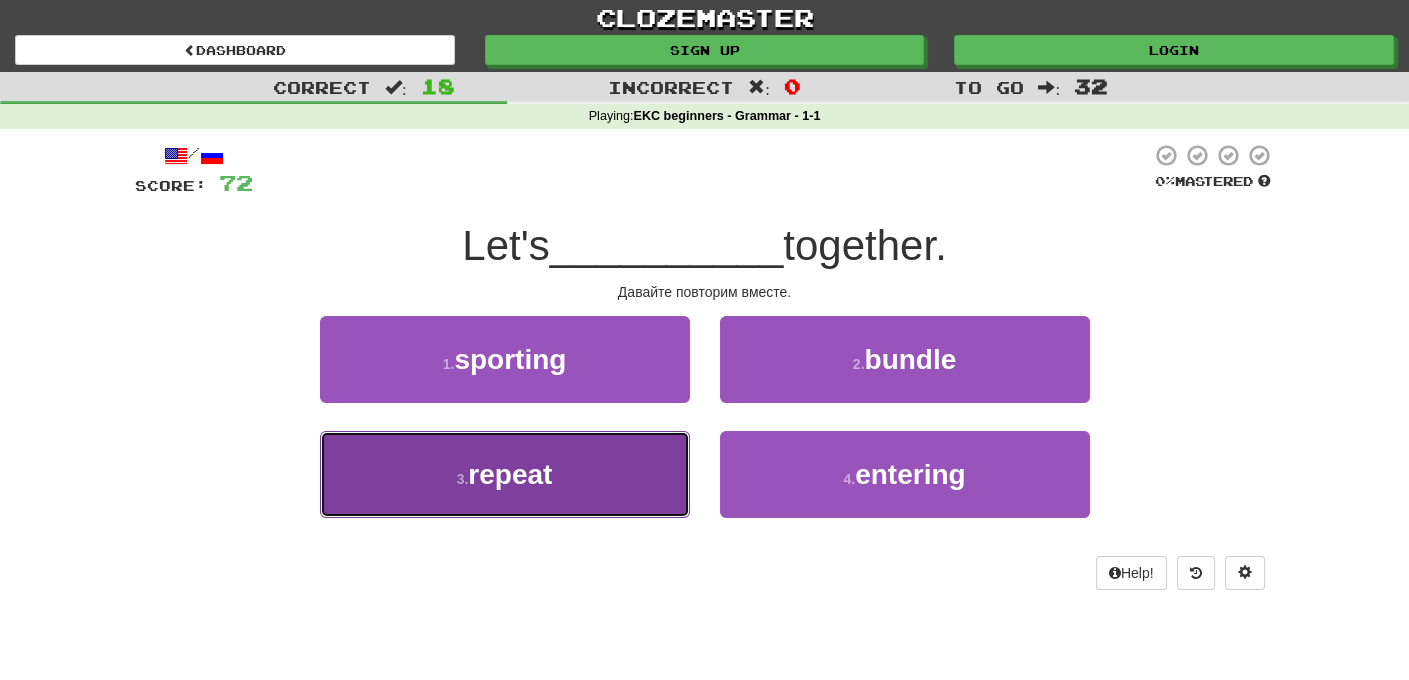click on "repeat" at bounding box center [510, 474] 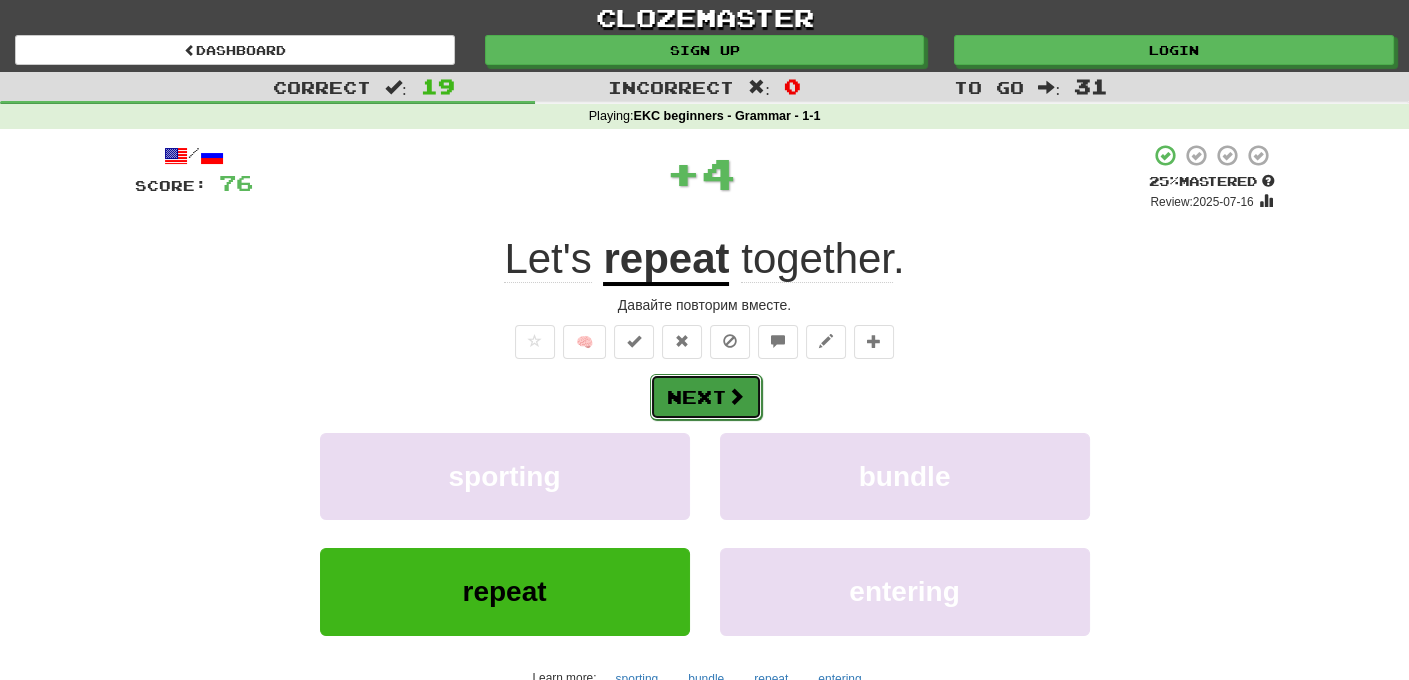 click on "Next" at bounding box center [706, 397] 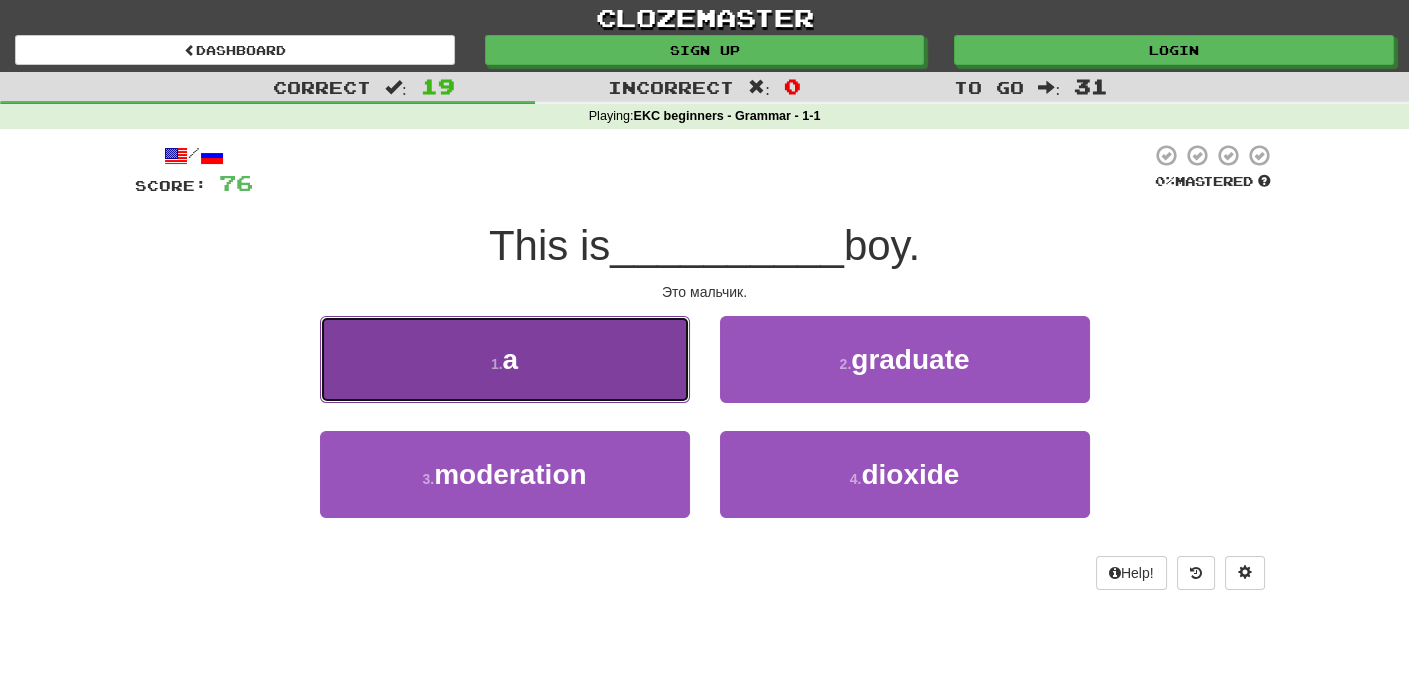 click on "1 .  a" at bounding box center [505, 359] 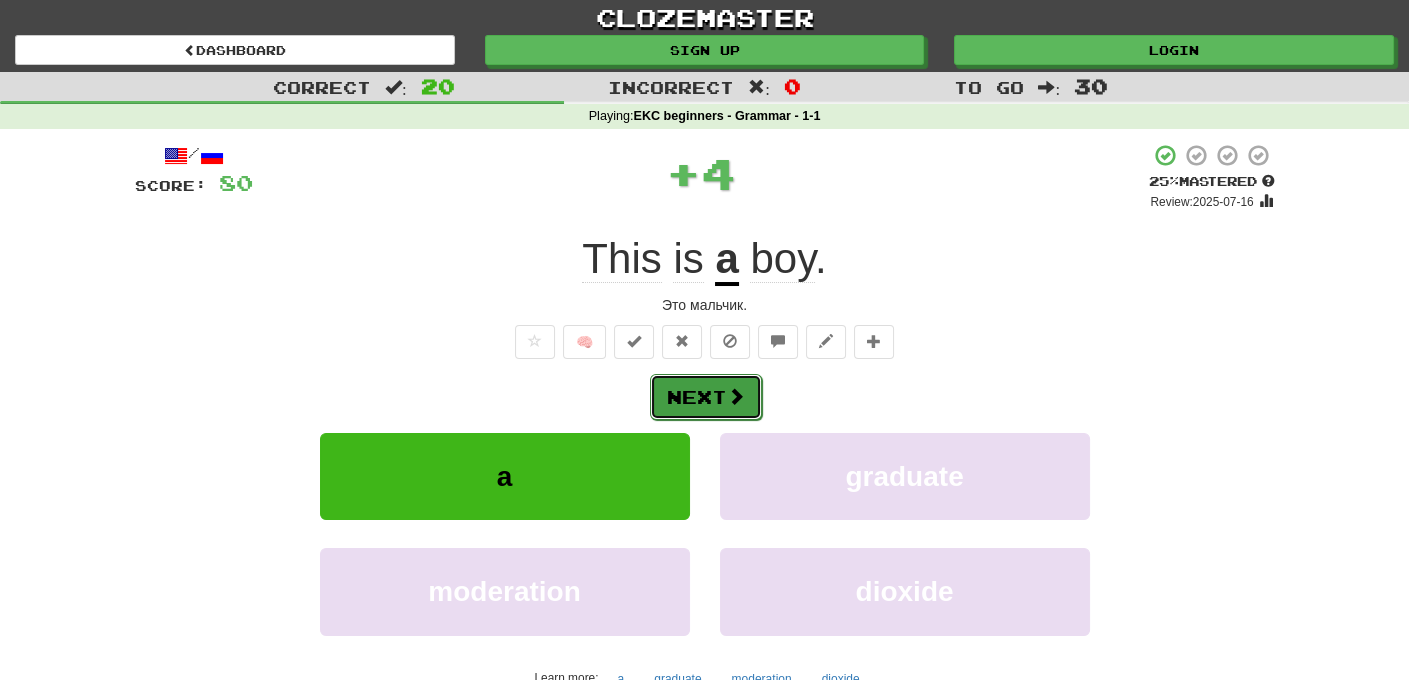 click on "Next" at bounding box center [706, 397] 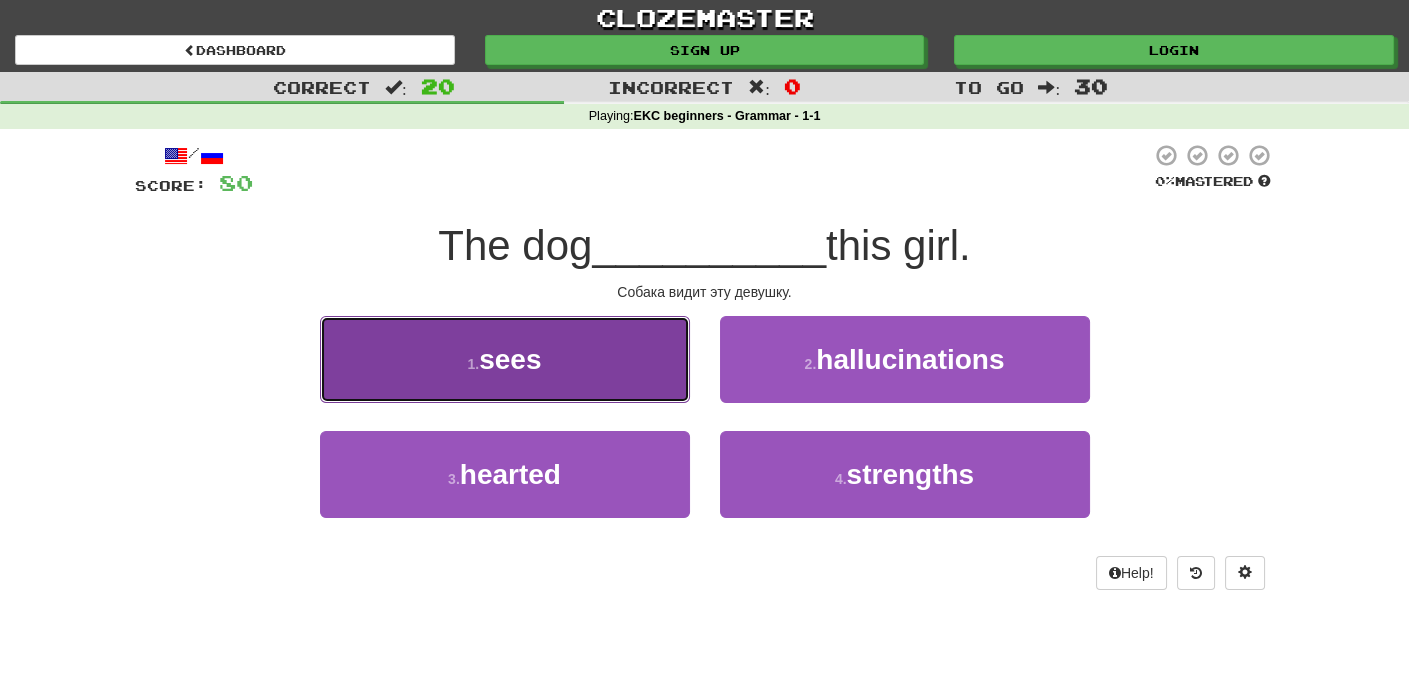 click on "sees" at bounding box center (510, 359) 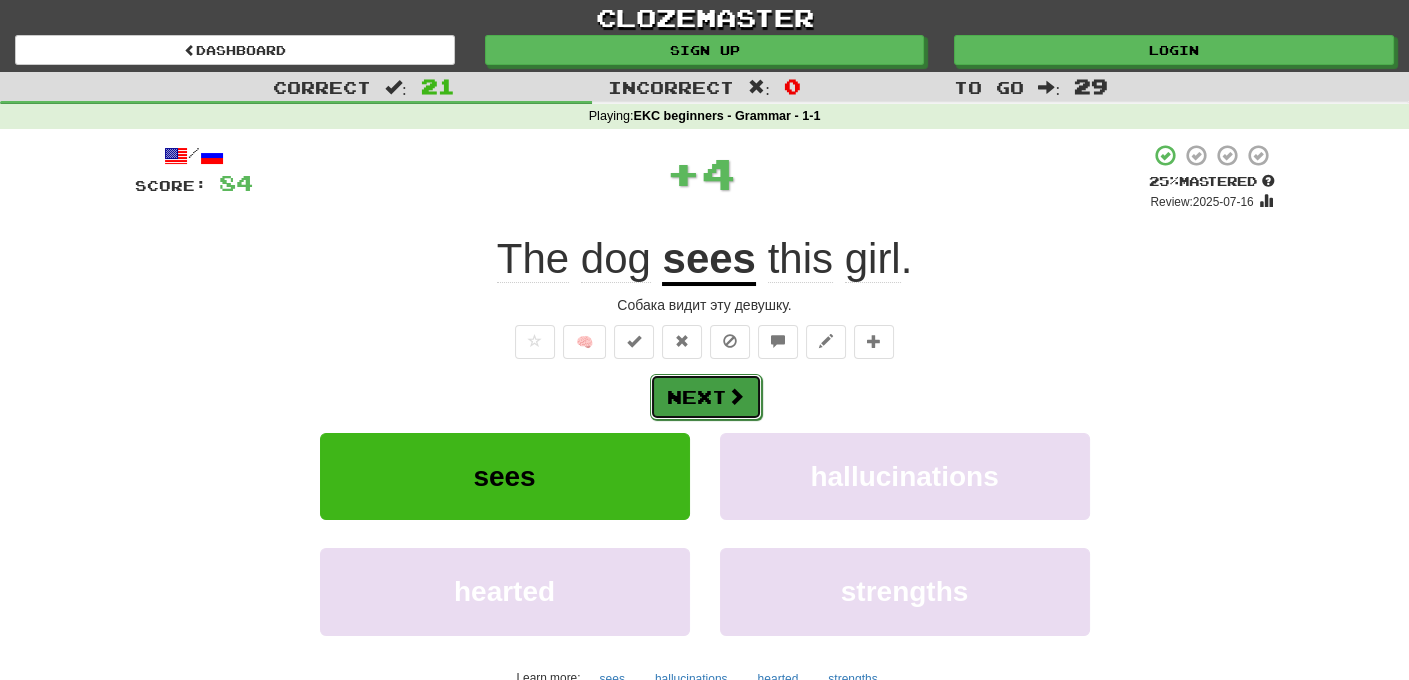 click on "Next" at bounding box center [706, 397] 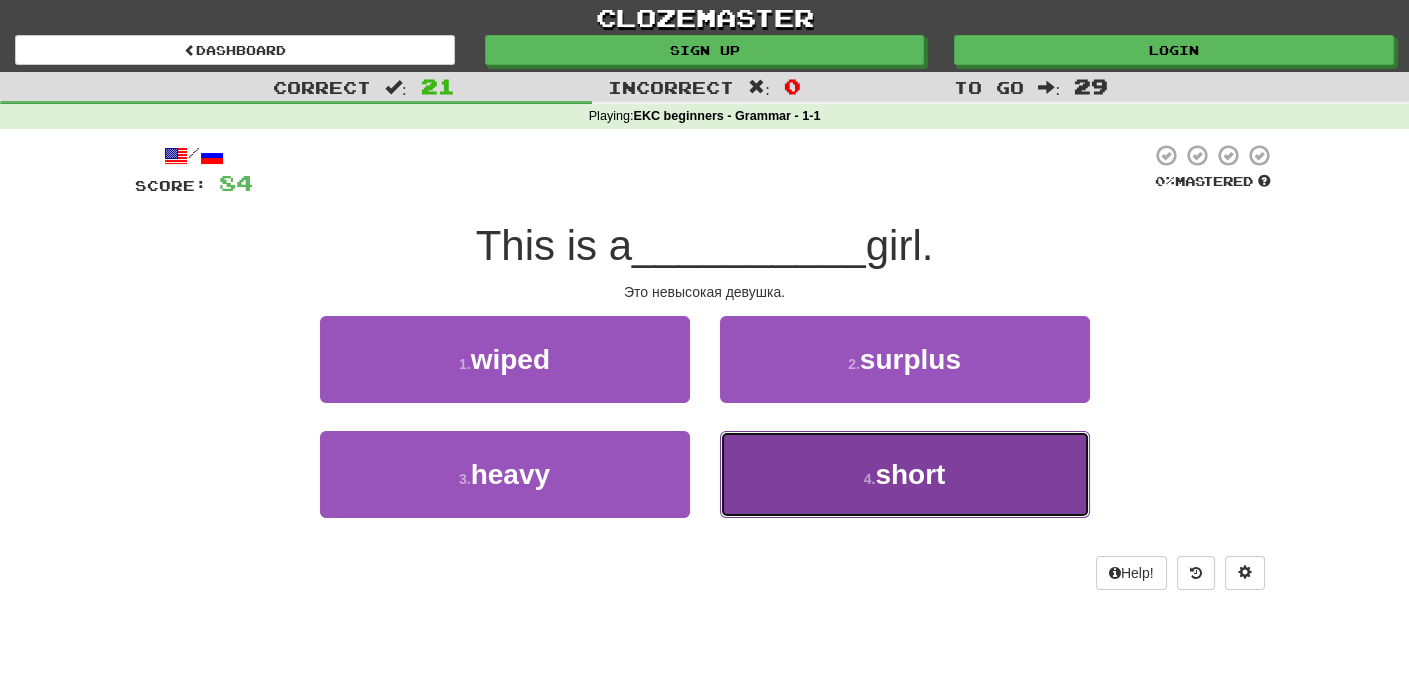 click on "short" at bounding box center (910, 474) 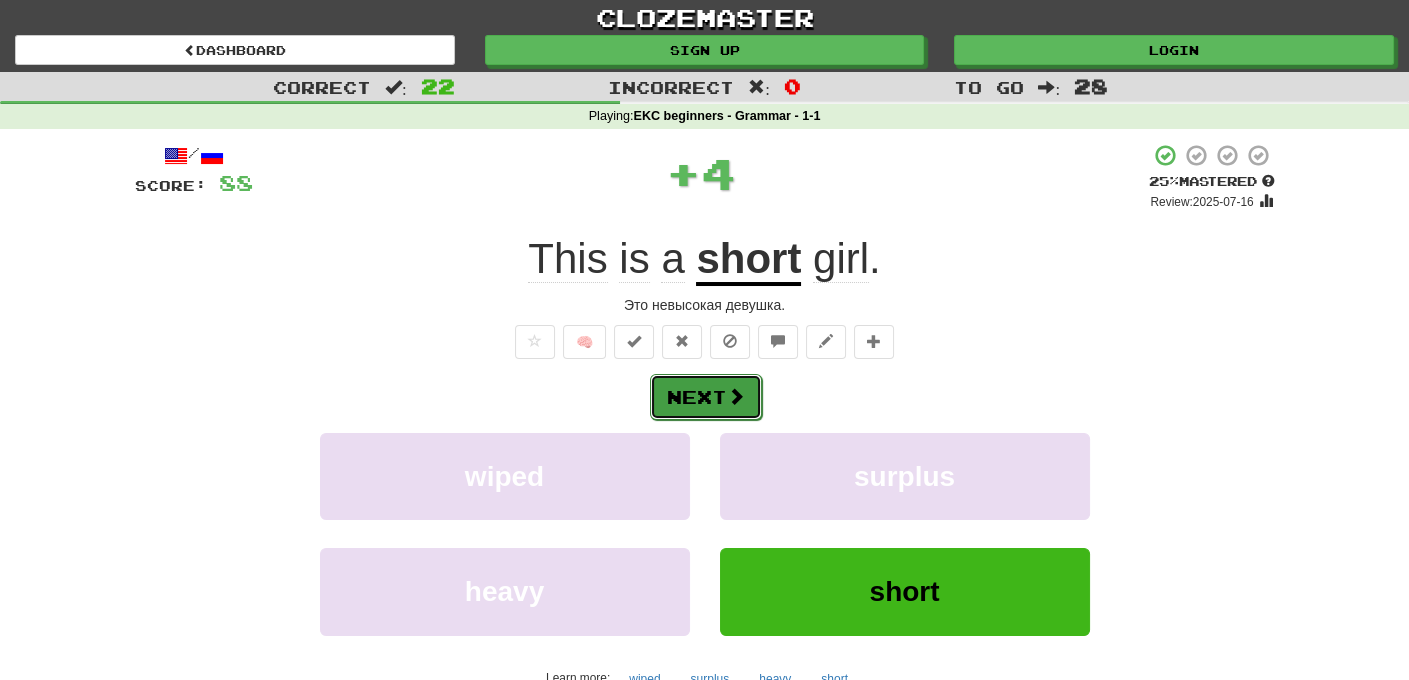 click on "Next" at bounding box center (706, 397) 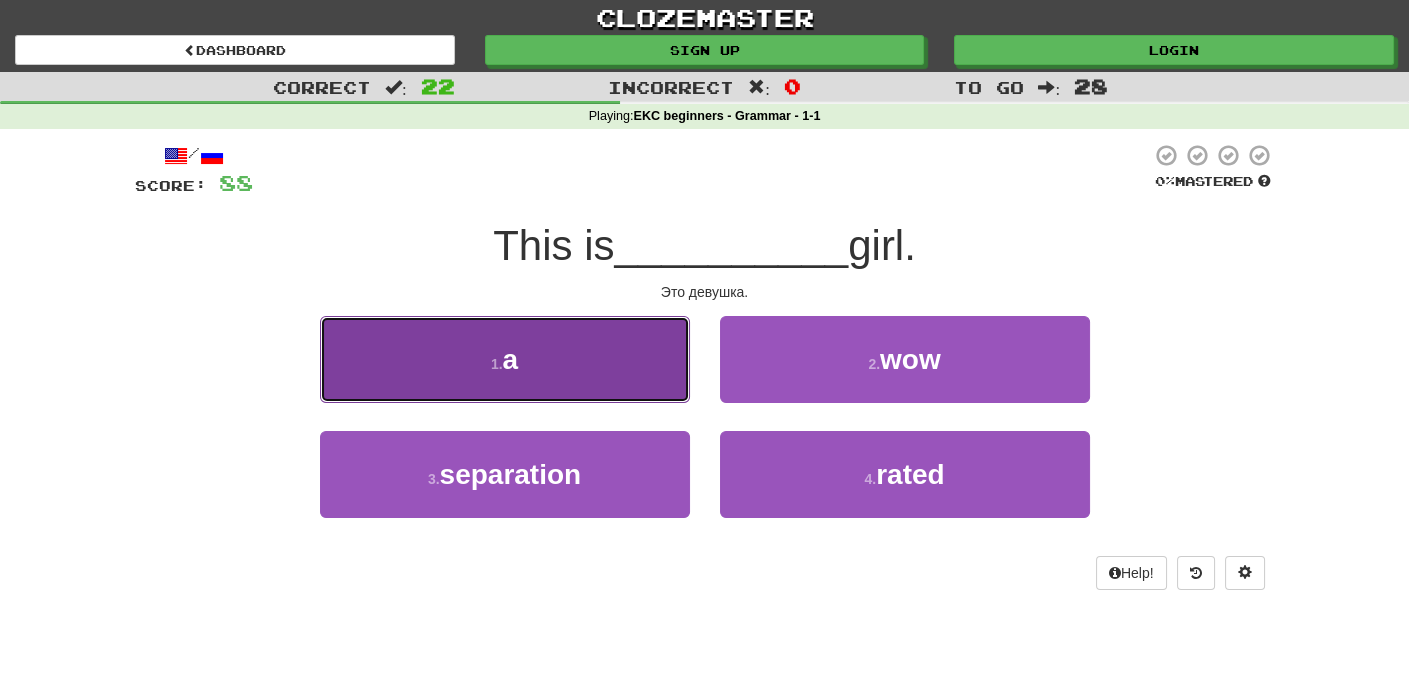 click on "a" at bounding box center [511, 359] 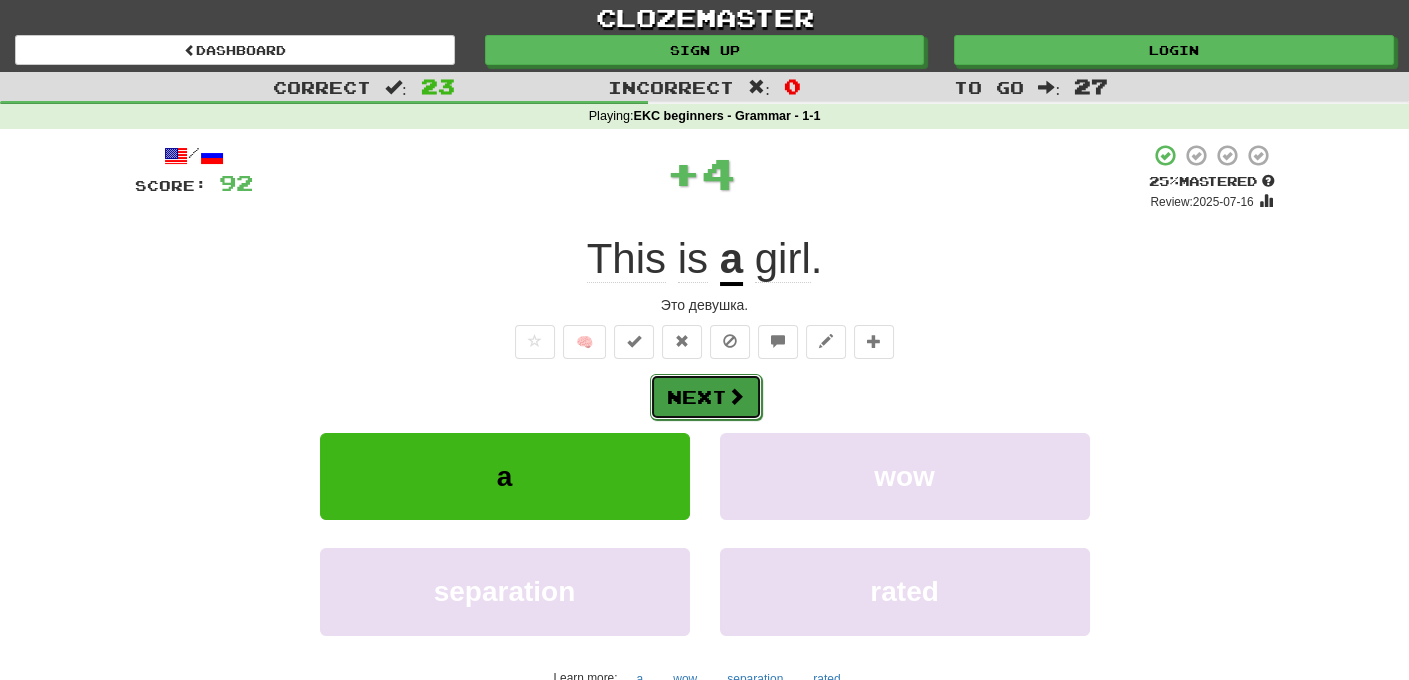 click on "Next" at bounding box center [706, 397] 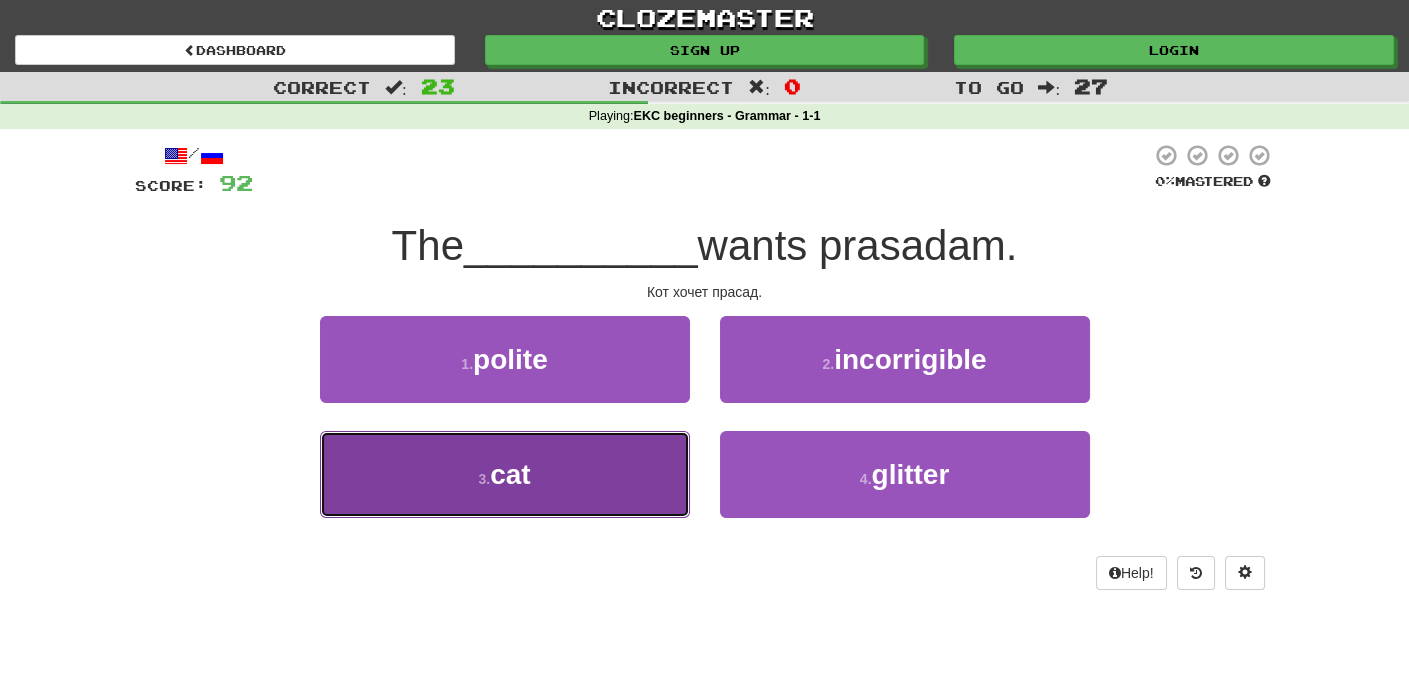 click on "cat" at bounding box center (510, 474) 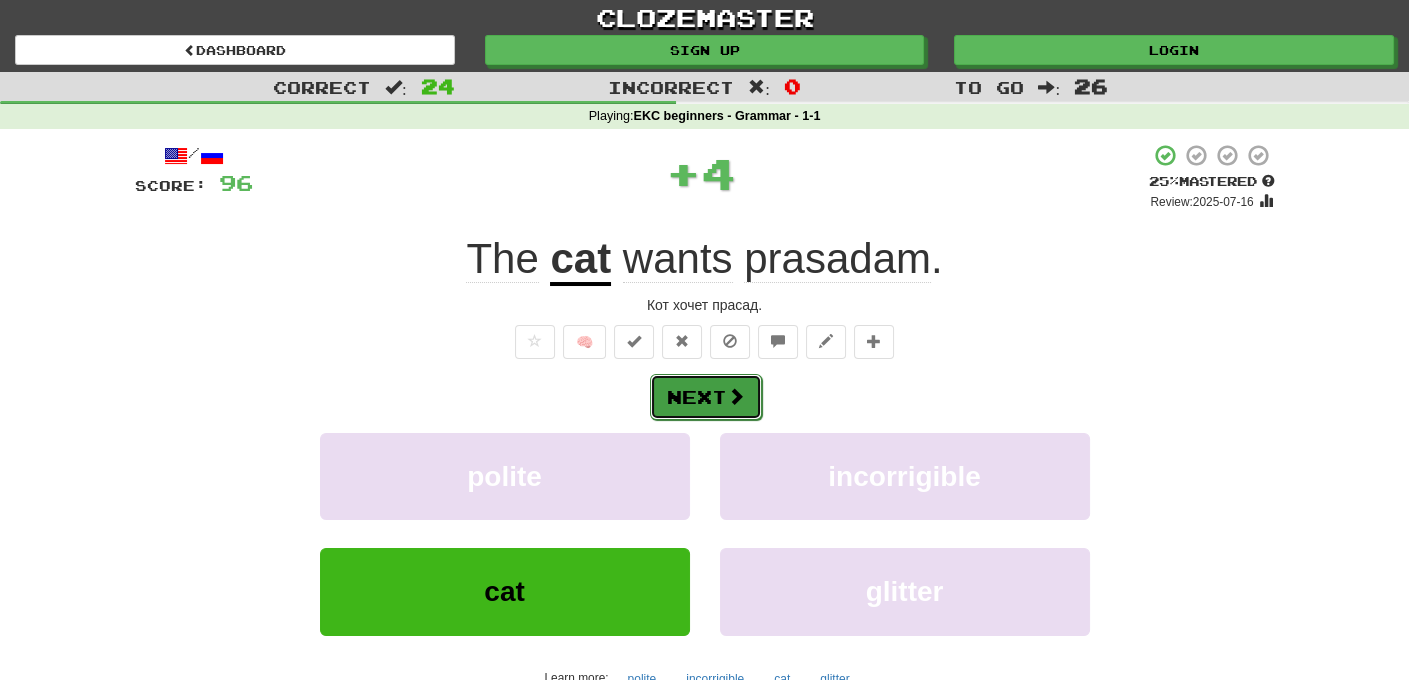 click on "Next" at bounding box center (706, 397) 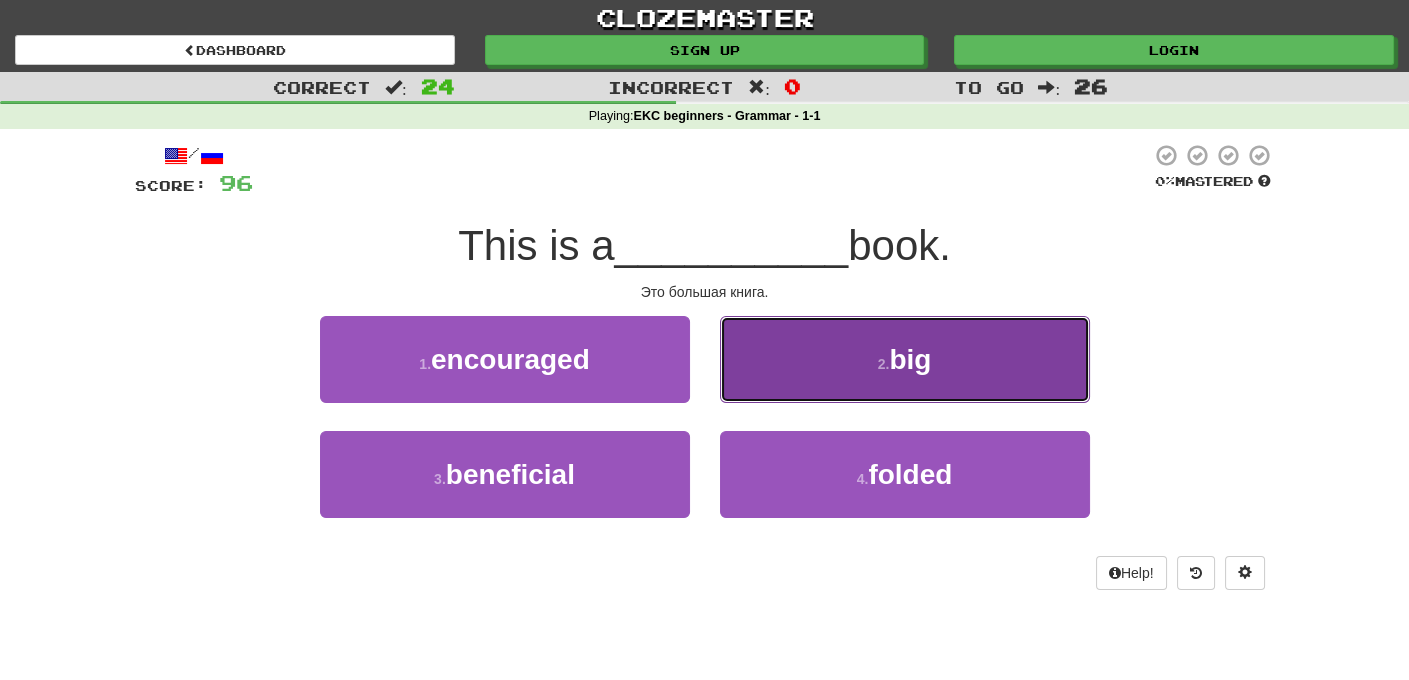 click on "big" at bounding box center (910, 359) 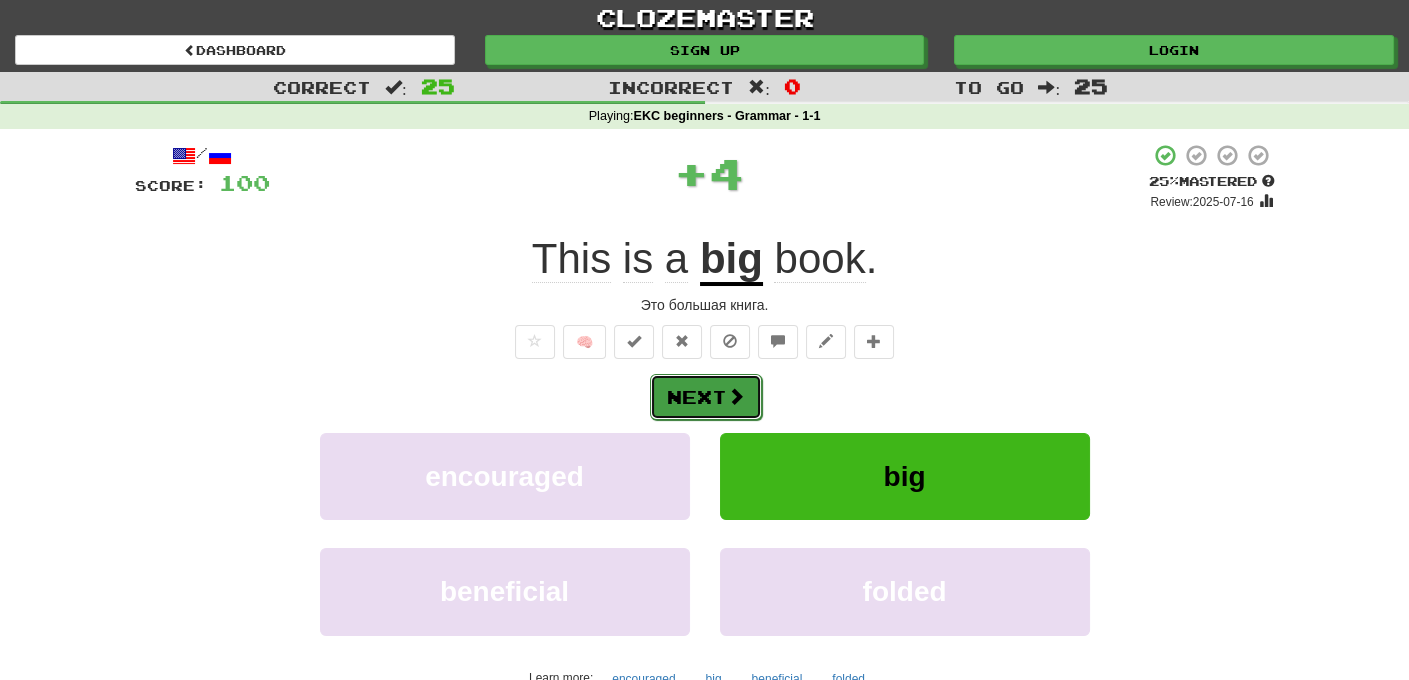 click on "Next" at bounding box center (706, 397) 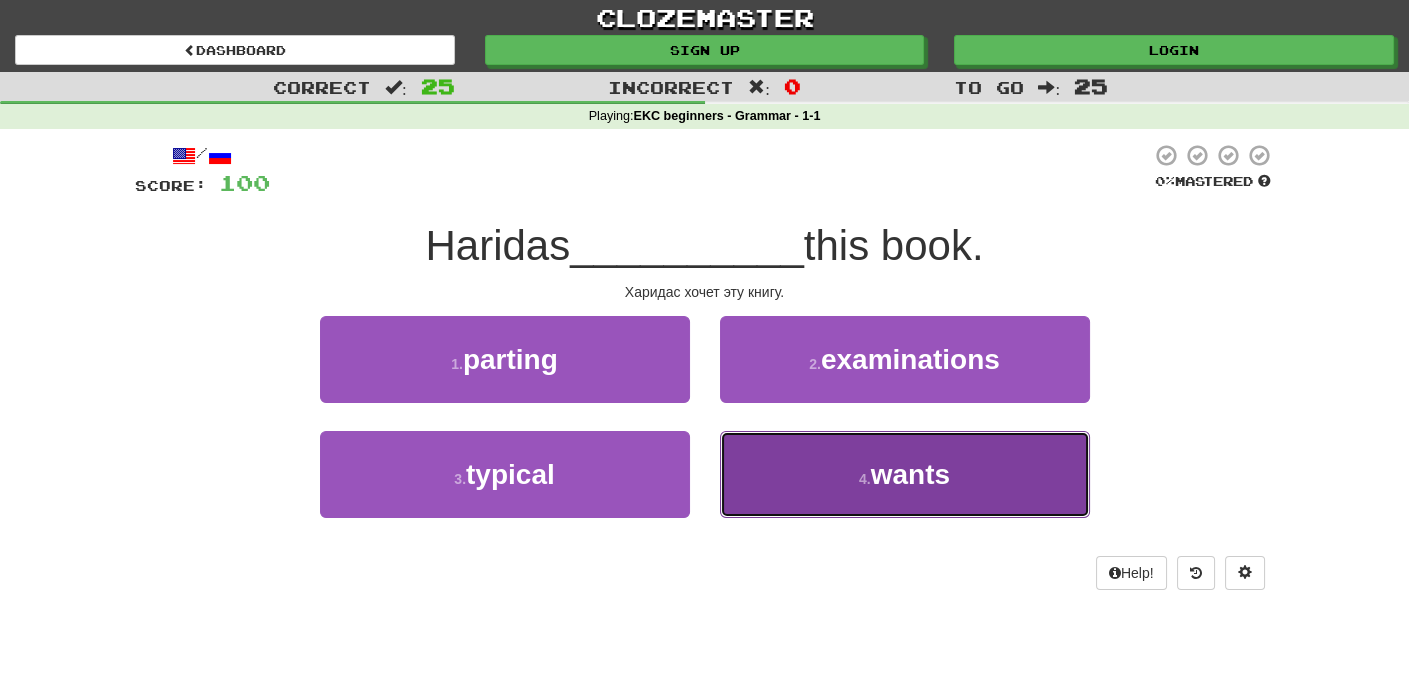 click on "wants" at bounding box center [910, 474] 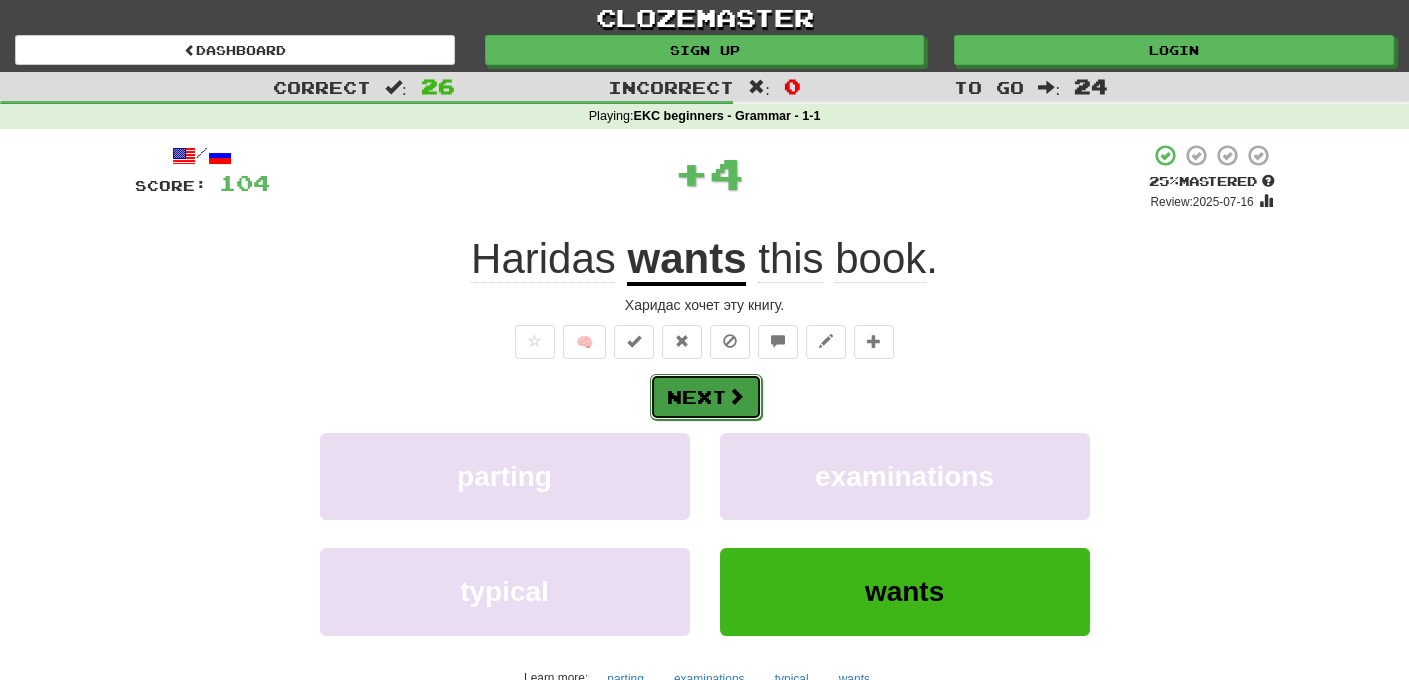 click on "Next" at bounding box center [706, 397] 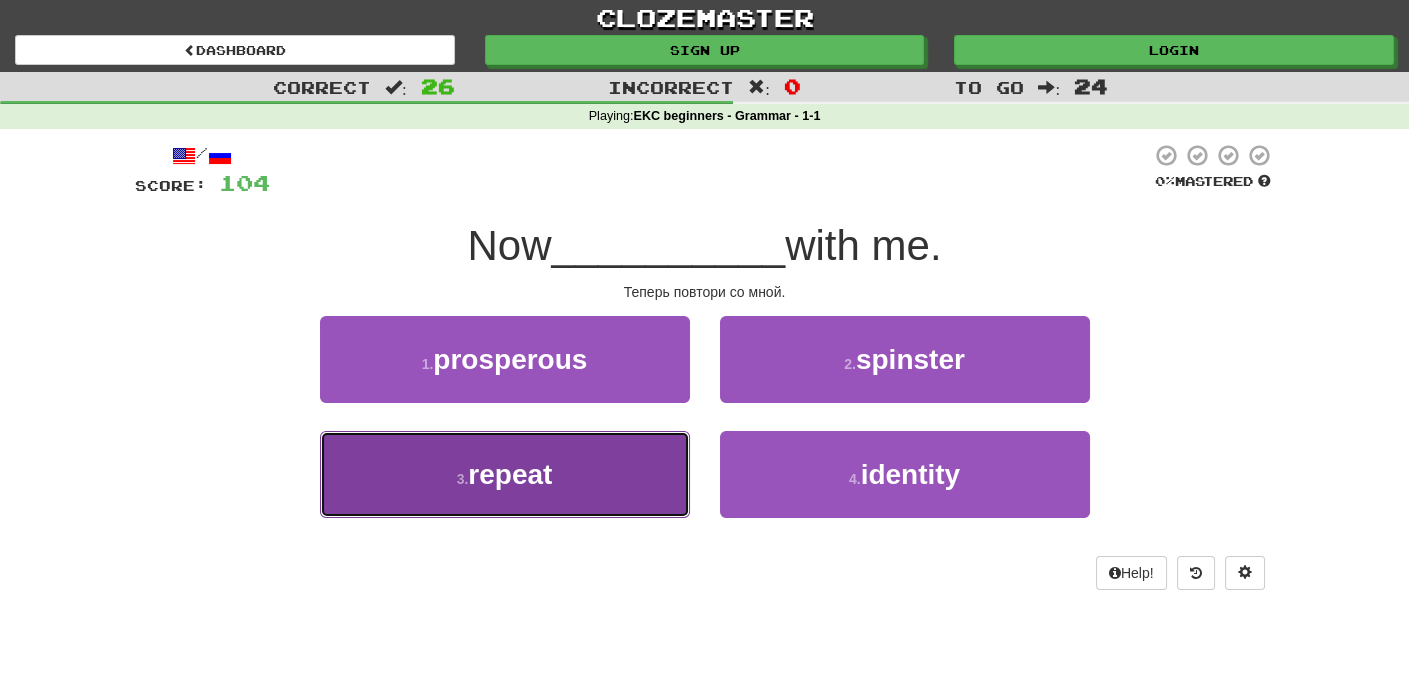 click on "repeat" at bounding box center [510, 474] 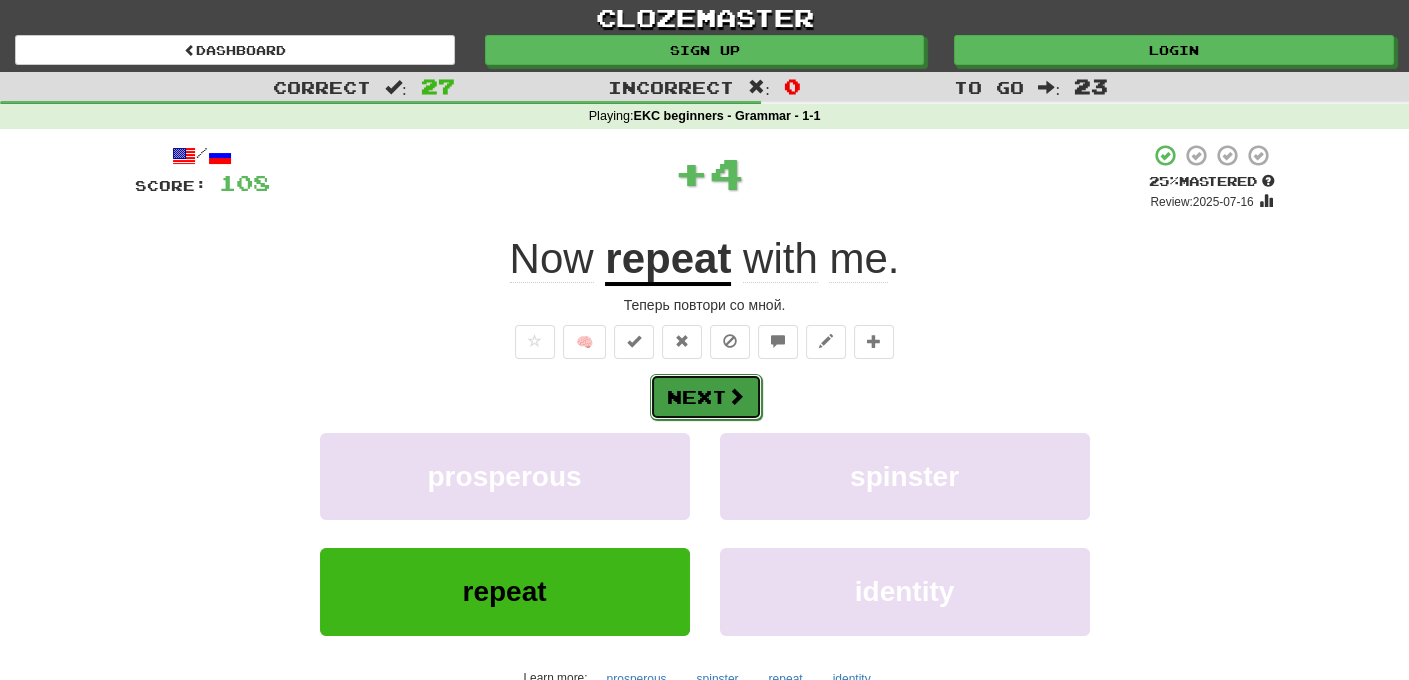 click on "Next" at bounding box center (706, 397) 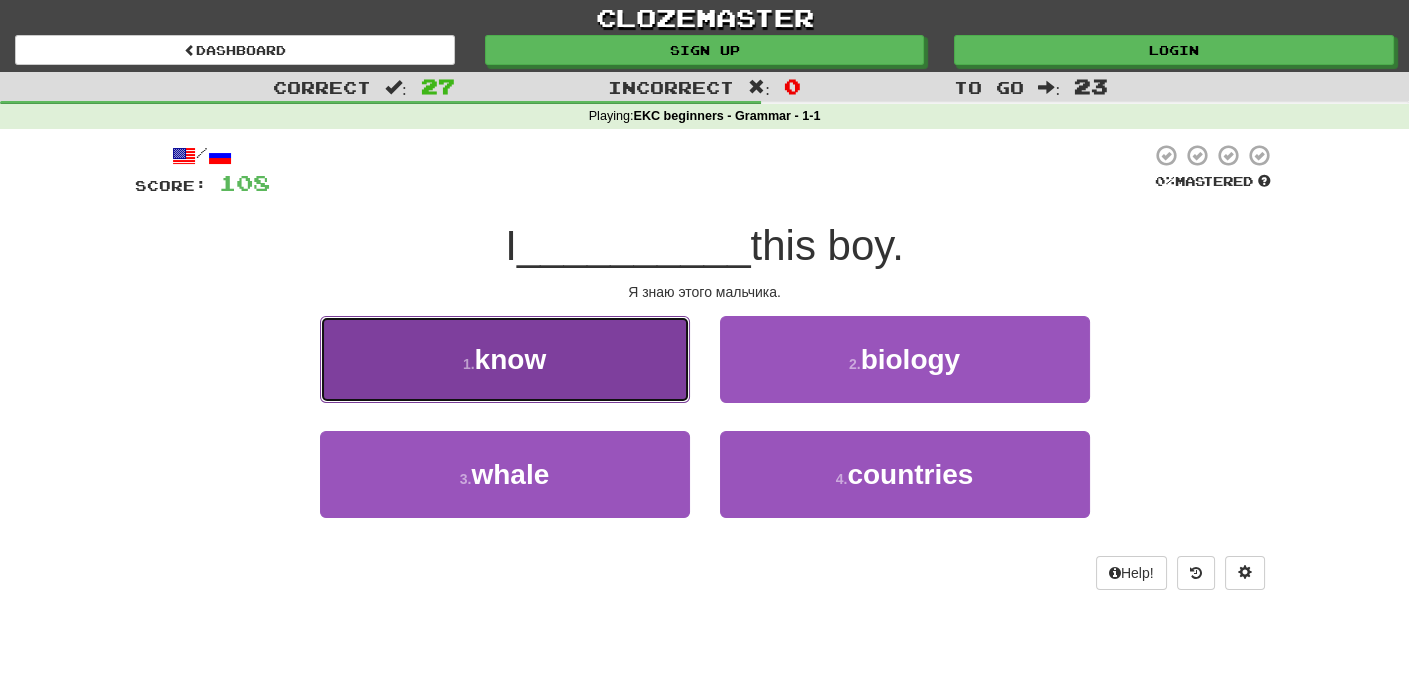 click on "know" at bounding box center [511, 359] 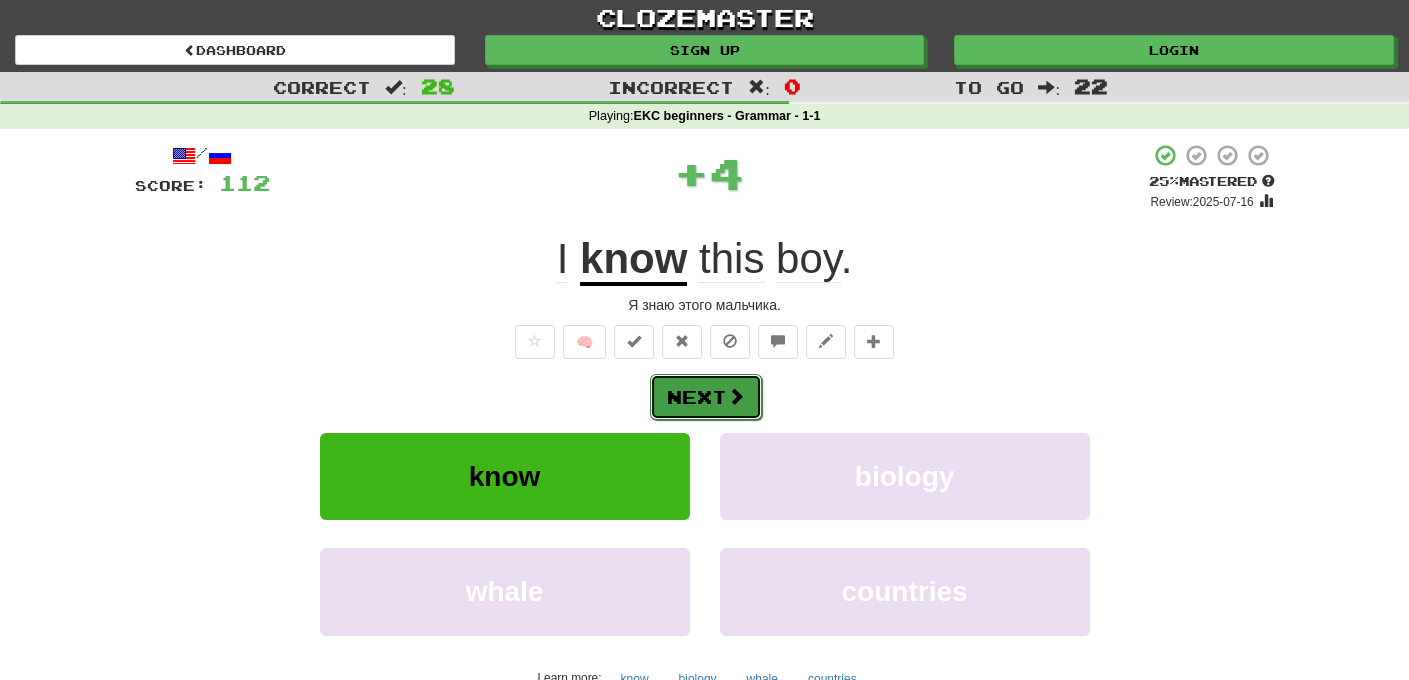 click on "Next" at bounding box center (706, 397) 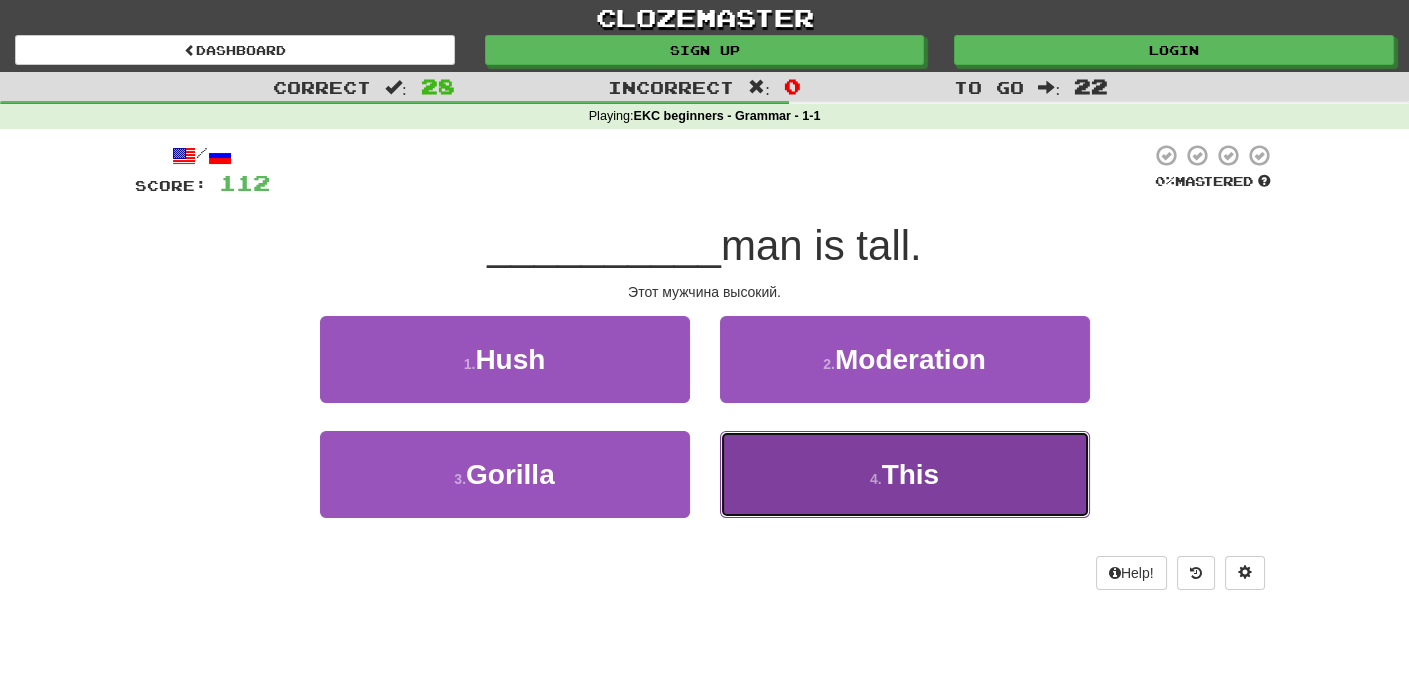 click on "This" at bounding box center (911, 474) 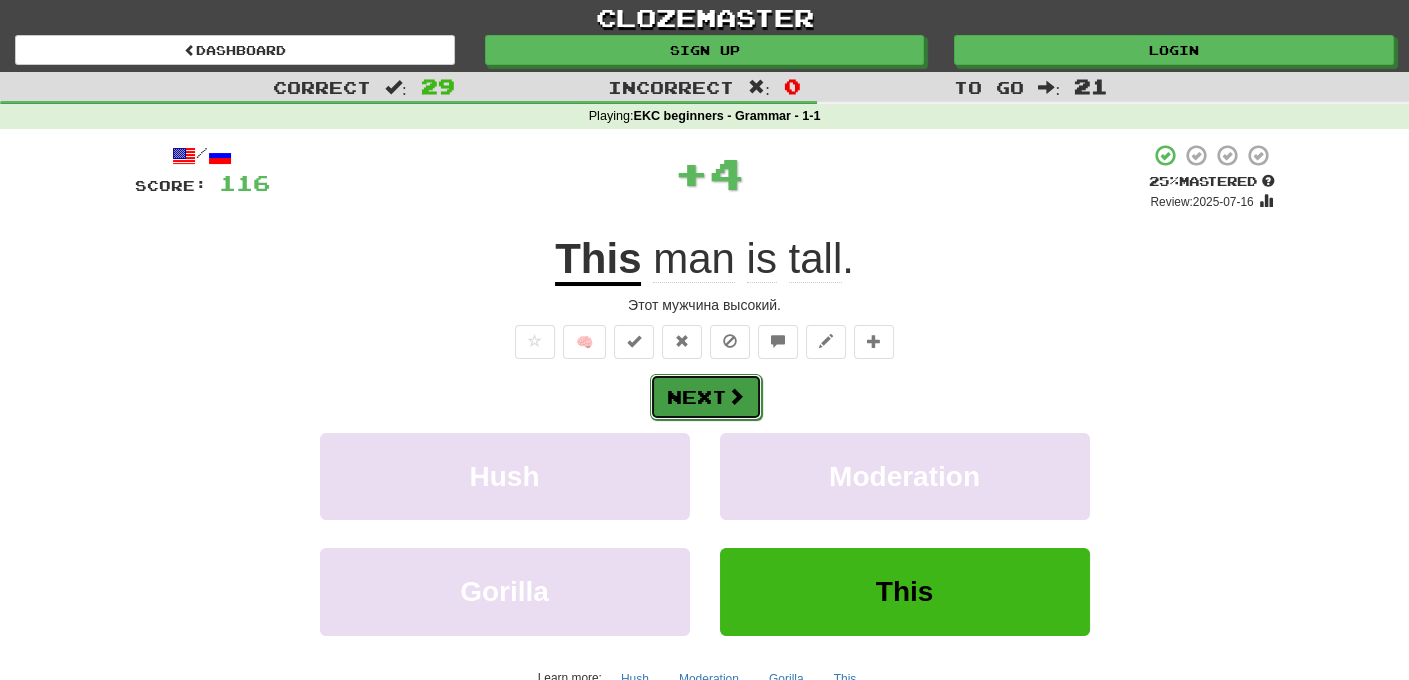 click on "Next" at bounding box center (706, 397) 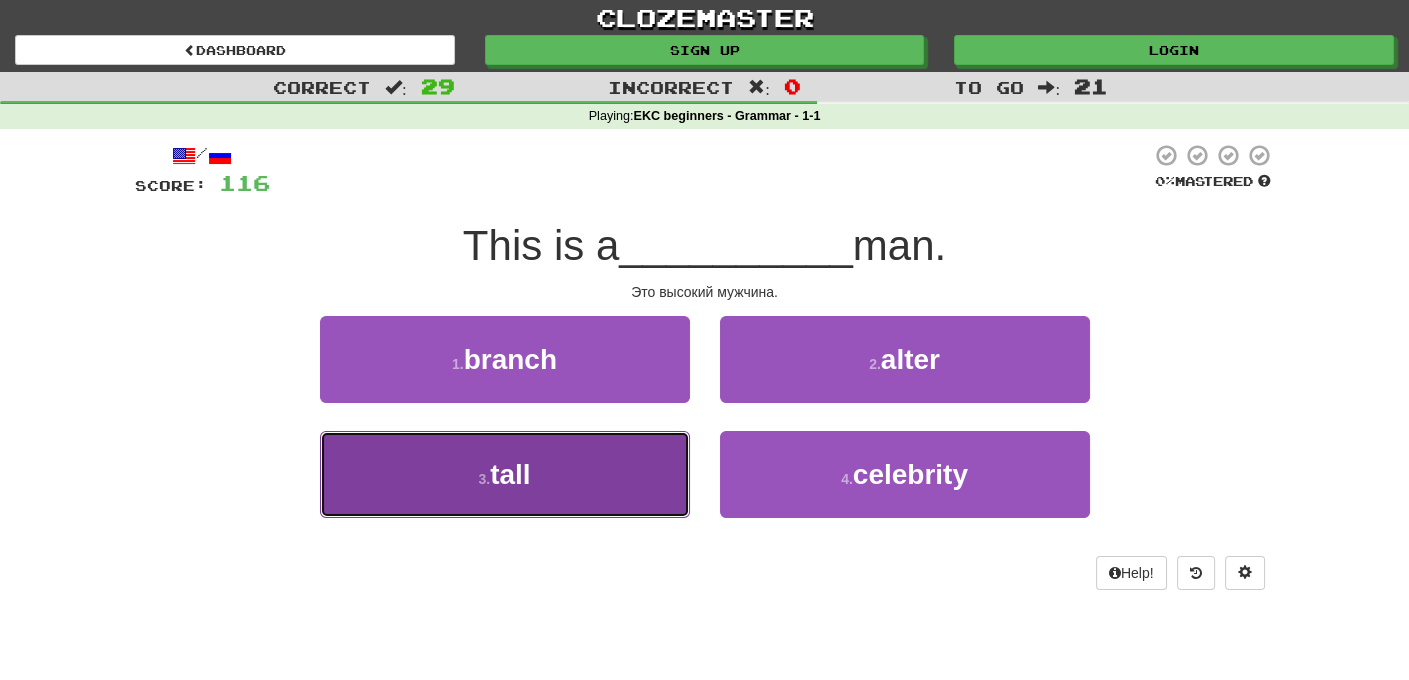 click on "tall" at bounding box center (510, 474) 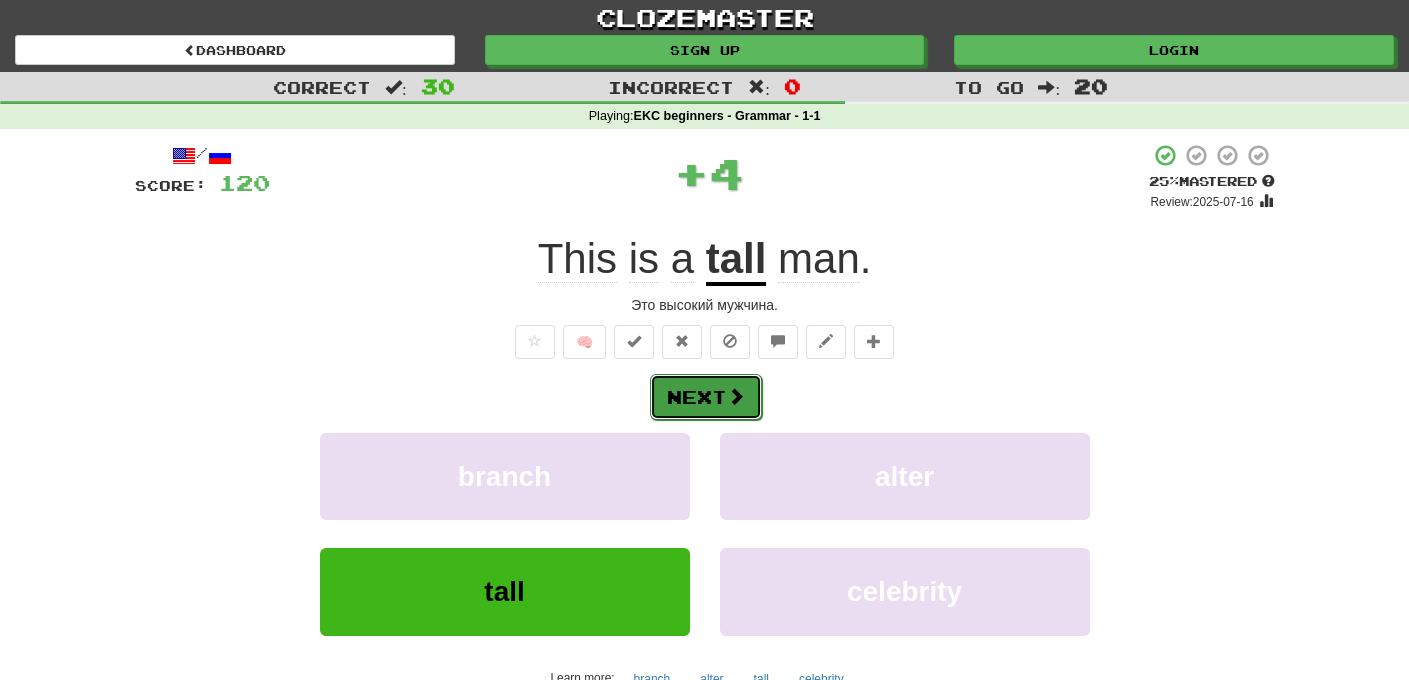 click on "Next" at bounding box center (706, 397) 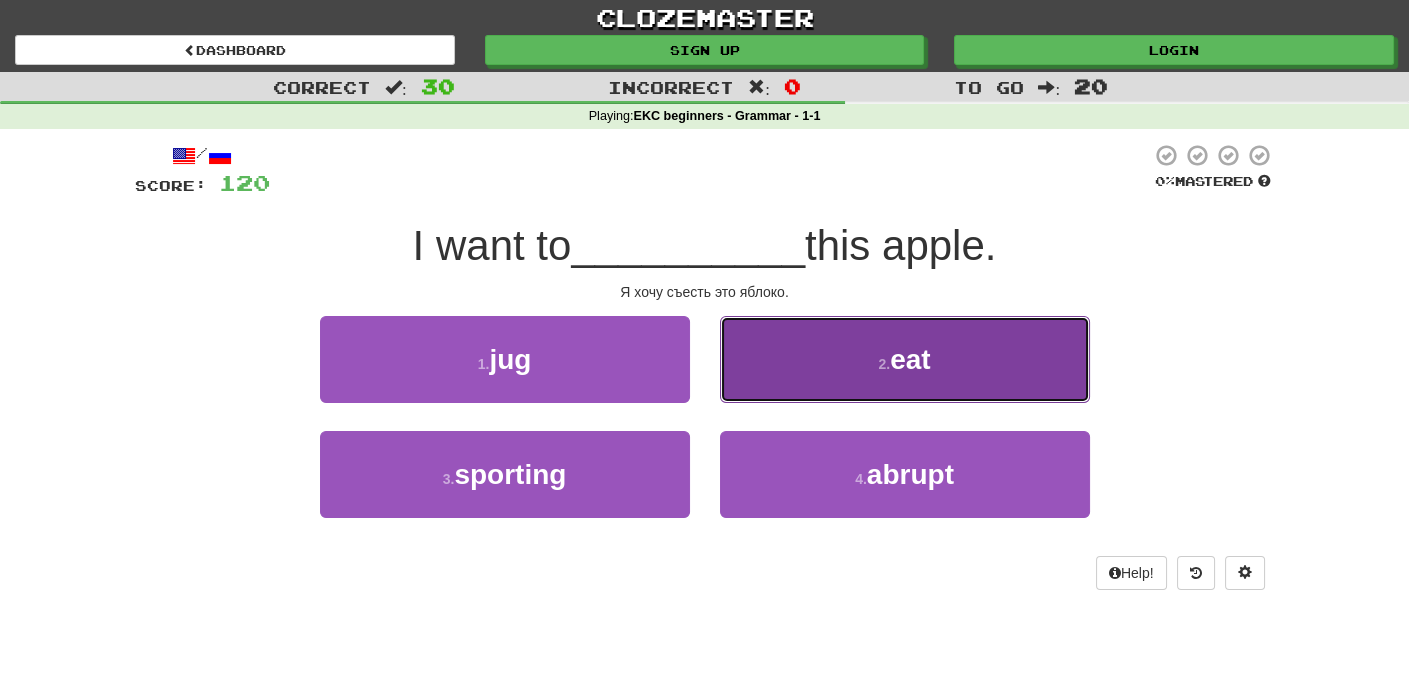 click on "2 .  eat" at bounding box center [905, 359] 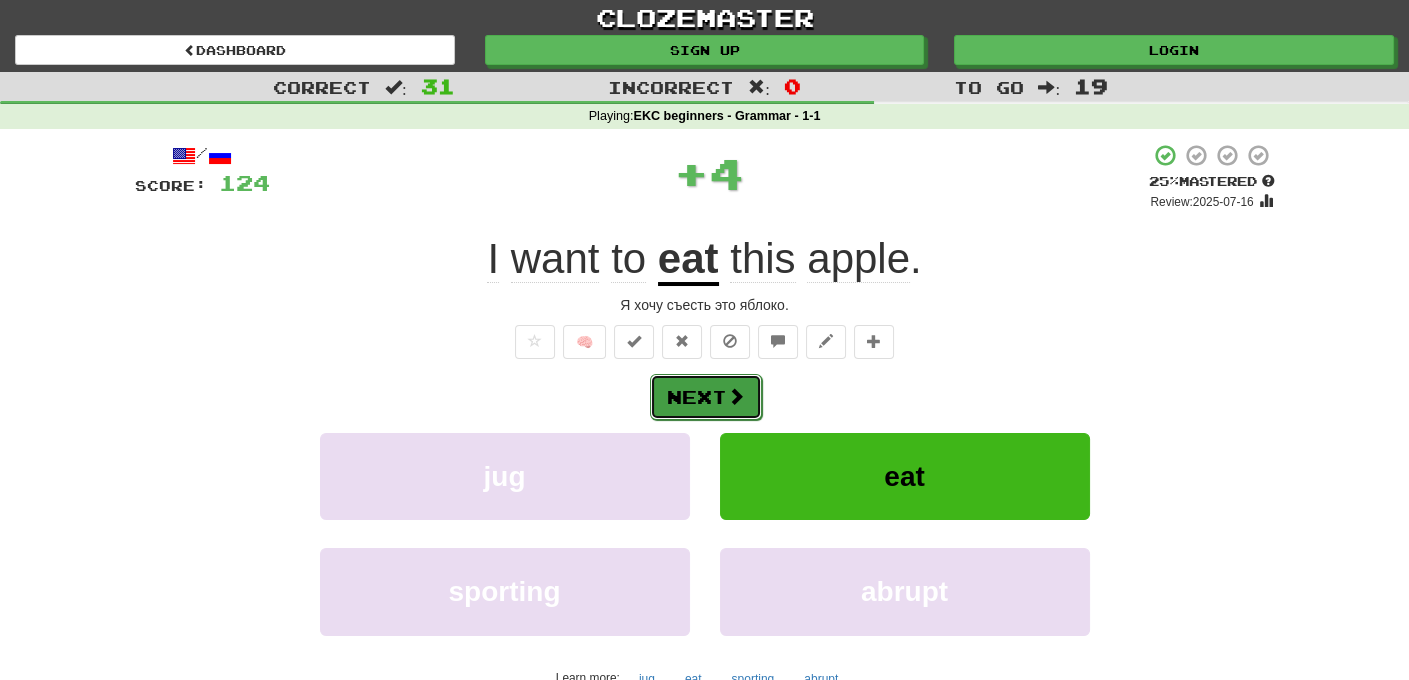 click on "Next" at bounding box center [706, 397] 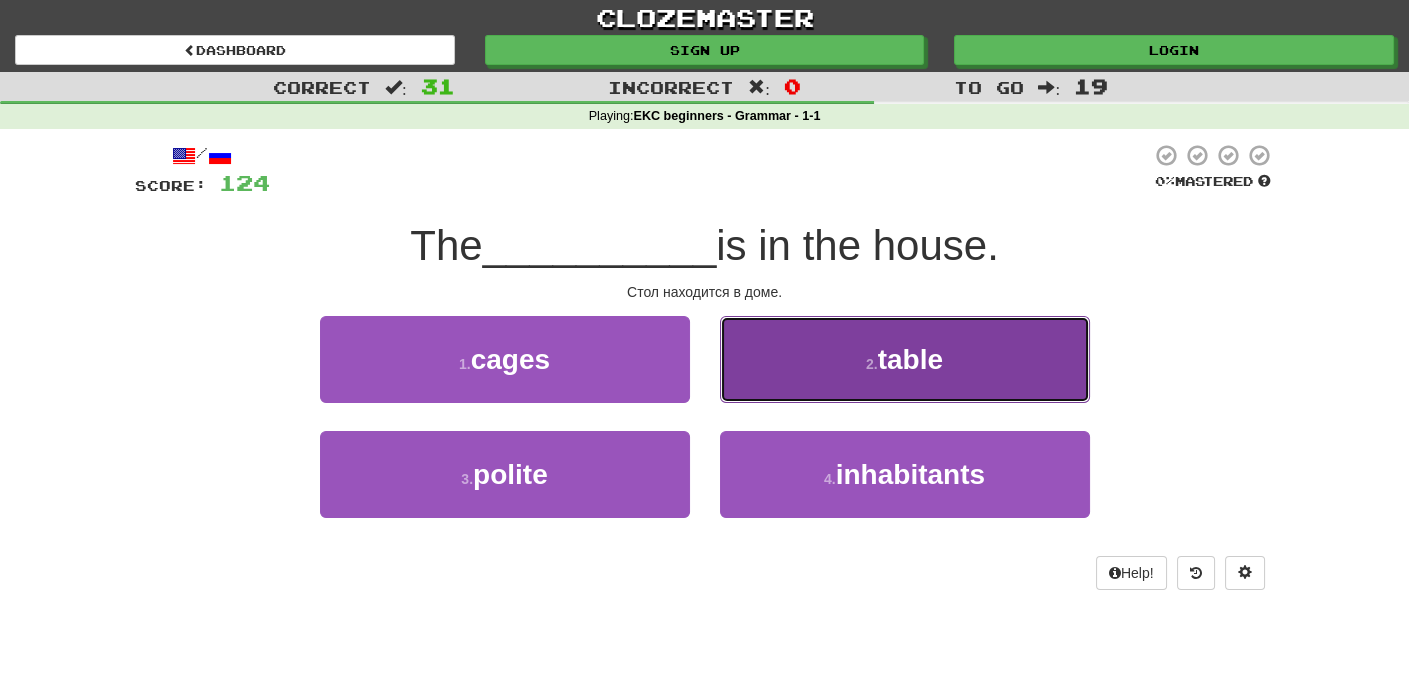 click on "2 .  table" at bounding box center [905, 359] 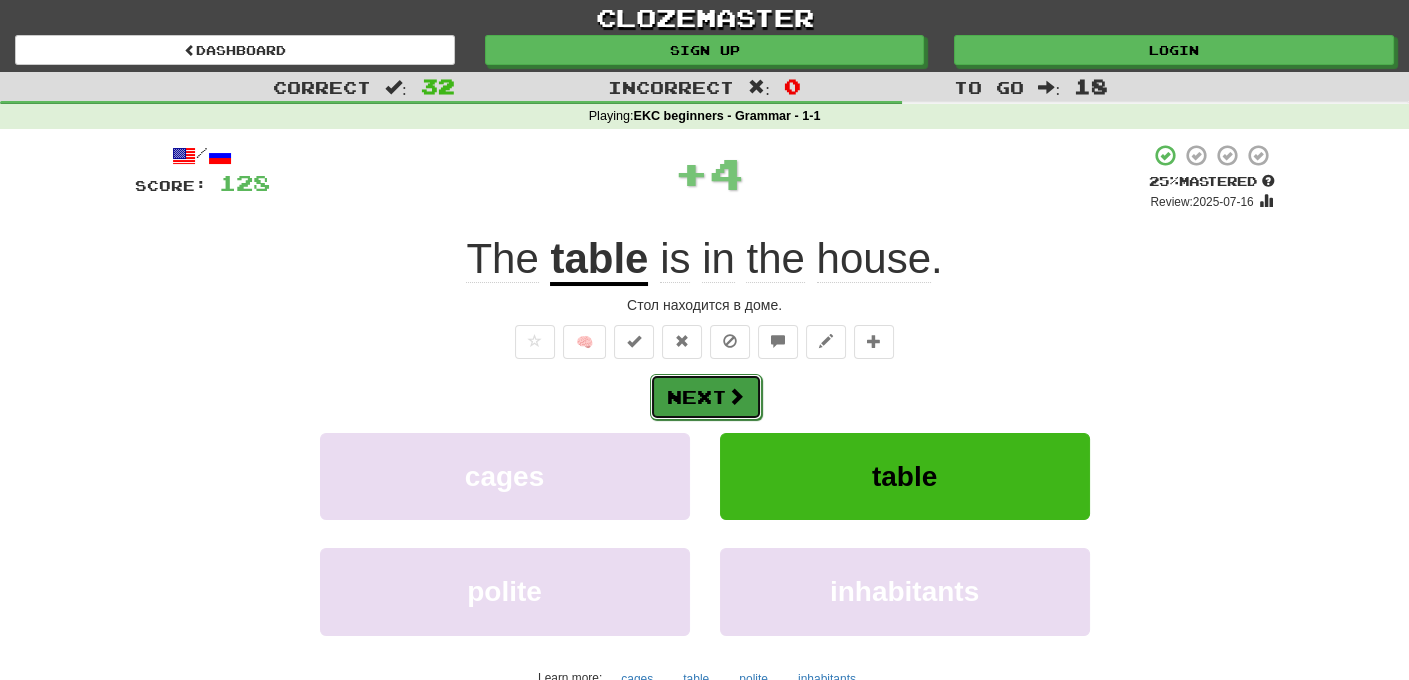 click on "Next" at bounding box center [706, 397] 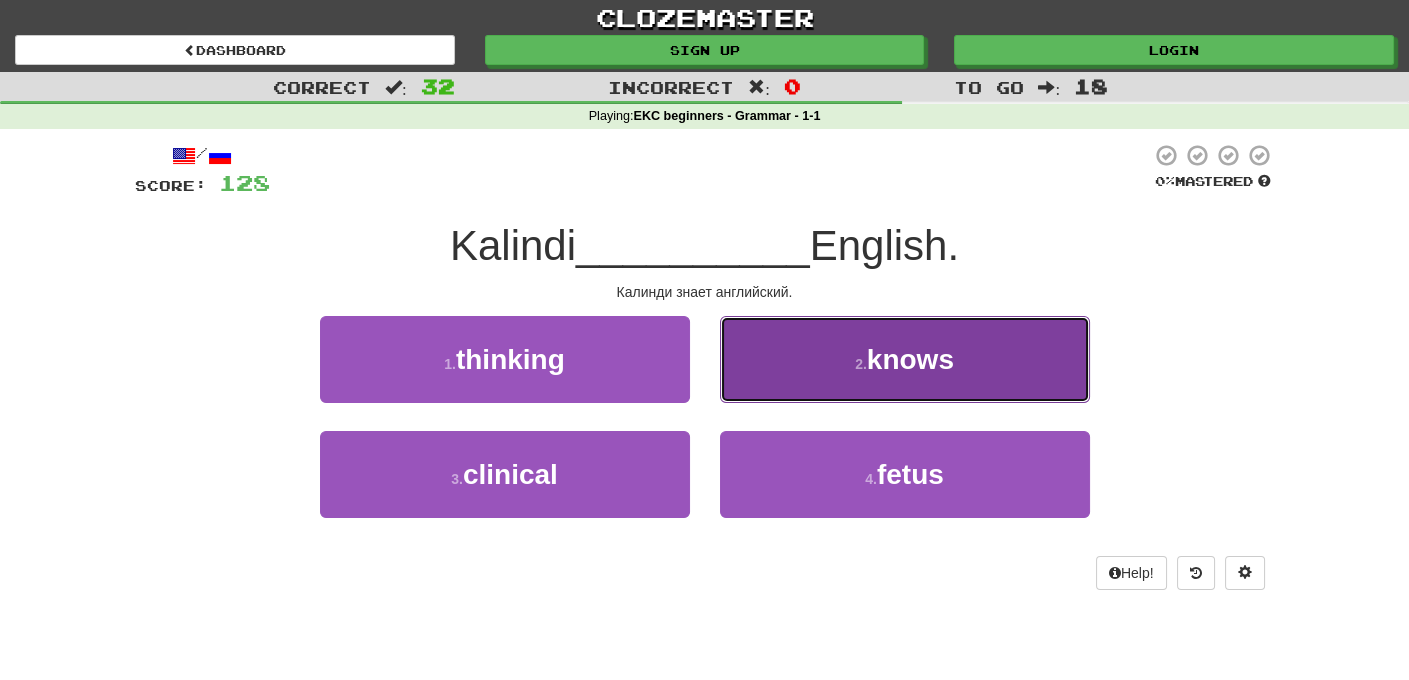click on "knows" at bounding box center [910, 359] 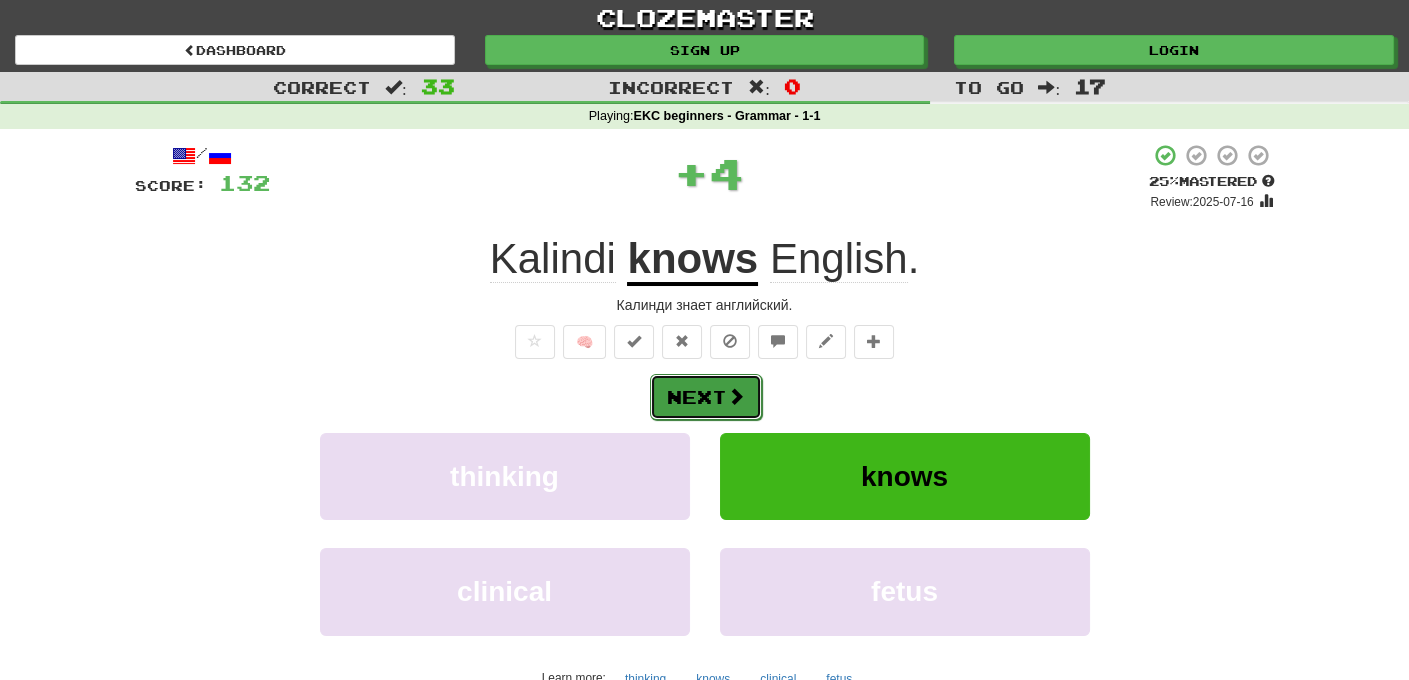 click on "Next" at bounding box center (706, 397) 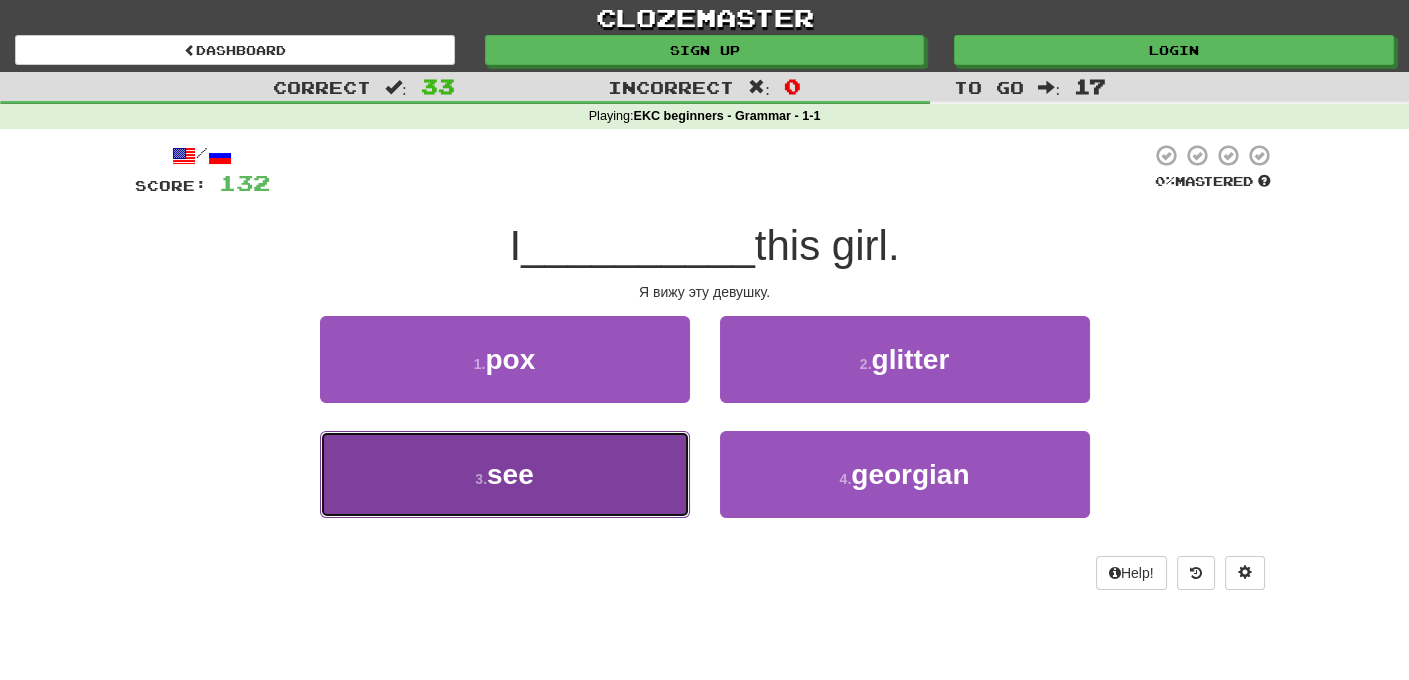 click on "see" at bounding box center [510, 474] 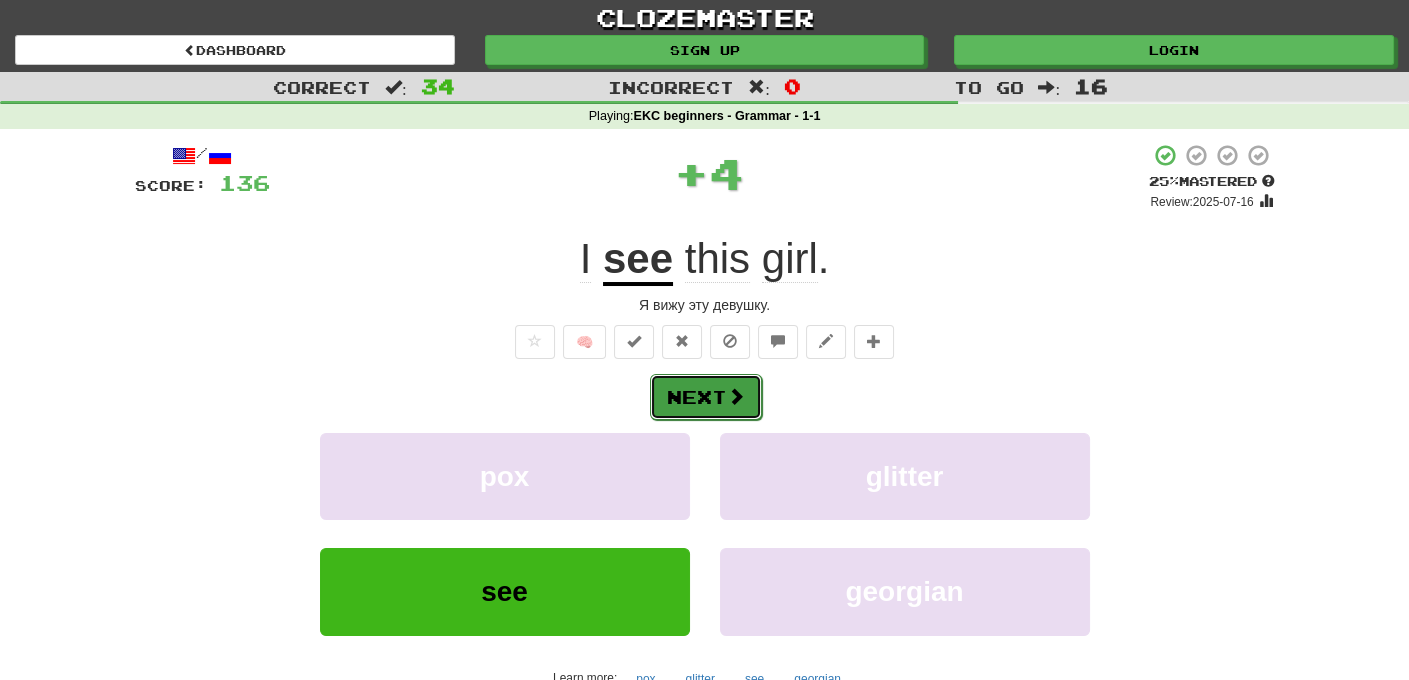click on "Next" at bounding box center [706, 397] 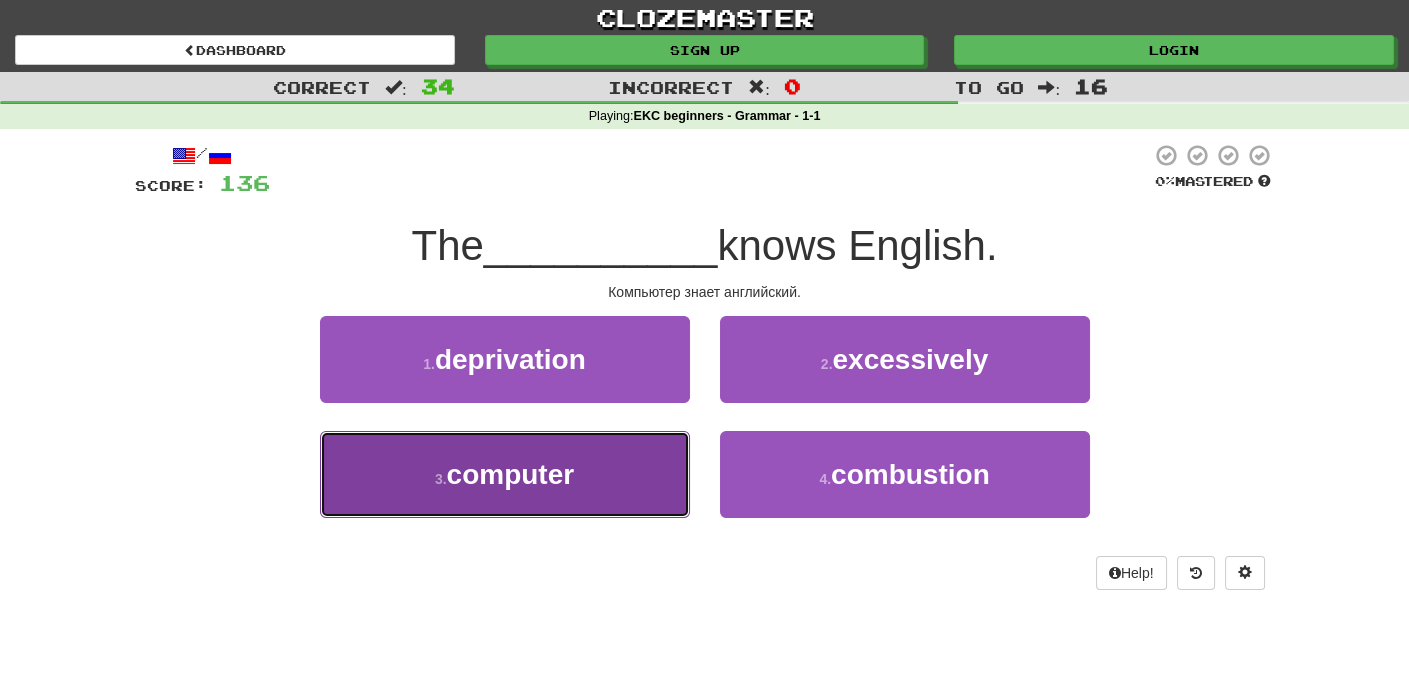 click on "computer" at bounding box center [511, 474] 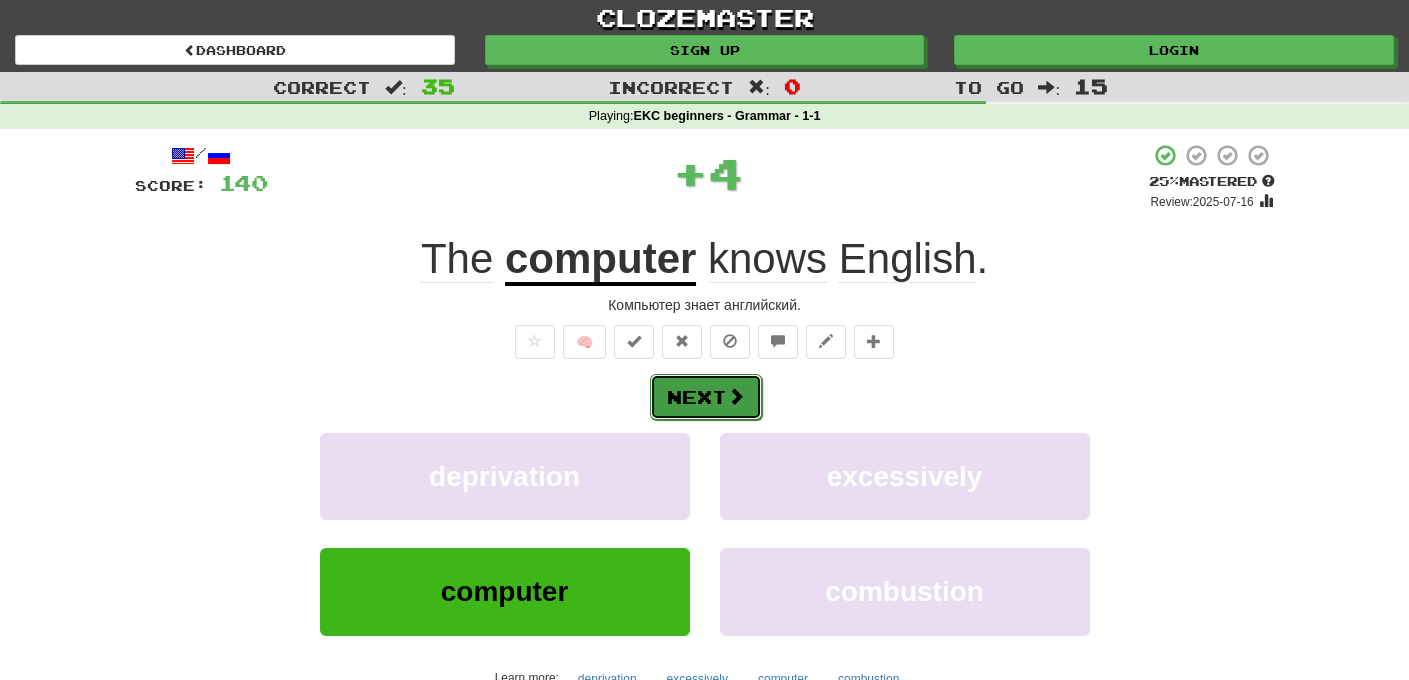 click on "Next" at bounding box center (706, 397) 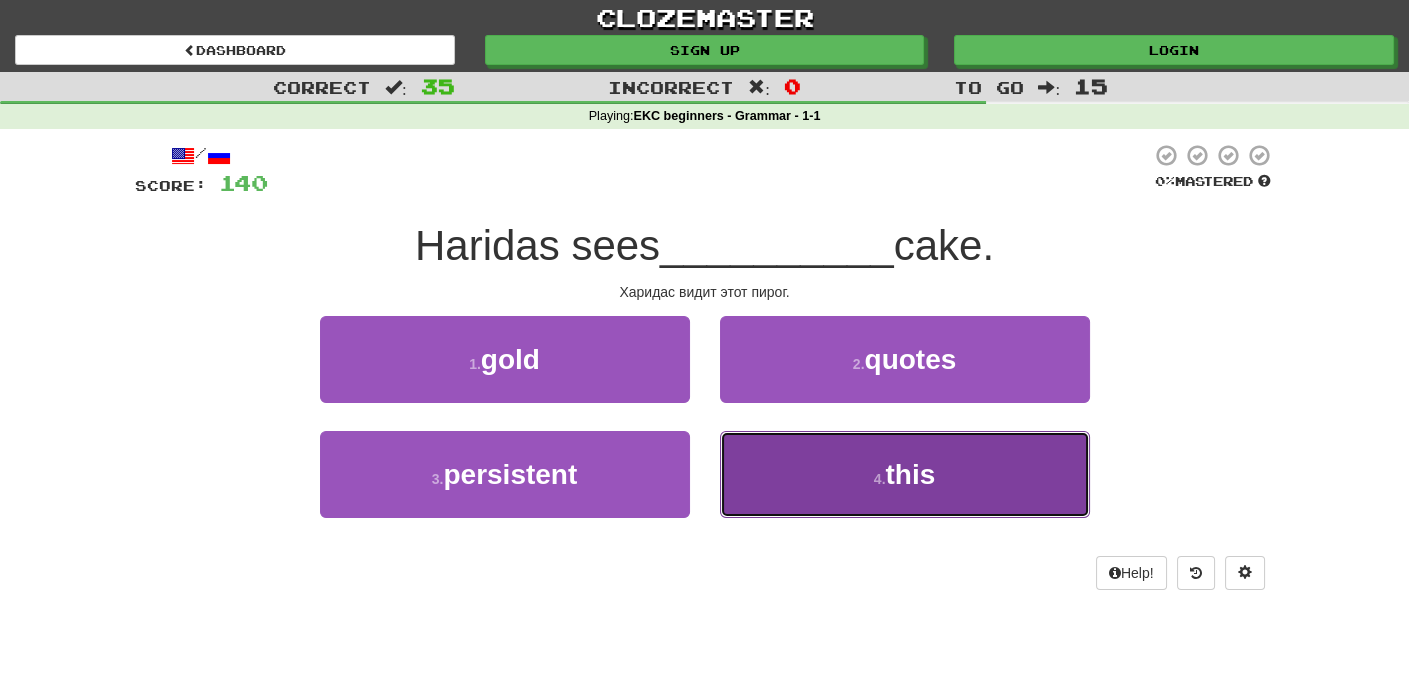 click on "this" at bounding box center [910, 474] 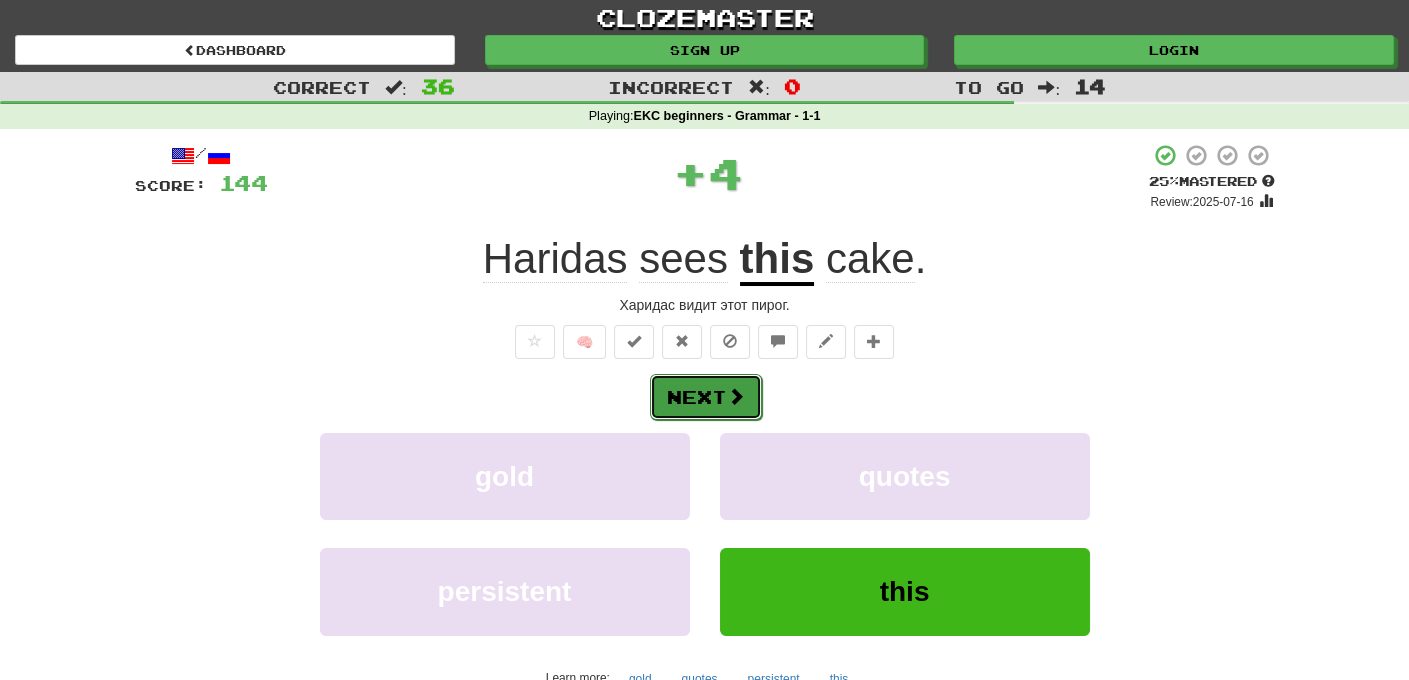 click on "Next" at bounding box center (706, 397) 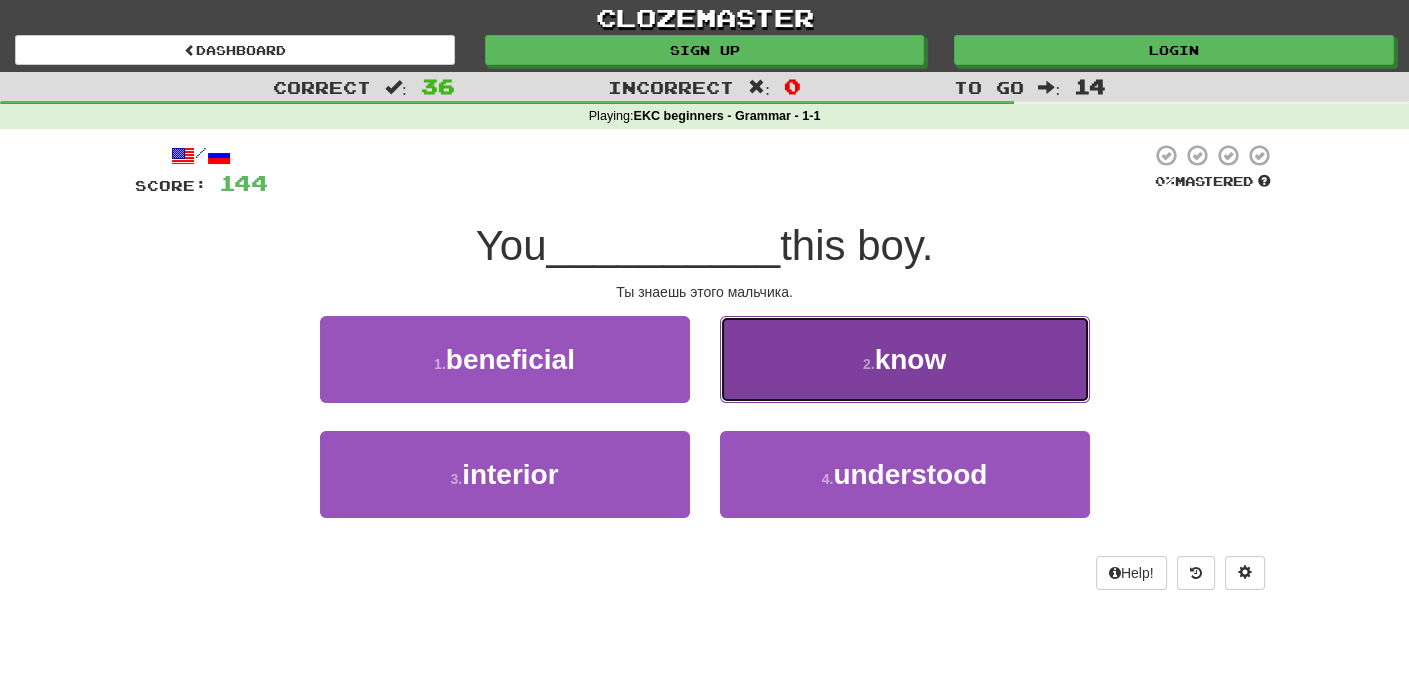 click on "know" at bounding box center (911, 359) 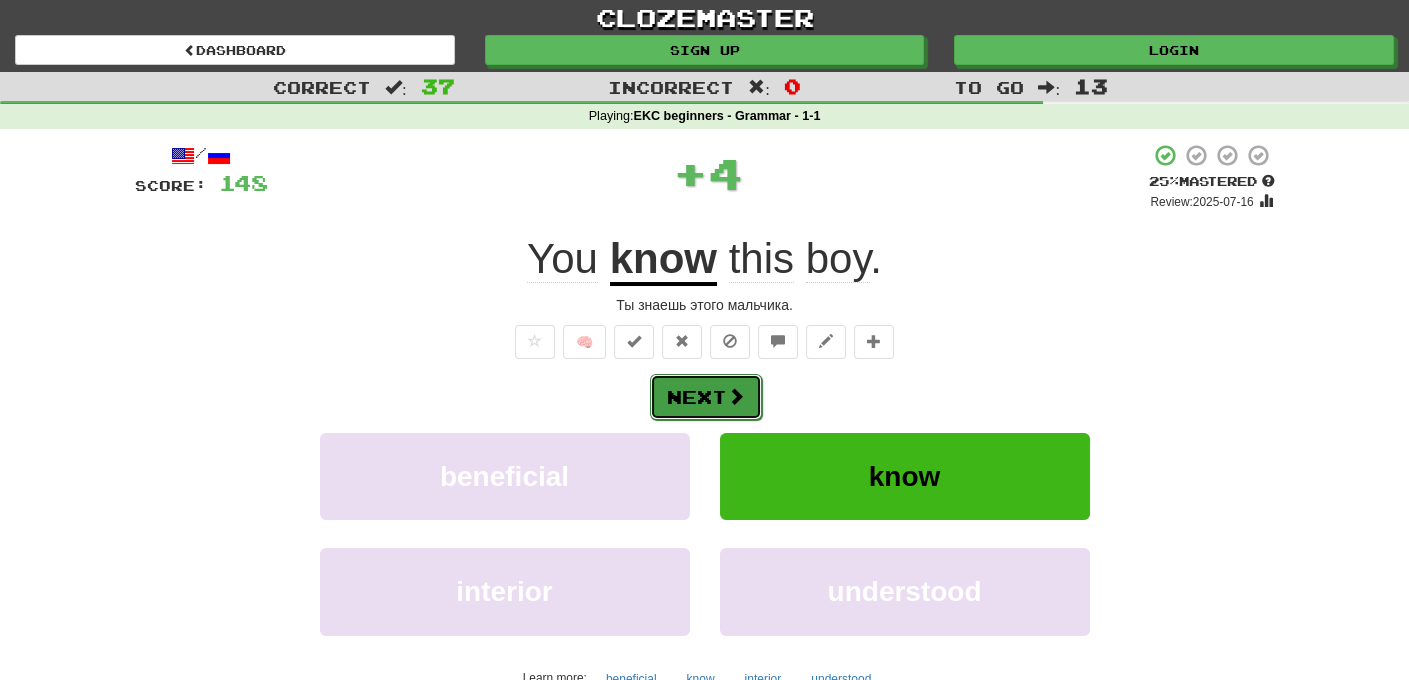 click on "Next" at bounding box center (706, 397) 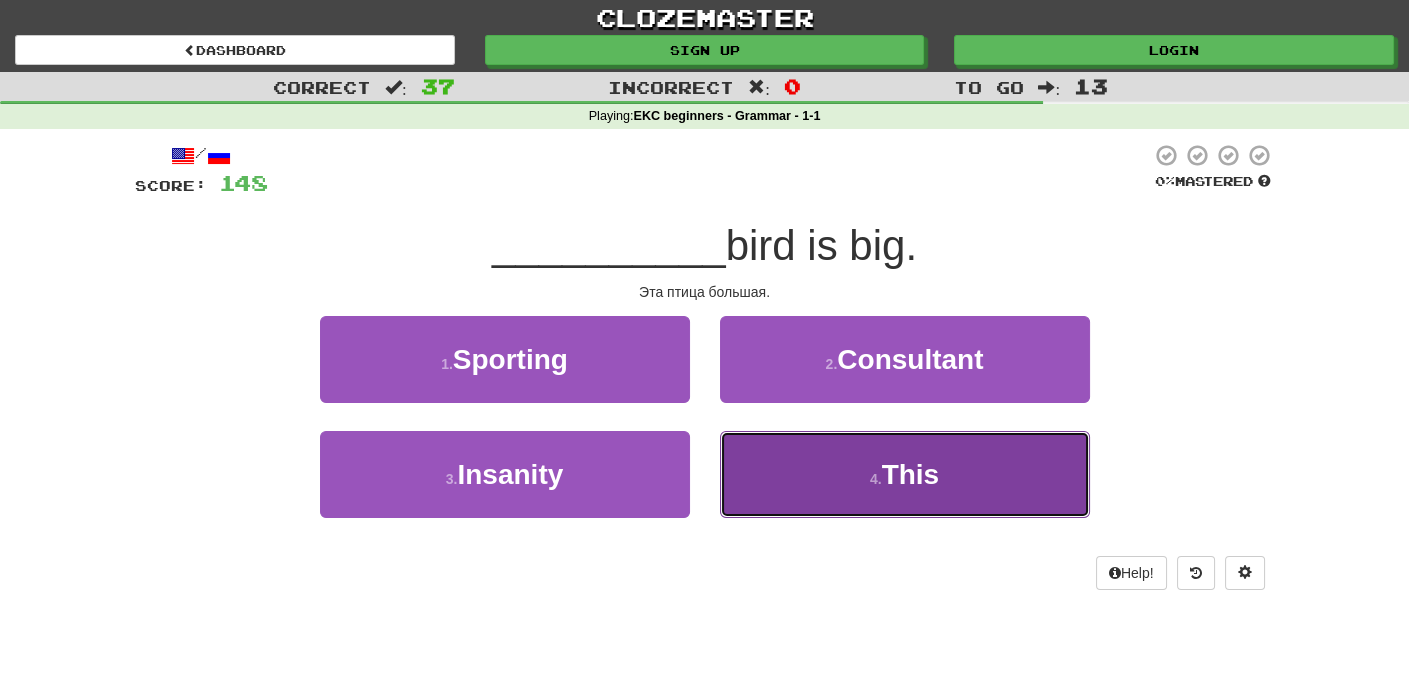 click on "This" at bounding box center [911, 474] 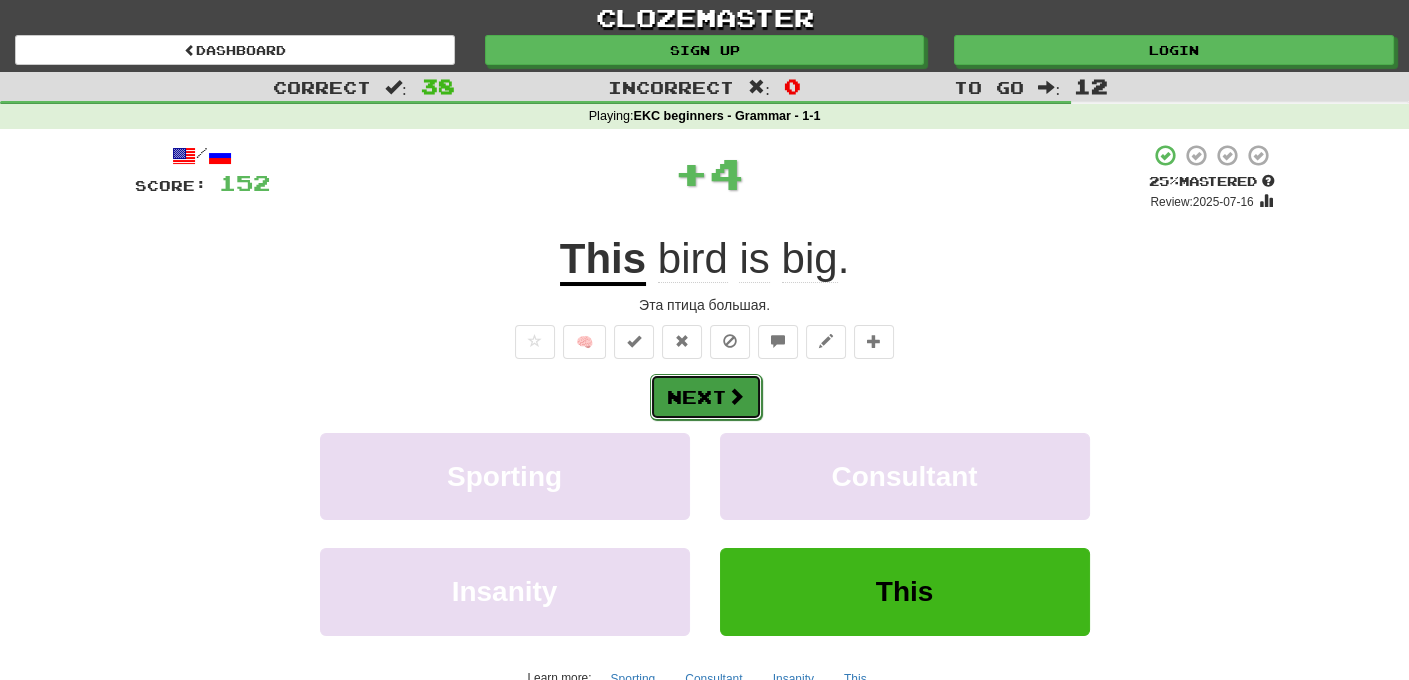 click on "Next" at bounding box center [706, 397] 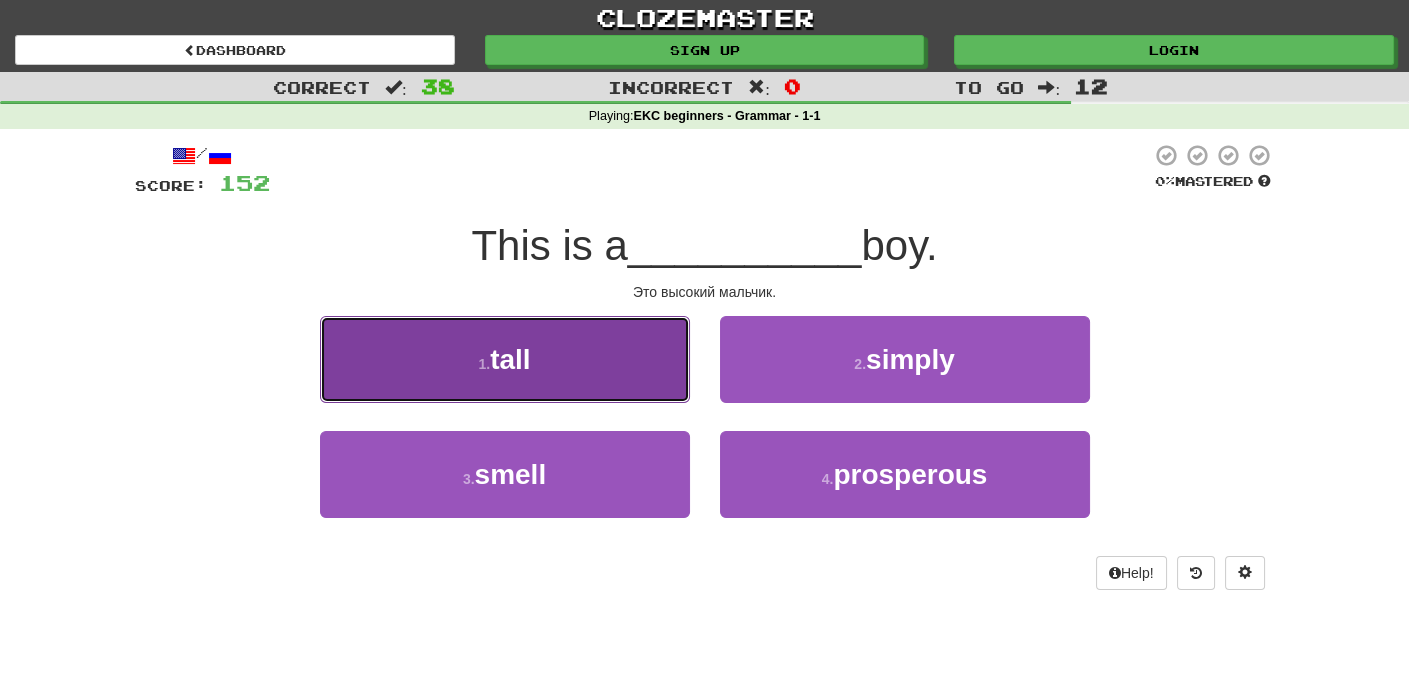 click on "1 .  tall" at bounding box center (505, 359) 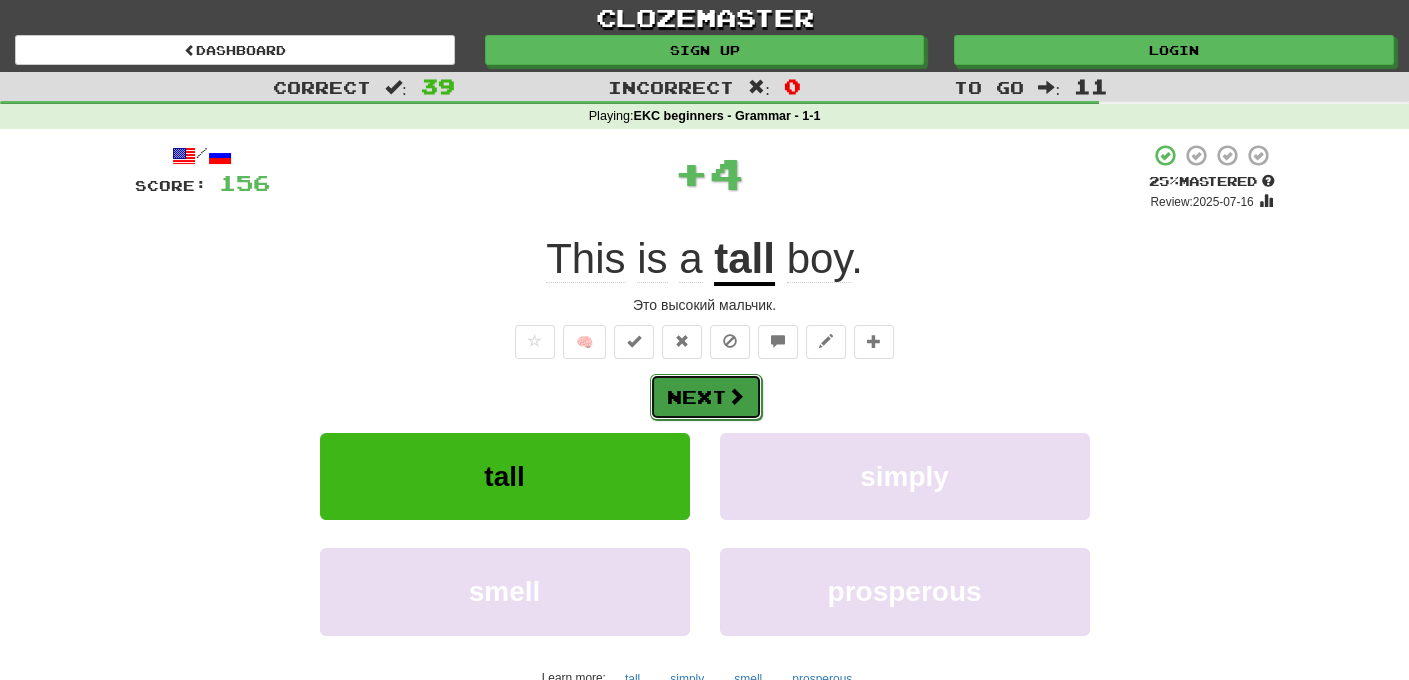 click on "Next" at bounding box center (706, 397) 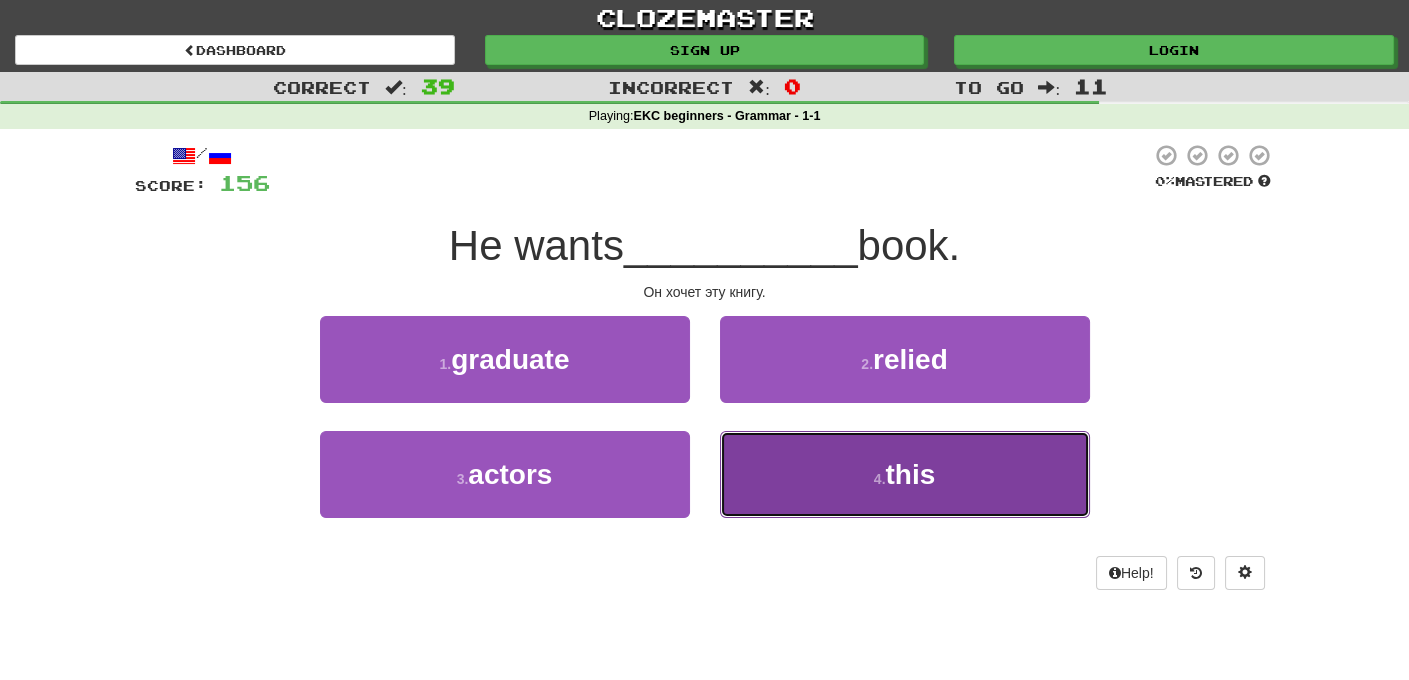 click on "this" at bounding box center (910, 474) 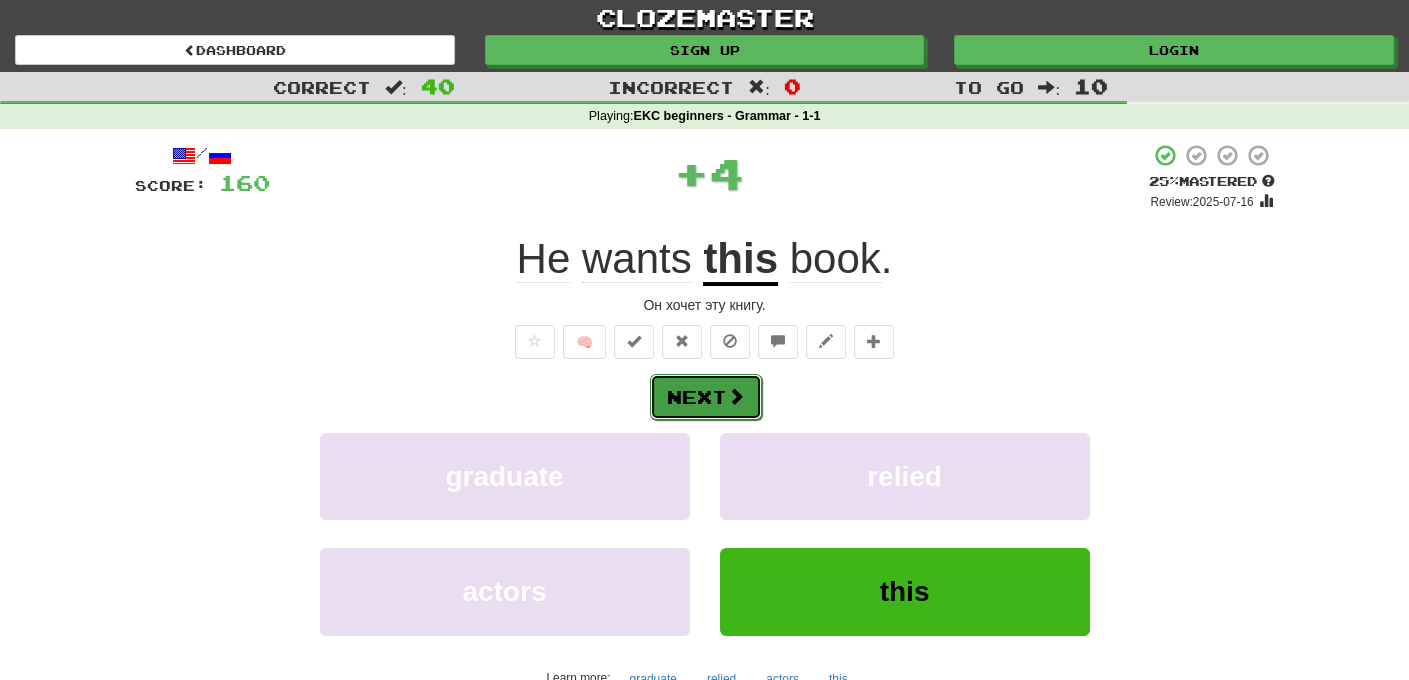 click on "Next" at bounding box center (706, 397) 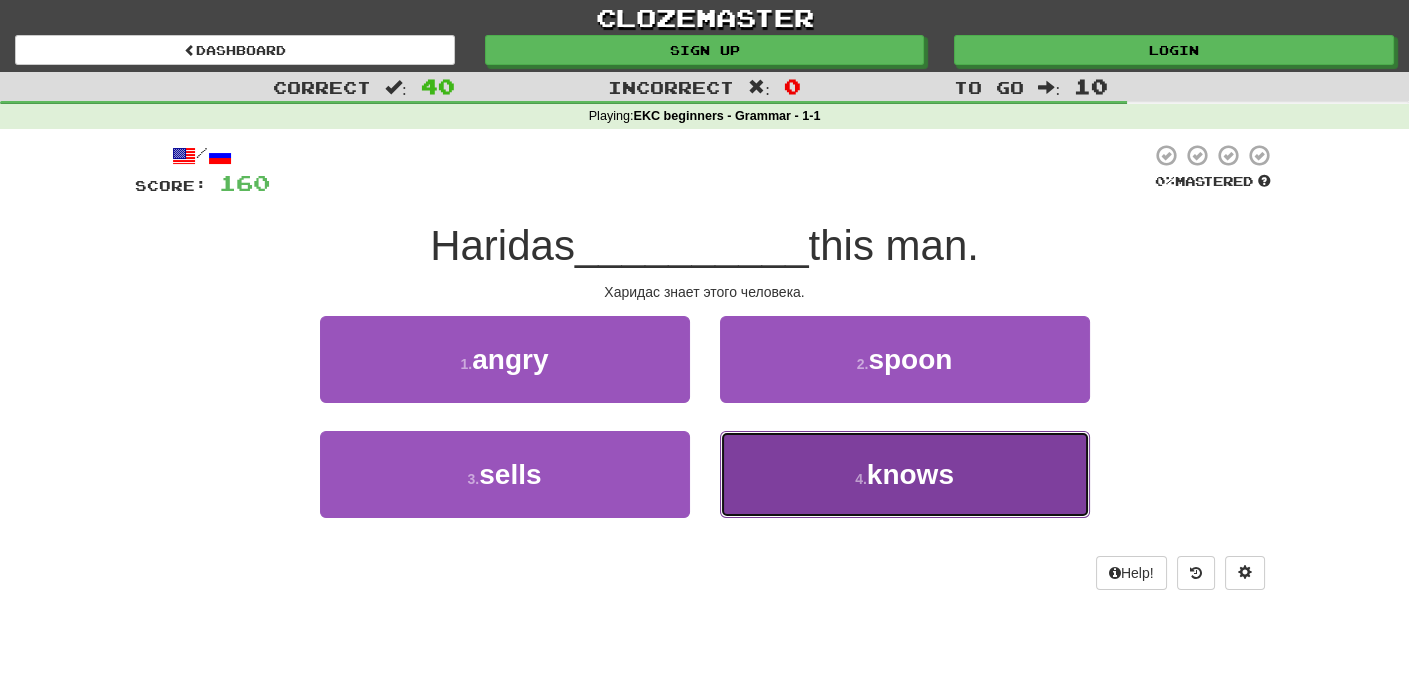 click on "knows" at bounding box center (910, 474) 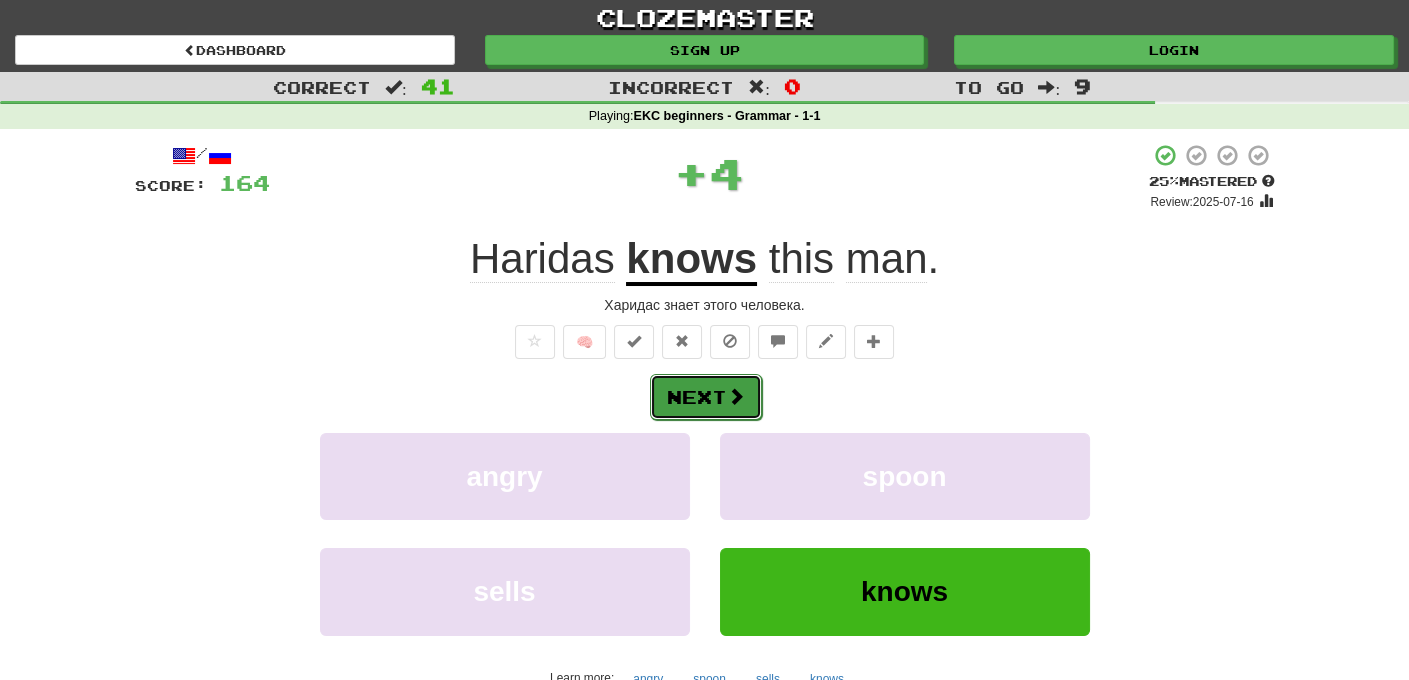 click on "Next" at bounding box center (706, 397) 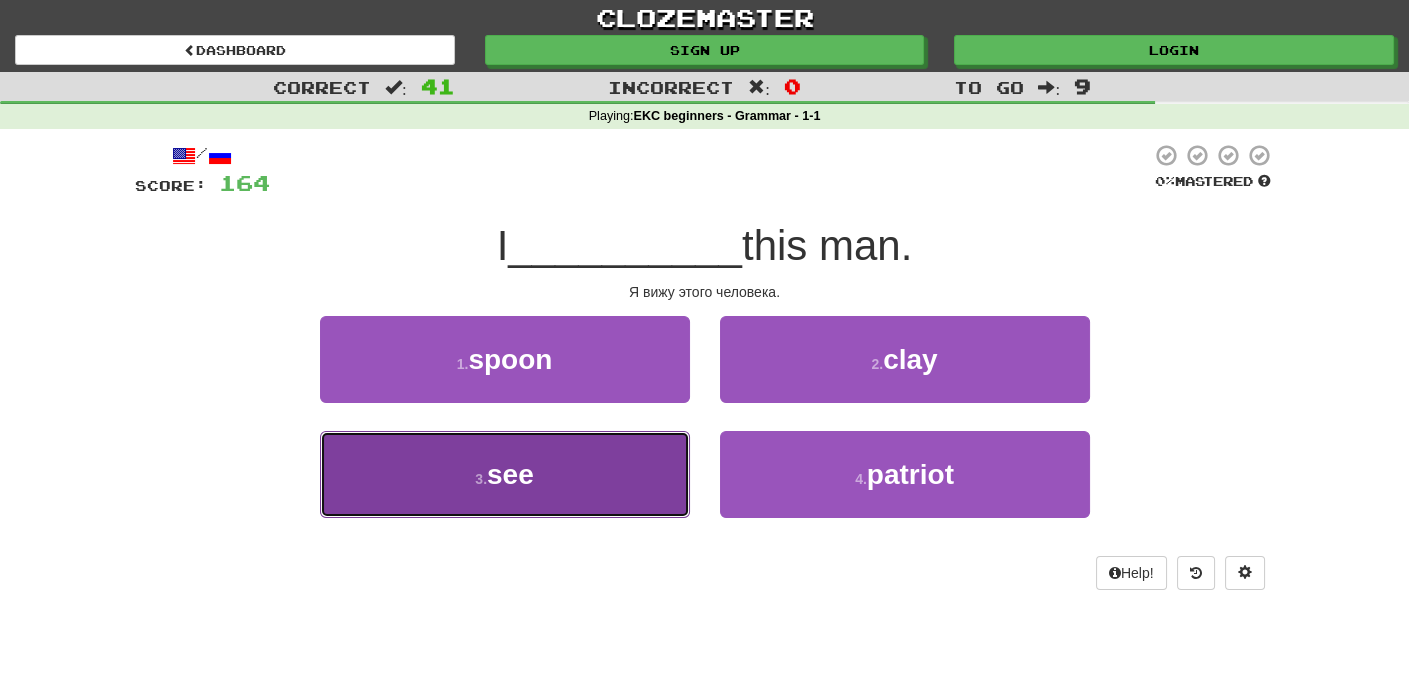 click on "3 .  see" at bounding box center [505, 474] 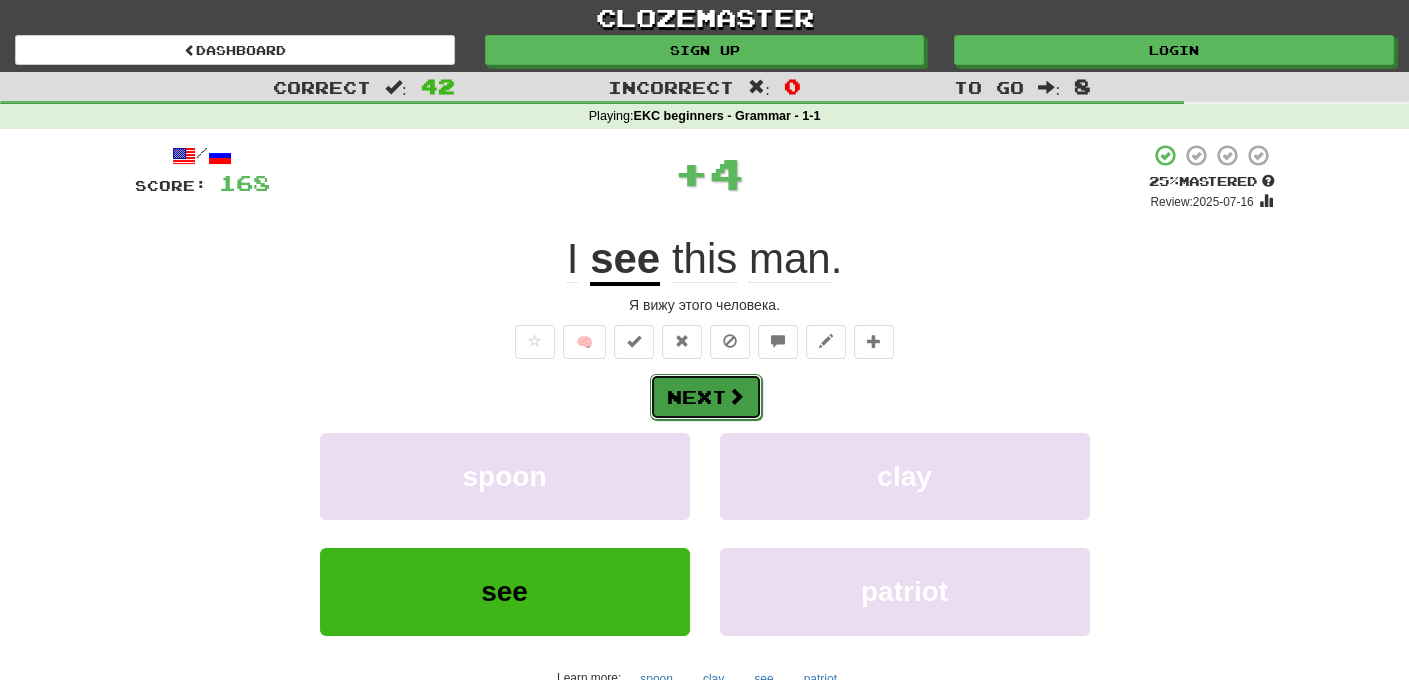click on "Next" at bounding box center [706, 397] 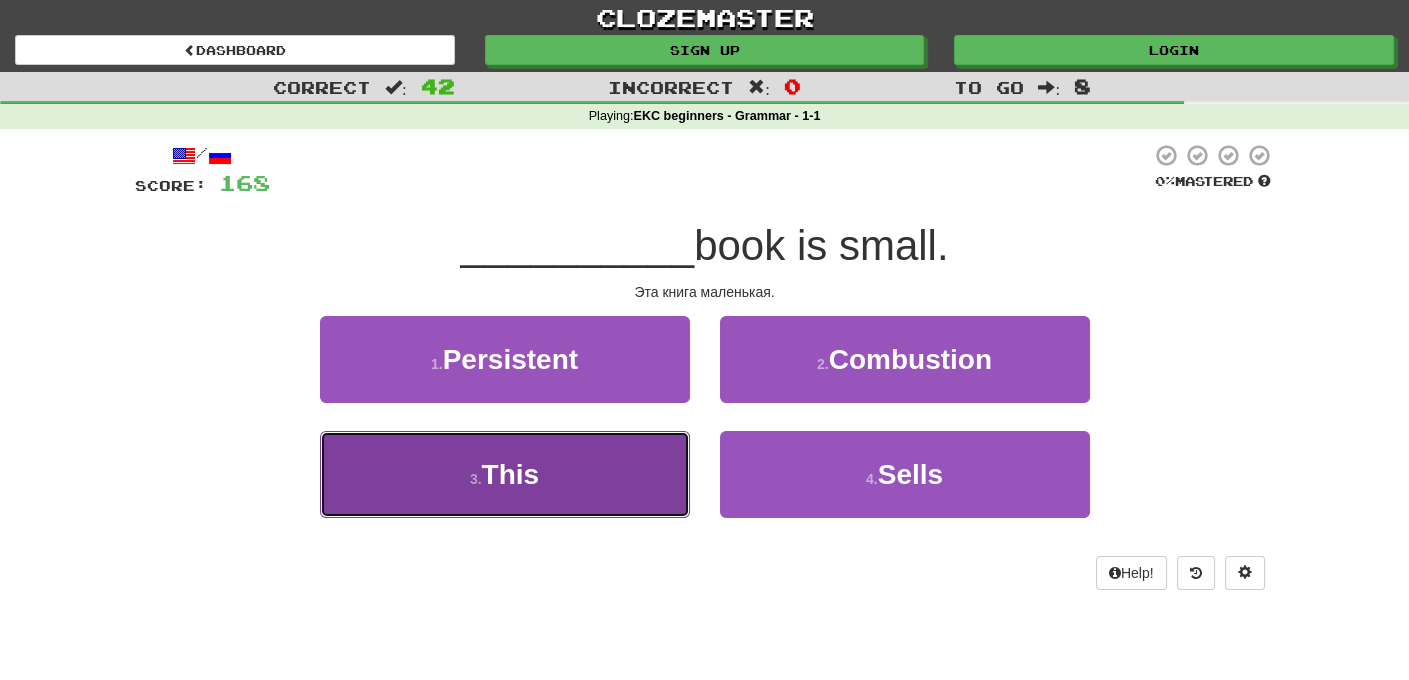 click on "This" at bounding box center (511, 474) 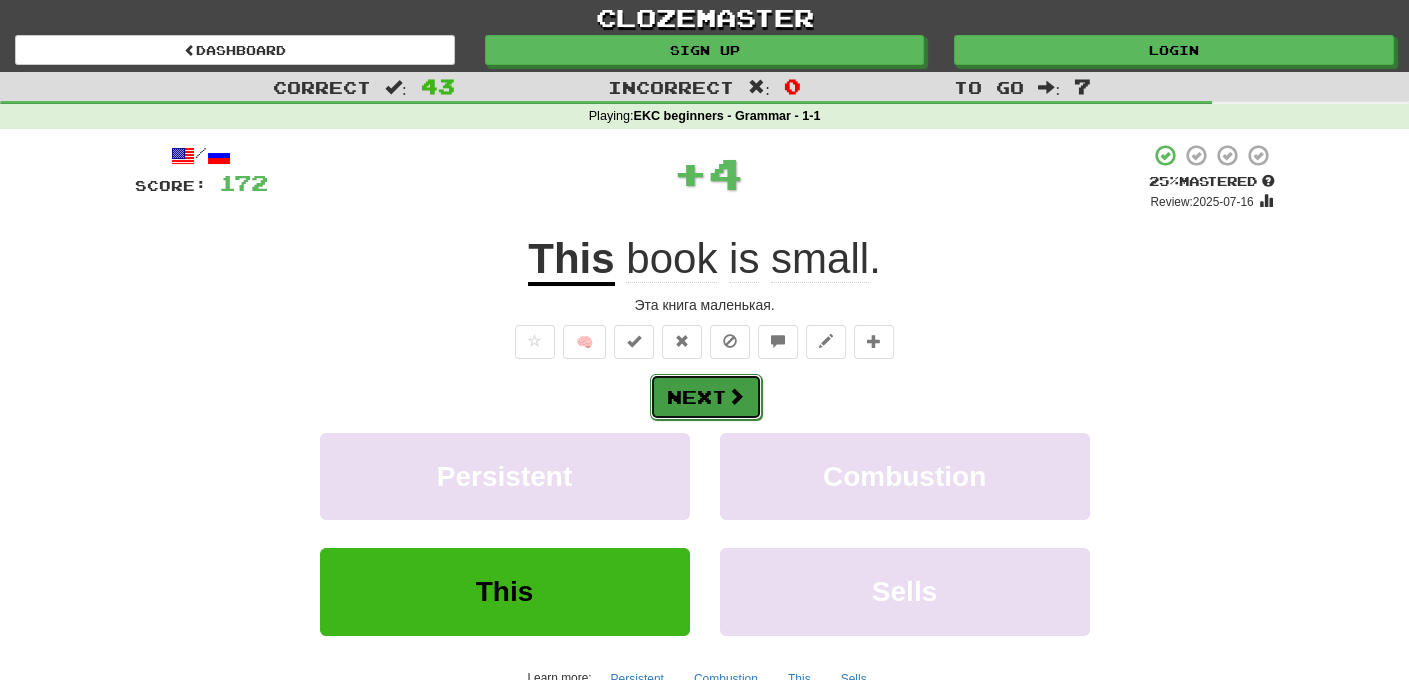 click on "Next" at bounding box center (706, 397) 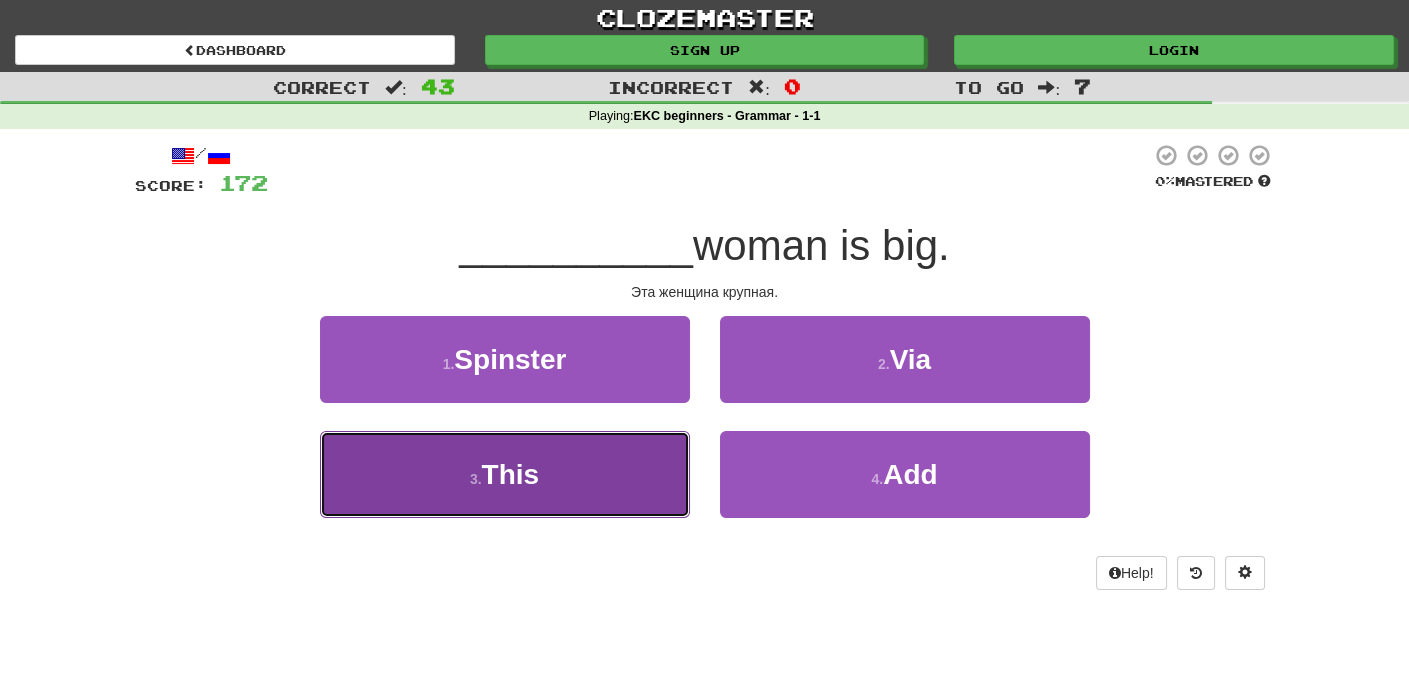 click on "This" at bounding box center (511, 474) 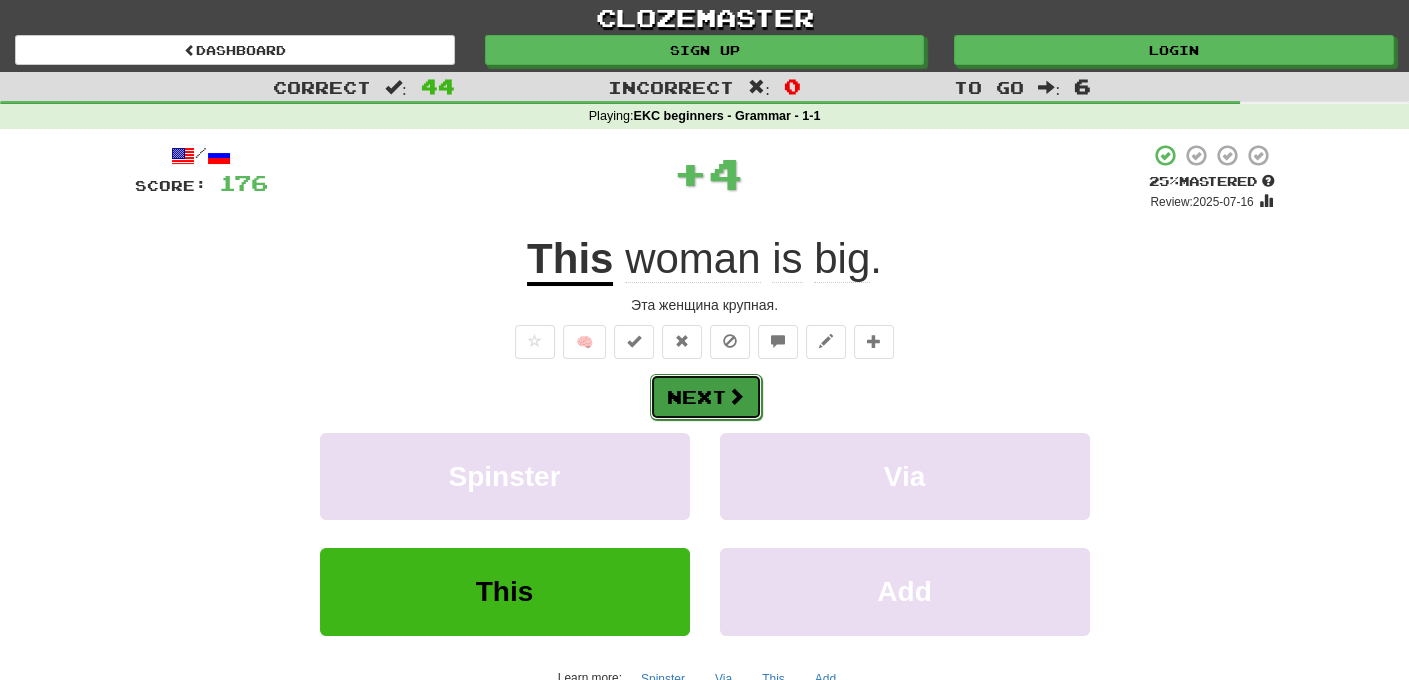 click on "Next" at bounding box center [706, 397] 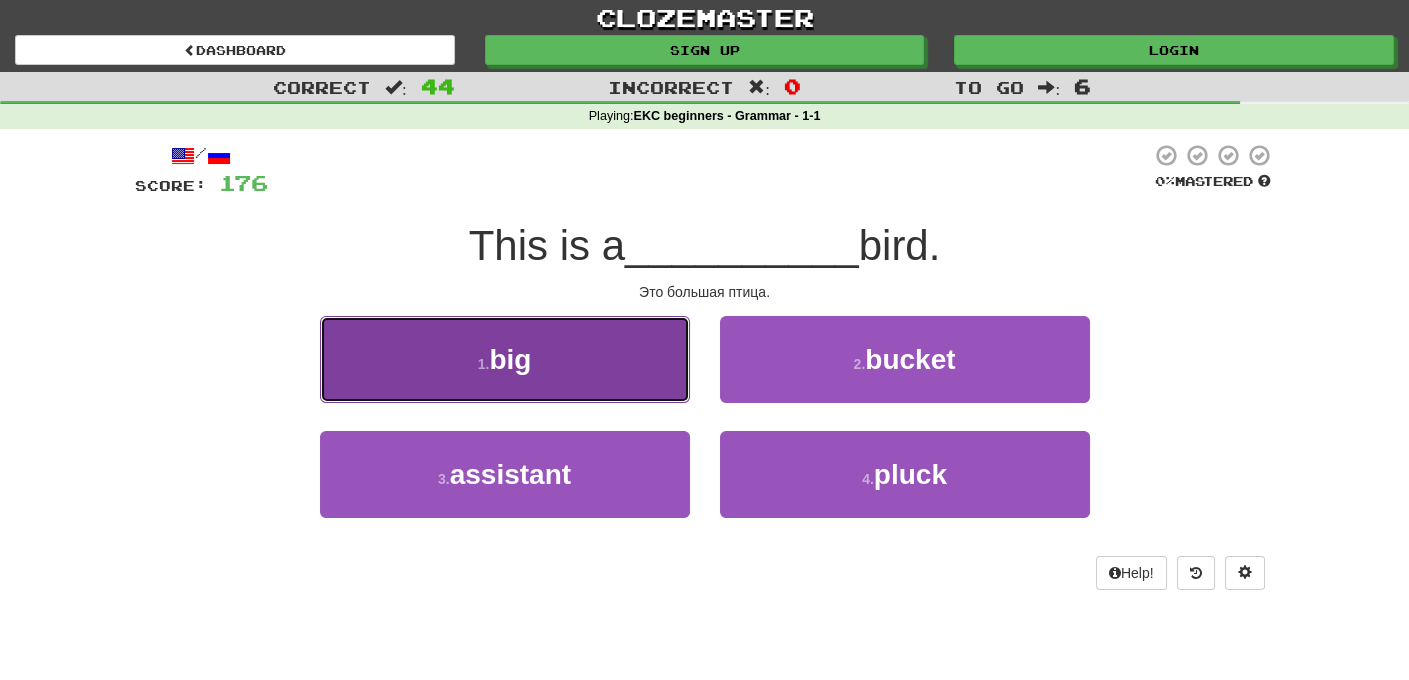 click on "big" at bounding box center [510, 359] 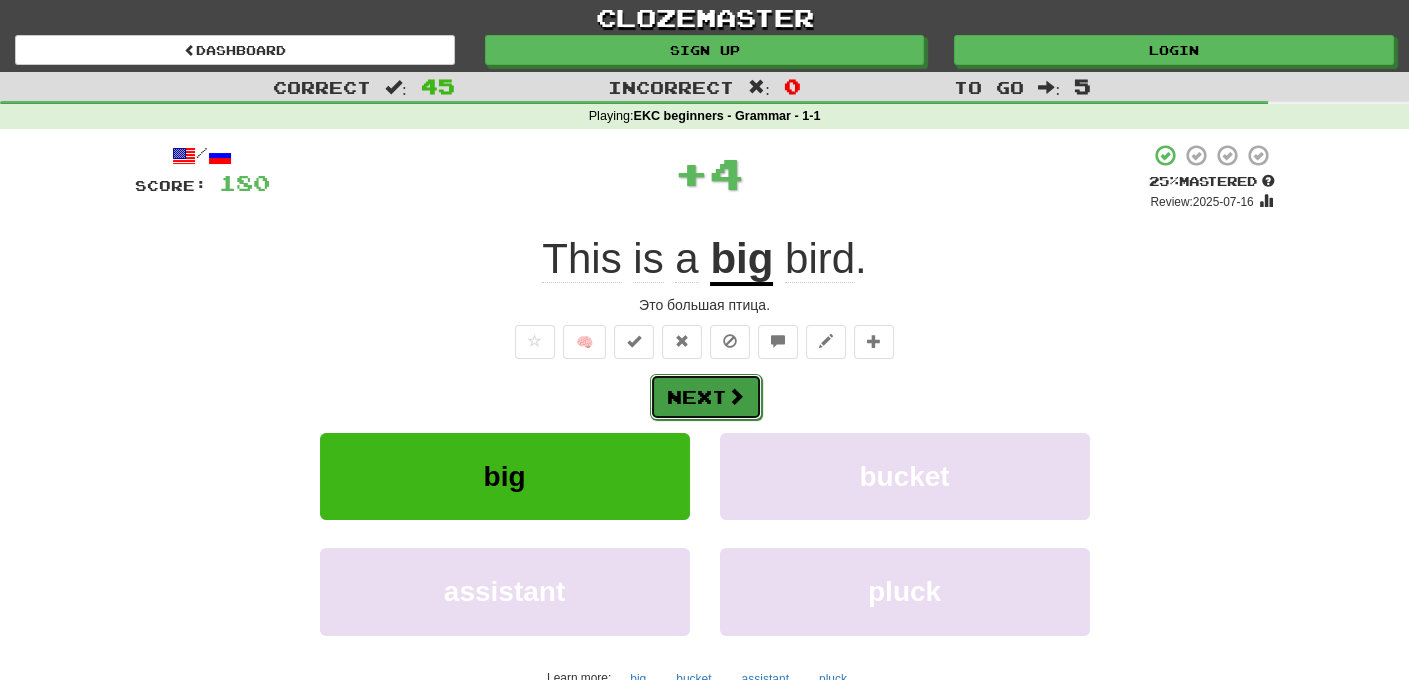 click on "Next" at bounding box center (706, 397) 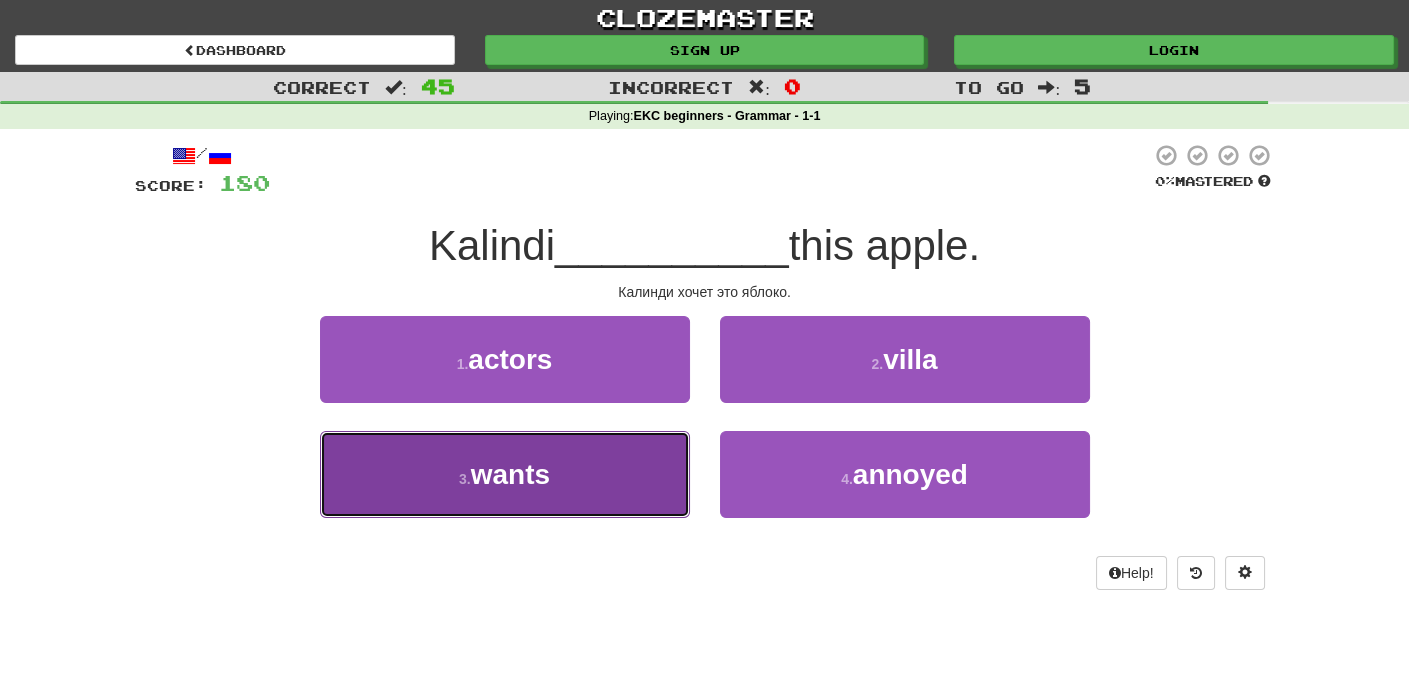 click on "wants" at bounding box center [510, 474] 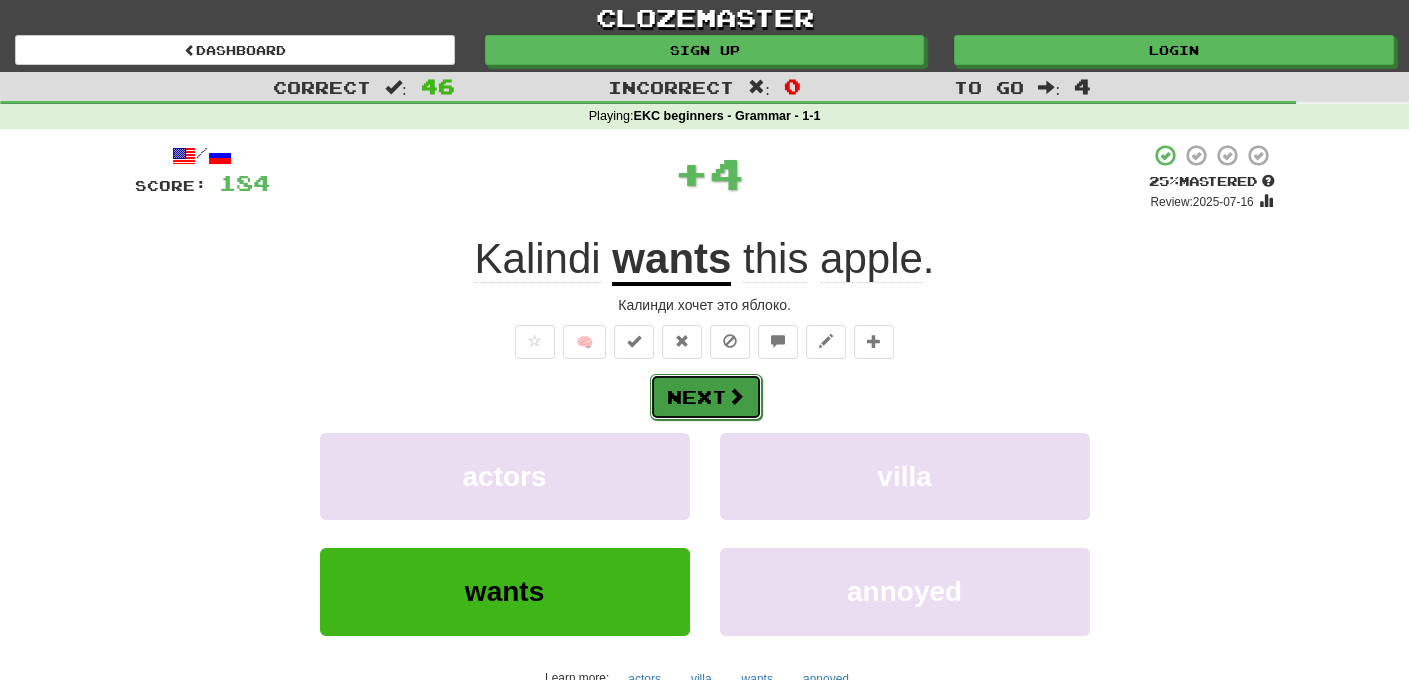 click on "Next" at bounding box center (706, 397) 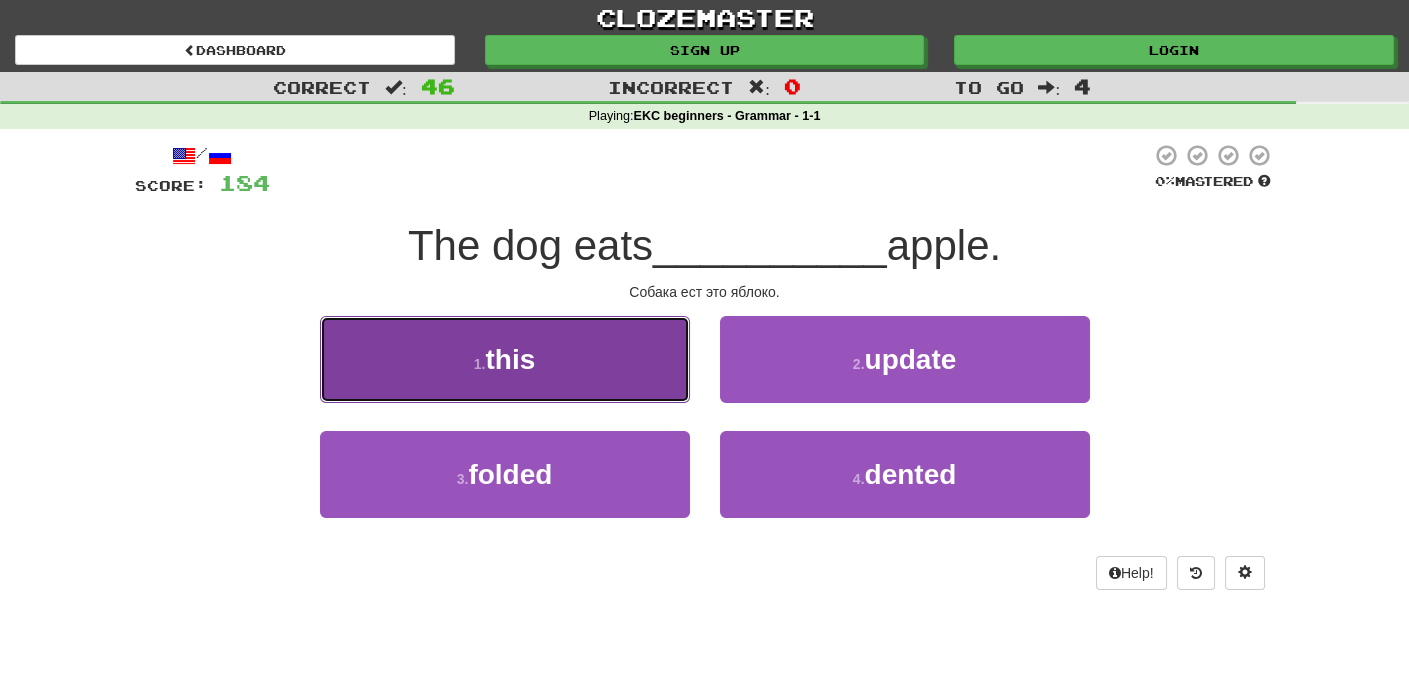 click on "1 .  this" at bounding box center (505, 359) 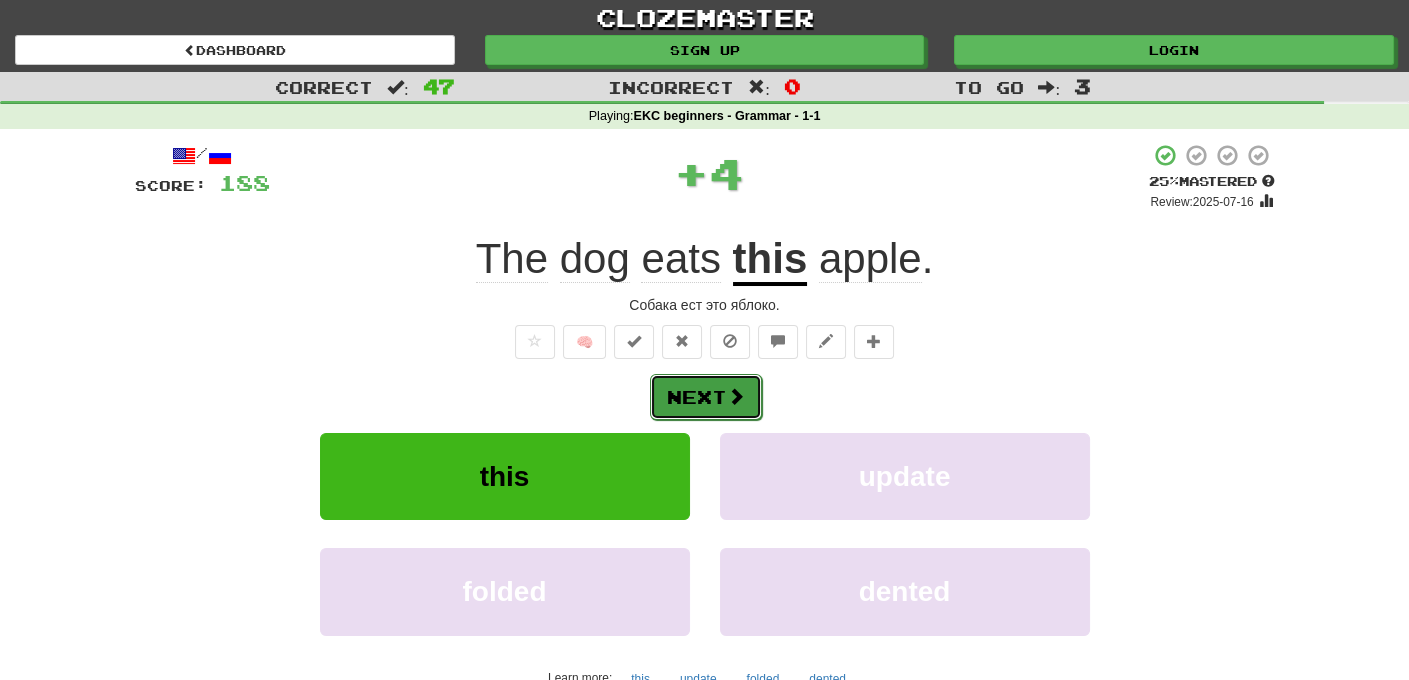 click on "Next" at bounding box center (706, 397) 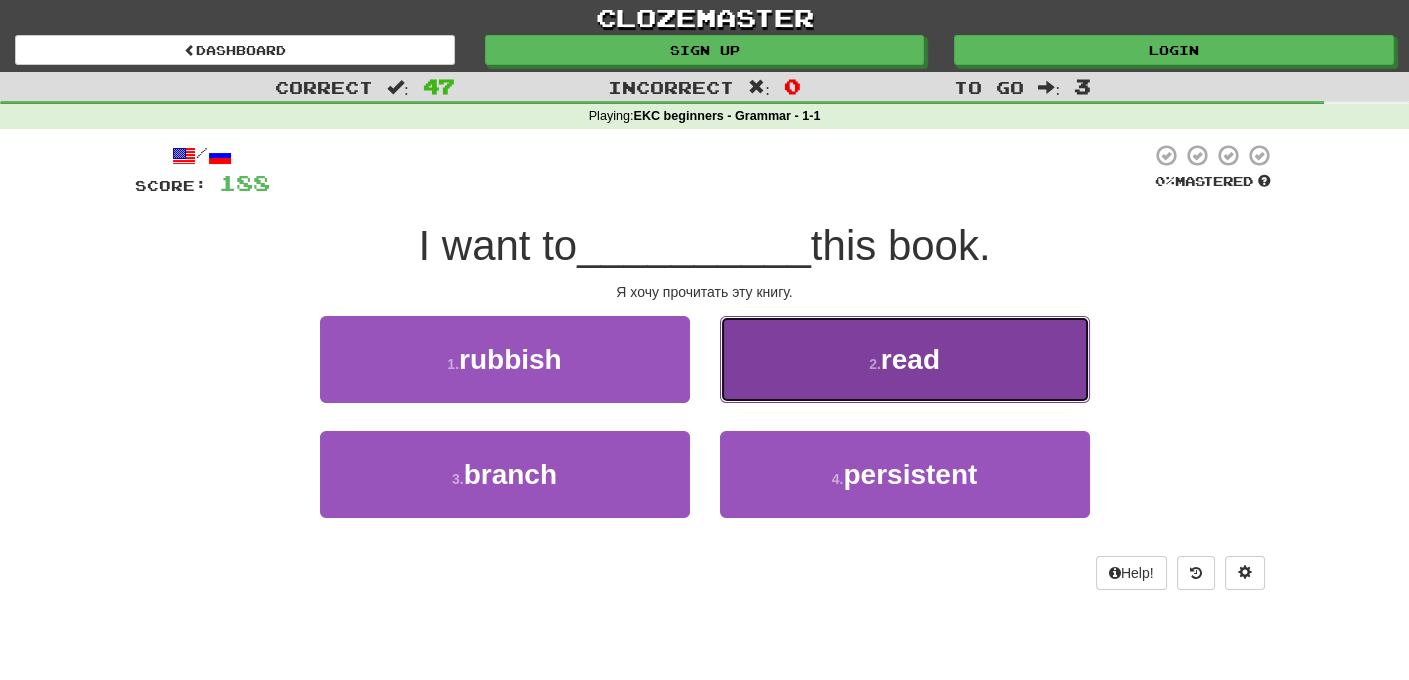 click on "read" at bounding box center (910, 359) 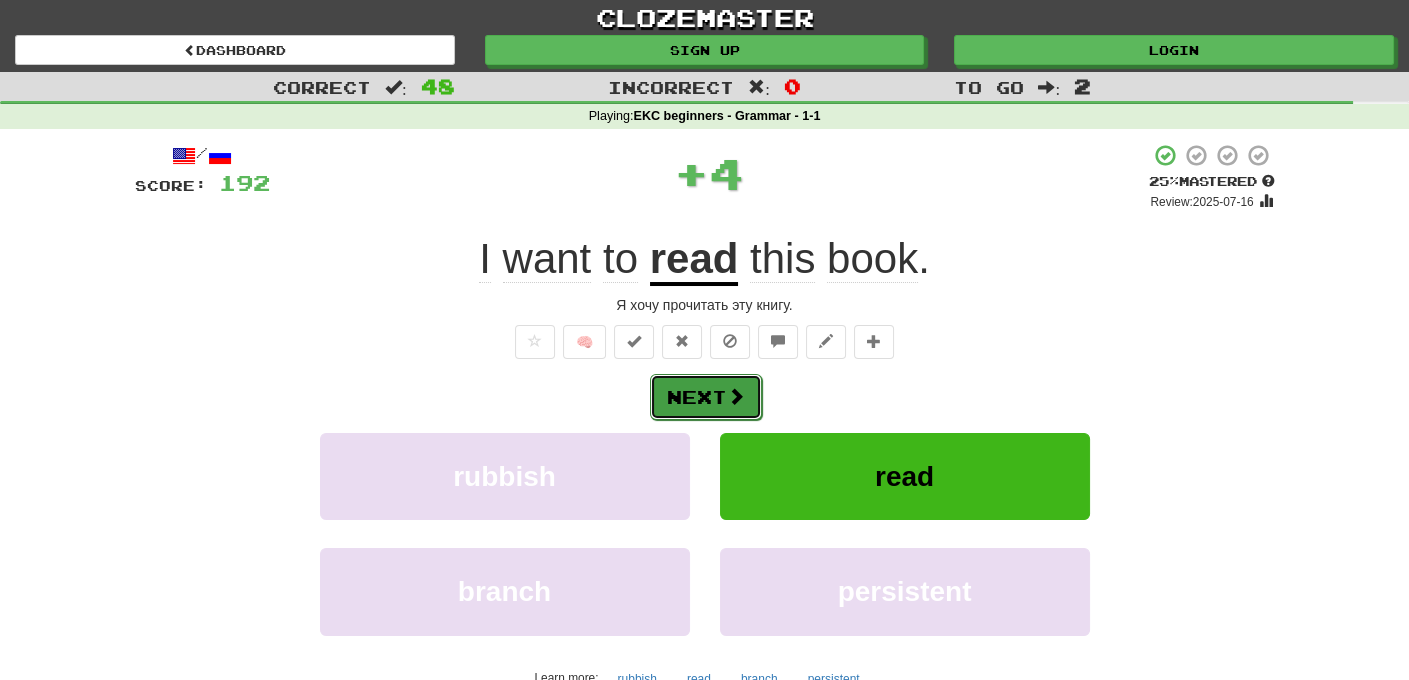 click on "Next" at bounding box center [706, 397] 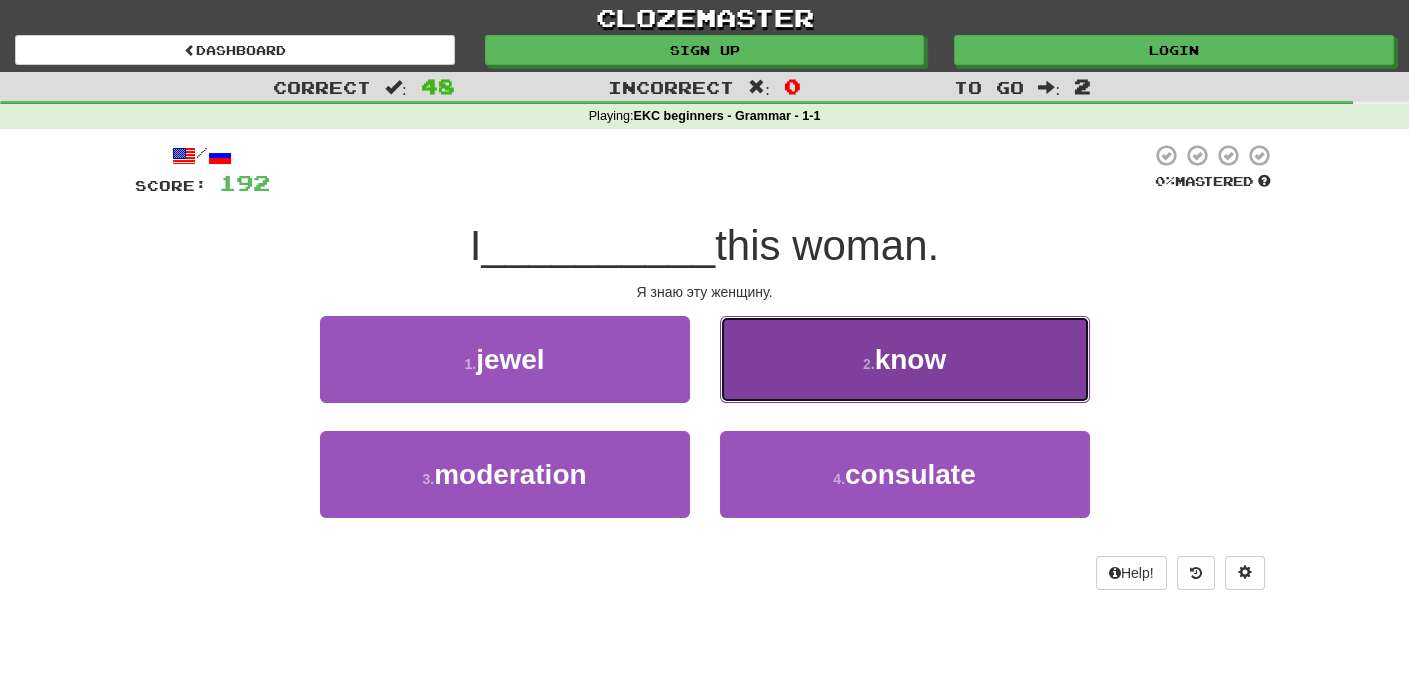 click on "know" at bounding box center [911, 359] 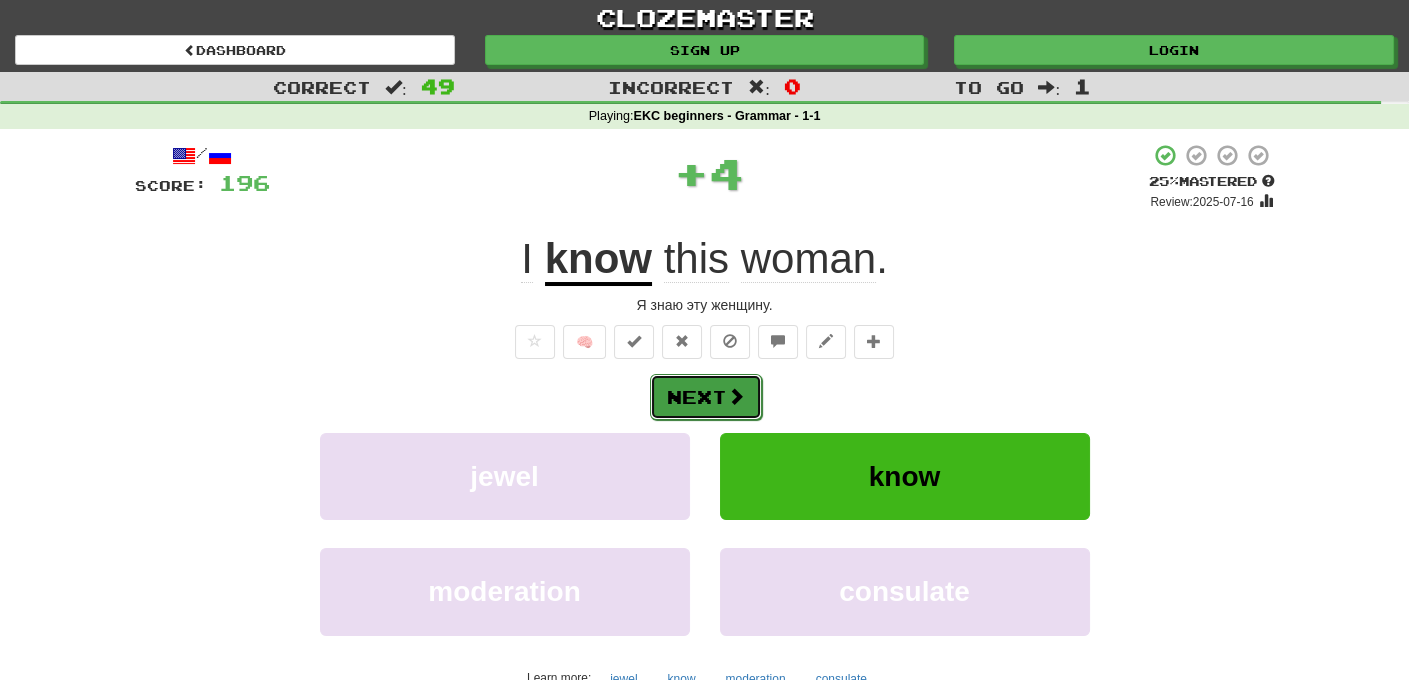 click on "Next" at bounding box center [706, 397] 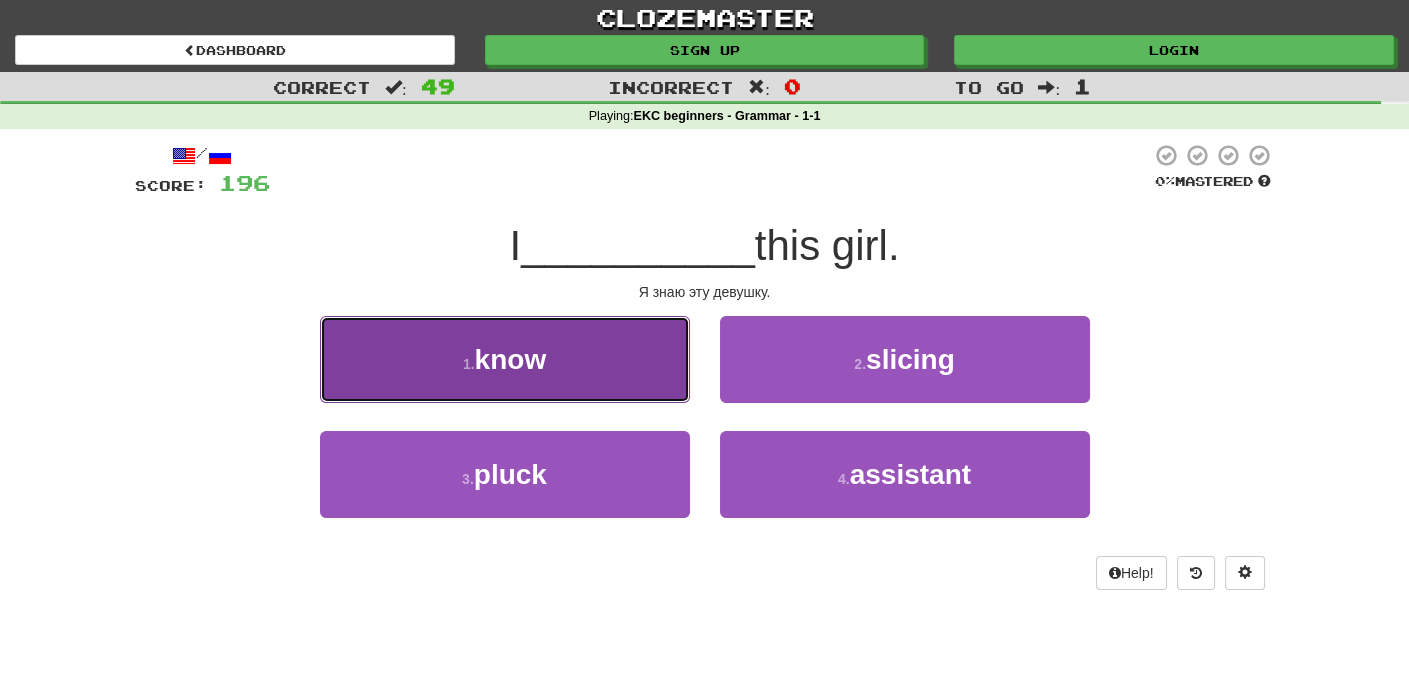 click on "1 .  know" at bounding box center (505, 359) 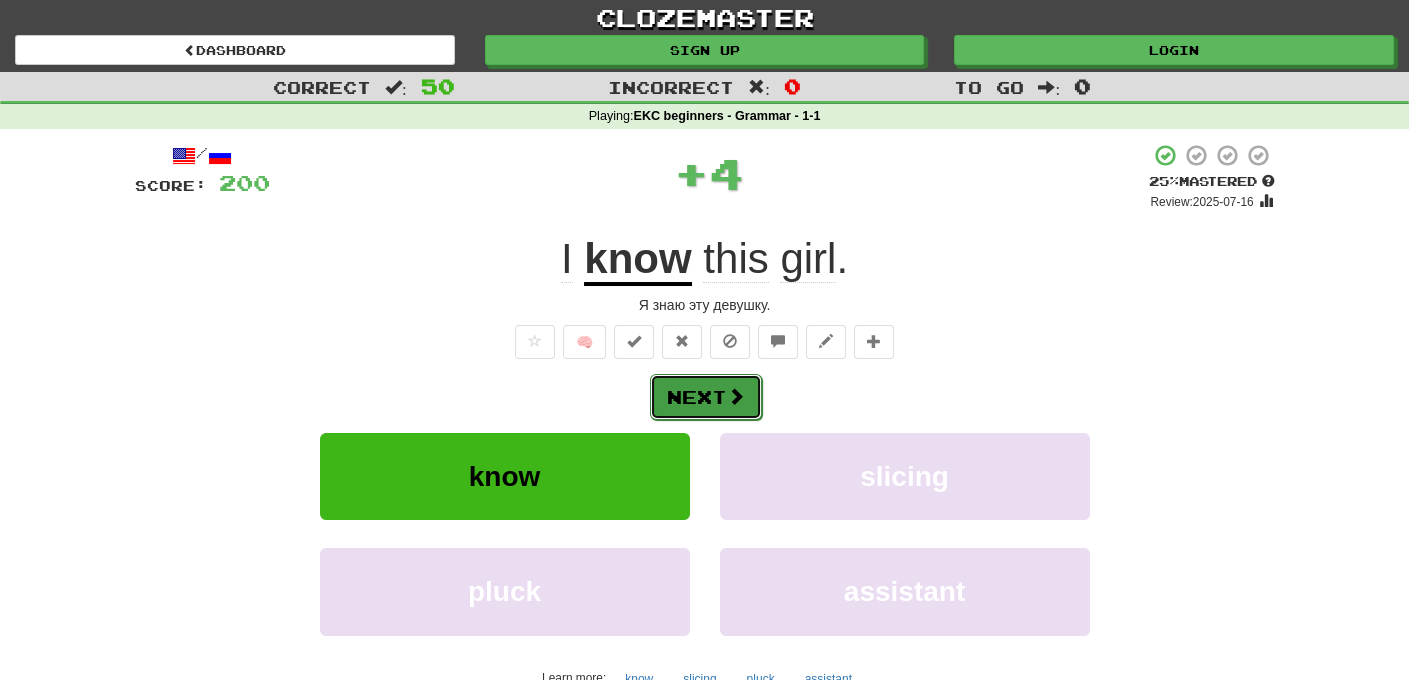 click on "Next" at bounding box center (706, 397) 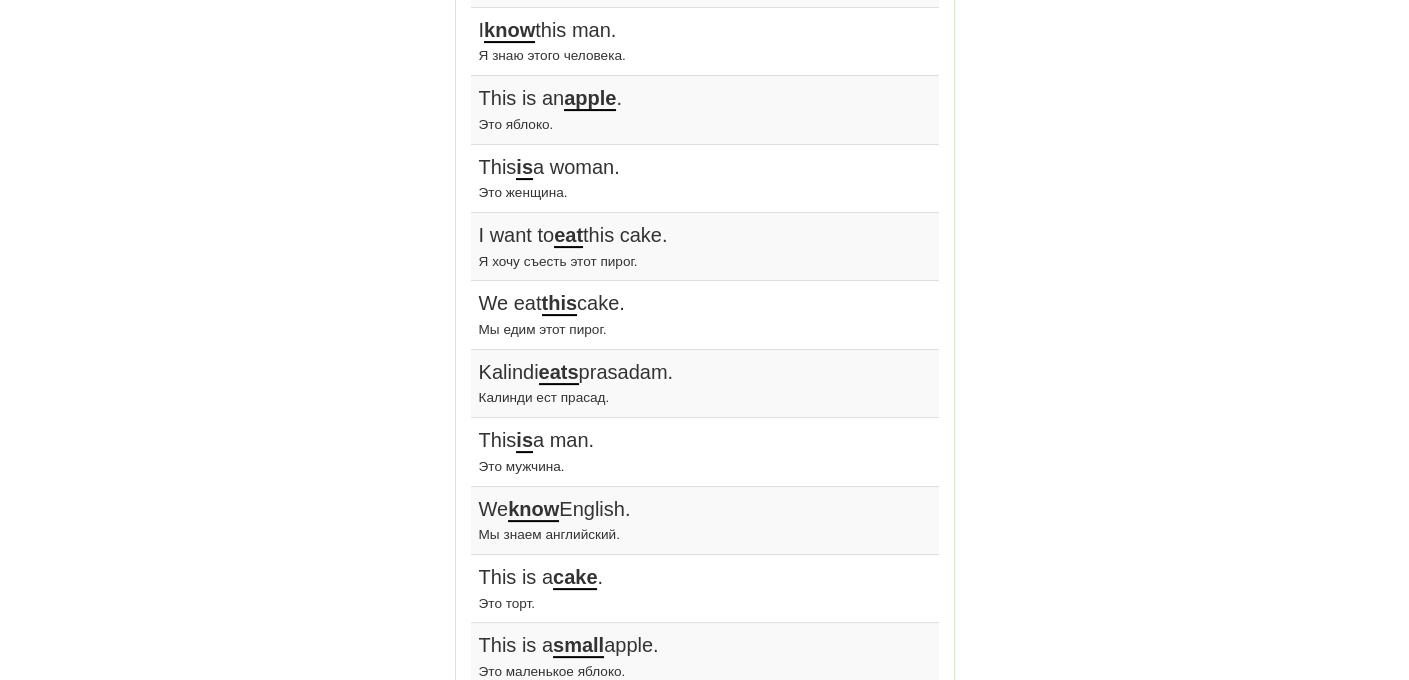 scroll, scrollTop: 833, scrollLeft: 0, axis: vertical 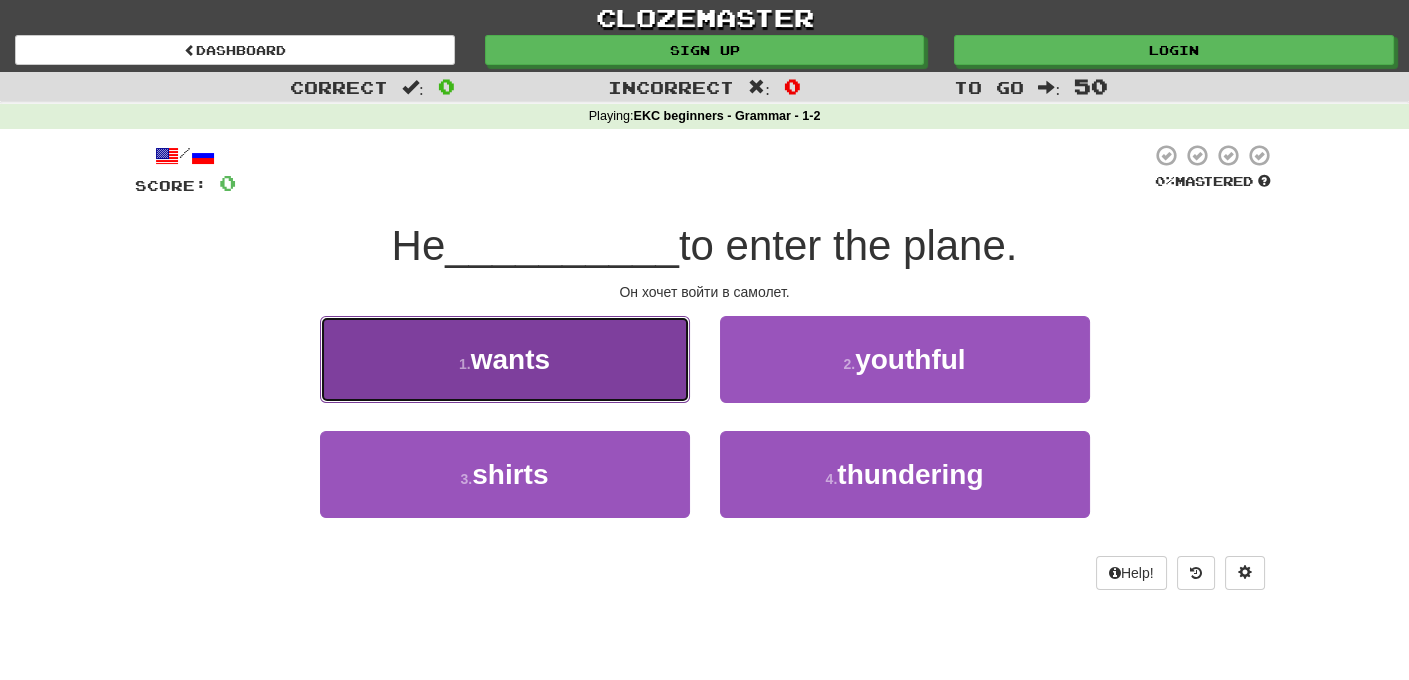 click on "wants" at bounding box center [510, 359] 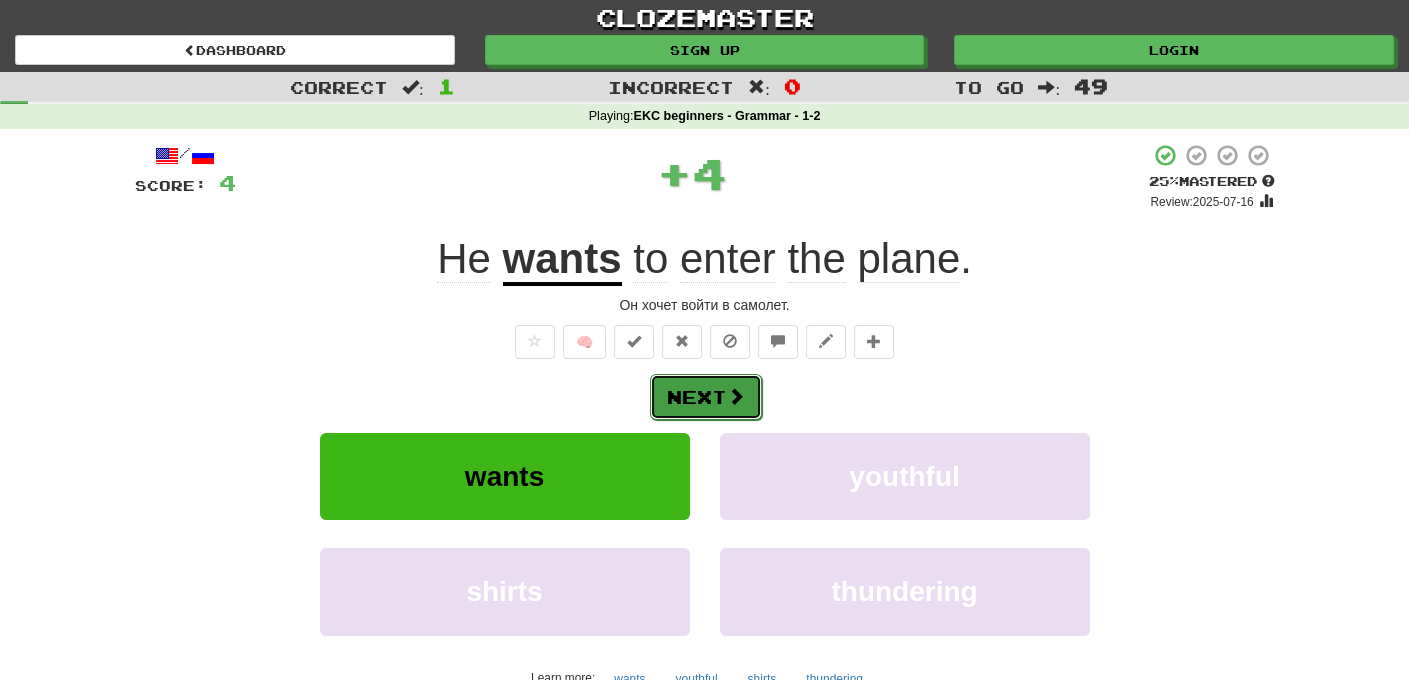 click on "Next" at bounding box center [706, 397] 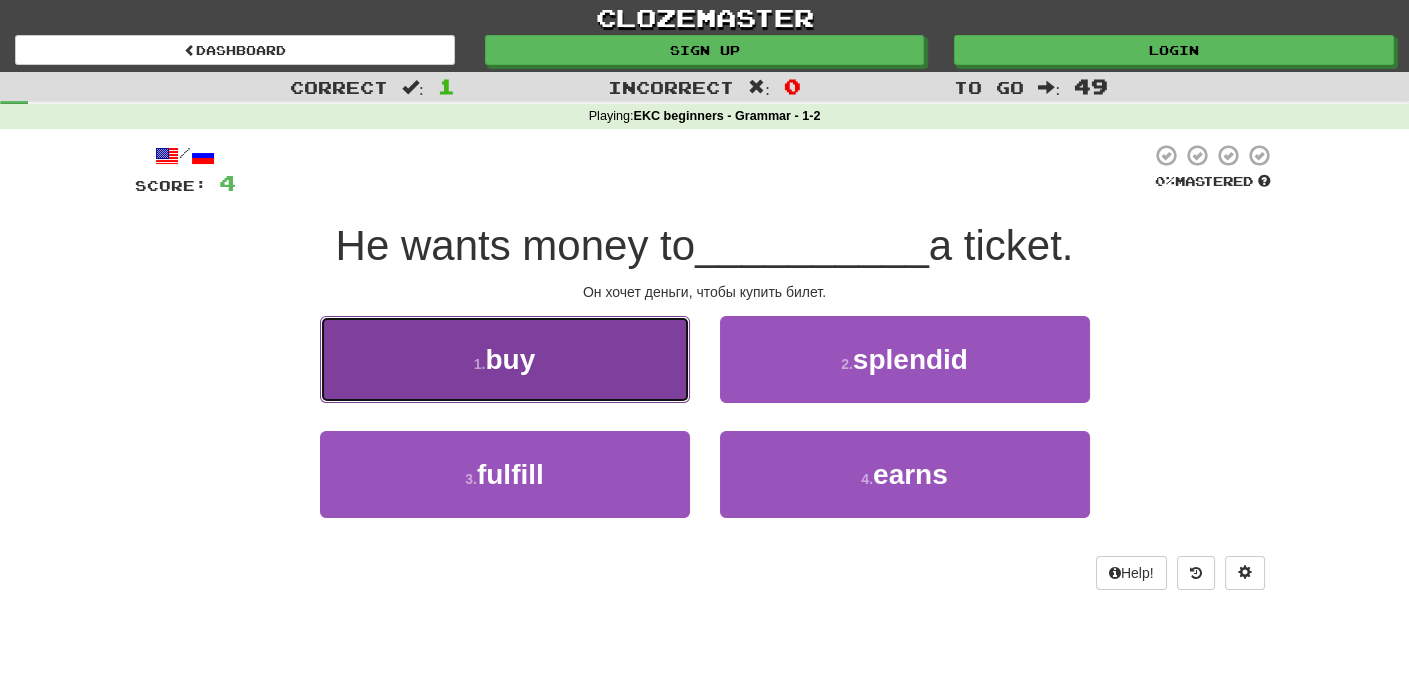 click on "buy" at bounding box center (510, 359) 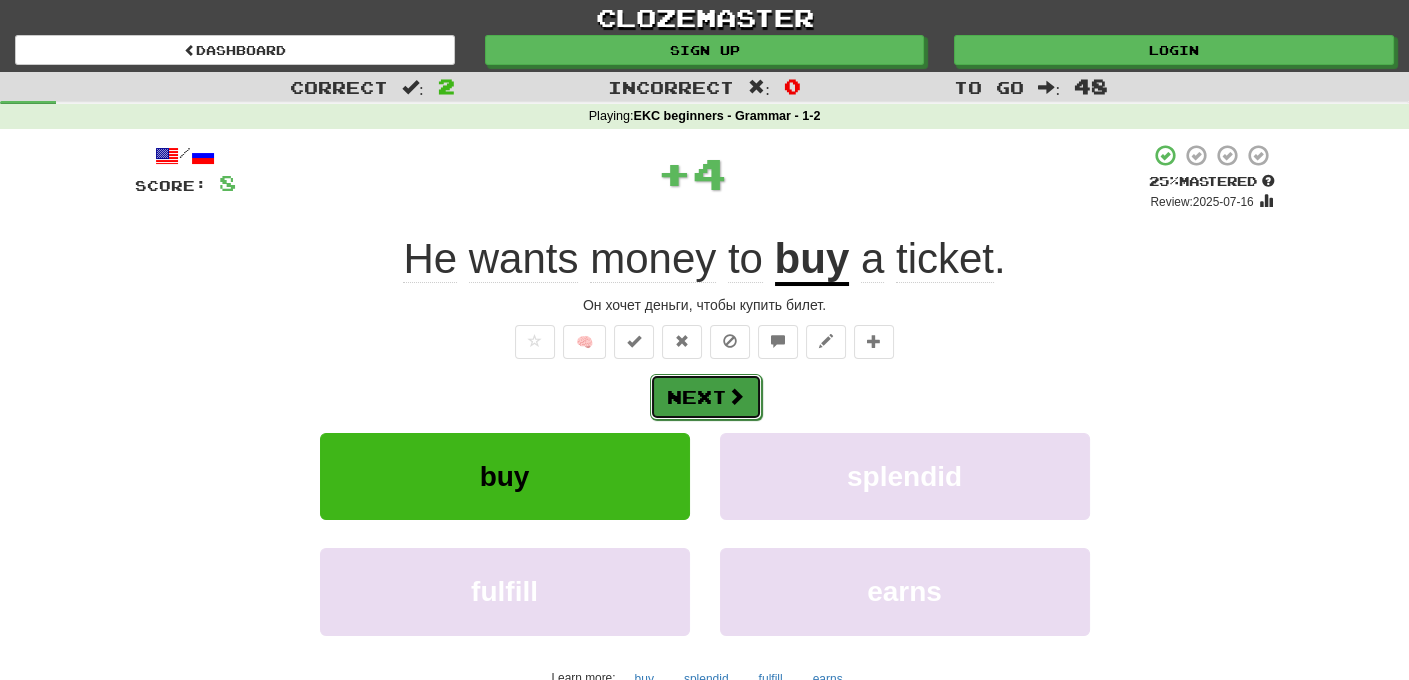 click on "Next" at bounding box center (706, 397) 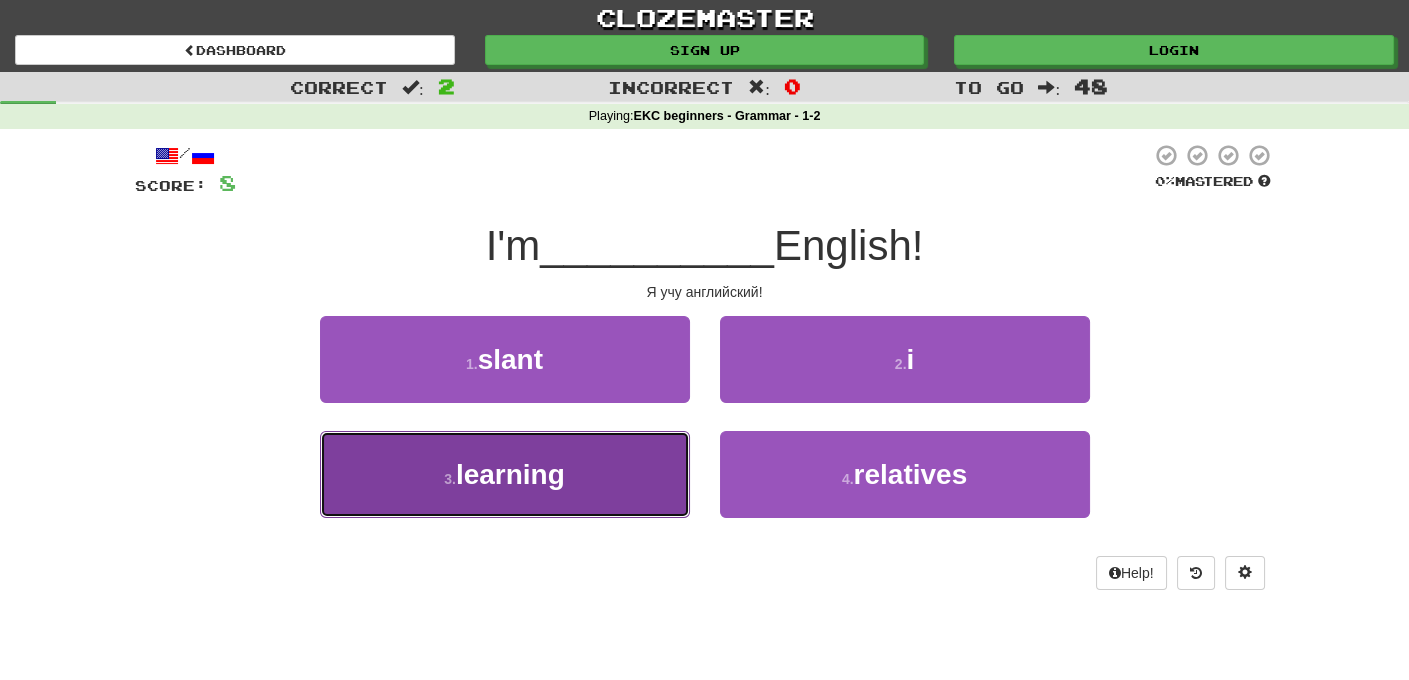 click on "learning" at bounding box center (510, 474) 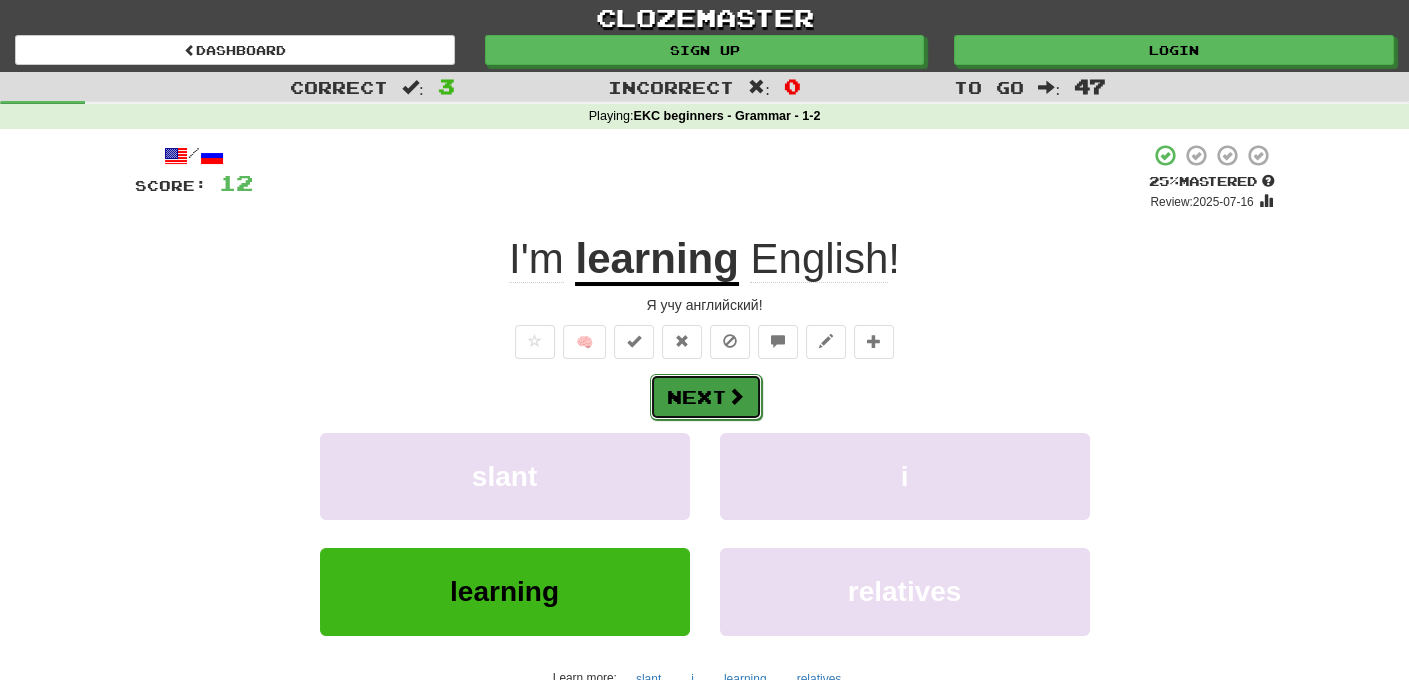 click on "Next" at bounding box center (706, 397) 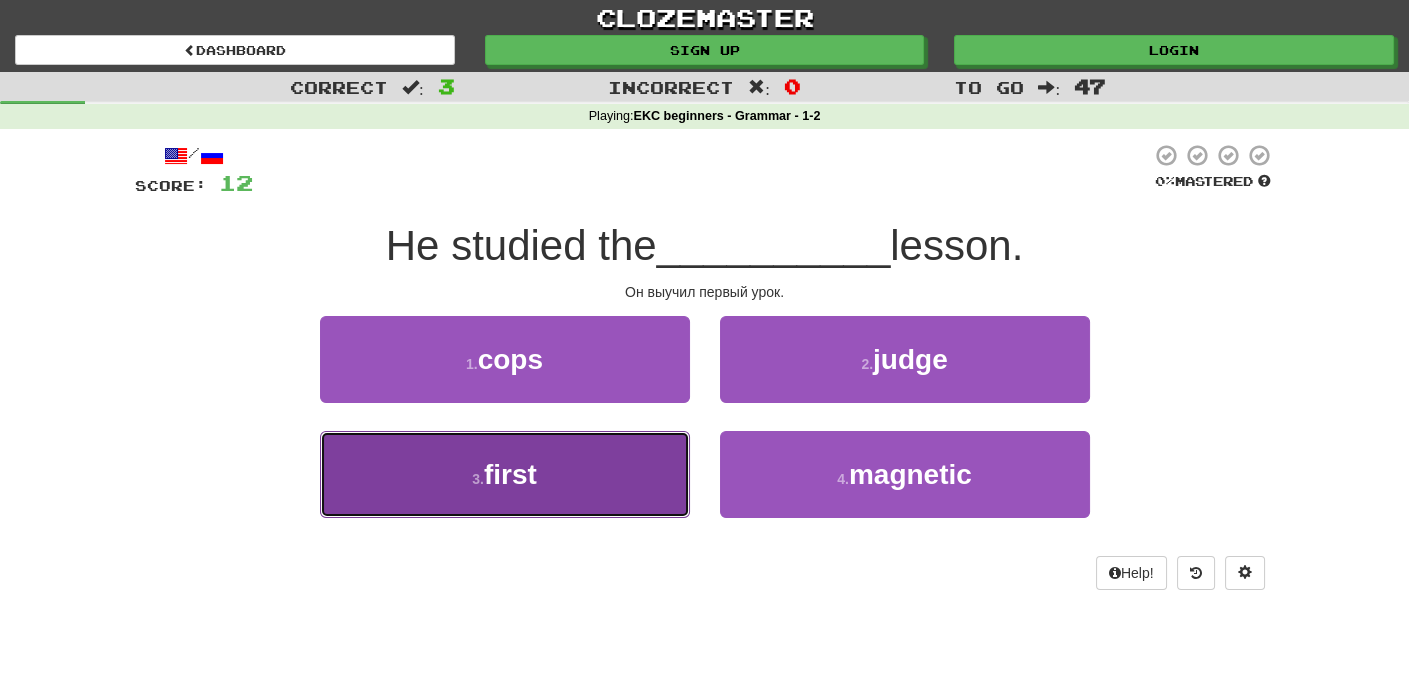 click on "first" at bounding box center (510, 474) 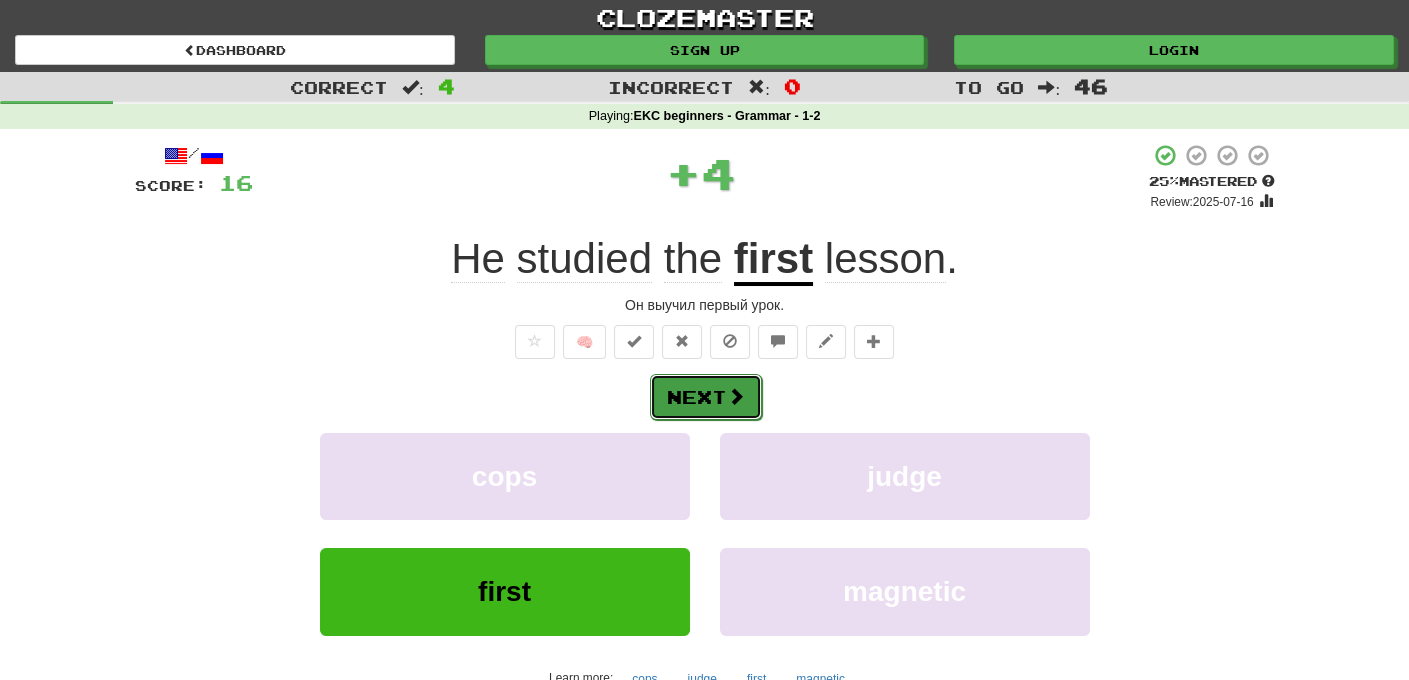 click on "Next" at bounding box center (706, 397) 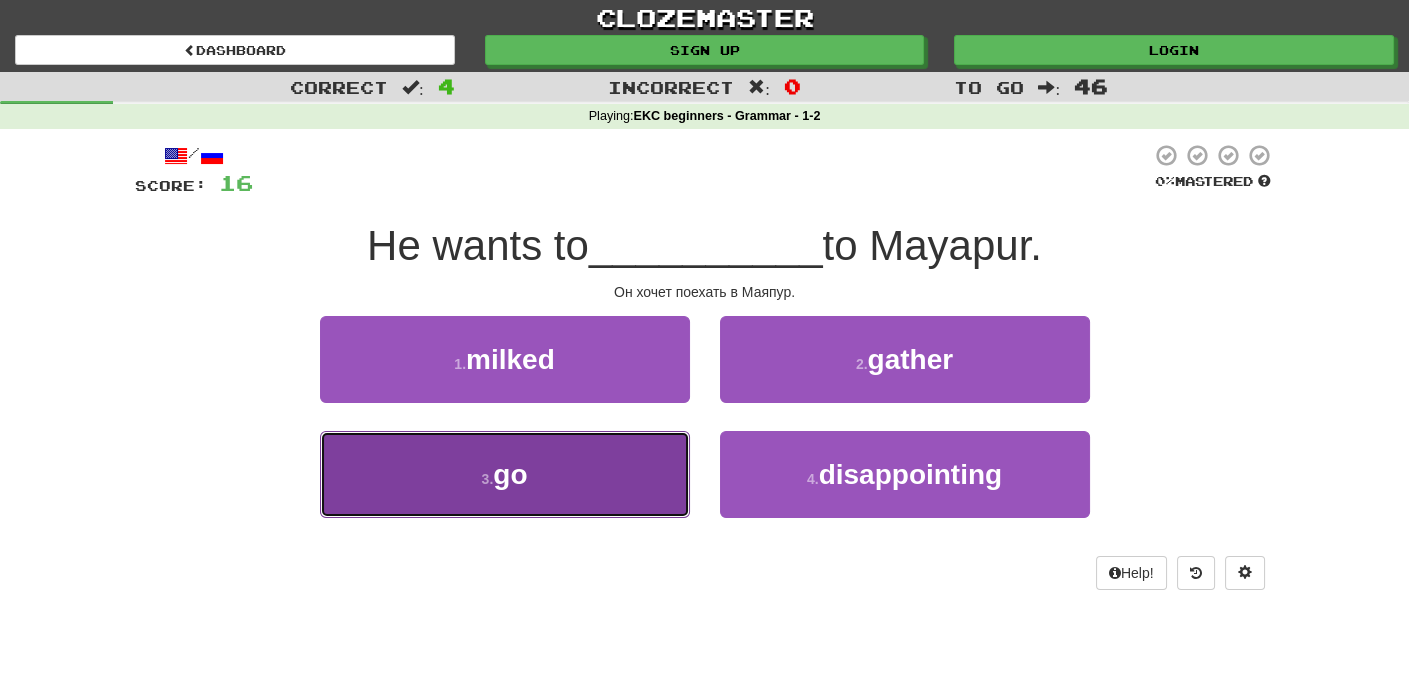 click on "go" at bounding box center (510, 474) 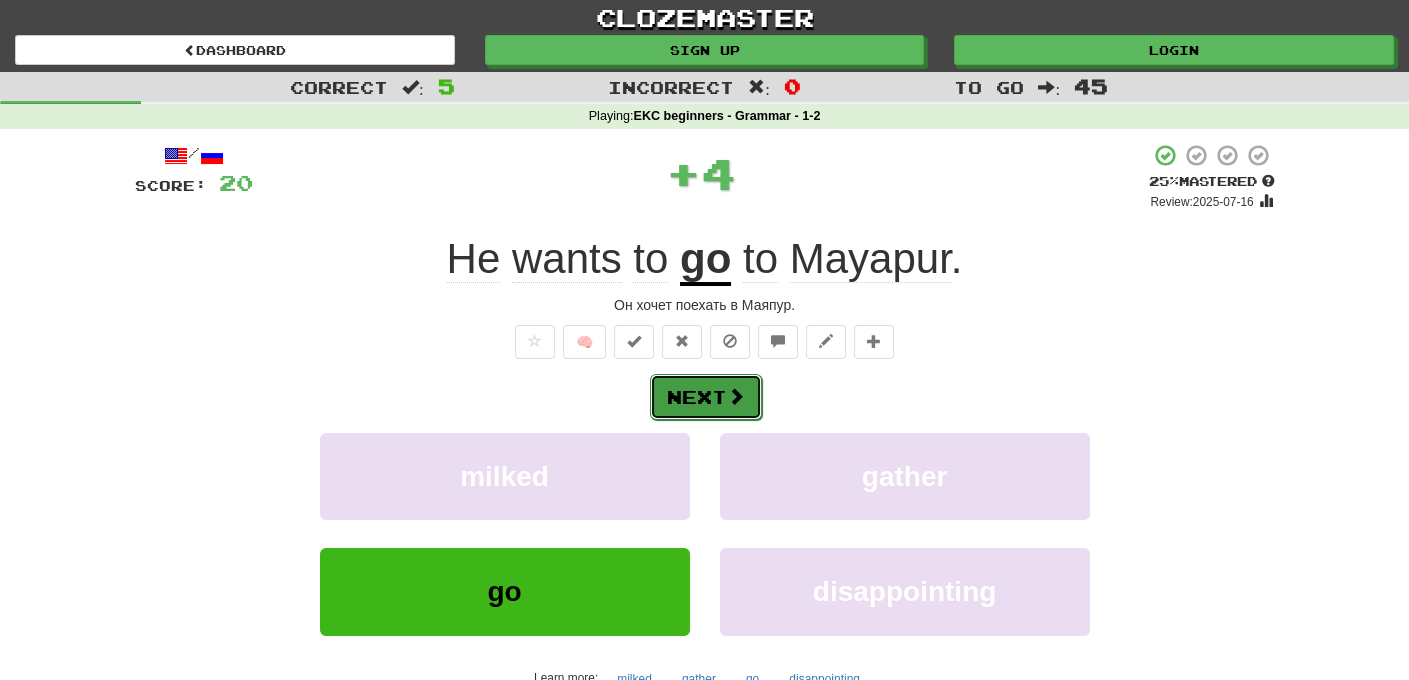 click on "Next" at bounding box center [706, 397] 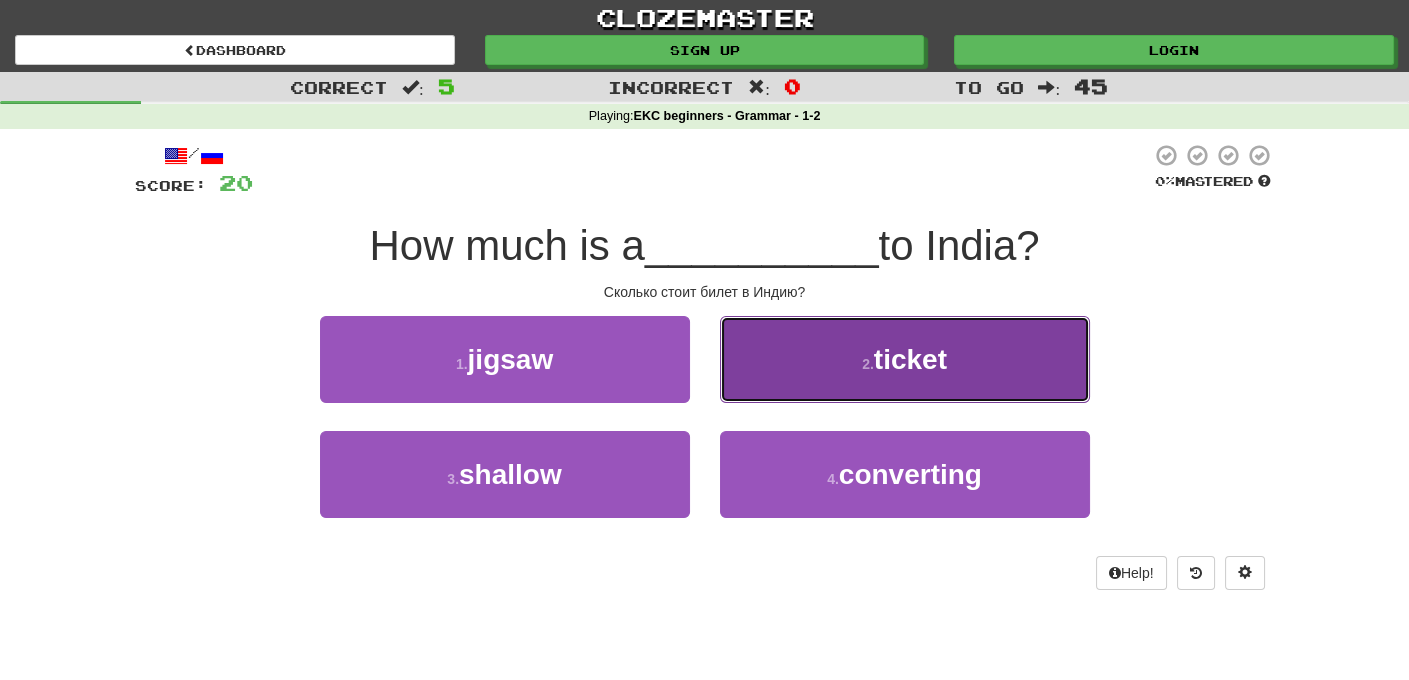 click on "ticket" at bounding box center (910, 359) 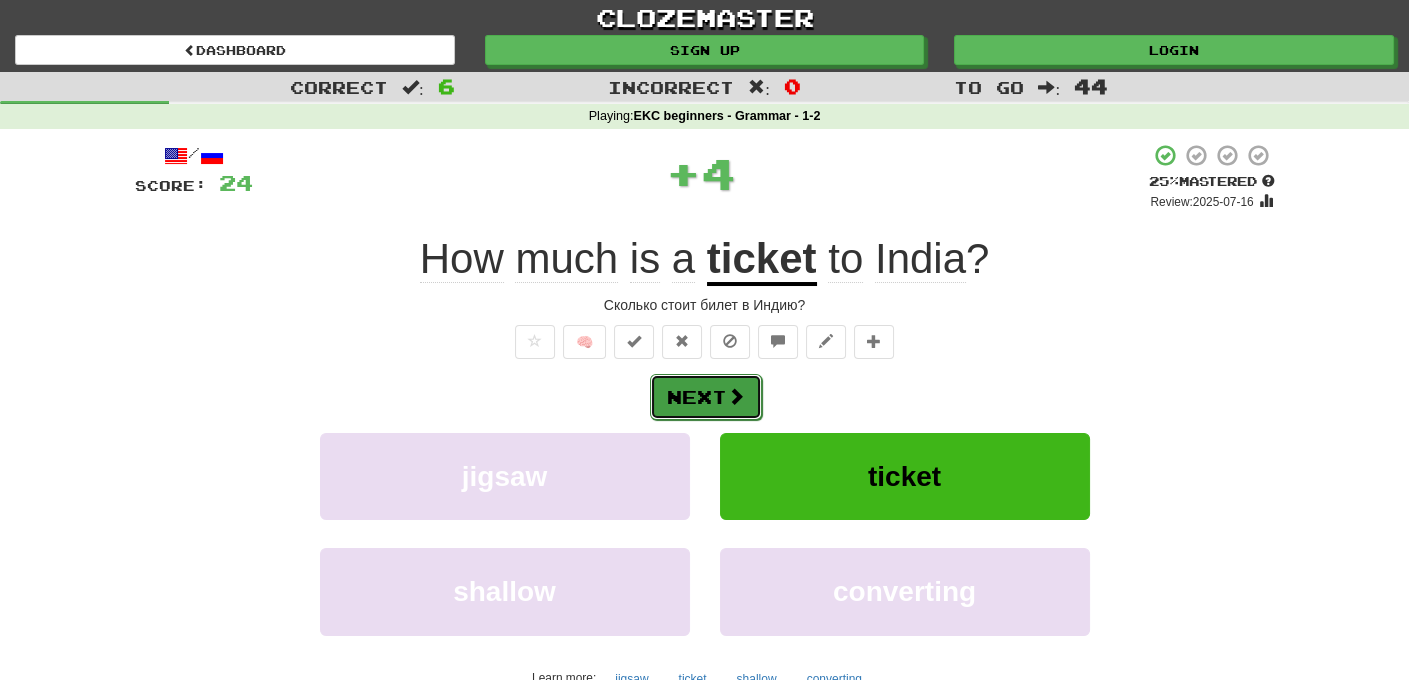 click on "Next" at bounding box center (706, 397) 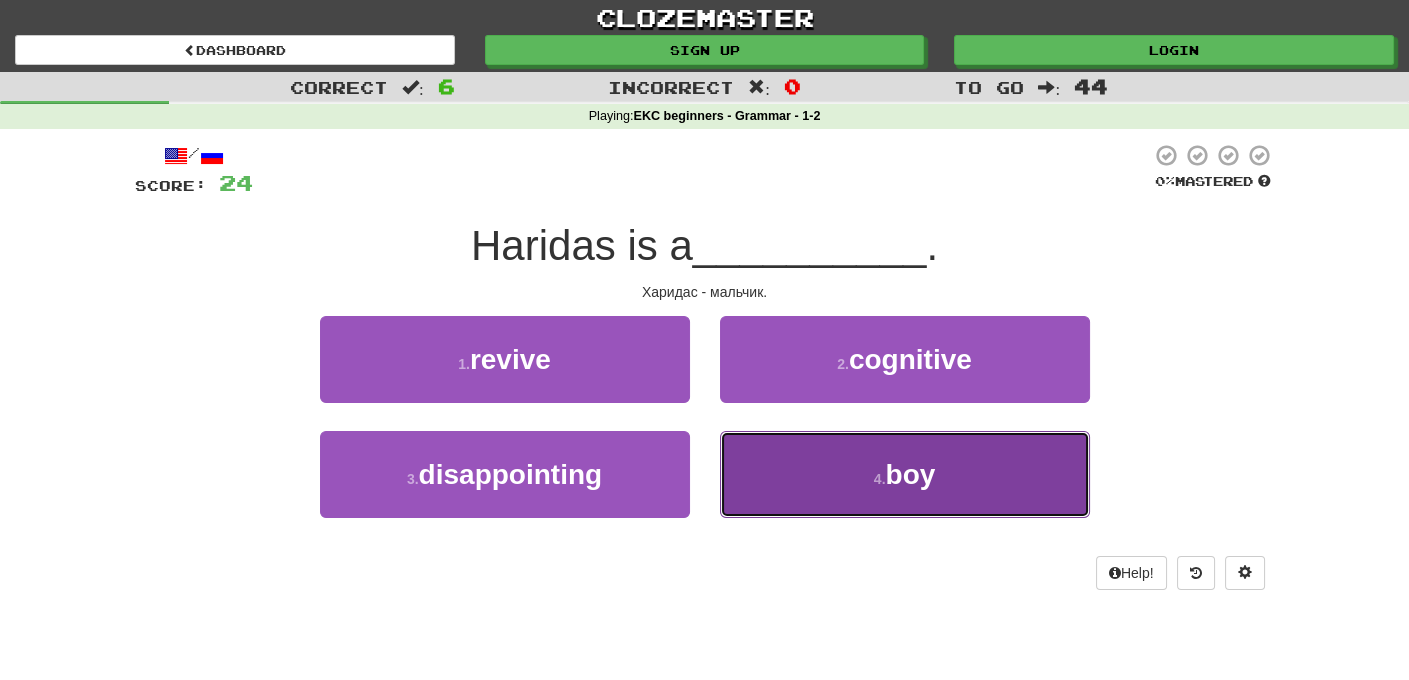 click on "boy" at bounding box center [910, 474] 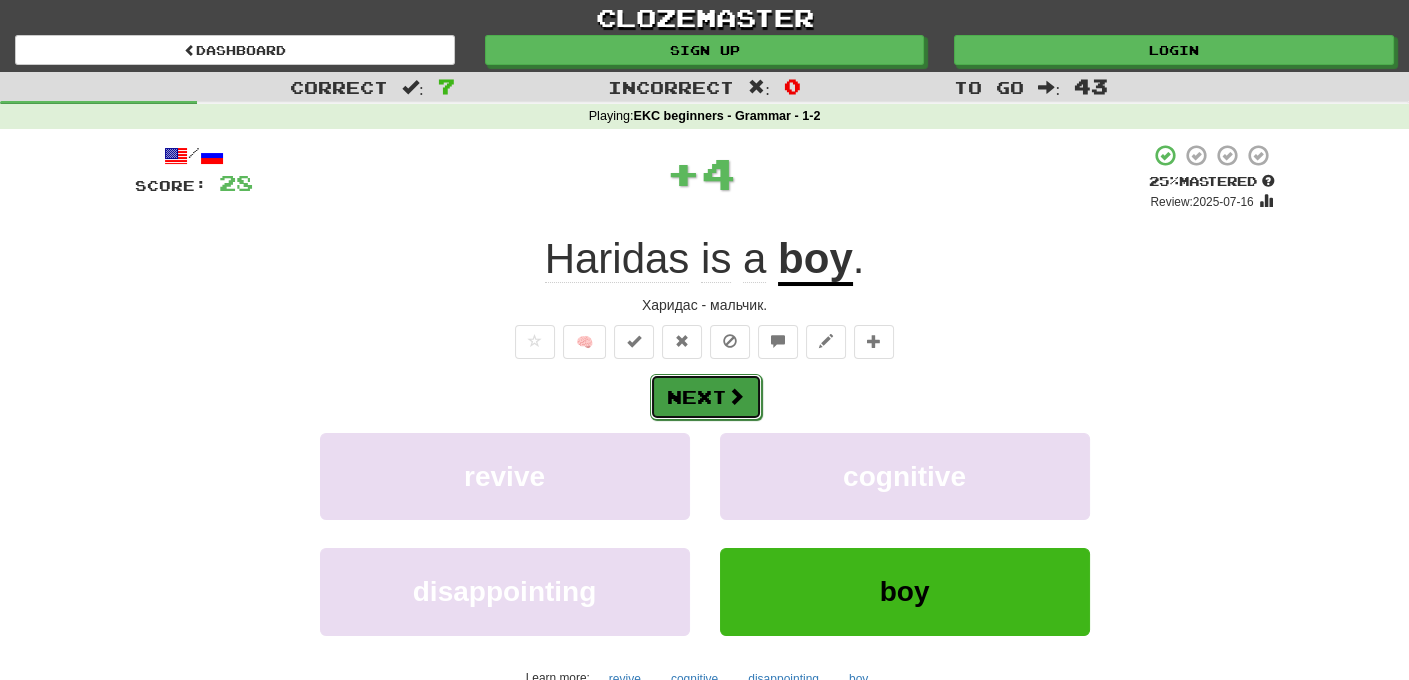 click on "Next" at bounding box center [706, 397] 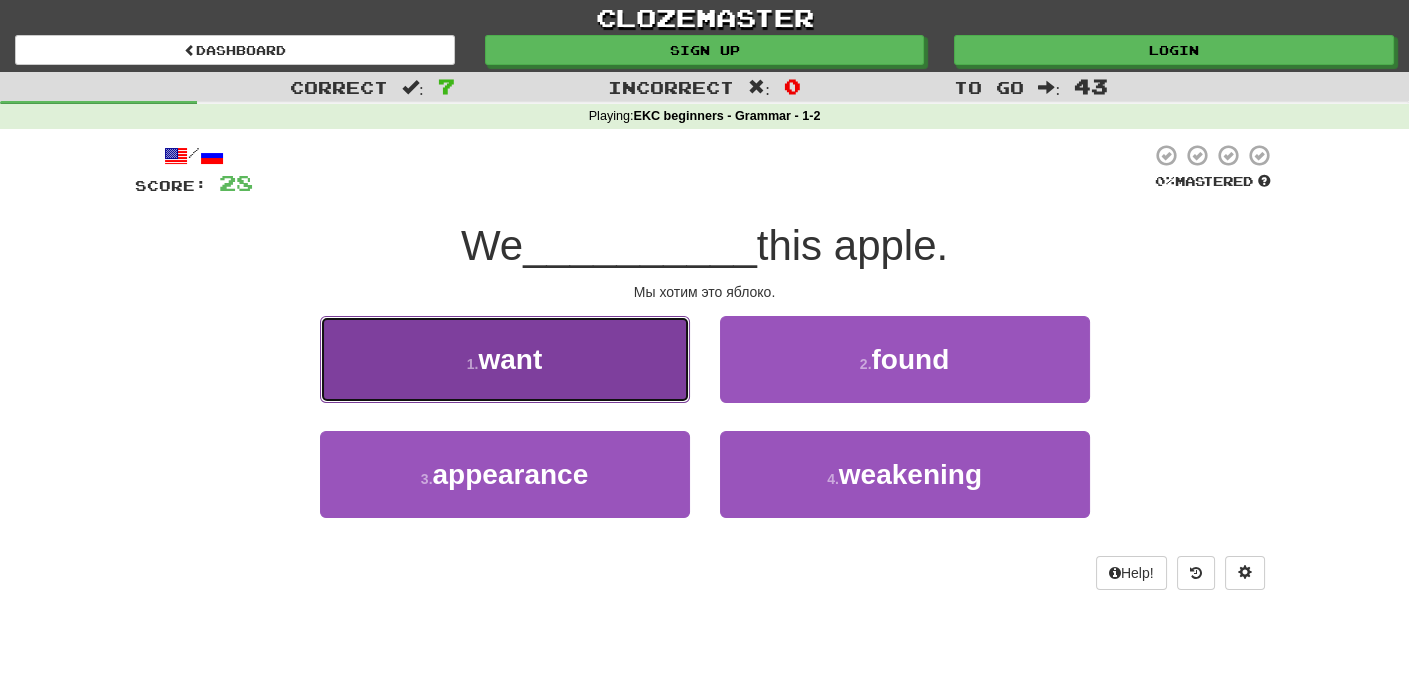 click on "want" at bounding box center (510, 359) 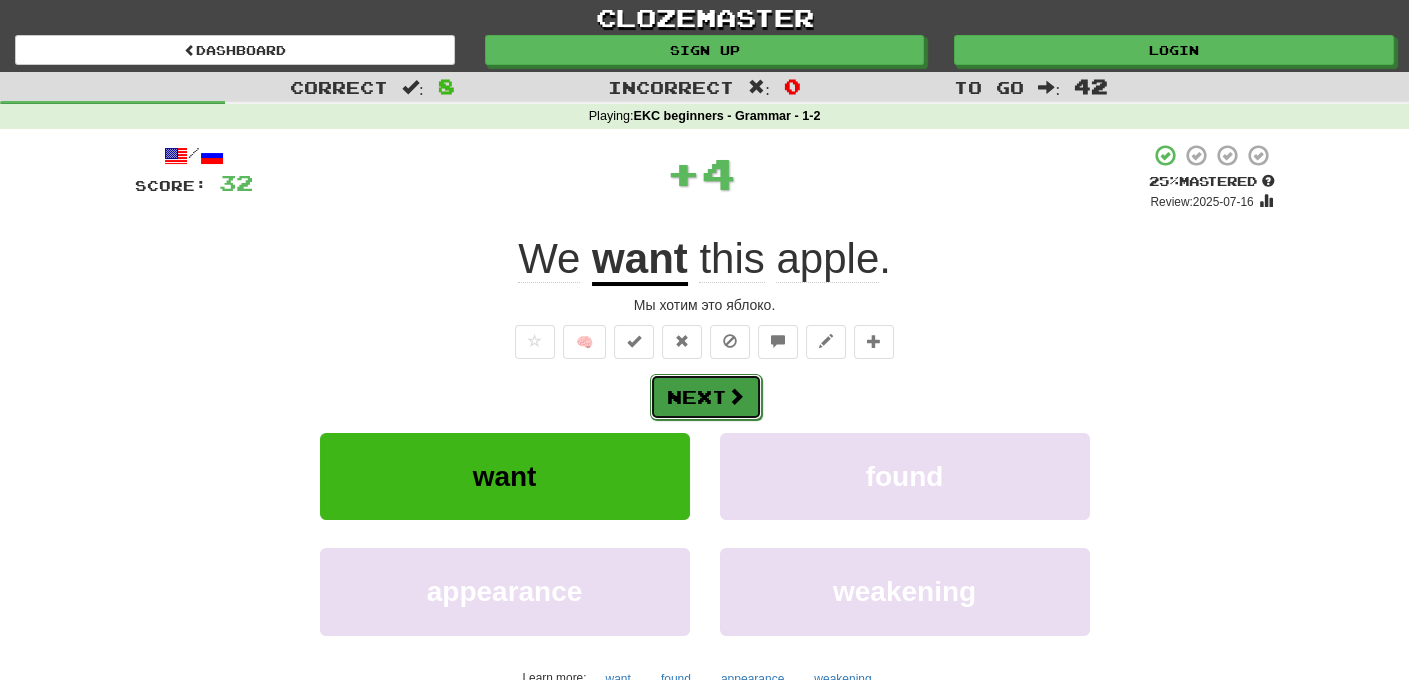 click on "Next" at bounding box center (706, 397) 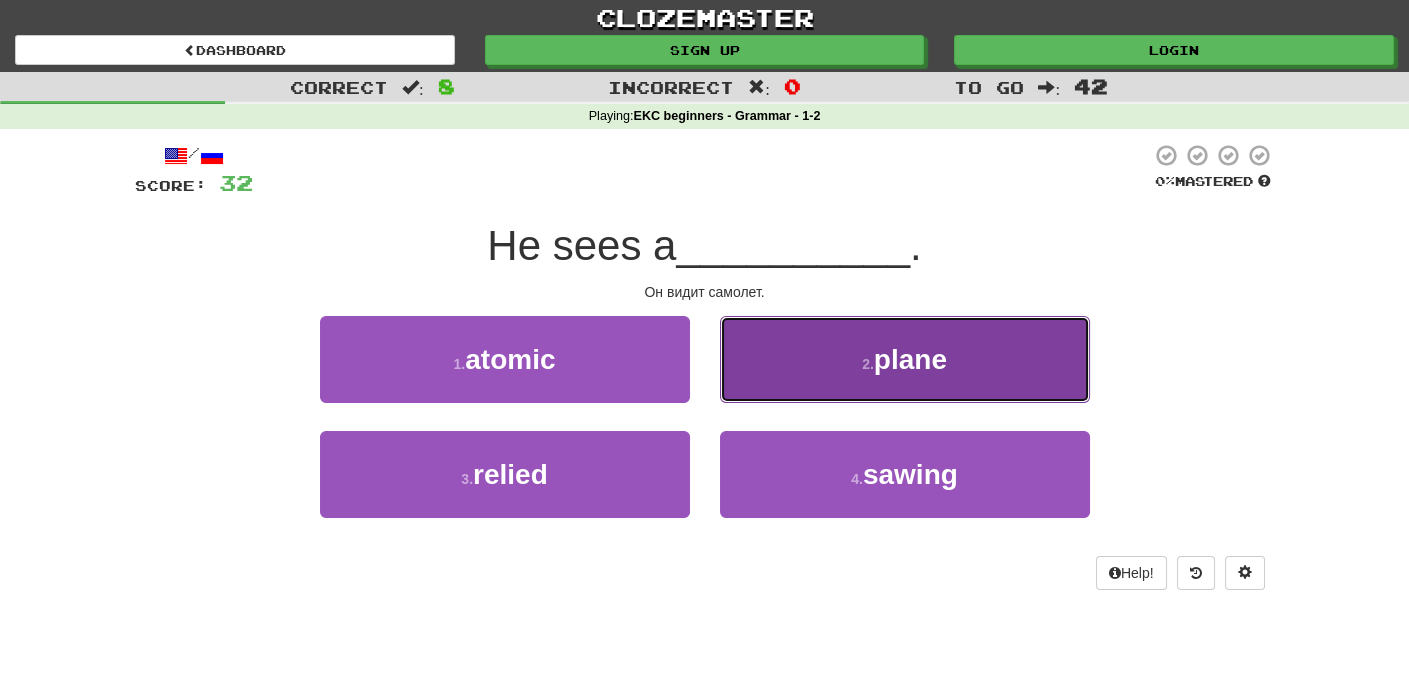 click on "plane" at bounding box center [910, 359] 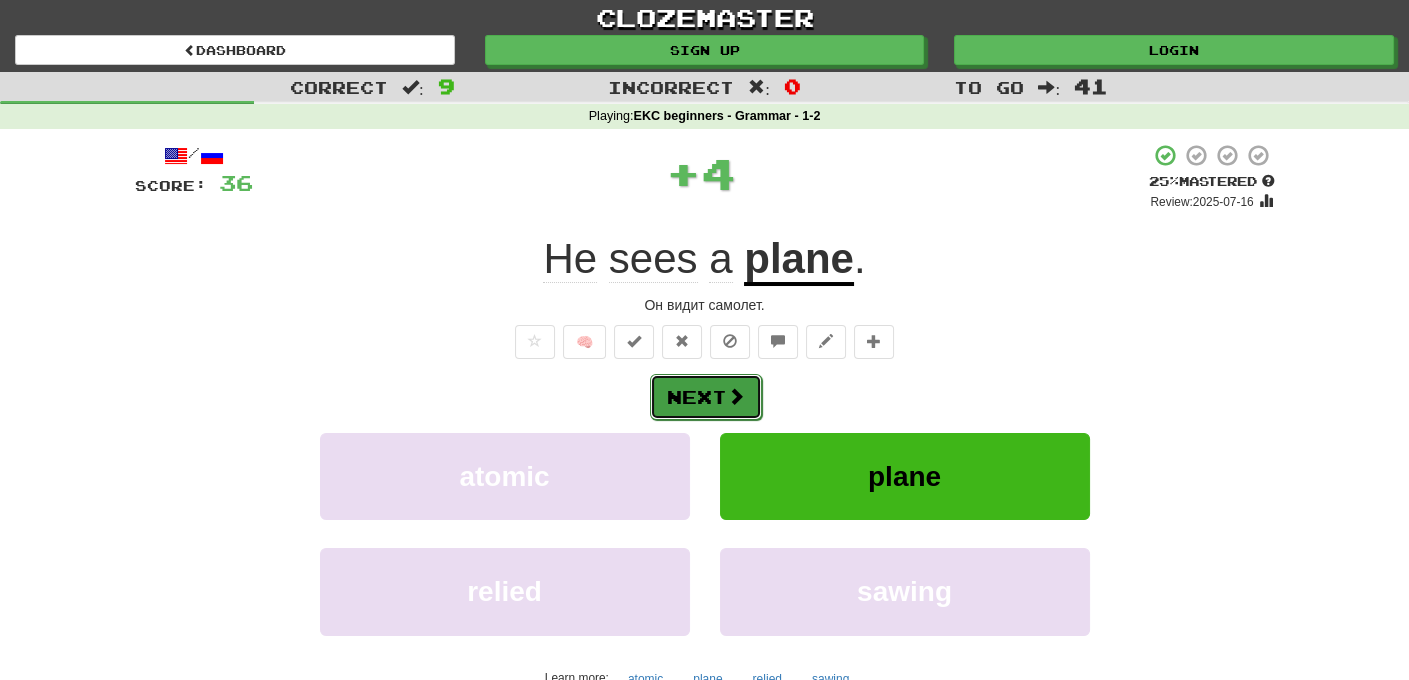 click on "Next" at bounding box center (706, 397) 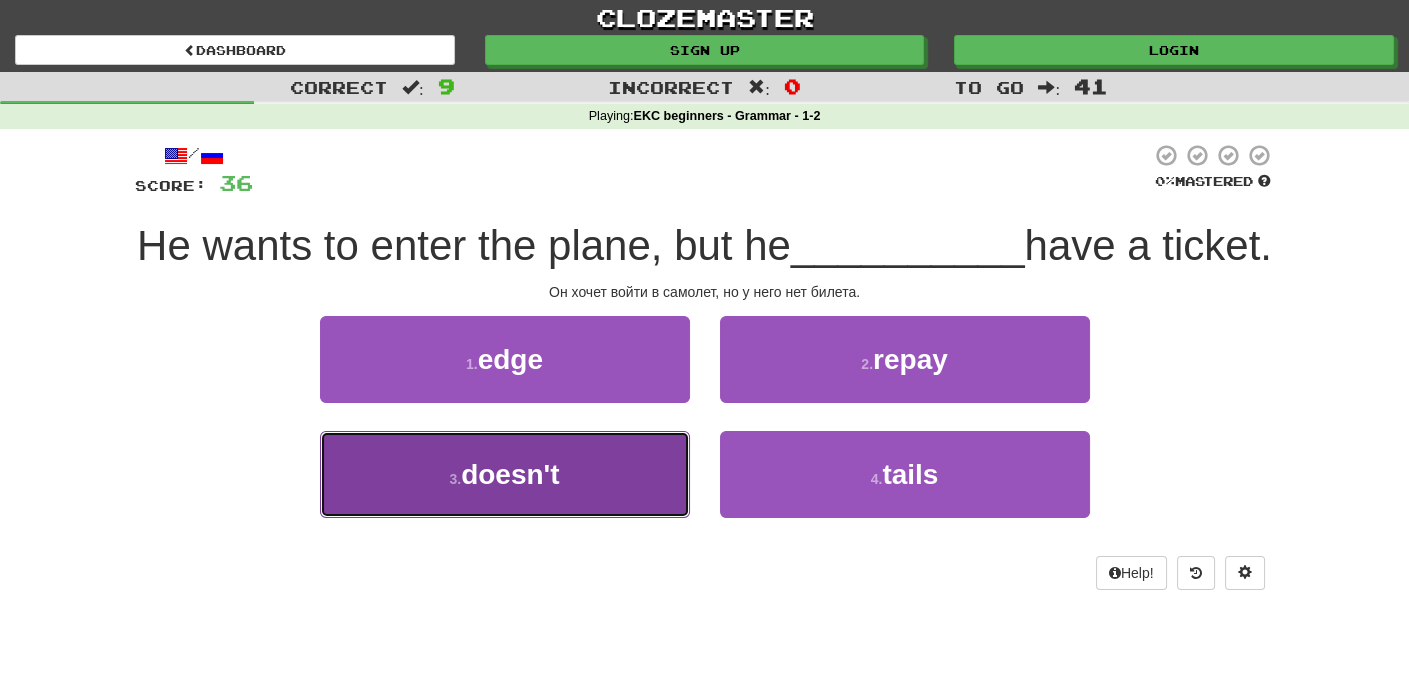 click on "doesn't" at bounding box center (510, 474) 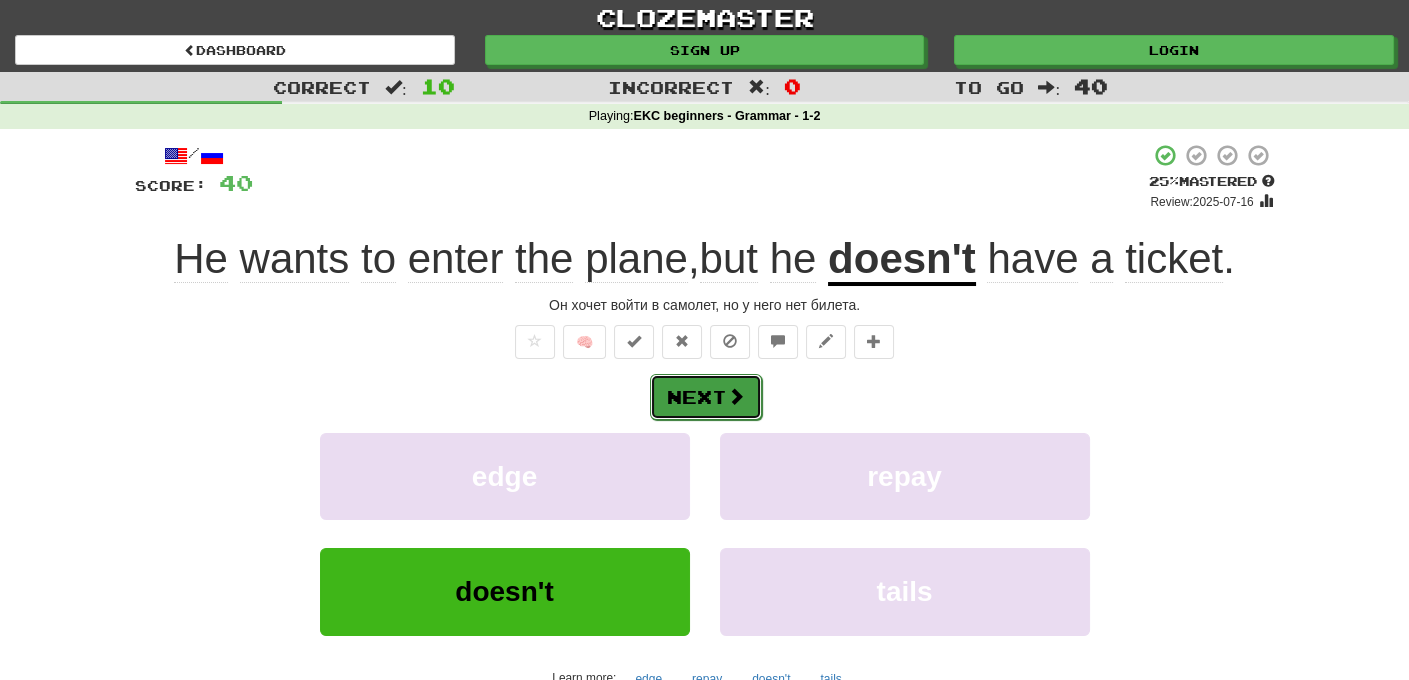 click on "Next" at bounding box center [706, 397] 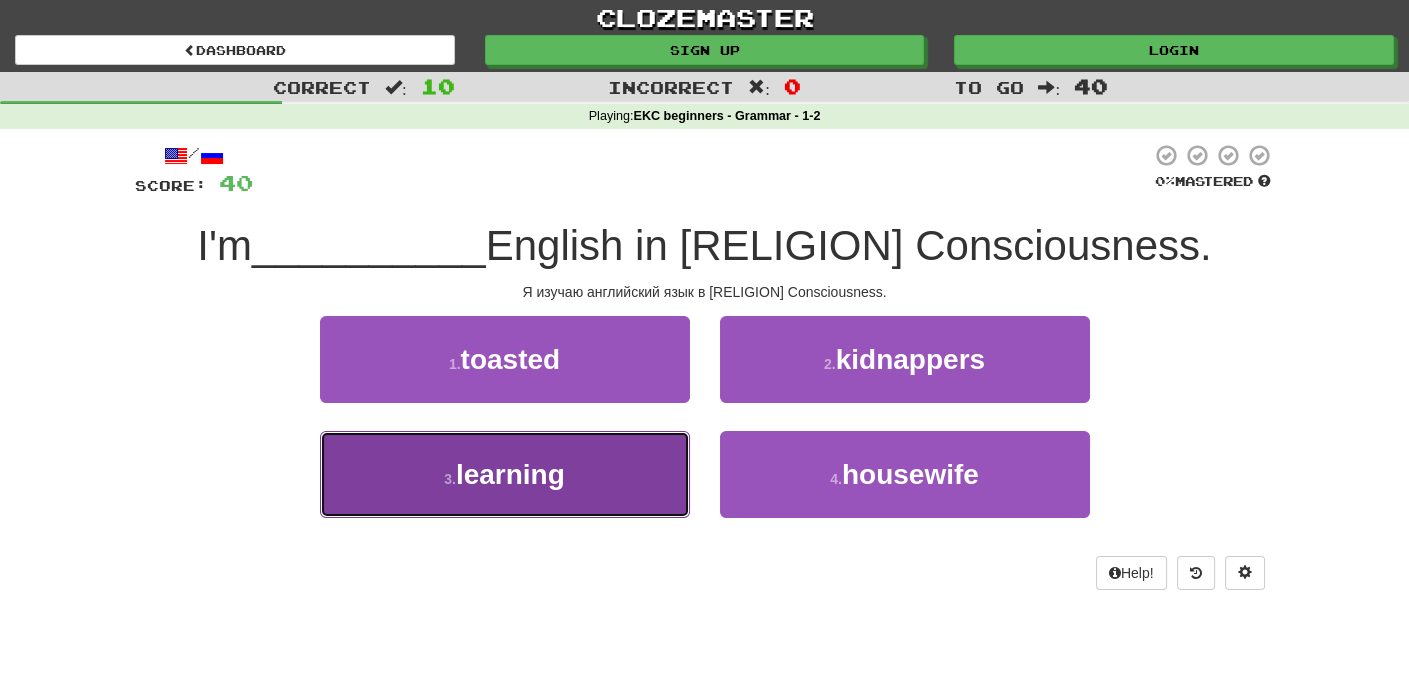 click on "learning" at bounding box center (510, 474) 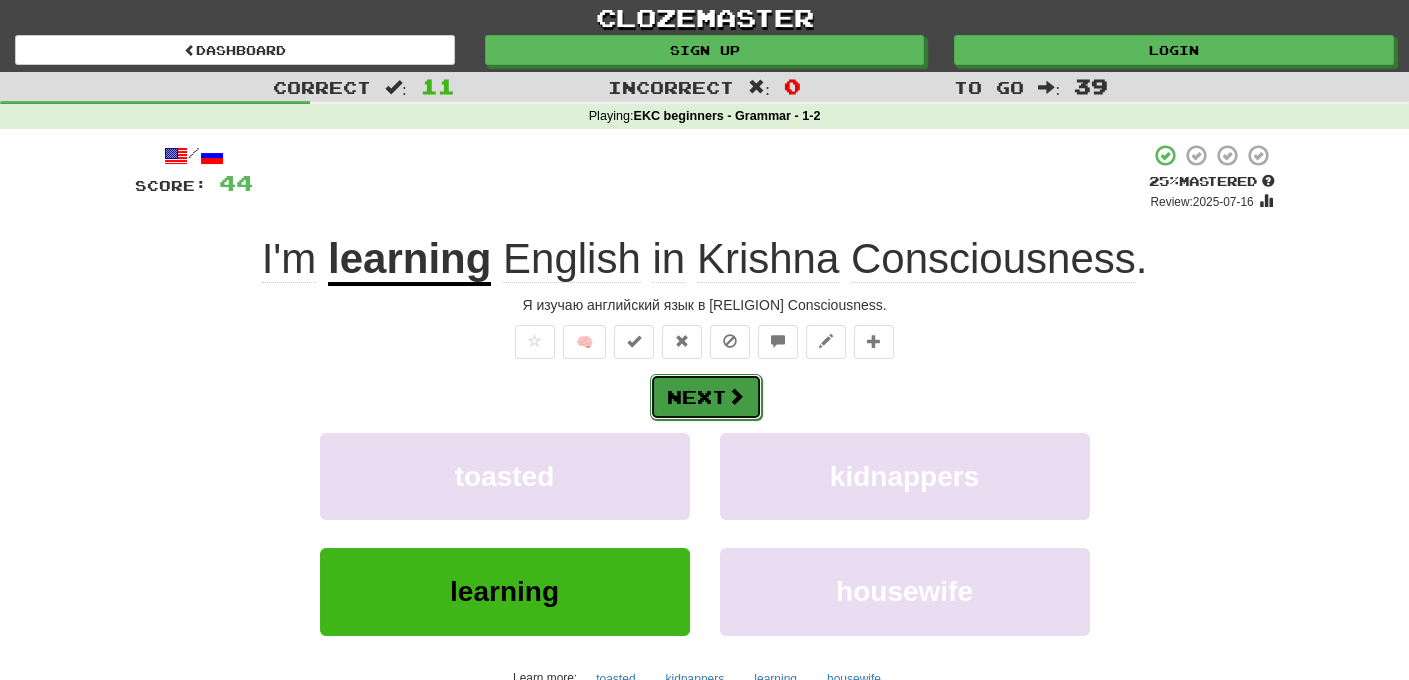 click on "Next" at bounding box center (706, 397) 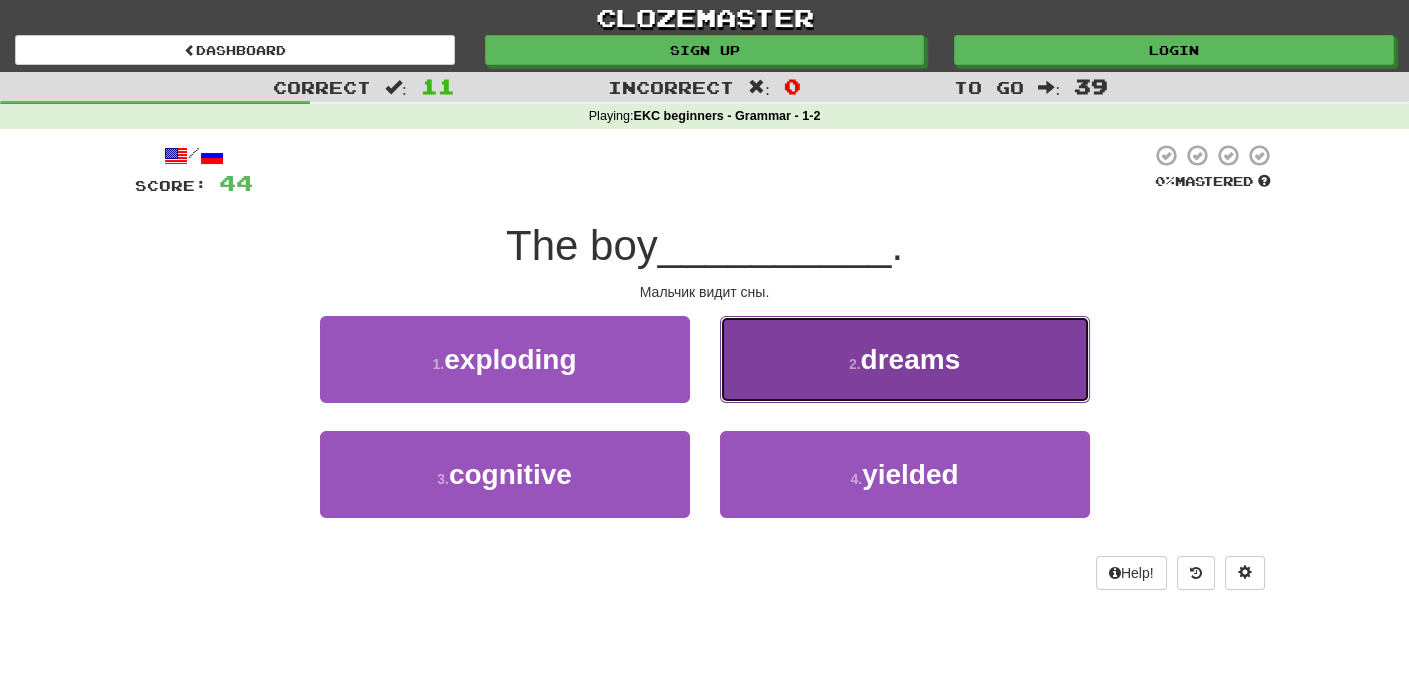 click on "dreams" at bounding box center (911, 359) 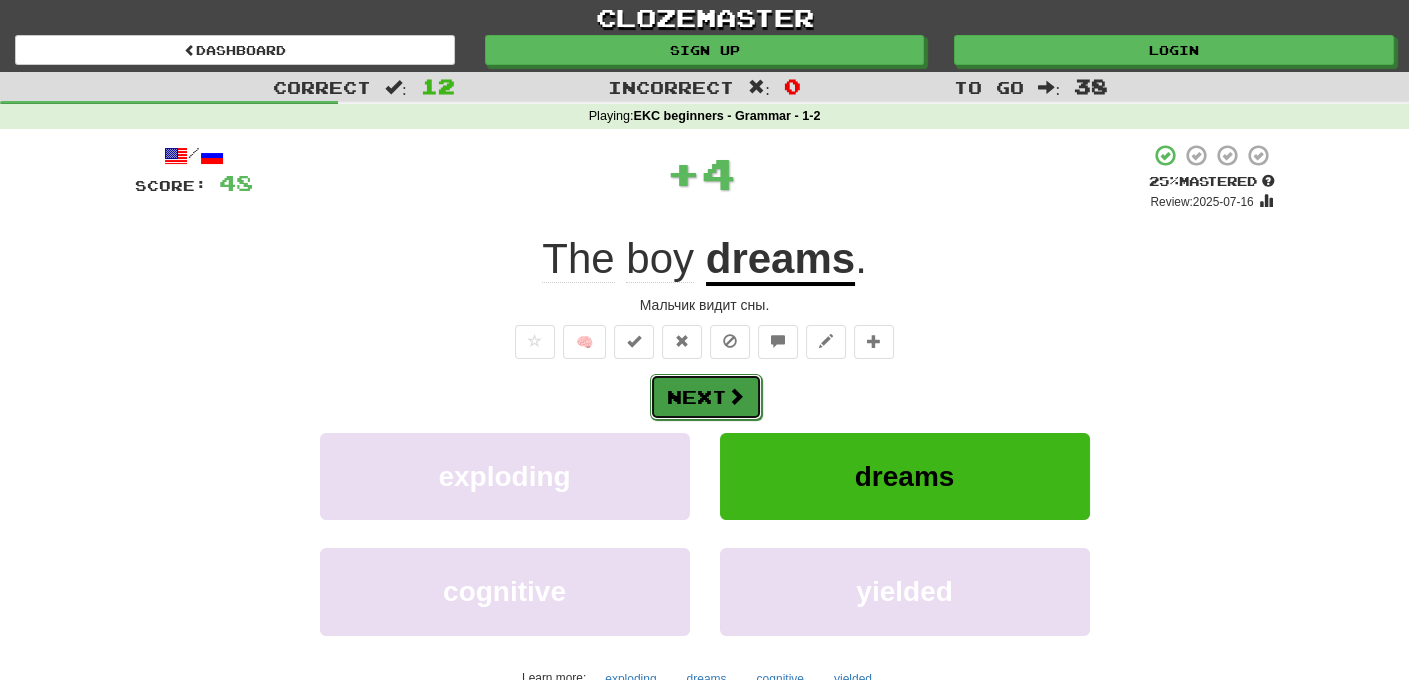 click on "Next" at bounding box center [706, 397] 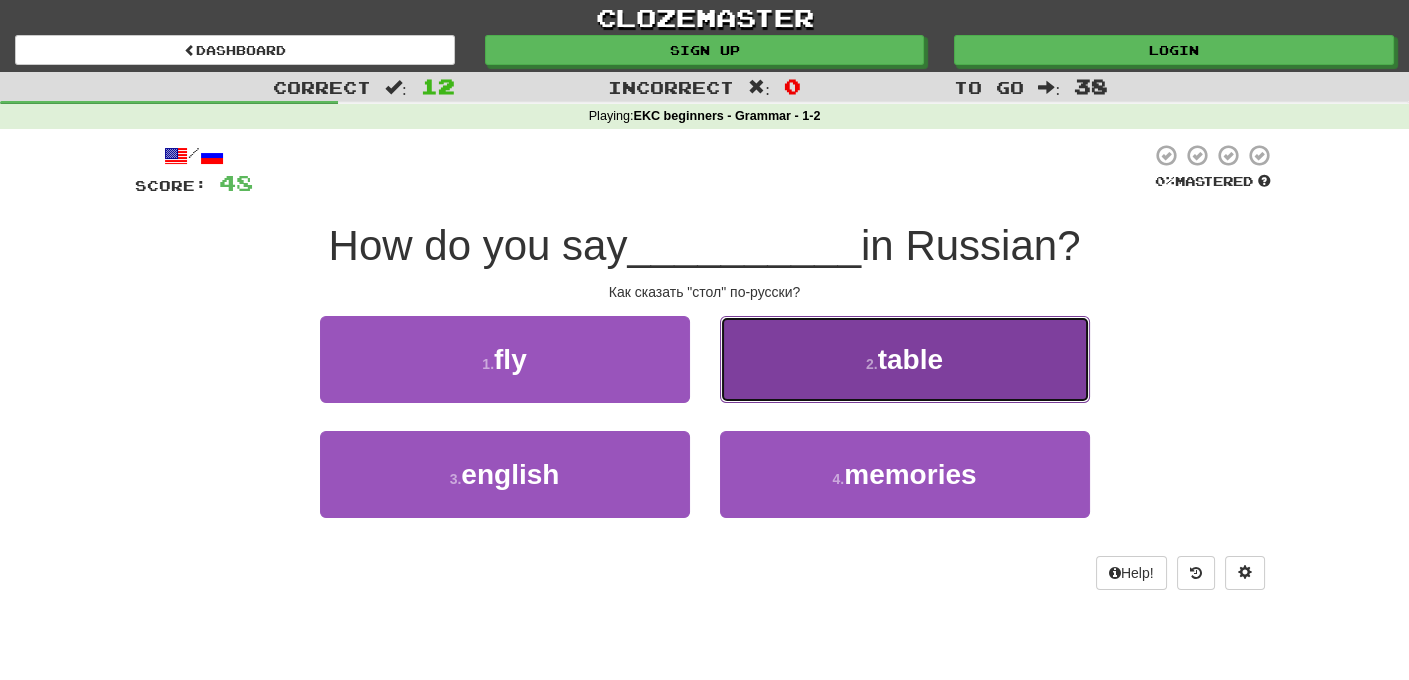click on "table" at bounding box center (910, 359) 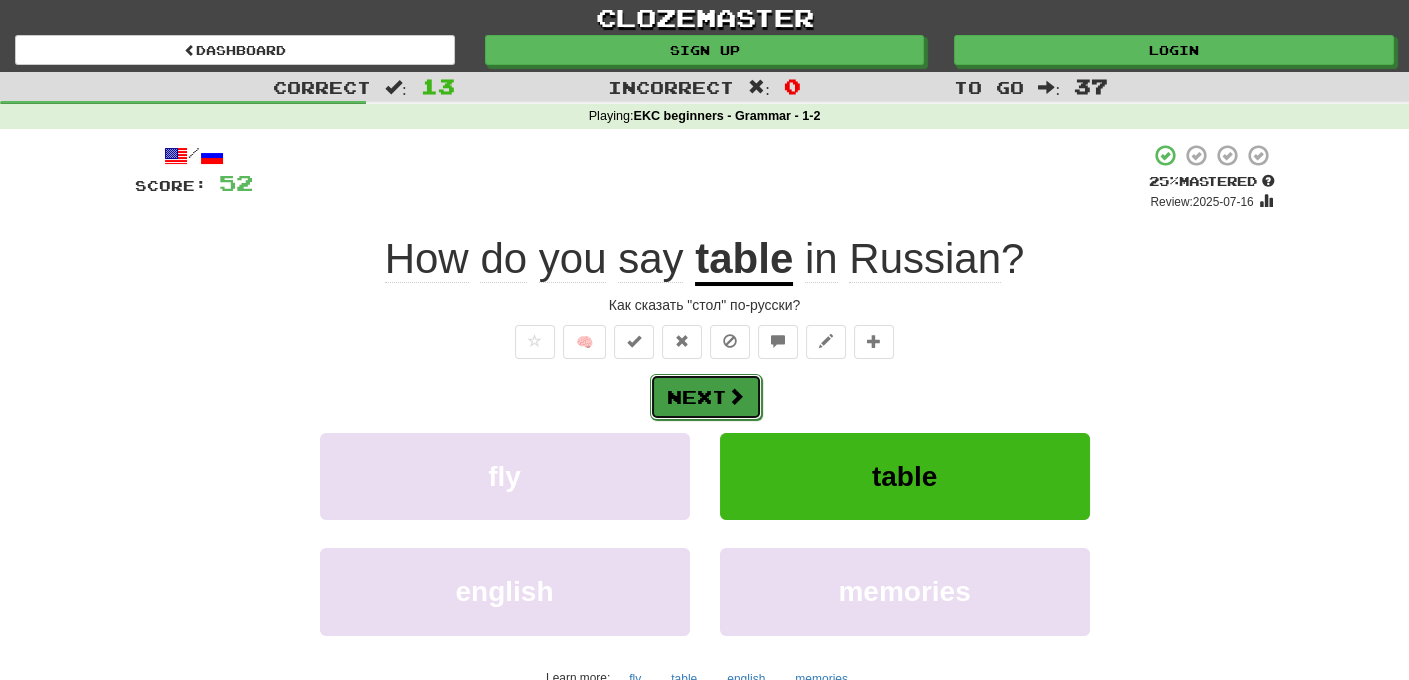 click on "Next" at bounding box center (706, 397) 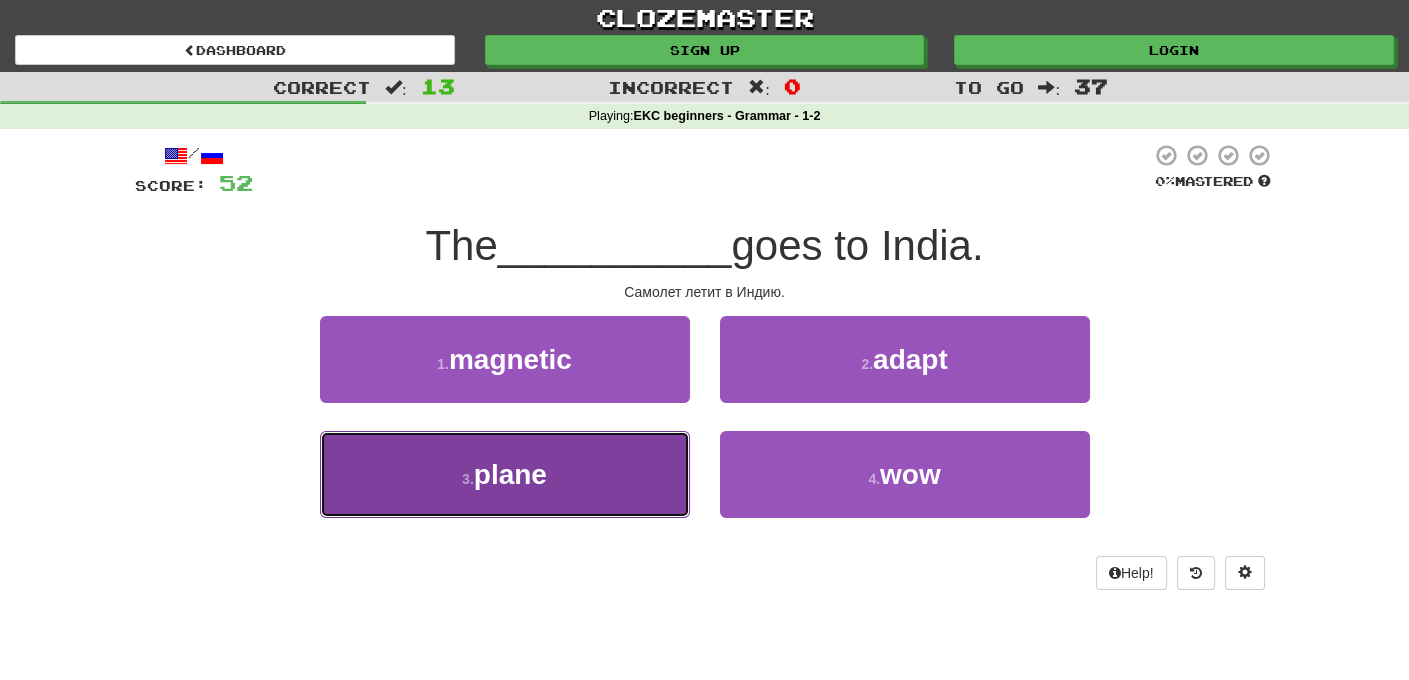 click on "3 .  plane" at bounding box center [505, 474] 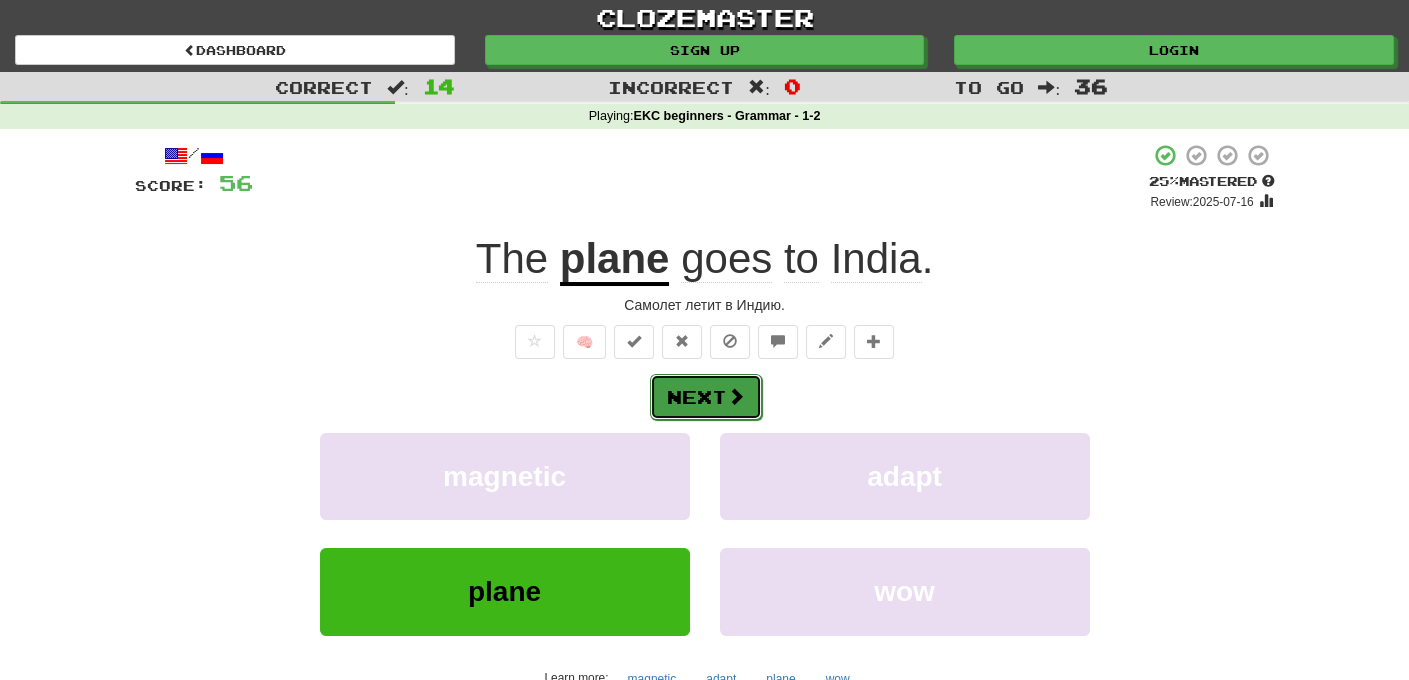 click on "Next" at bounding box center (706, 397) 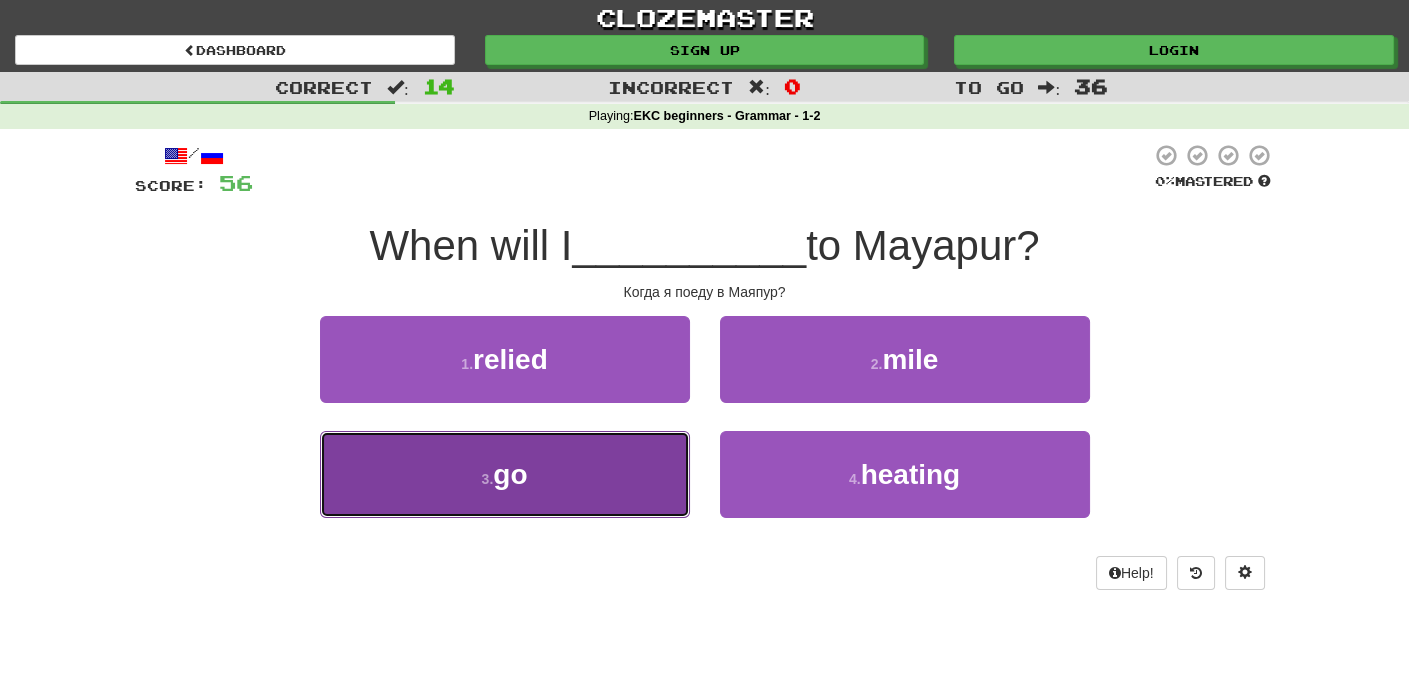 click on "3 .  go" at bounding box center (505, 474) 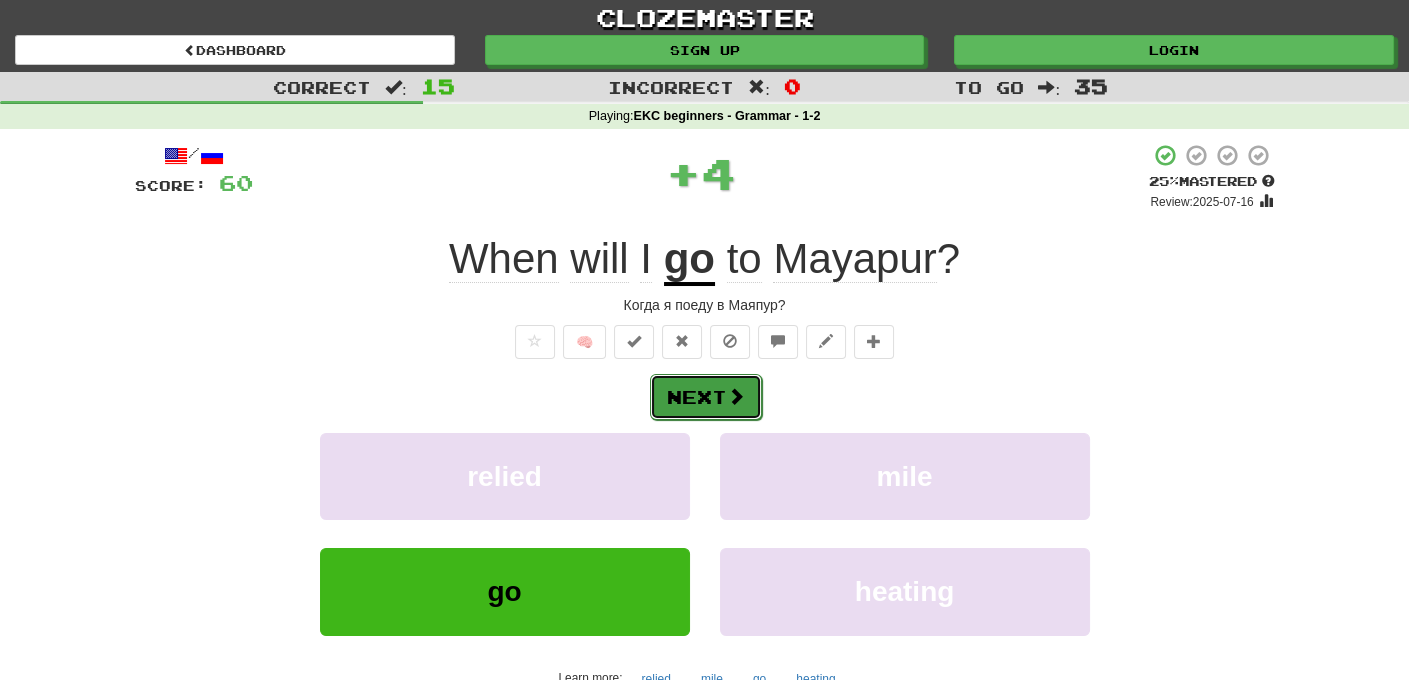 click on "Next" at bounding box center (706, 397) 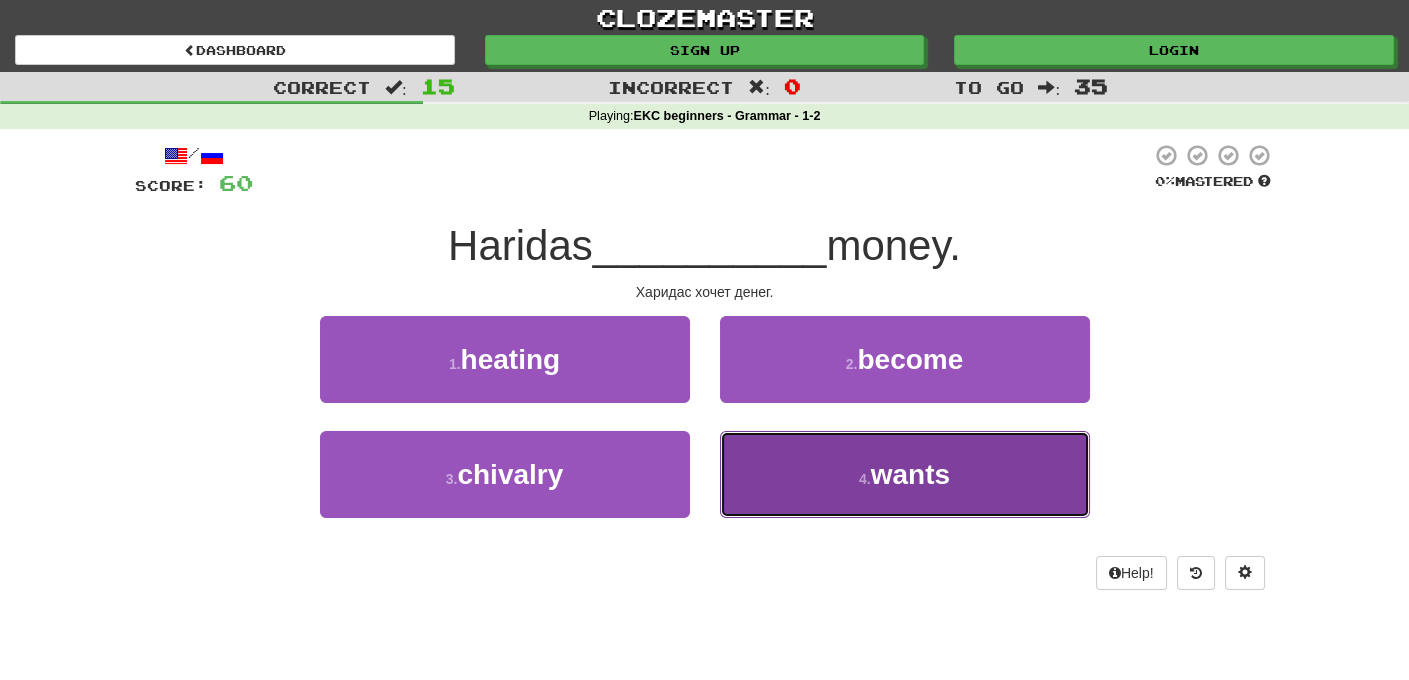 click on "wants" at bounding box center (910, 474) 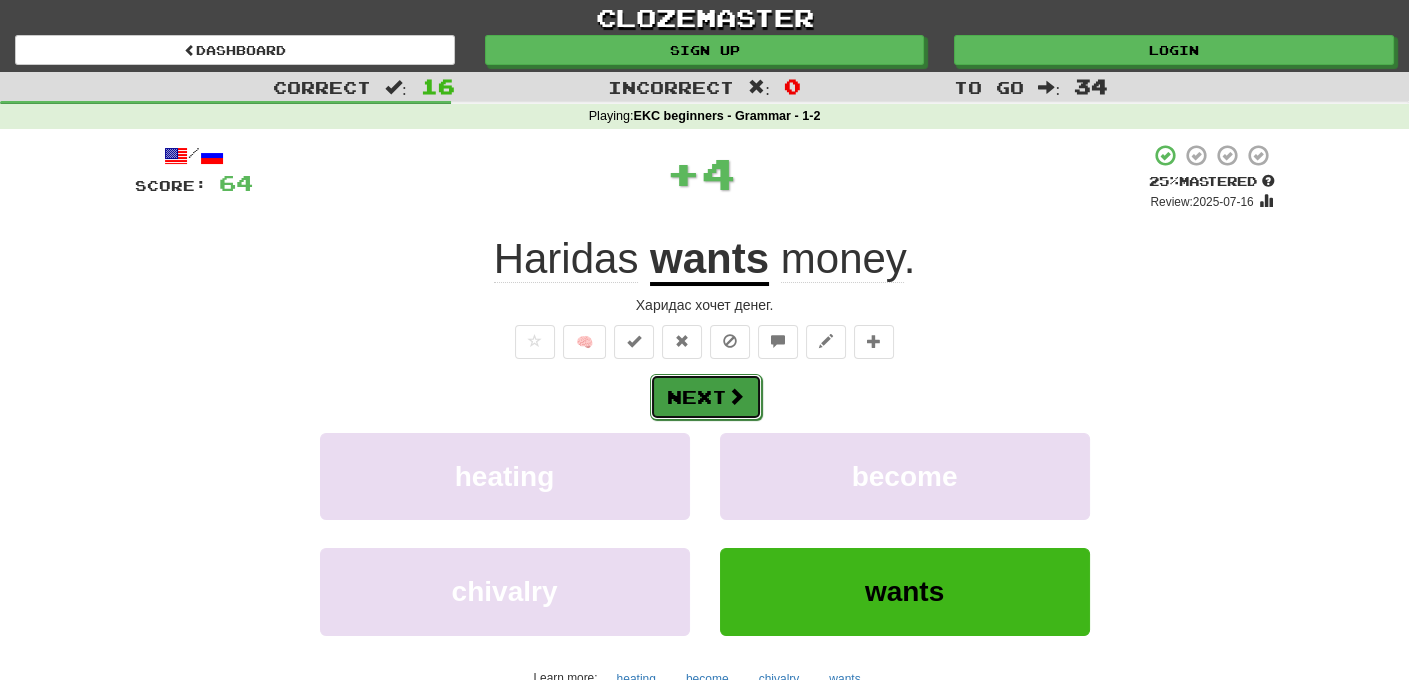 click on "Next" at bounding box center [706, 397] 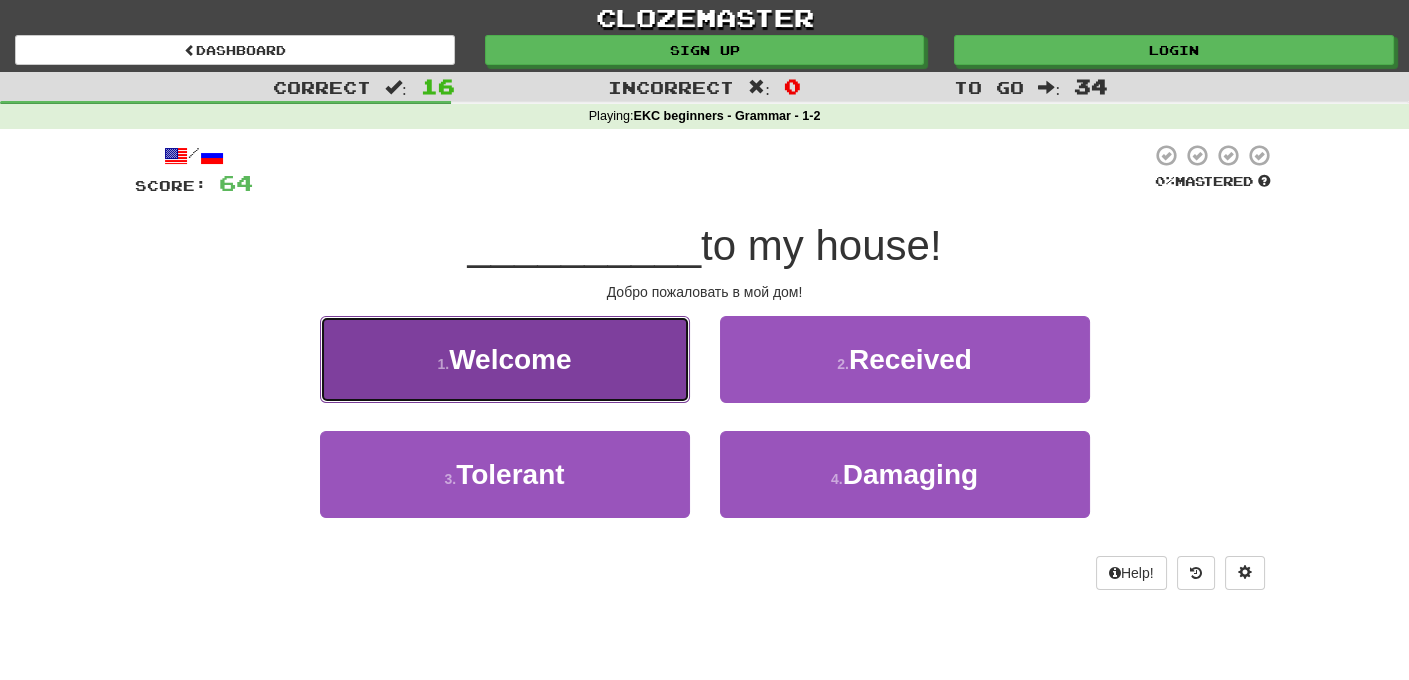 click on "Welcome" at bounding box center [510, 359] 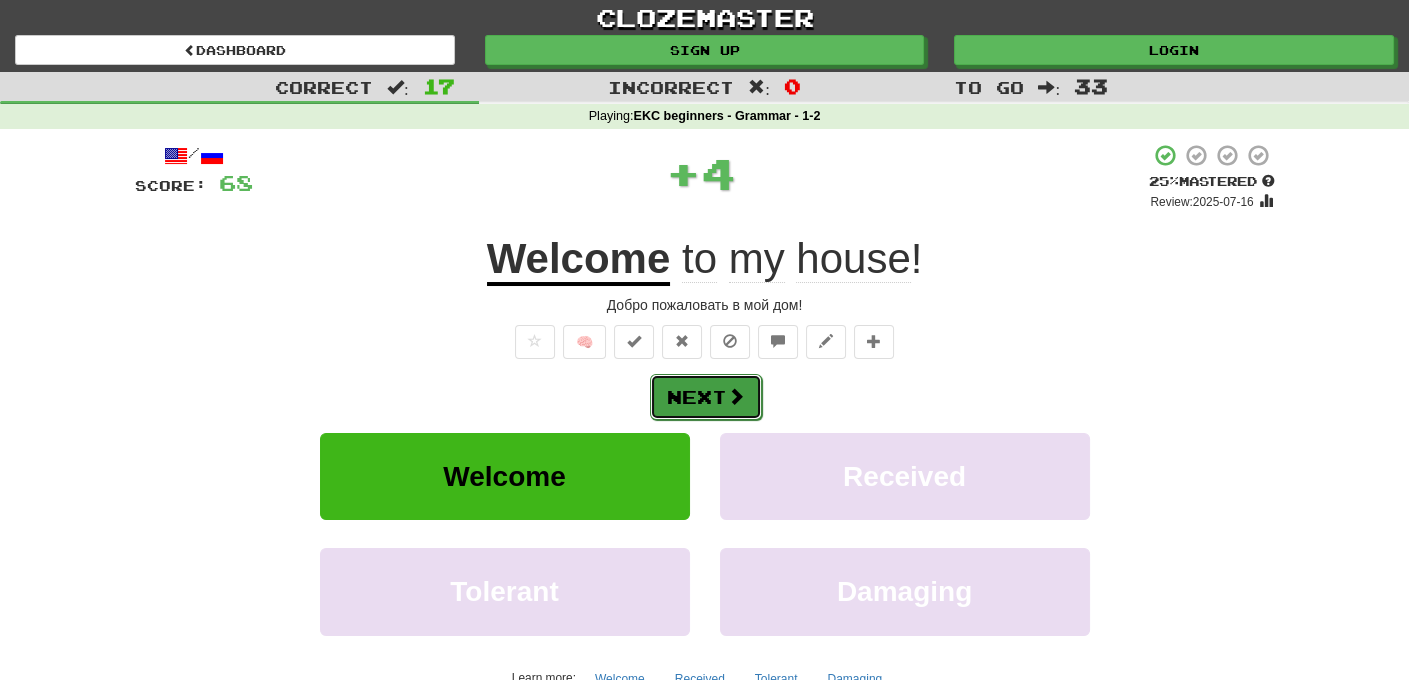 click on "Next" at bounding box center [706, 397] 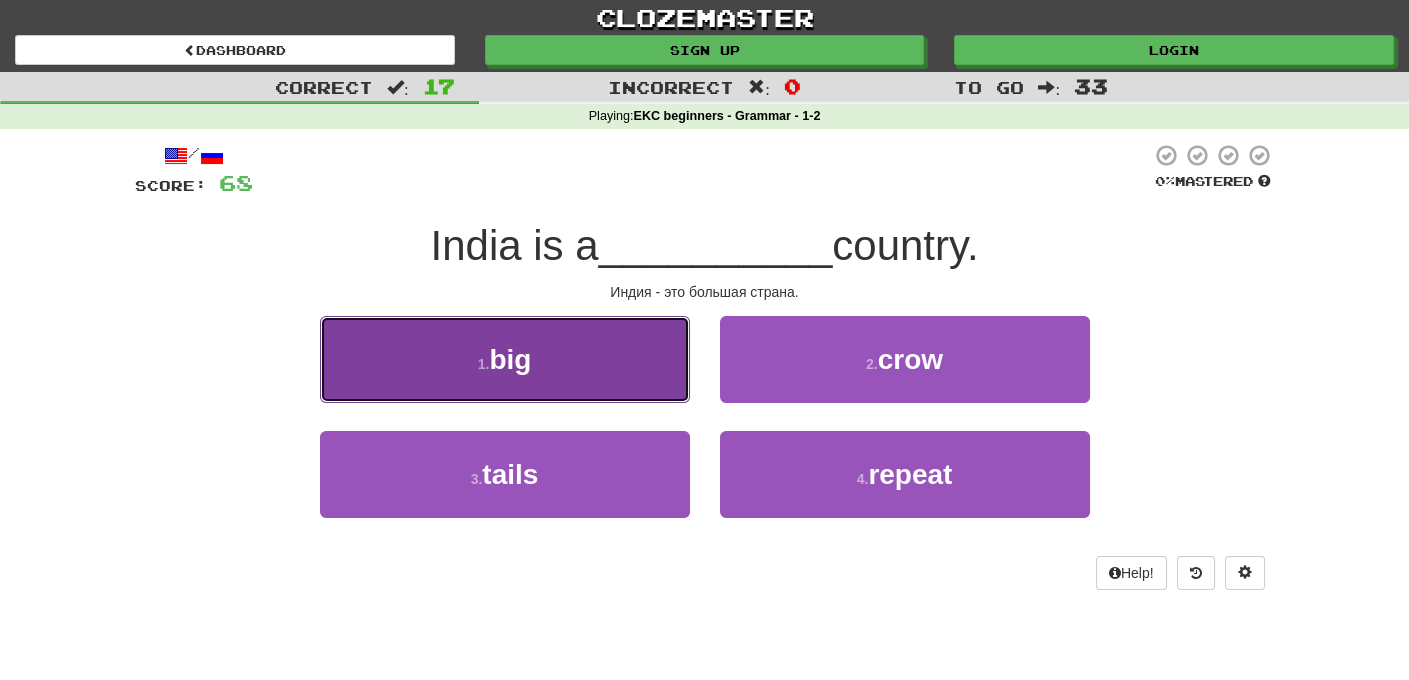 click on "1 .  big" at bounding box center [505, 359] 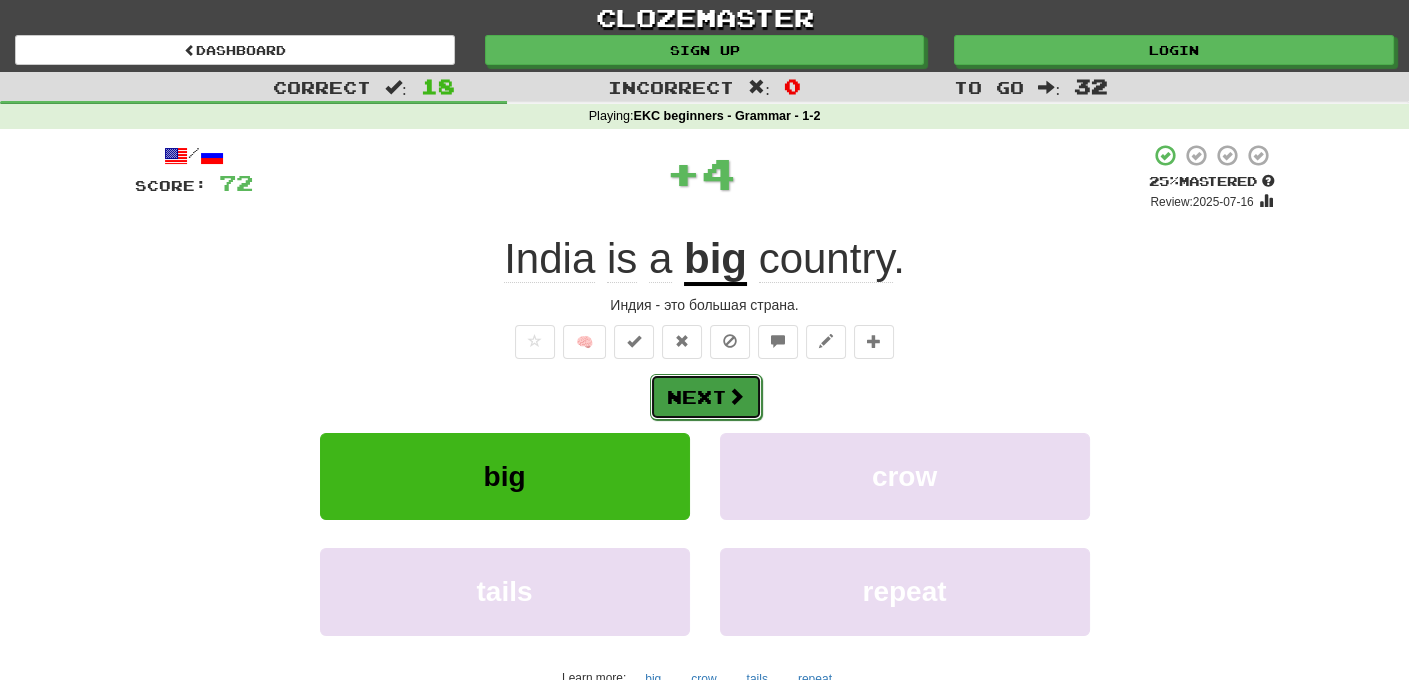 click on "Next" at bounding box center [706, 397] 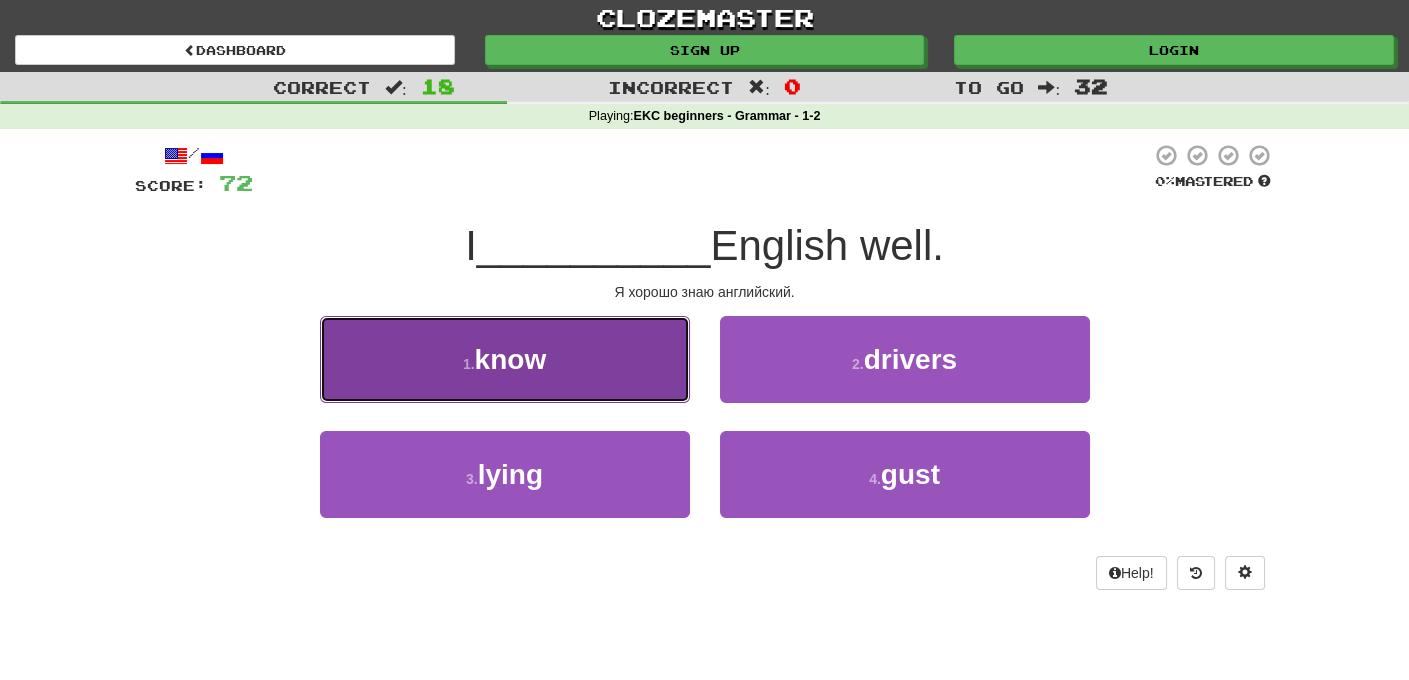 click on "know" at bounding box center [511, 359] 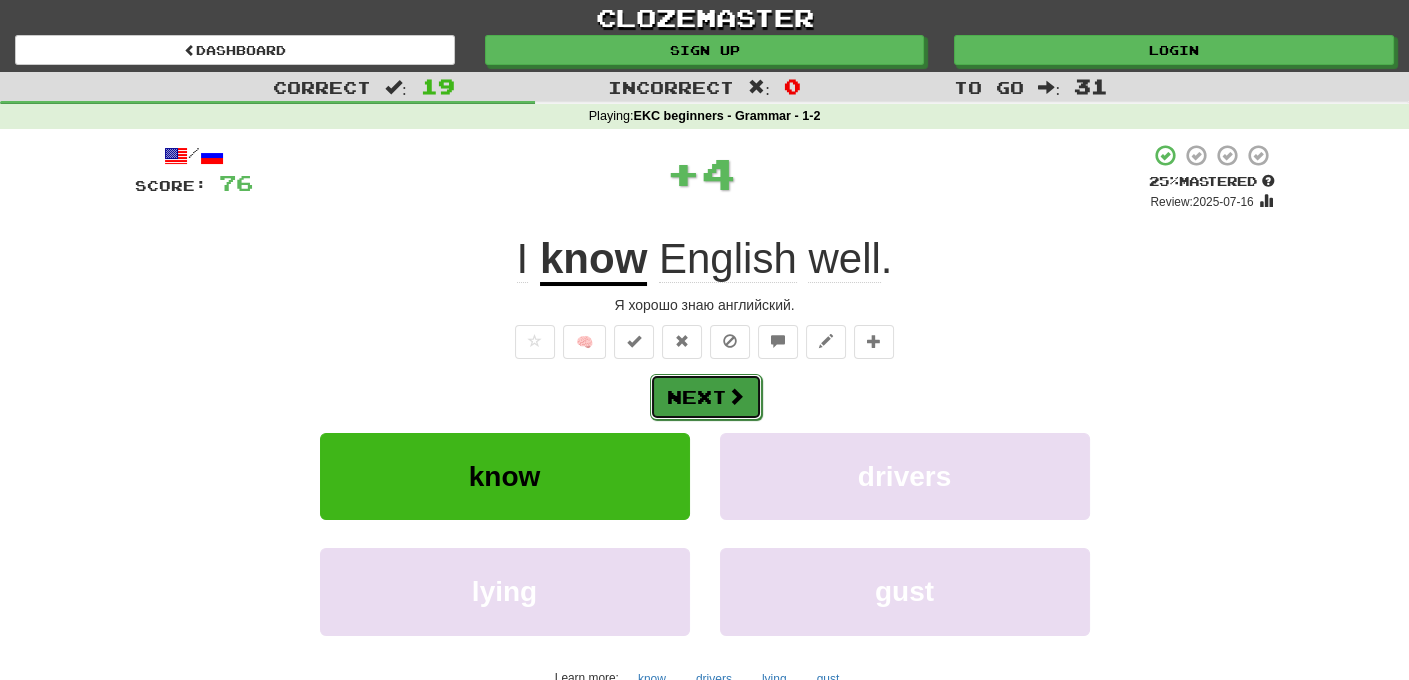 click on "Next" at bounding box center (706, 397) 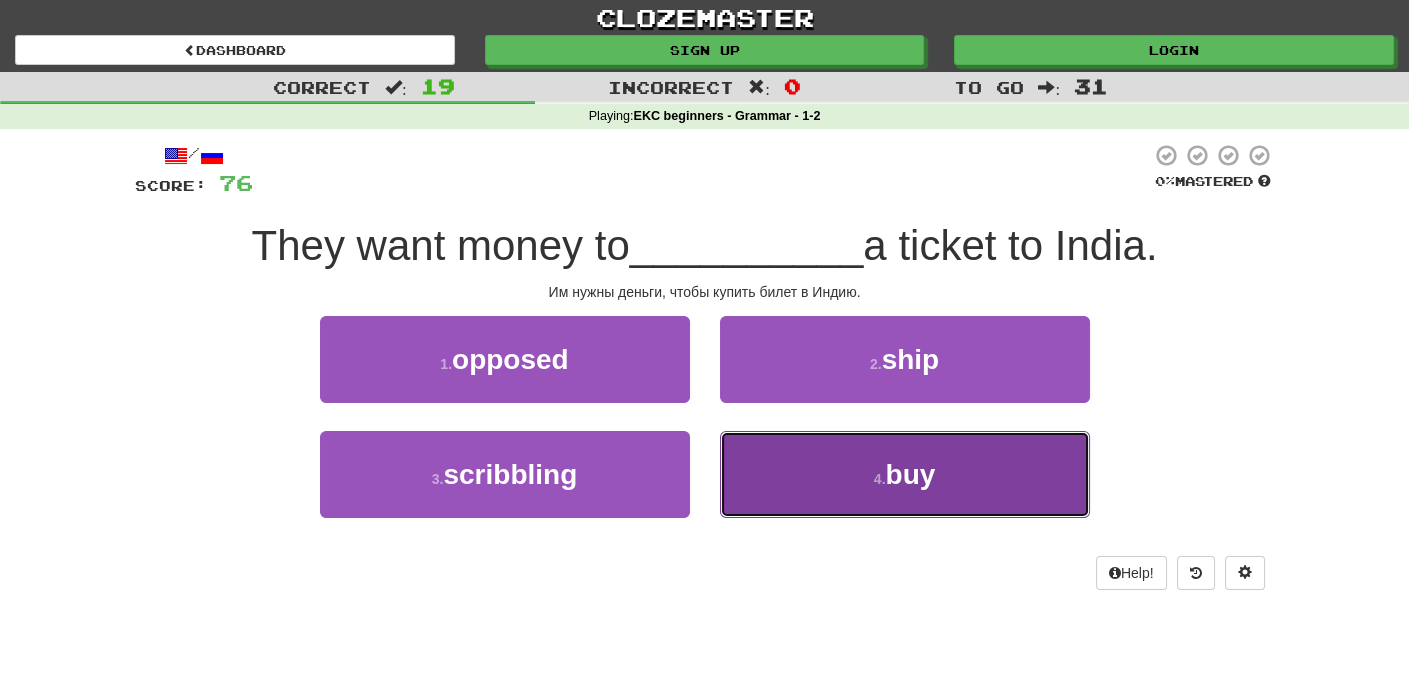 click on "buy" at bounding box center (910, 474) 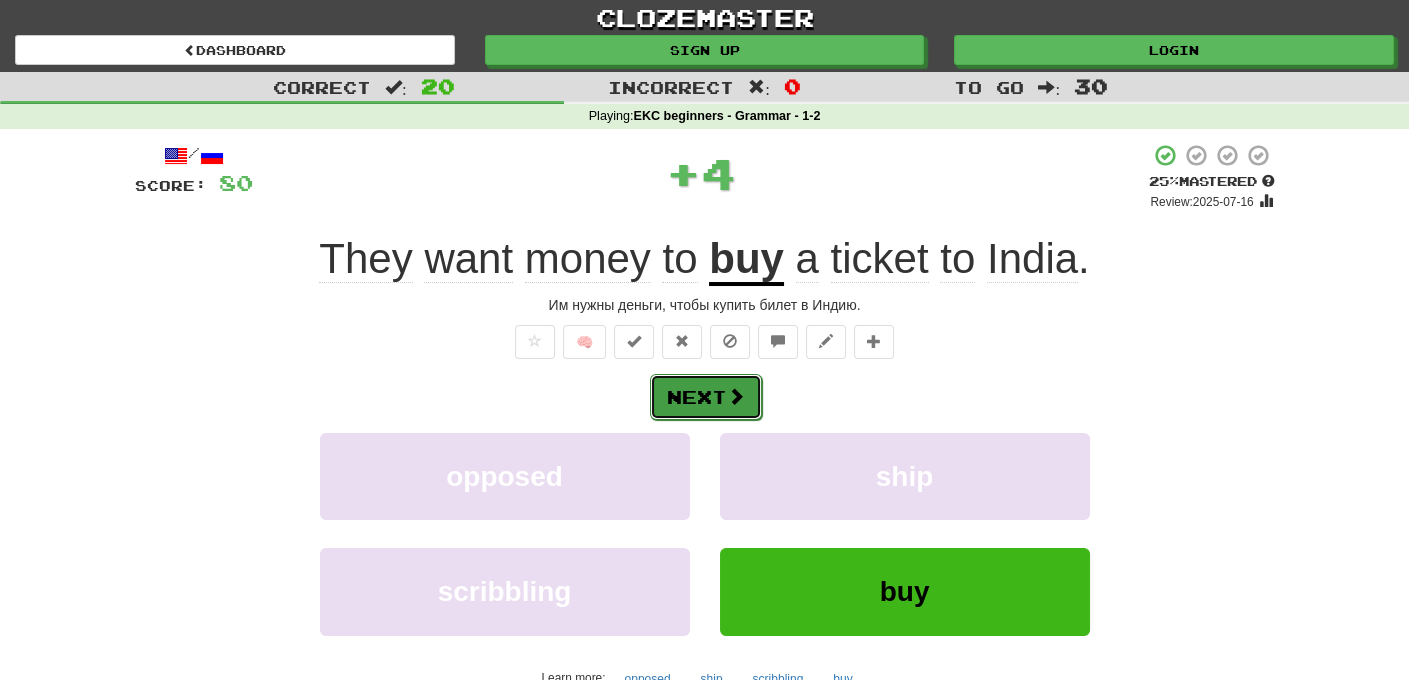 click on "Next" at bounding box center (706, 397) 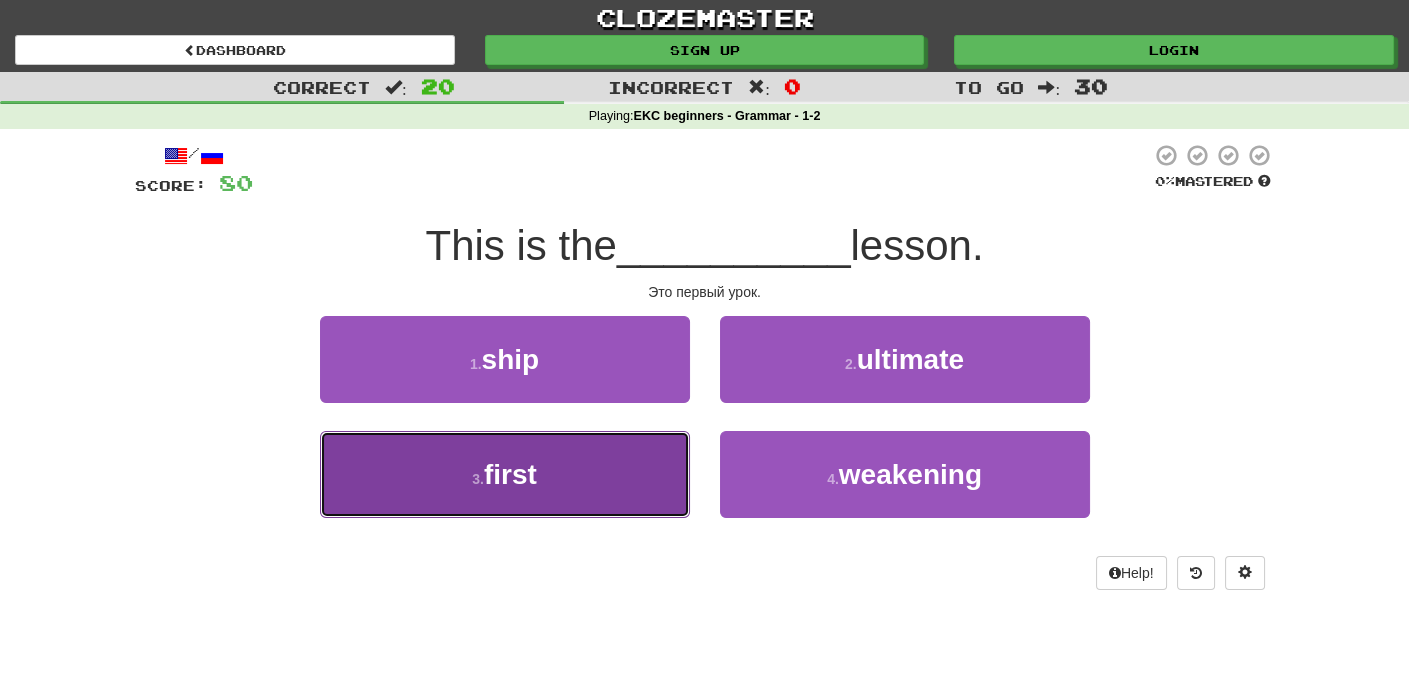 click on "3 .  first" at bounding box center (505, 474) 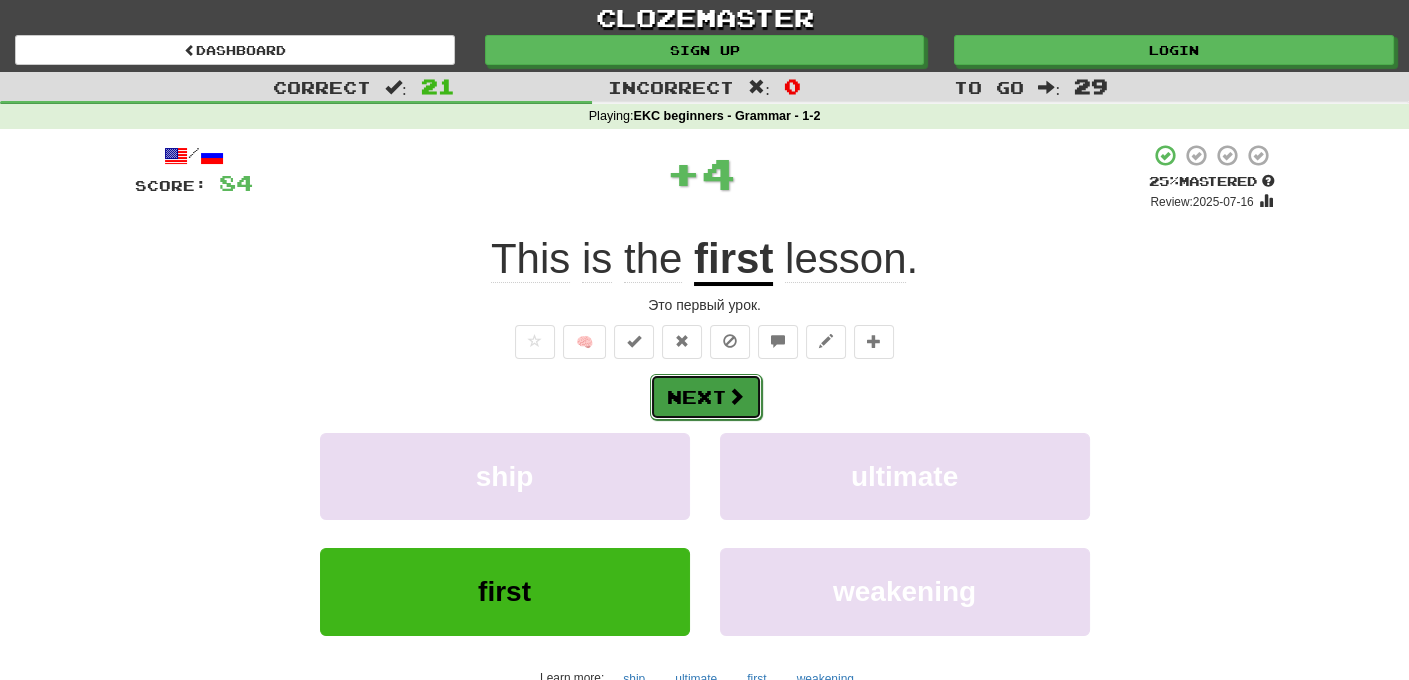 click on "Next" at bounding box center (706, 397) 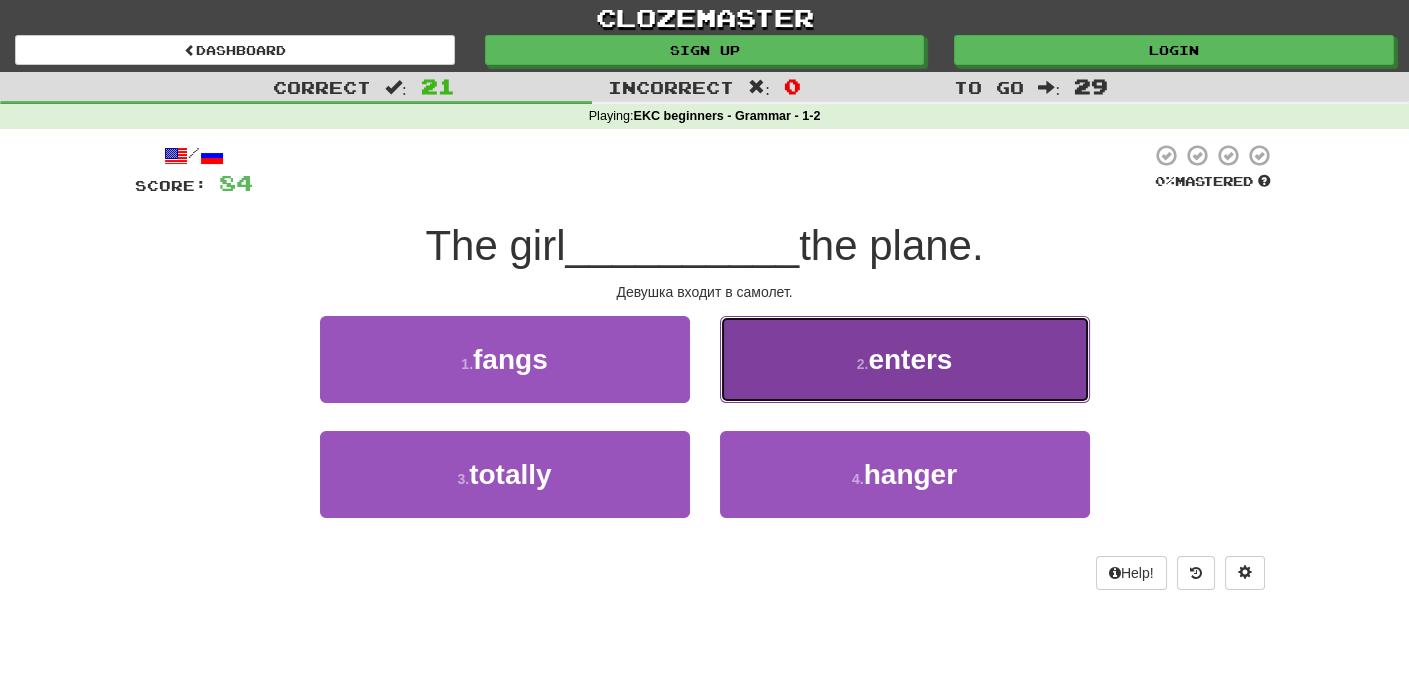 click on "enters" at bounding box center (910, 359) 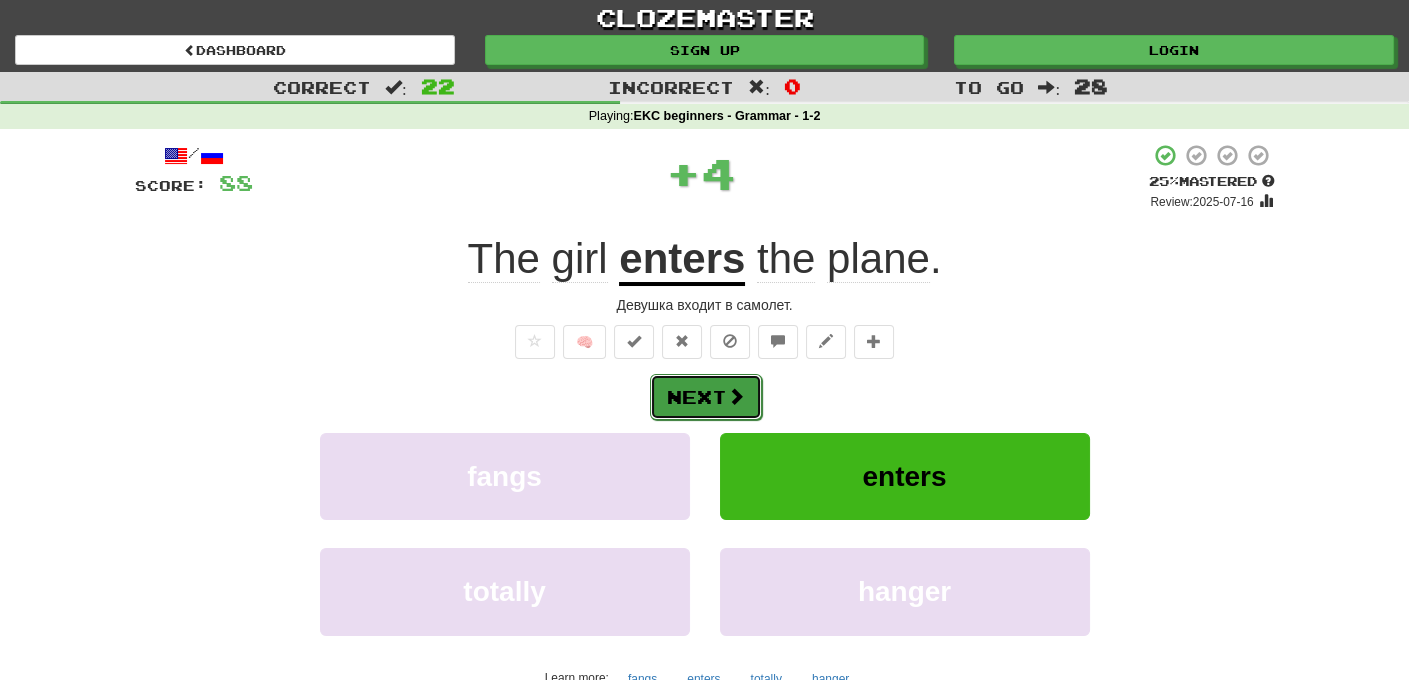 click on "Next" at bounding box center [706, 397] 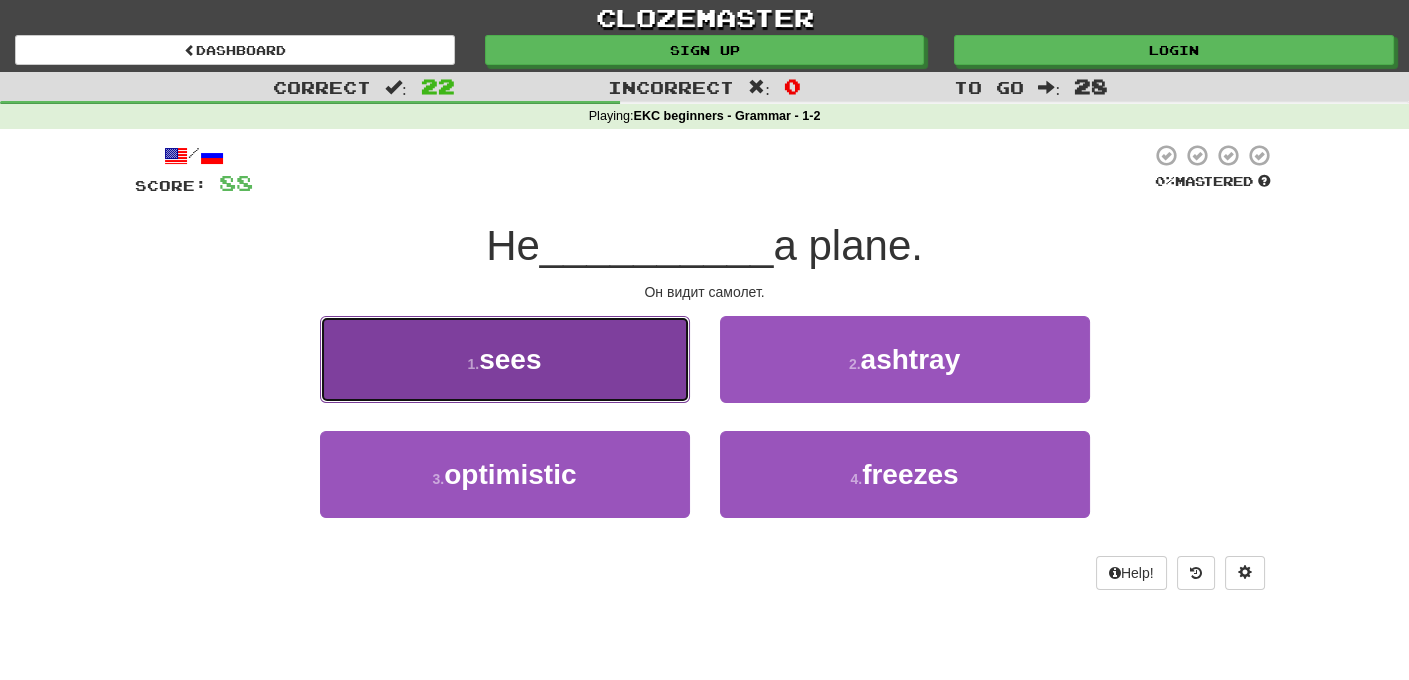 click on "sees" at bounding box center (510, 359) 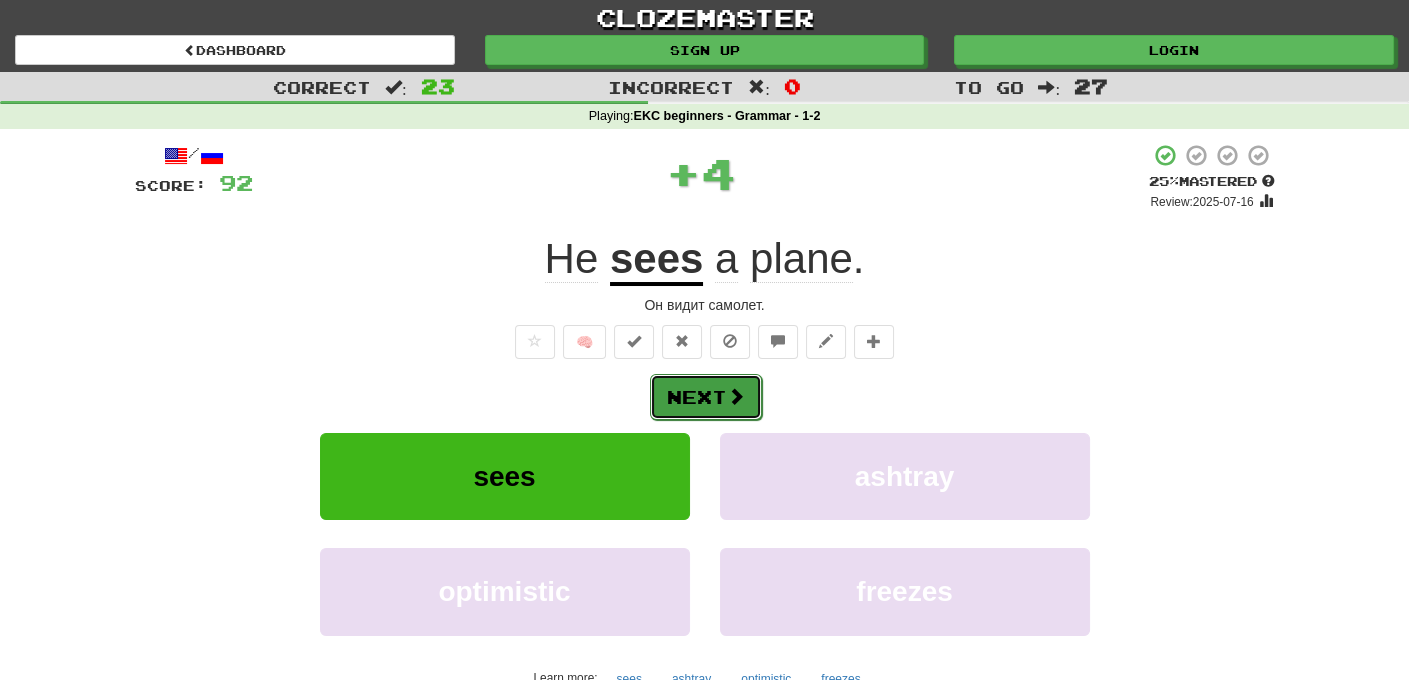 click on "Next" at bounding box center (706, 397) 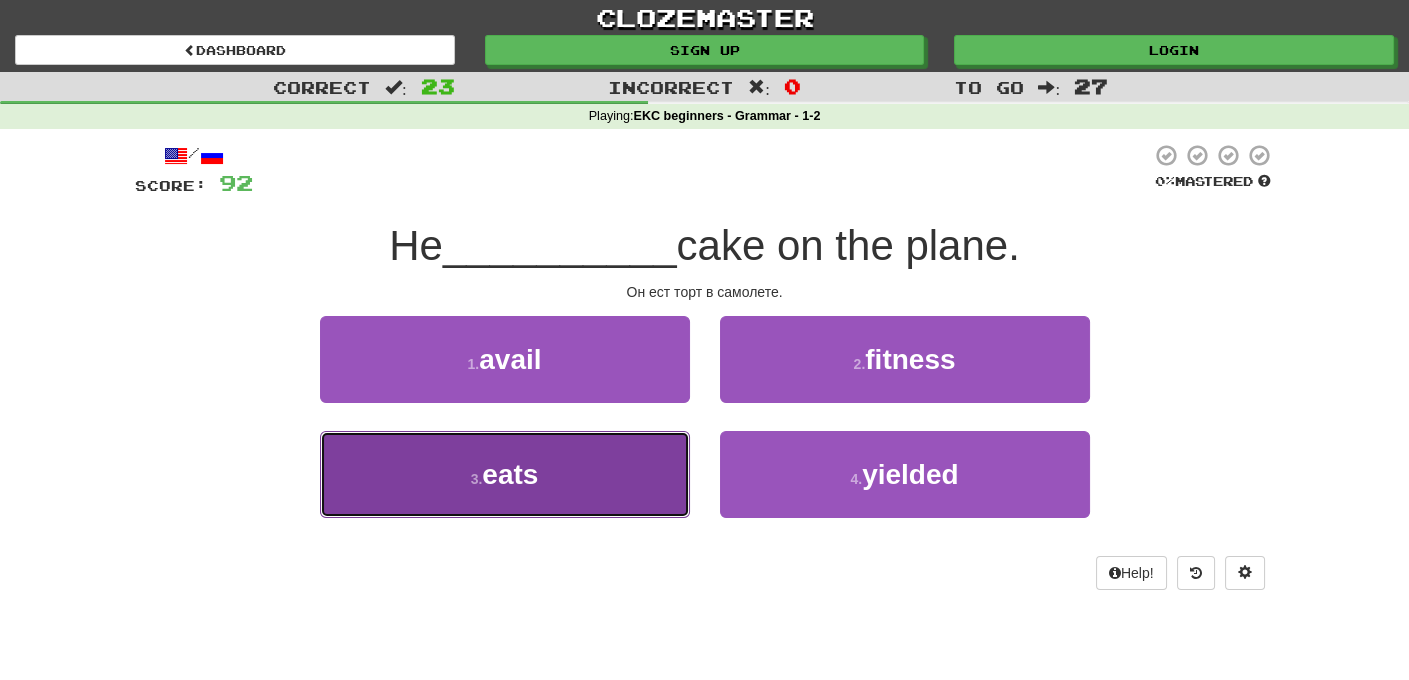 click on "eats" at bounding box center [510, 474] 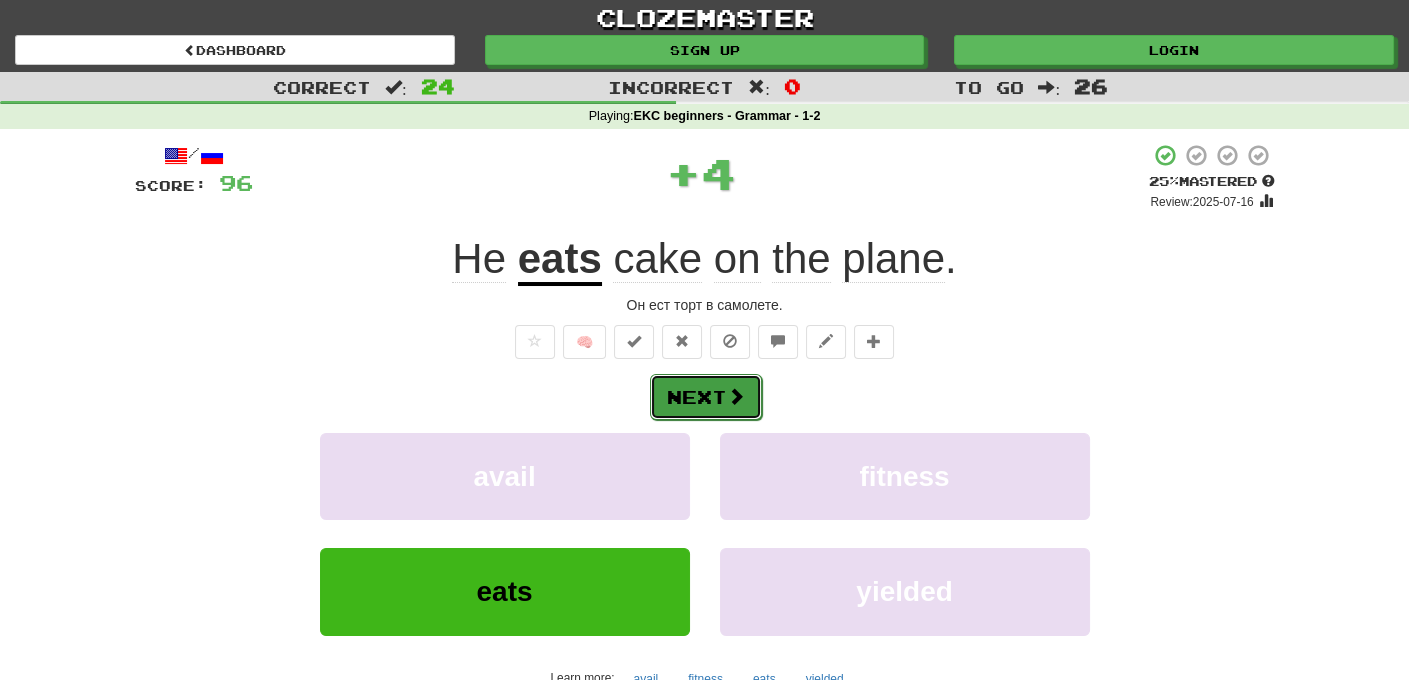 click on "Next" at bounding box center (706, 397) 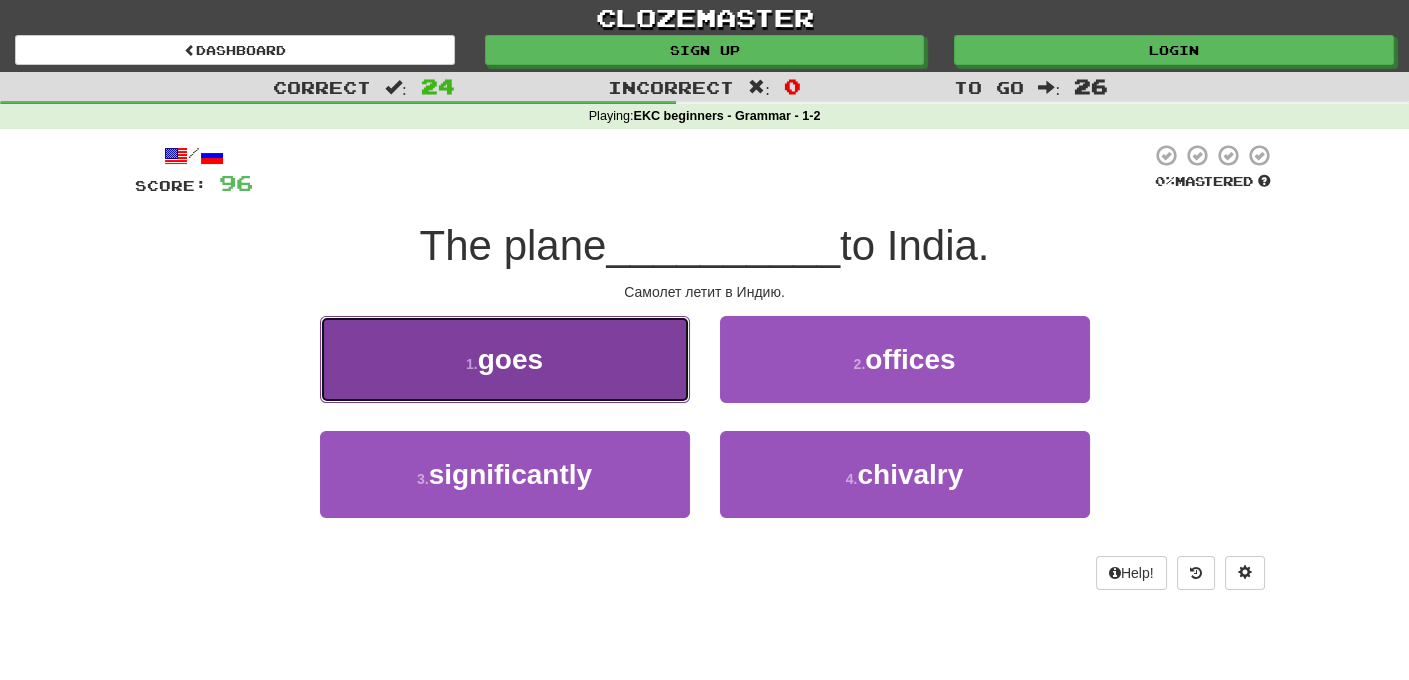 click on "goes" at bounding box center [510, 359] 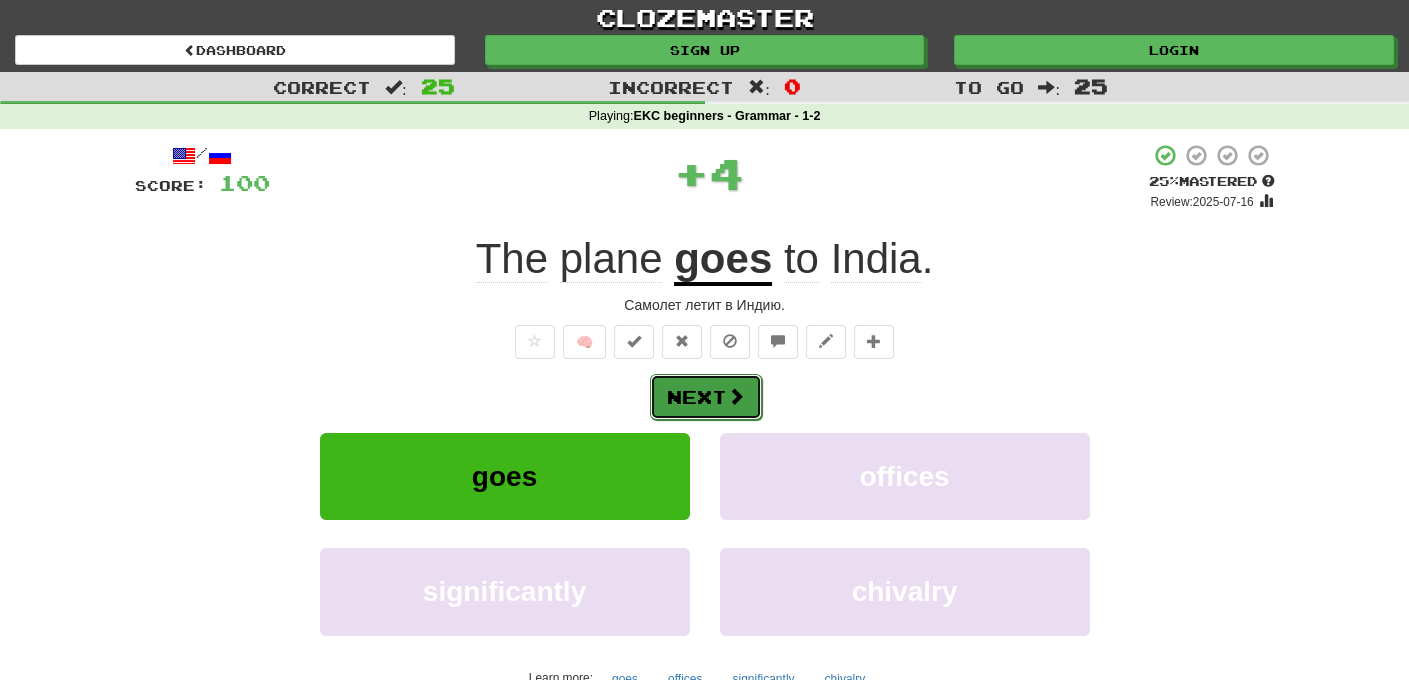 click on "Next" at bounding box center (706, 397) 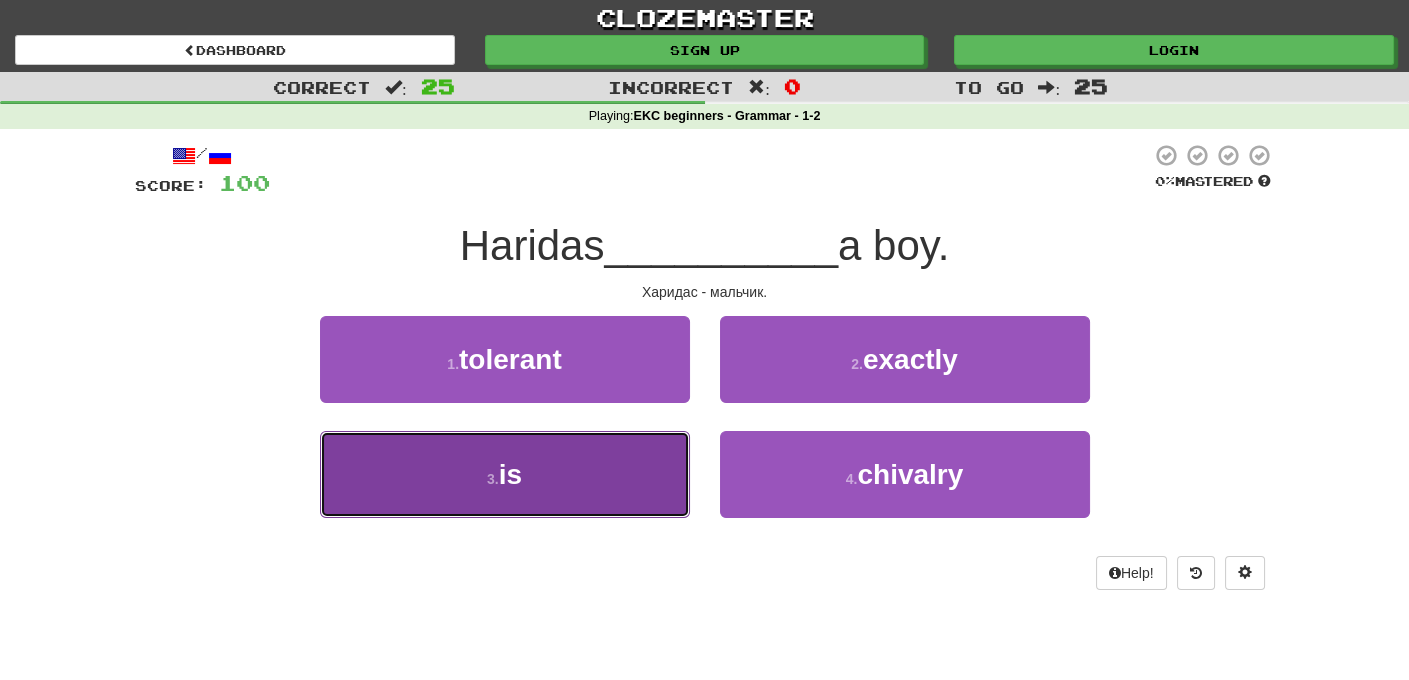 click on "3 .  is" at bounding box center [505, 474] 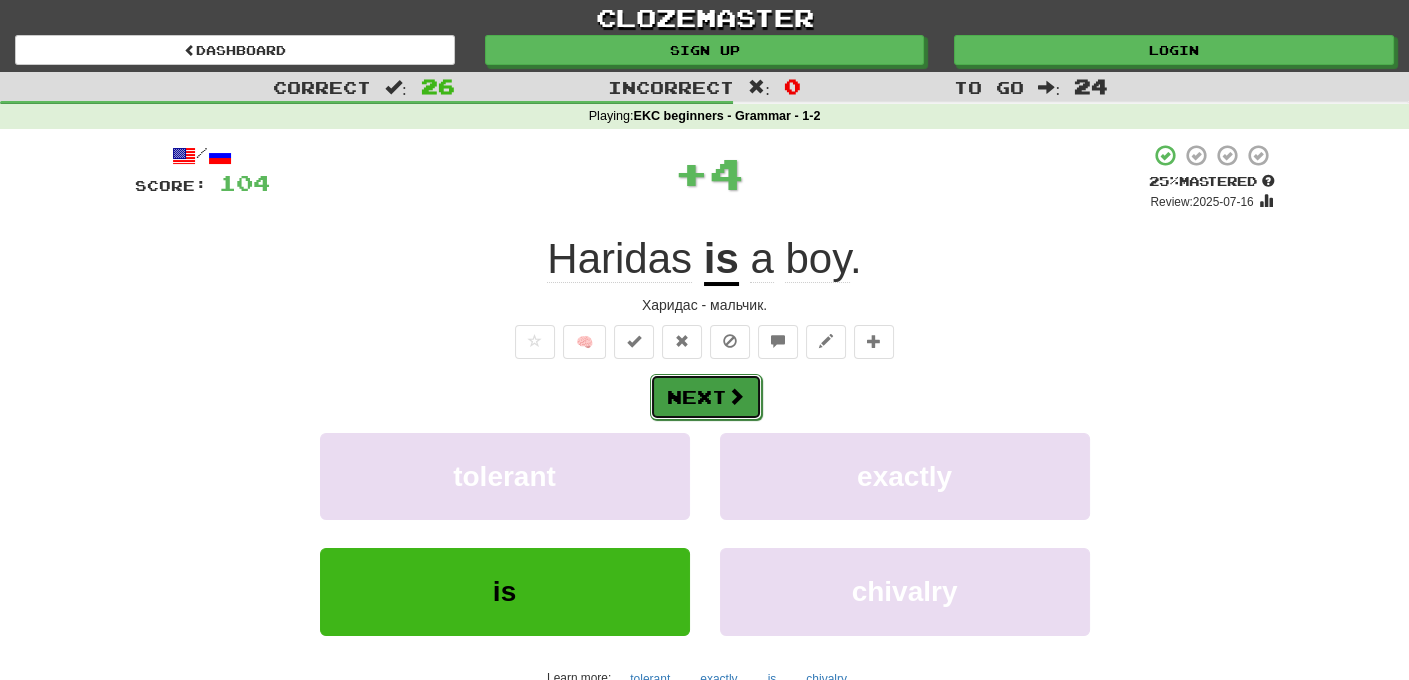 click on "Next" at bounding box center (706, 397) 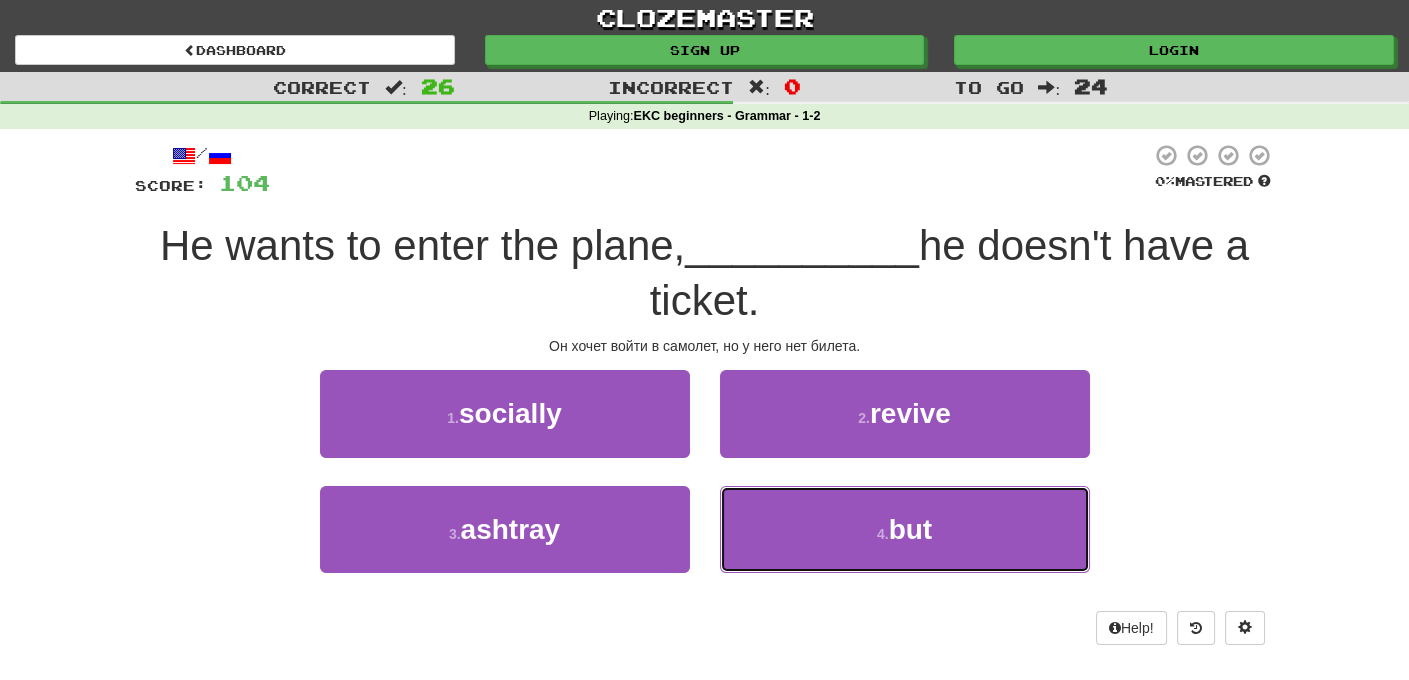 click on "but" at bounding box center (911, 529) 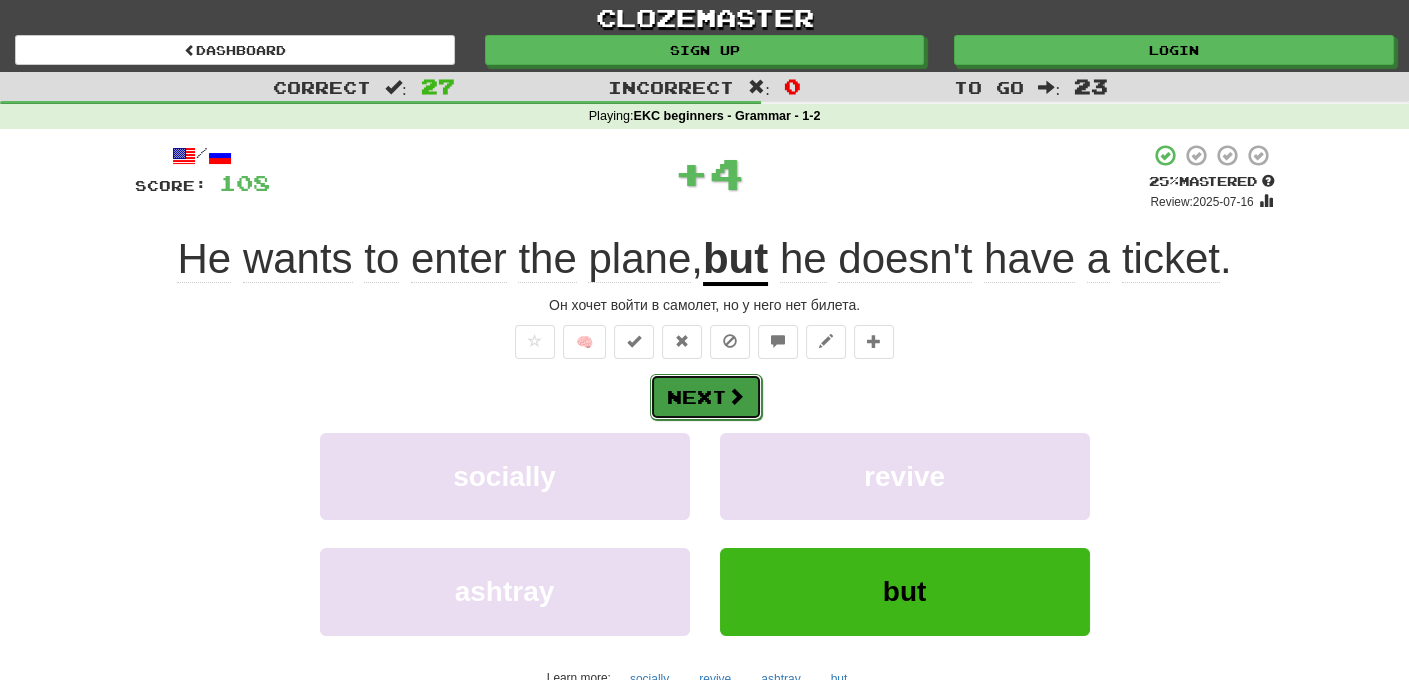 click on "Next" at bounding box center (706, 397) 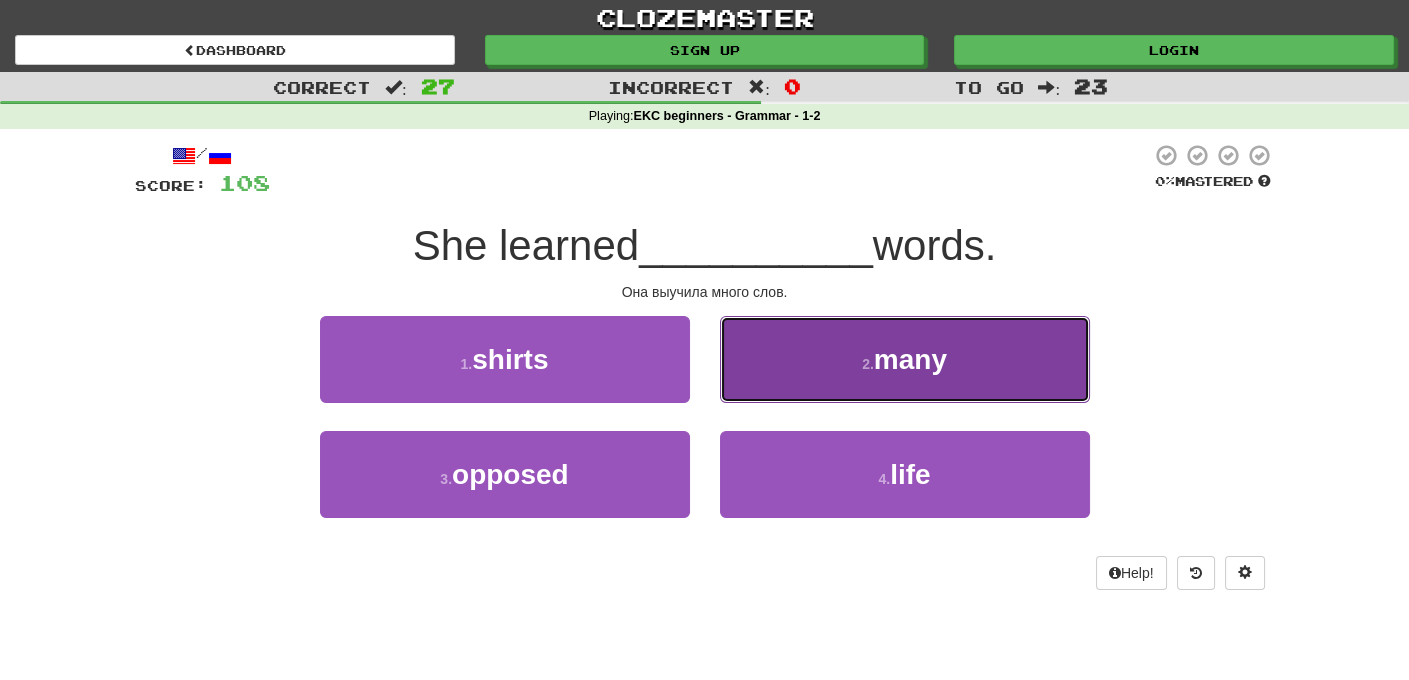 click on "many" at bounding box center (910, 359) 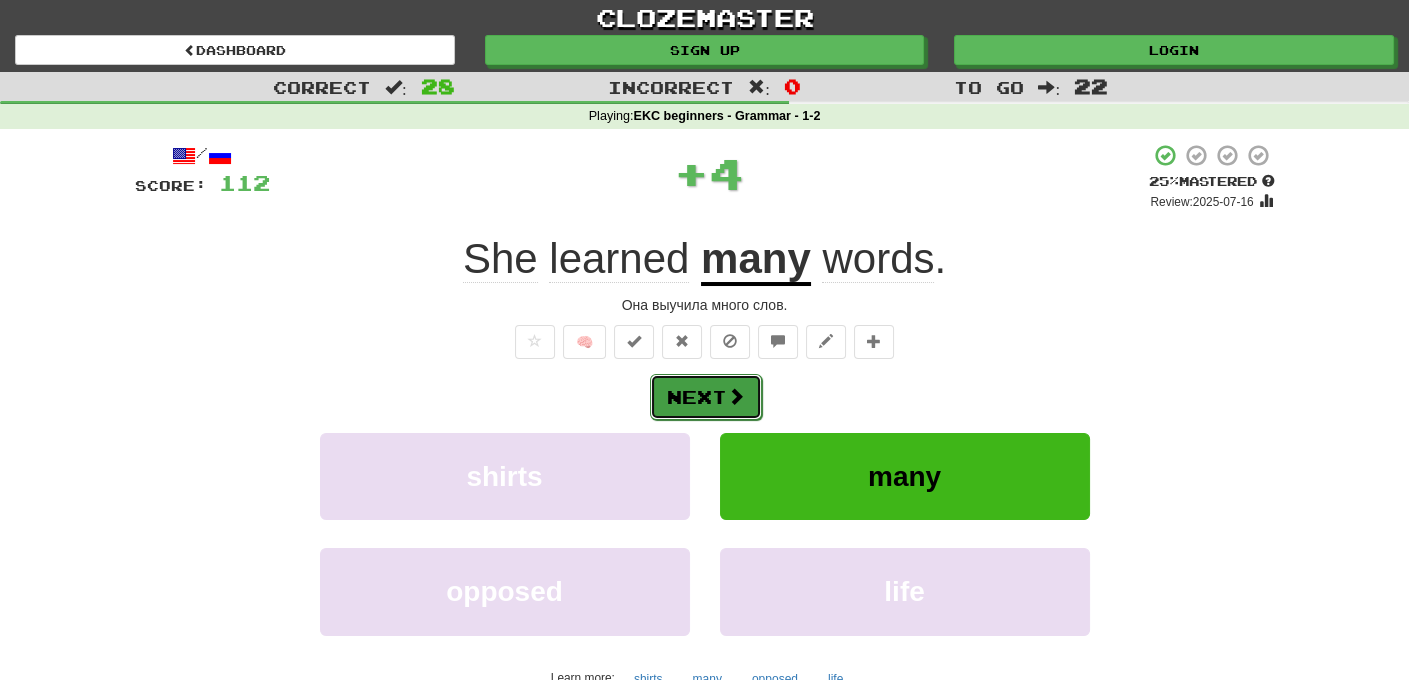 click on "Next" at bounding box center [706, 397] 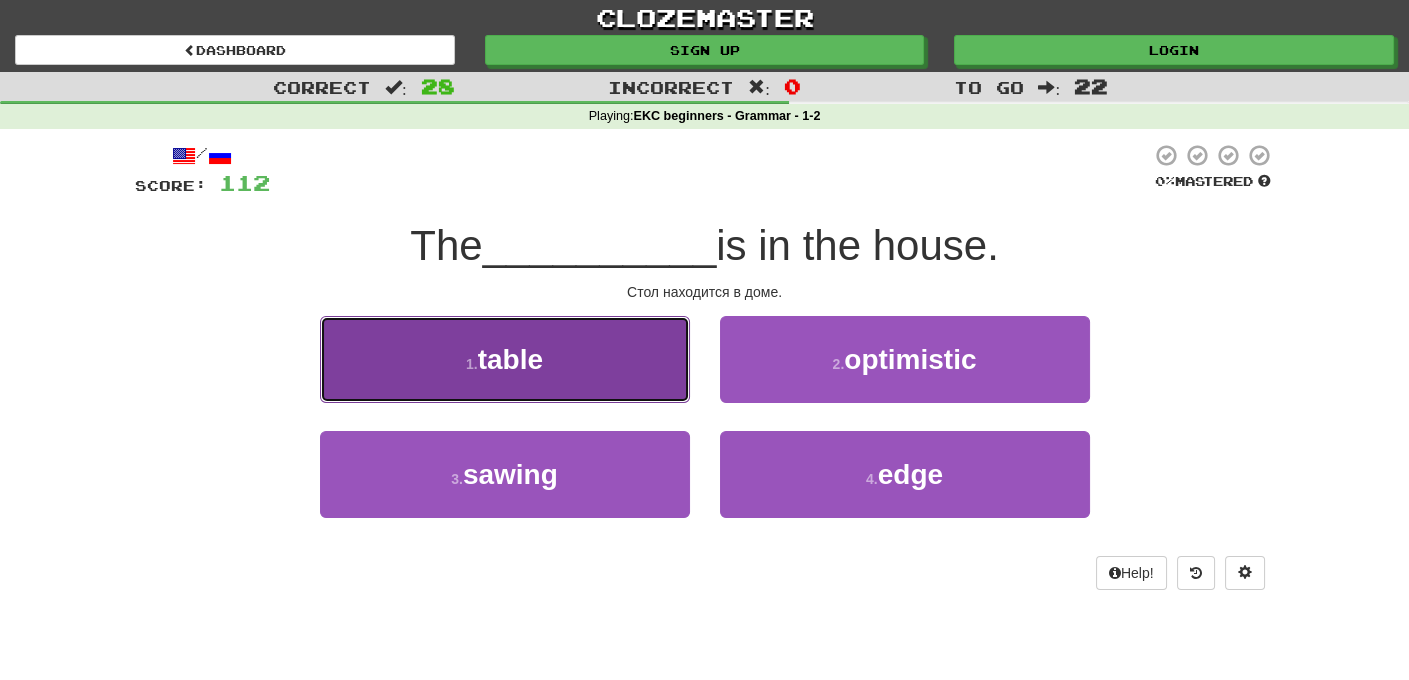 click on "1 .  table" at bounding box center [505, 359] 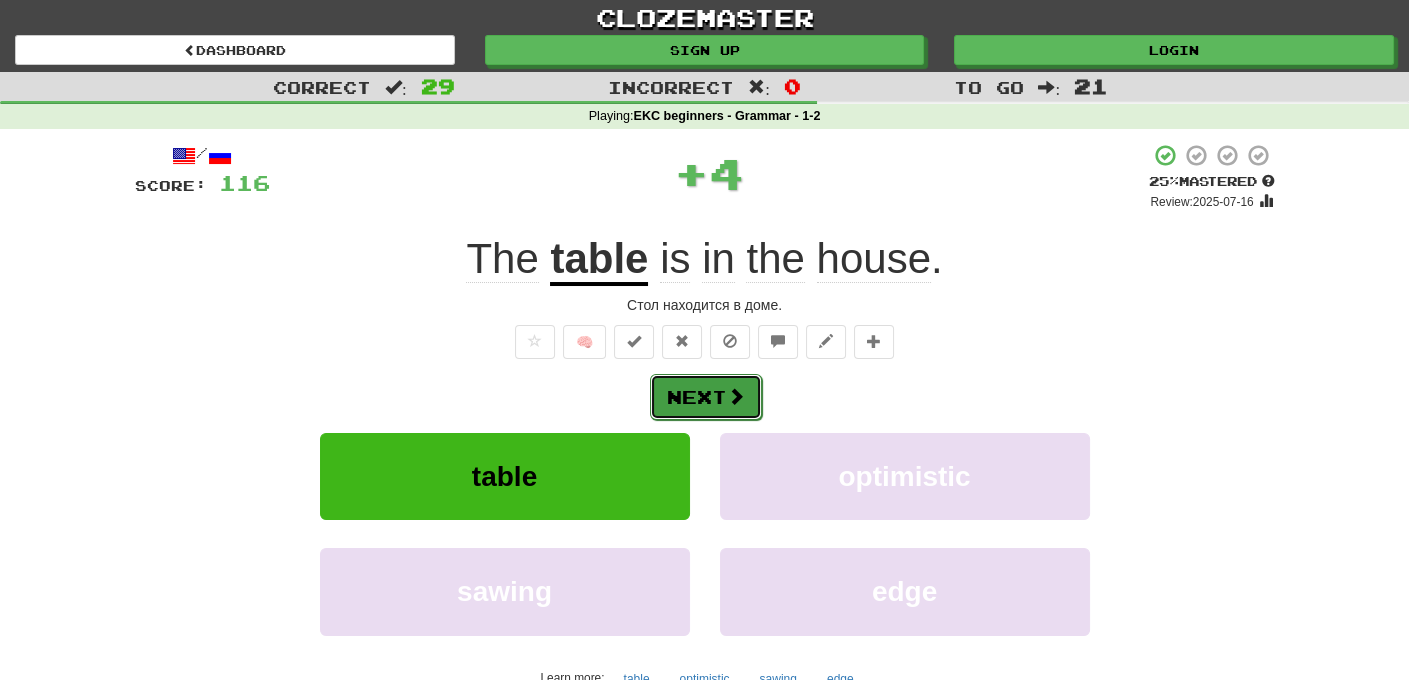 click on "Next" at bounding box center (706, 397) 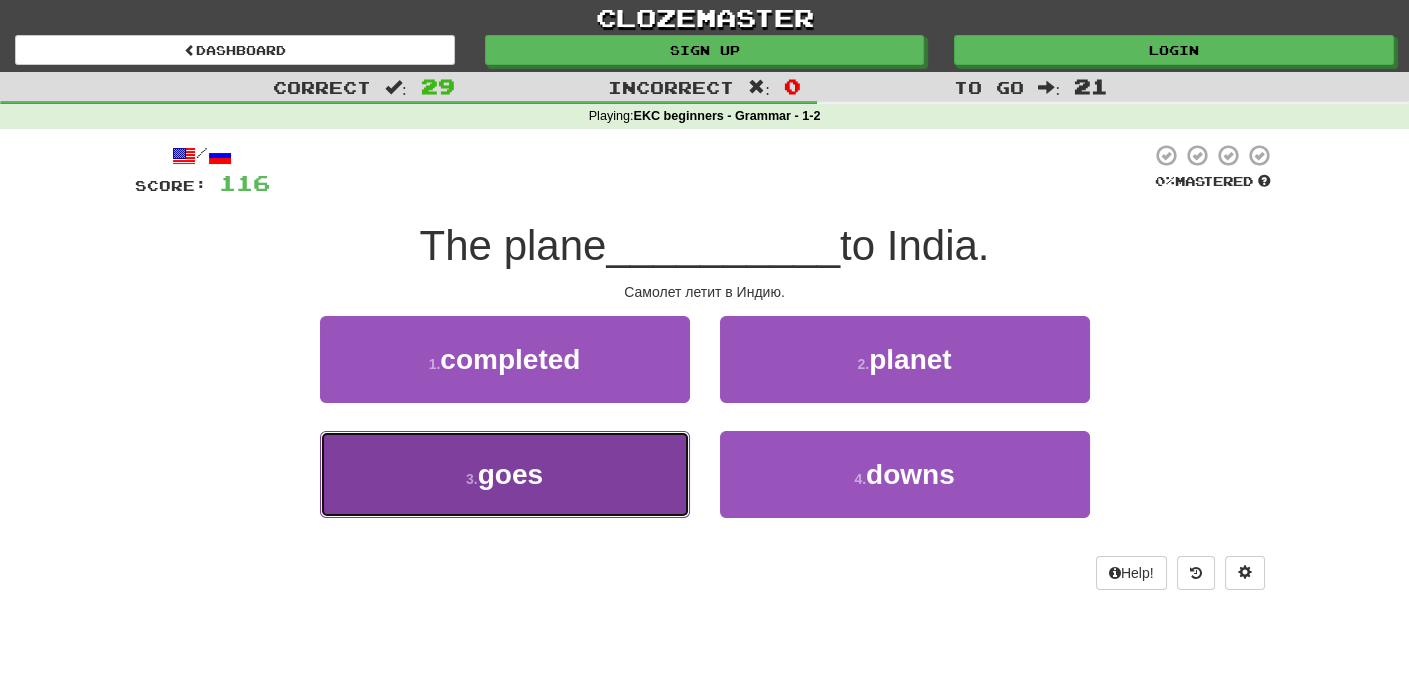click on "goes" at bounding box center [510, 474] 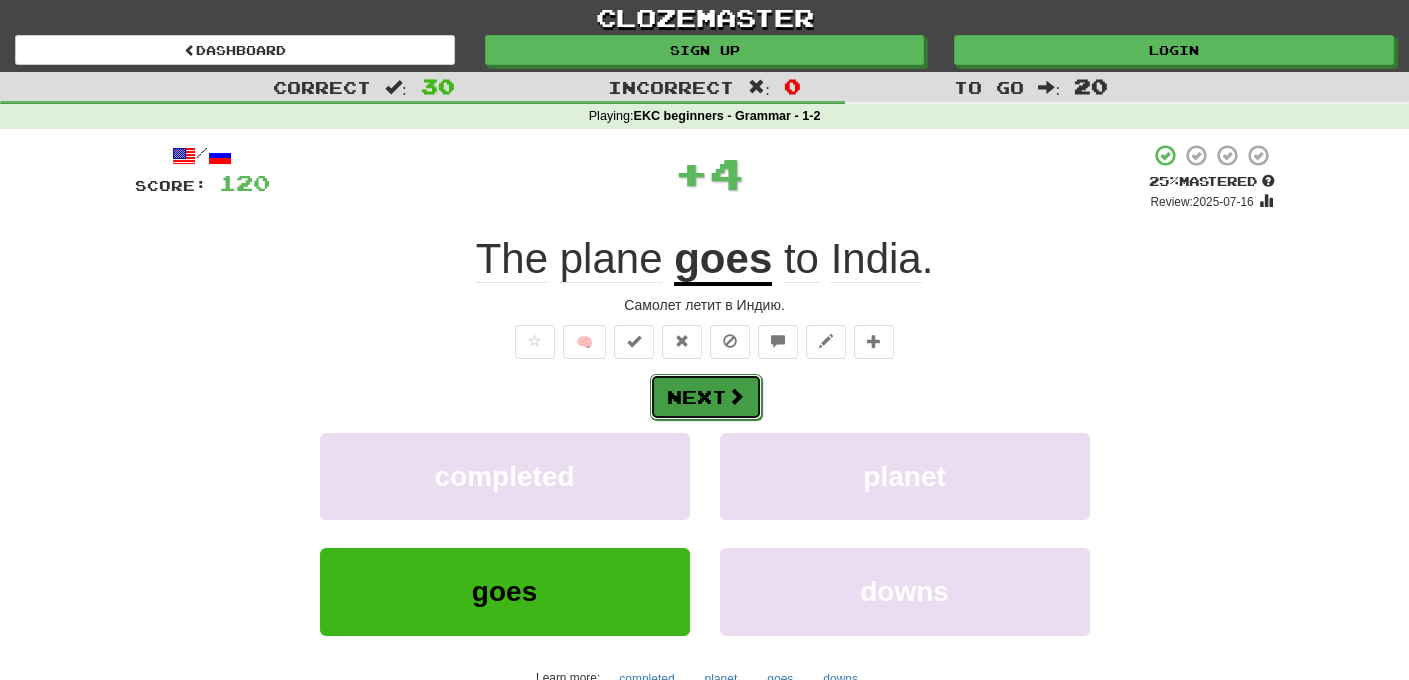 click on "Next" at bounding box center (706, 397) 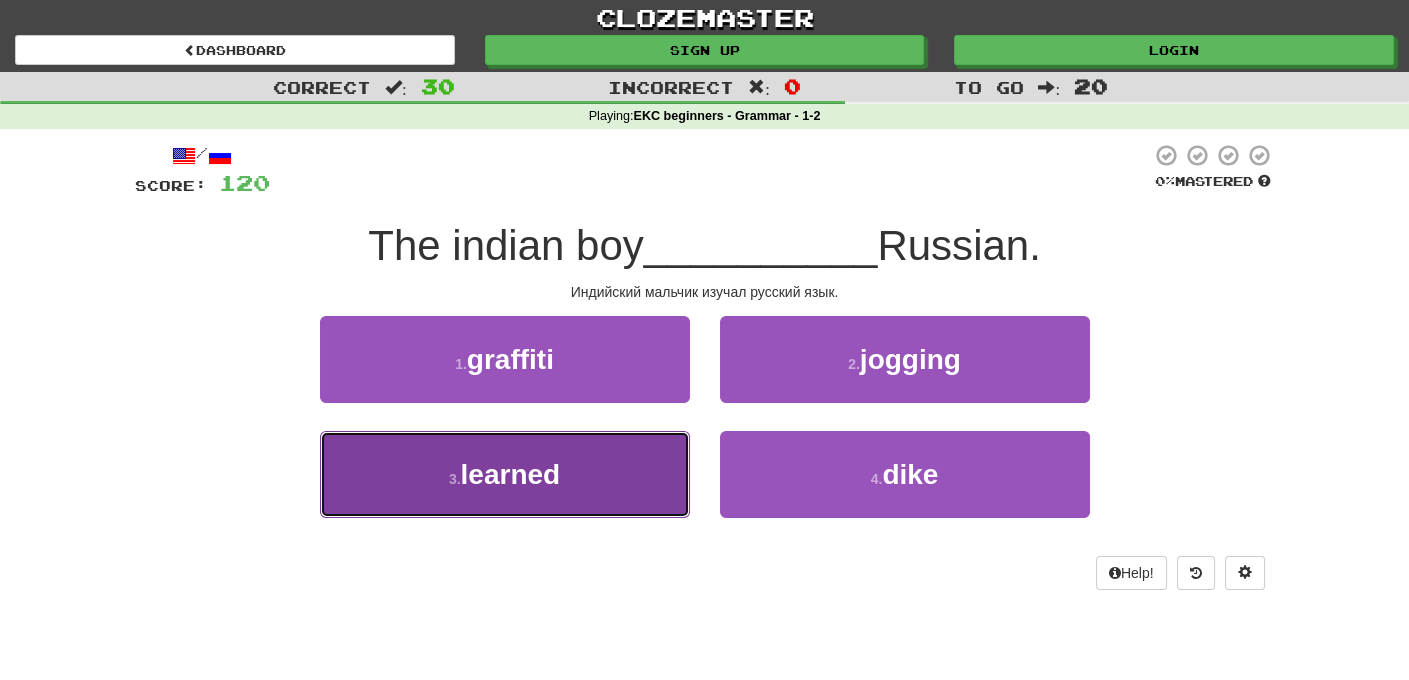 click on "learned" at bounding box center [511, 474] 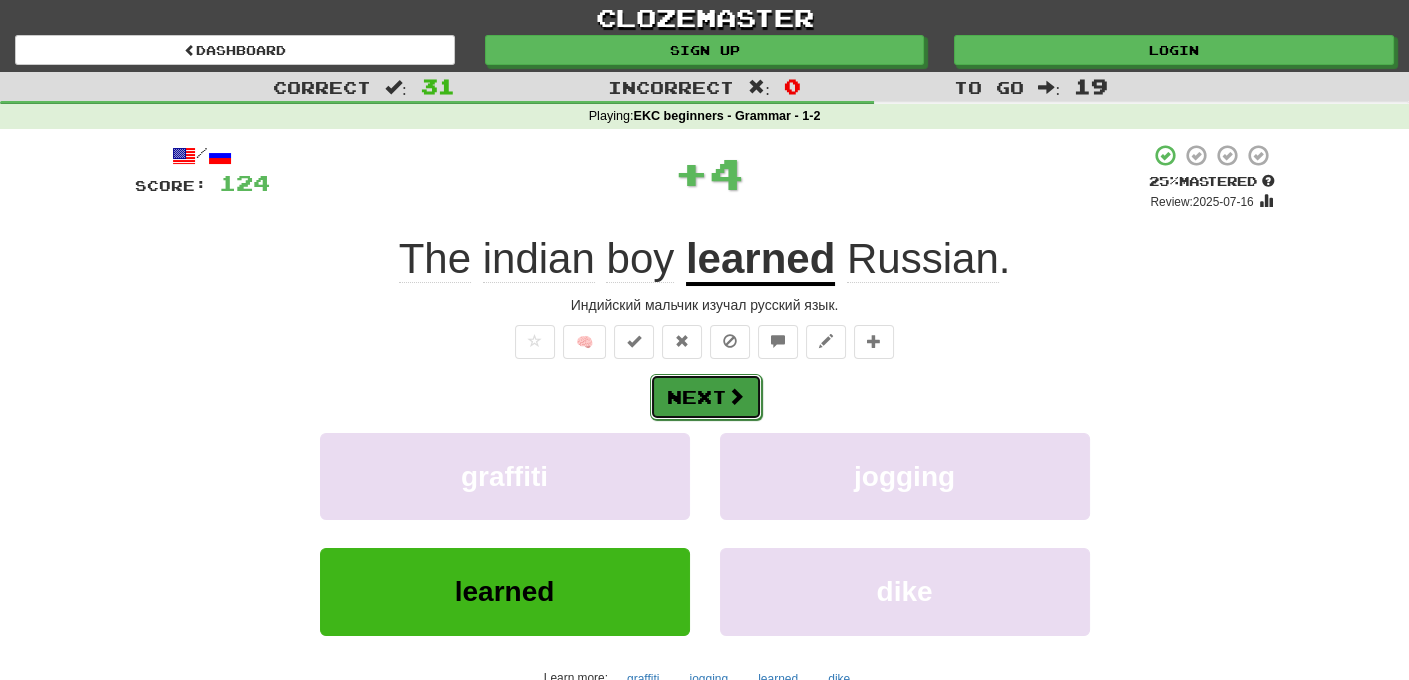 click on "Next" at bounding box center (706, 397) 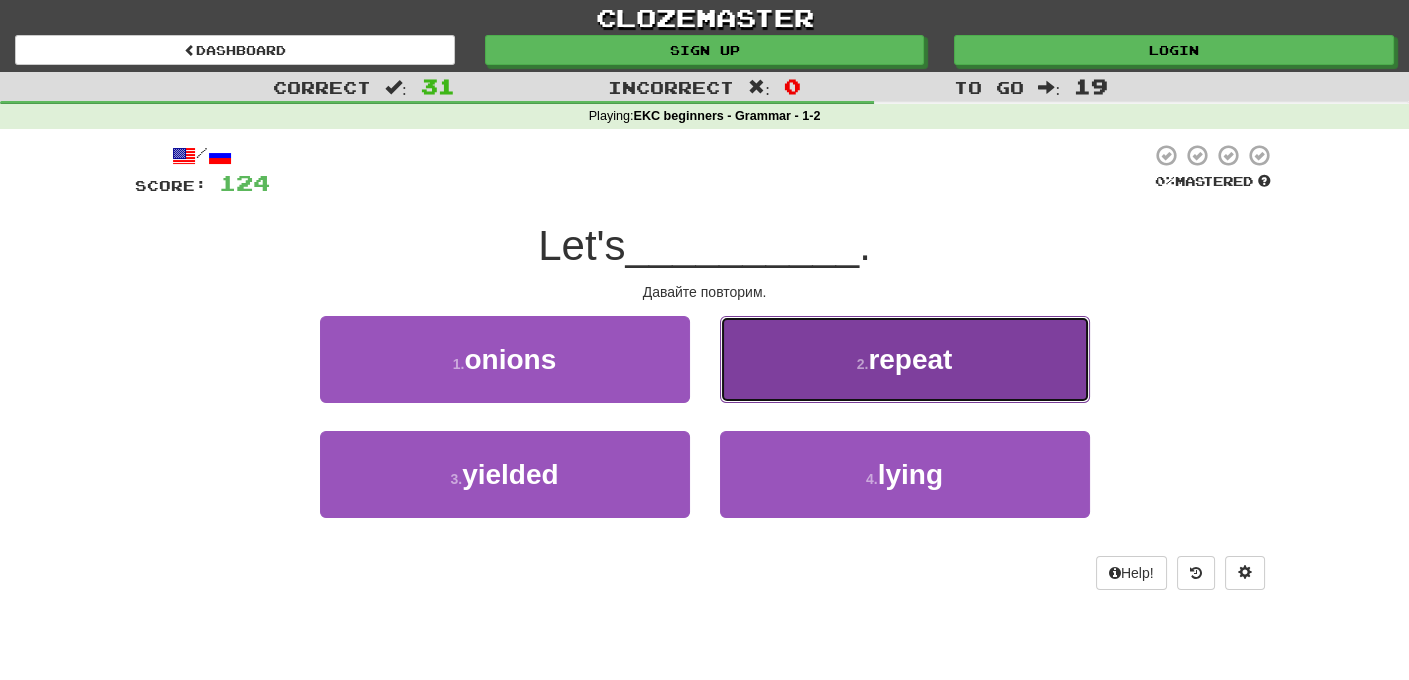 click on "repeat" at bounding box center (910, 359) 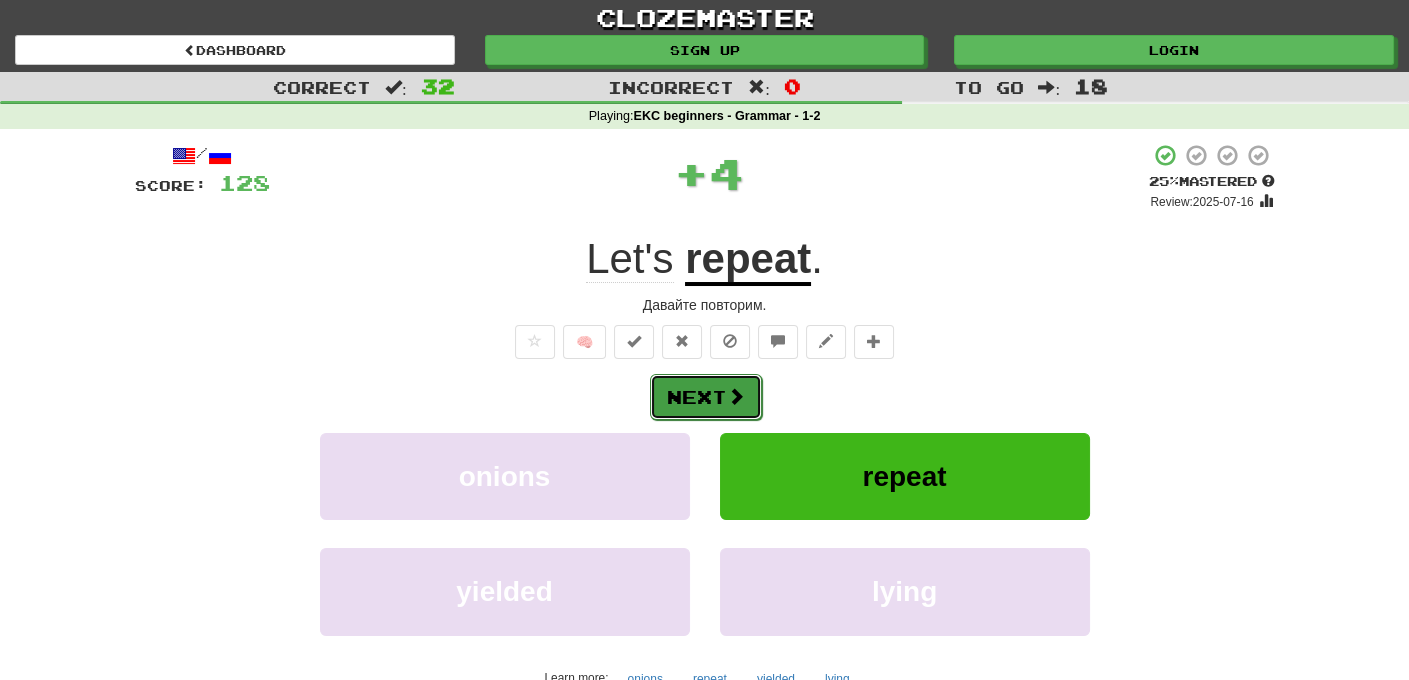 click on "Next" at bounding box center (706, 397) 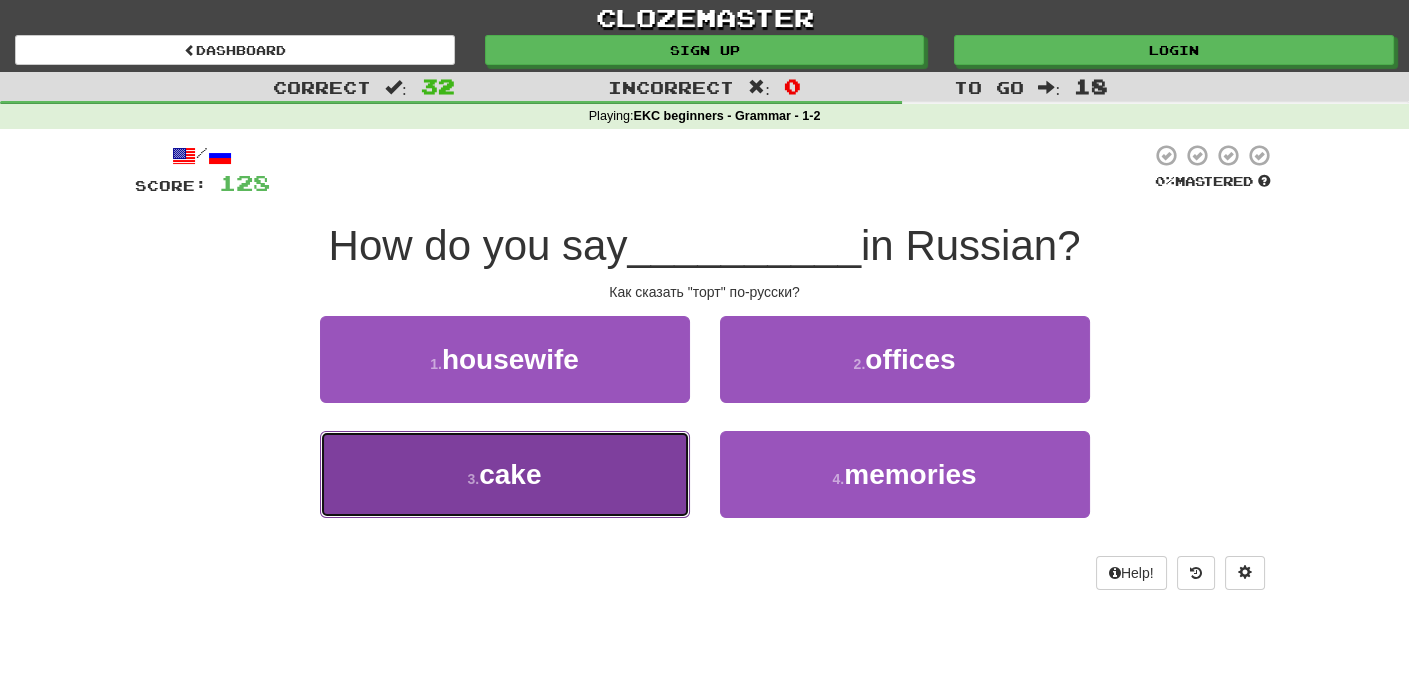 click on "cake" at bounding box center [510, 474] 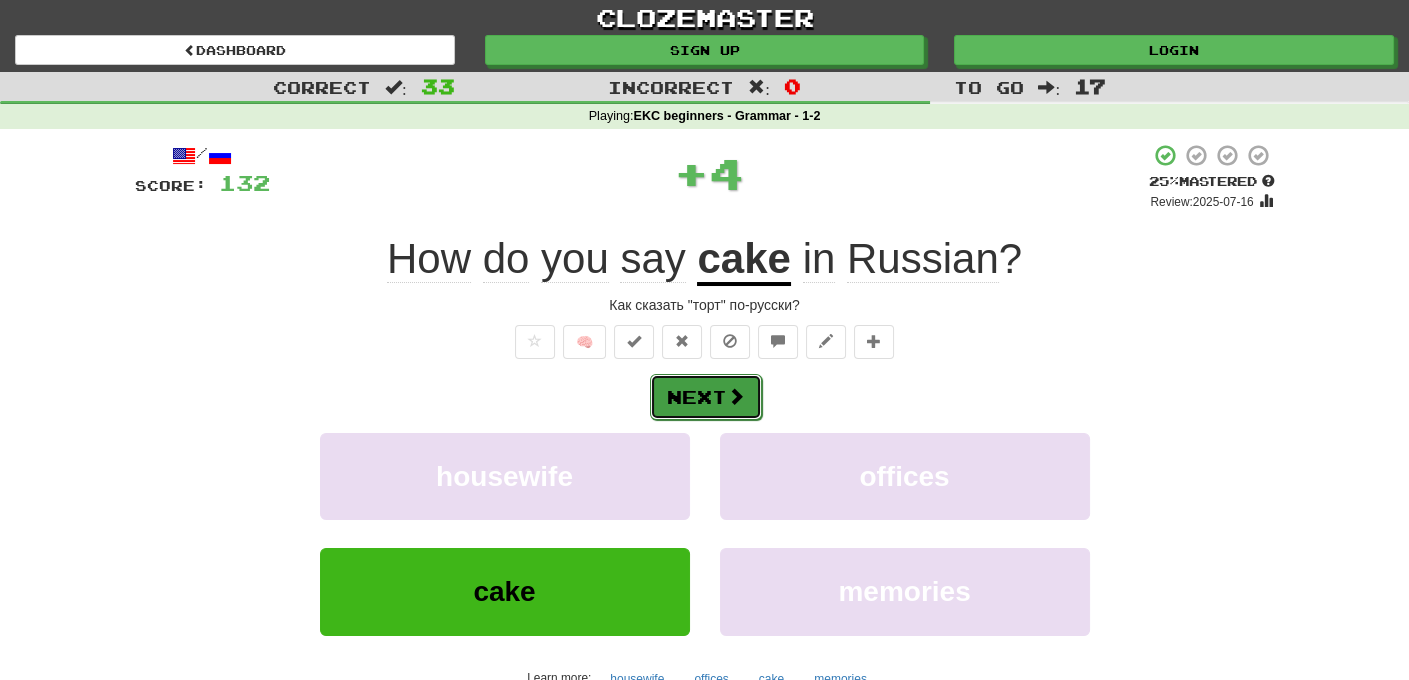 click on "Next" at bounding box center [706, 397] 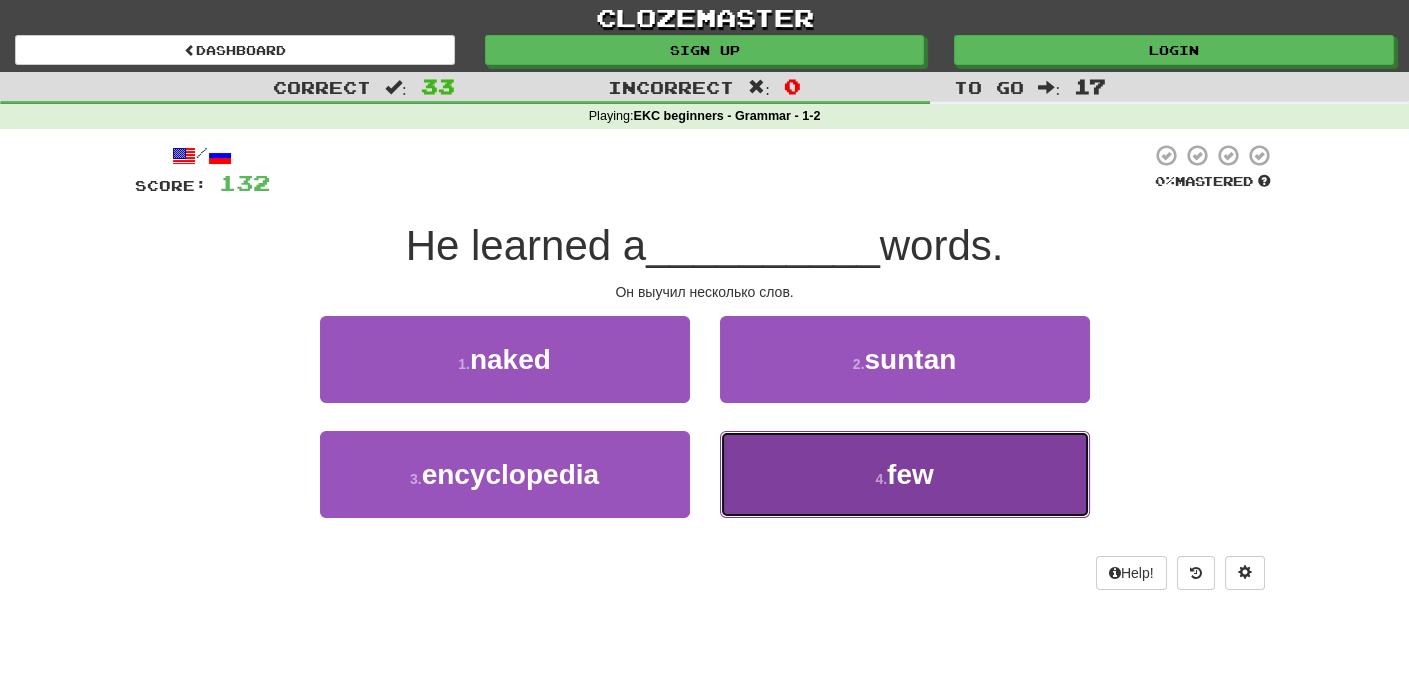 click on "few" at bounding box center (910, 474) 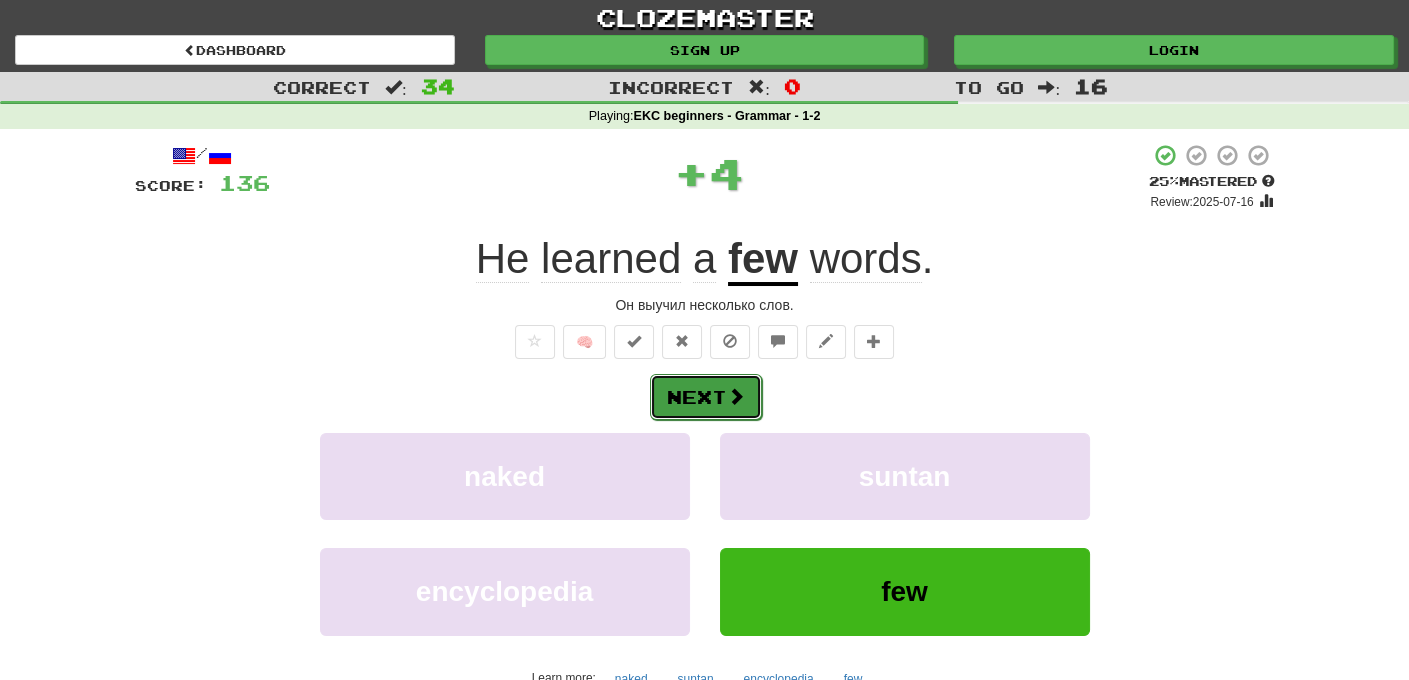 click on "Next" at bounding box center (706, 397) 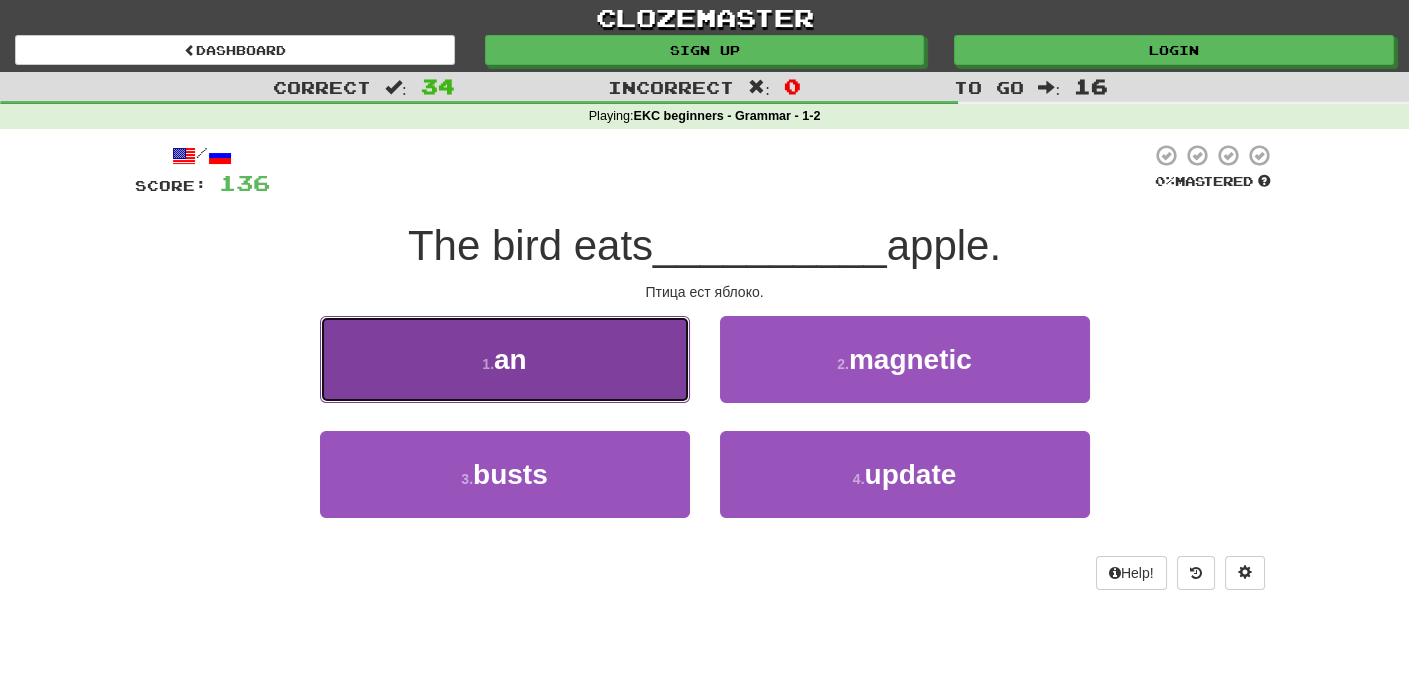 click on "1 .  an" at bounding box center [505, 359] 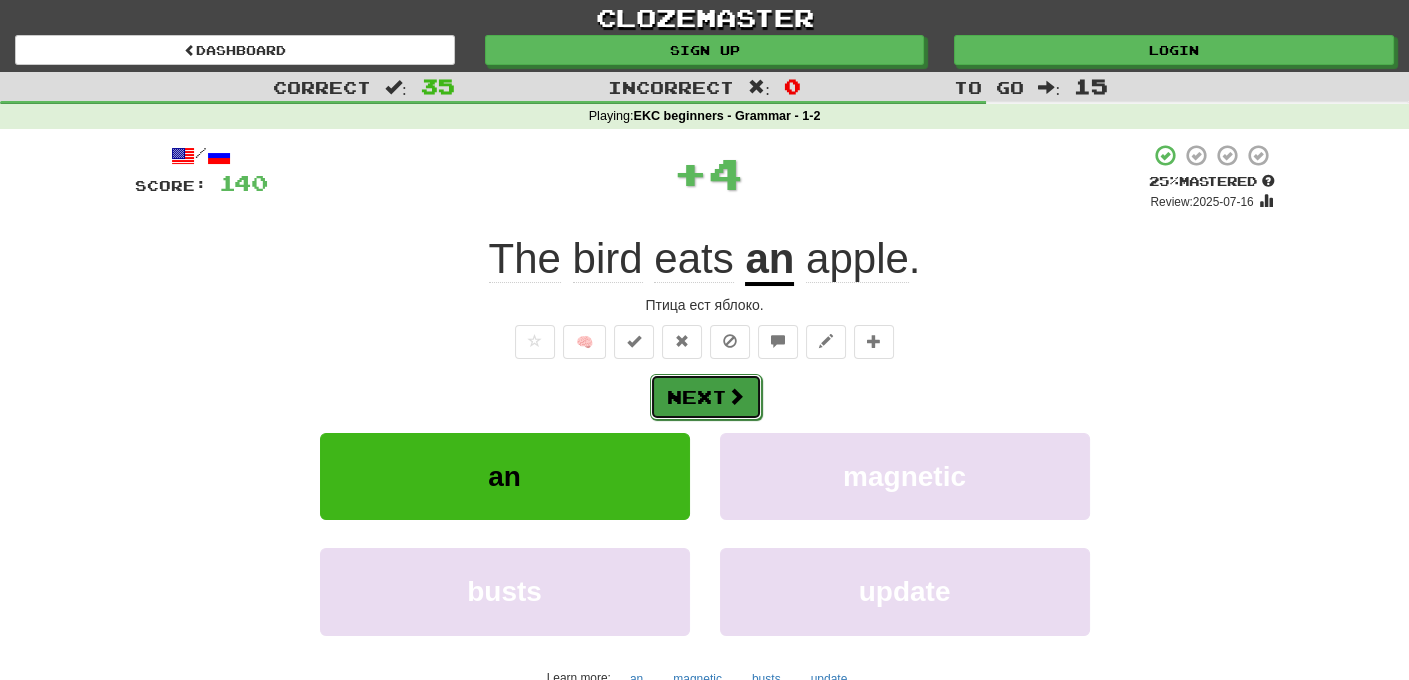 click on "Next" at bounding box center [706, 397] 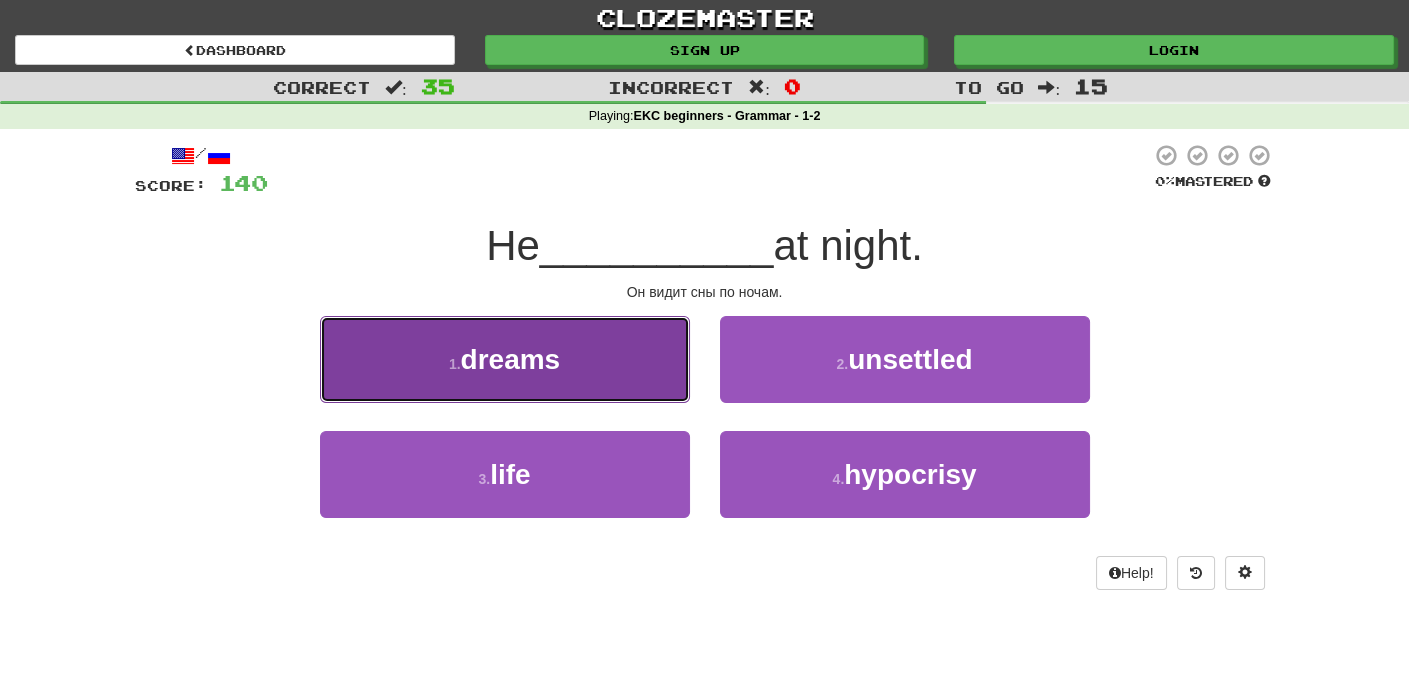 click on "dreams" at bounding box center [511, 359] 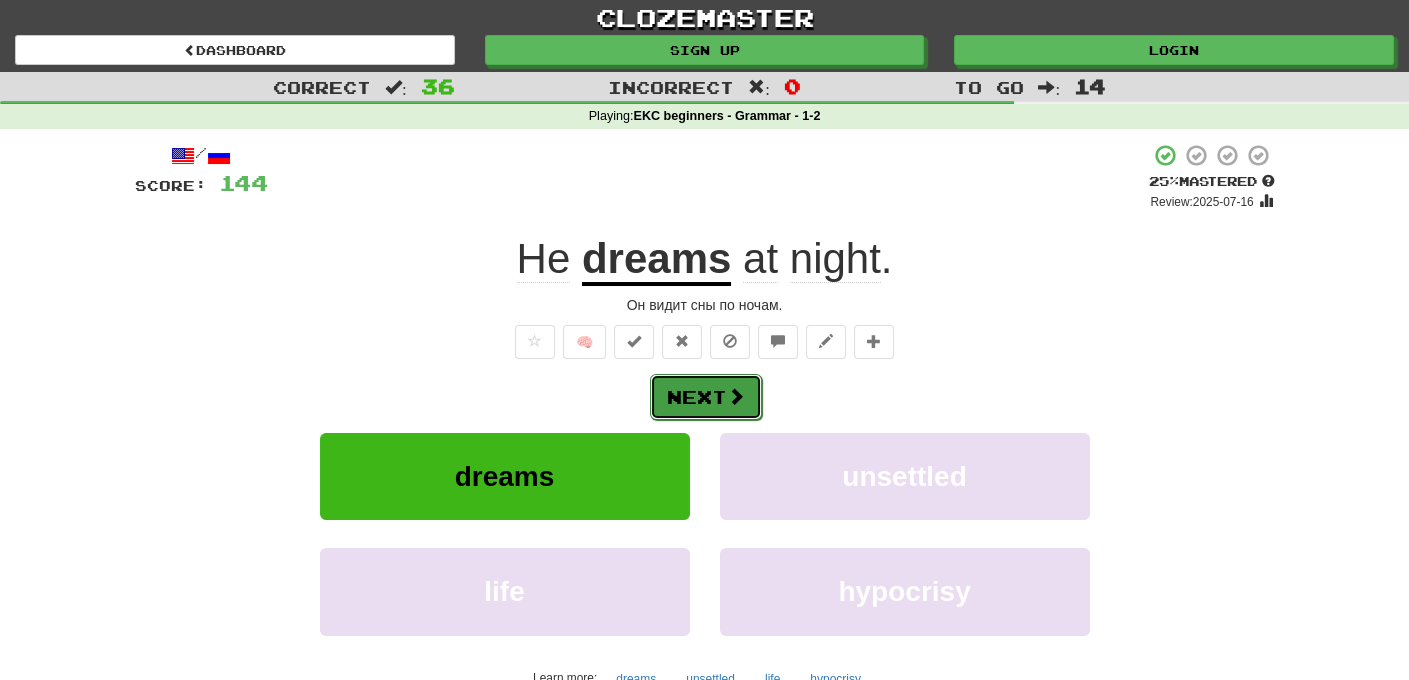 click on "Next" at bounding box center [706, 397] 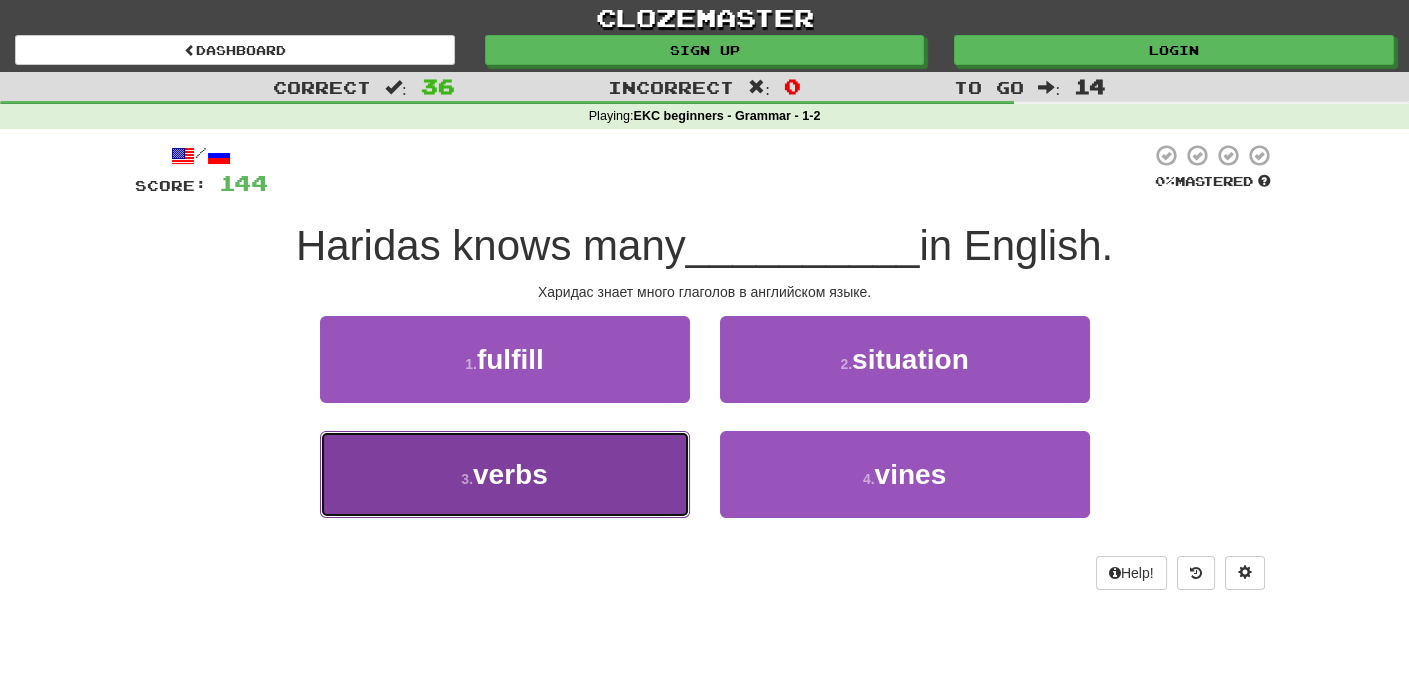 click on "verbs" at bounding box center (510, 474) 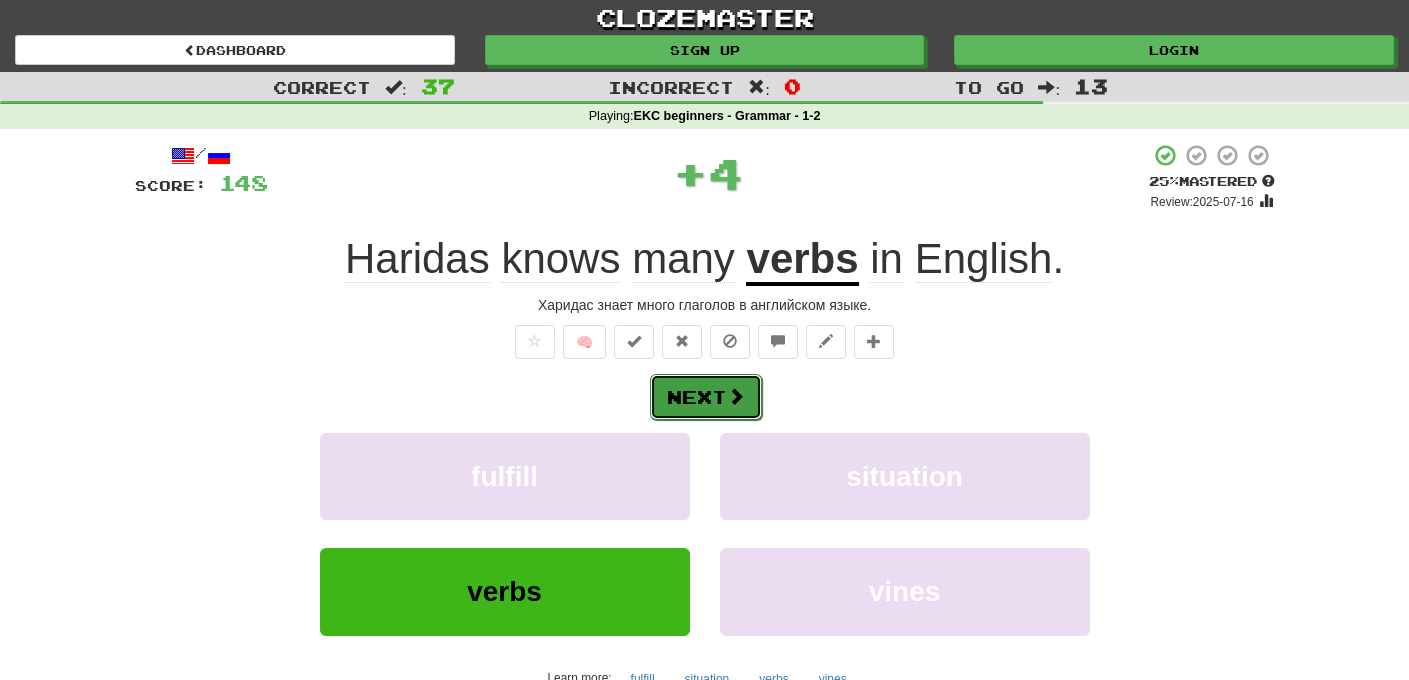 click on "Next" at bounding box center [706, 397] 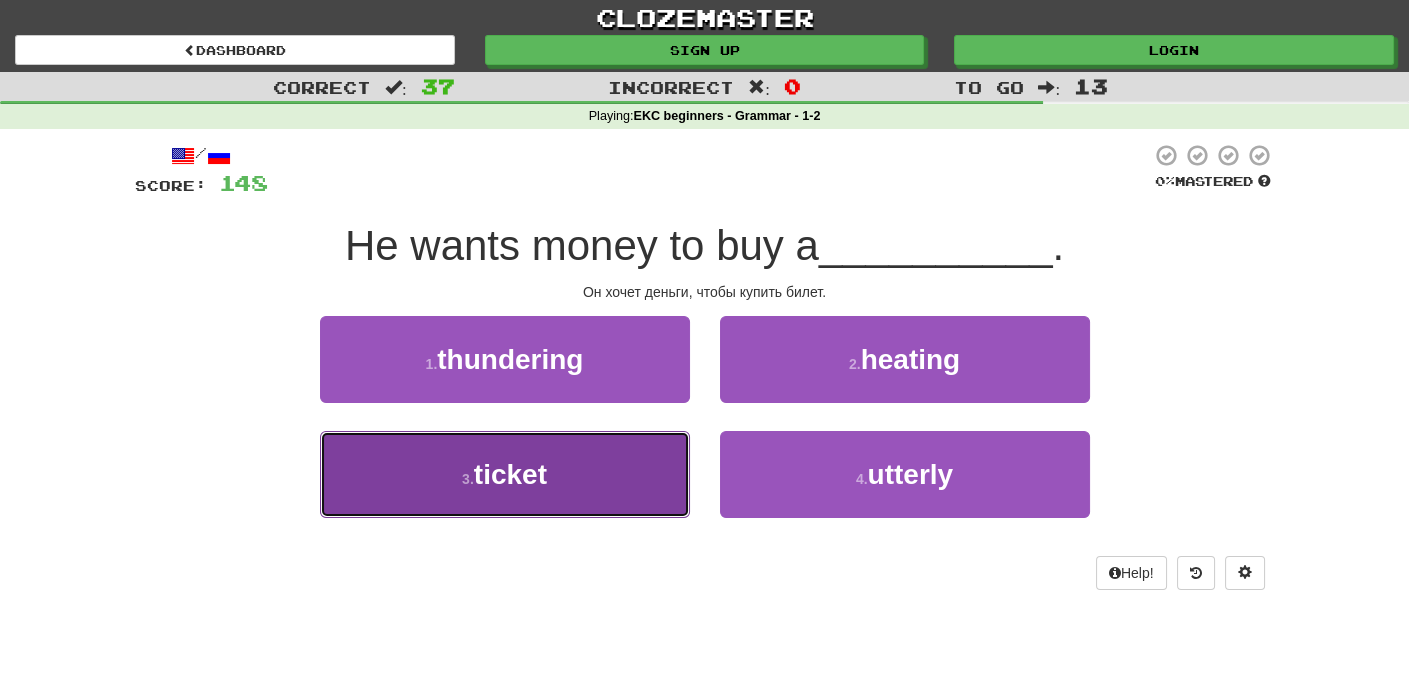 click on "ticket" at bounding box center (510, 474) 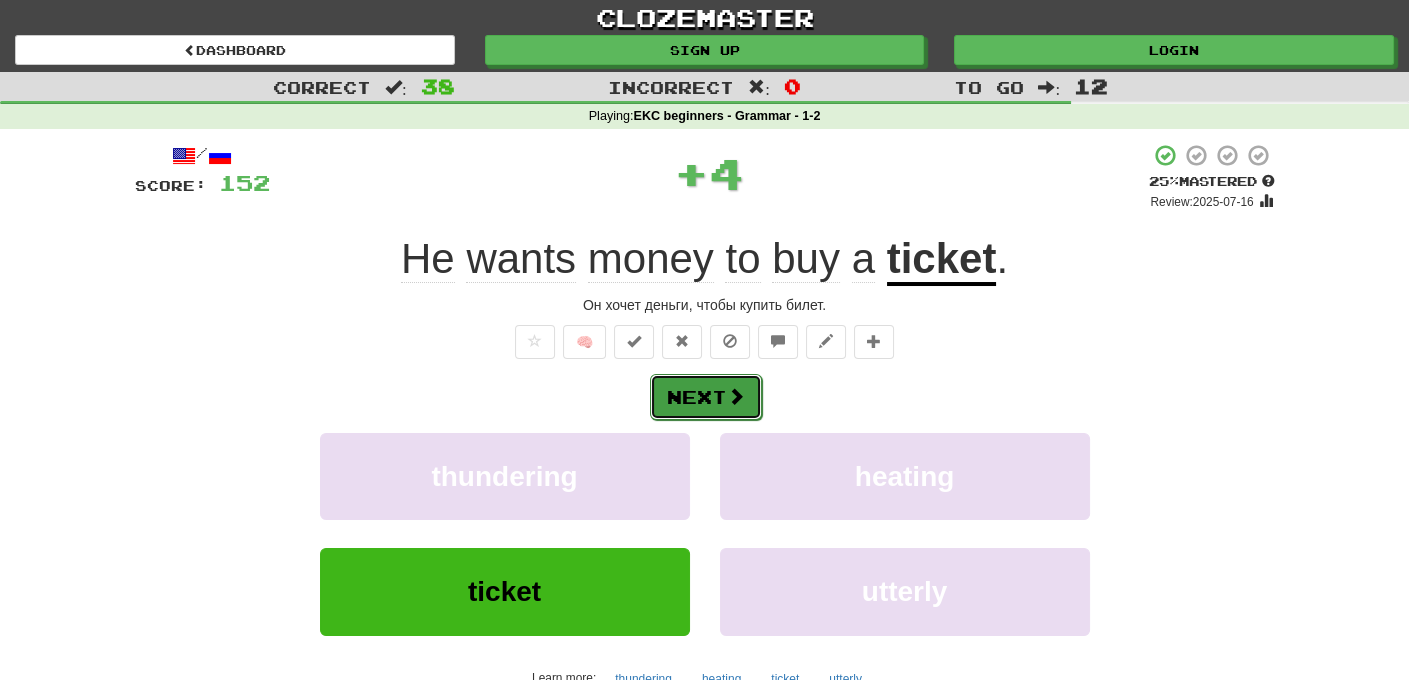 click on "Next" at bounding box center [706, 397] 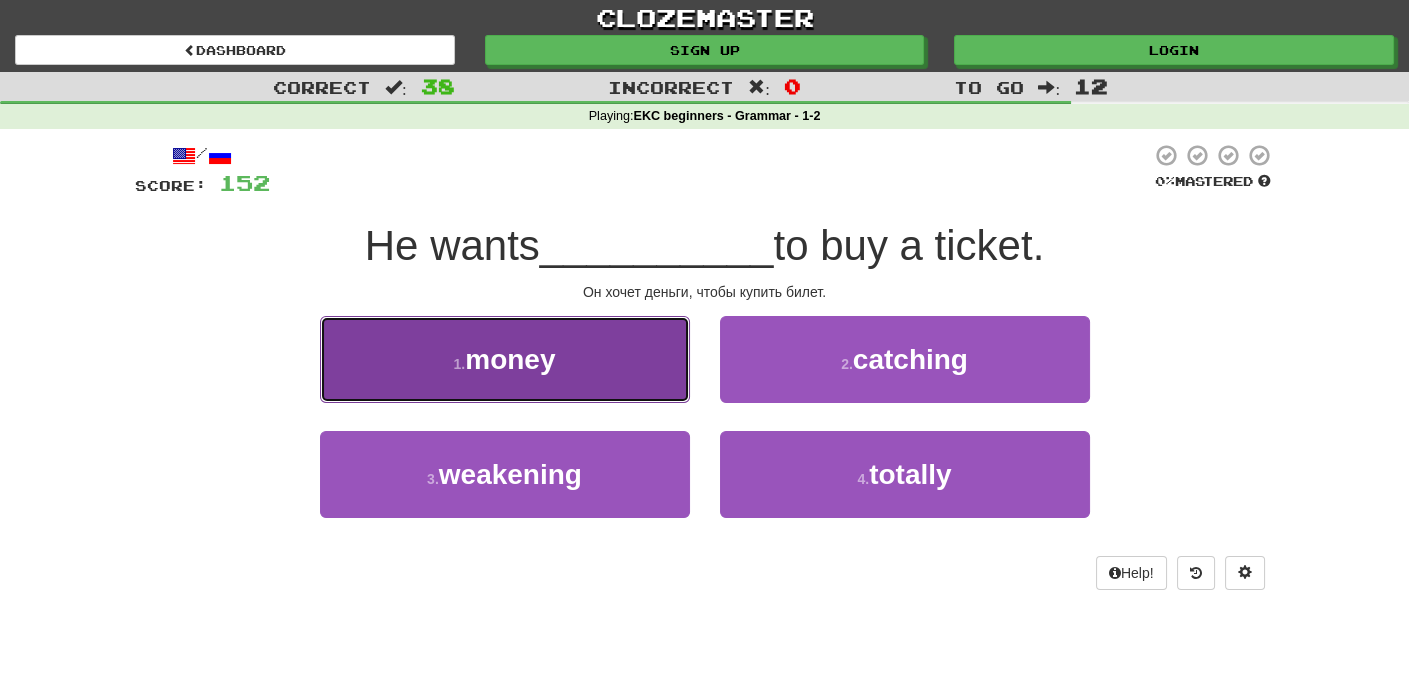click on "money" at bounding box center (510, 359) 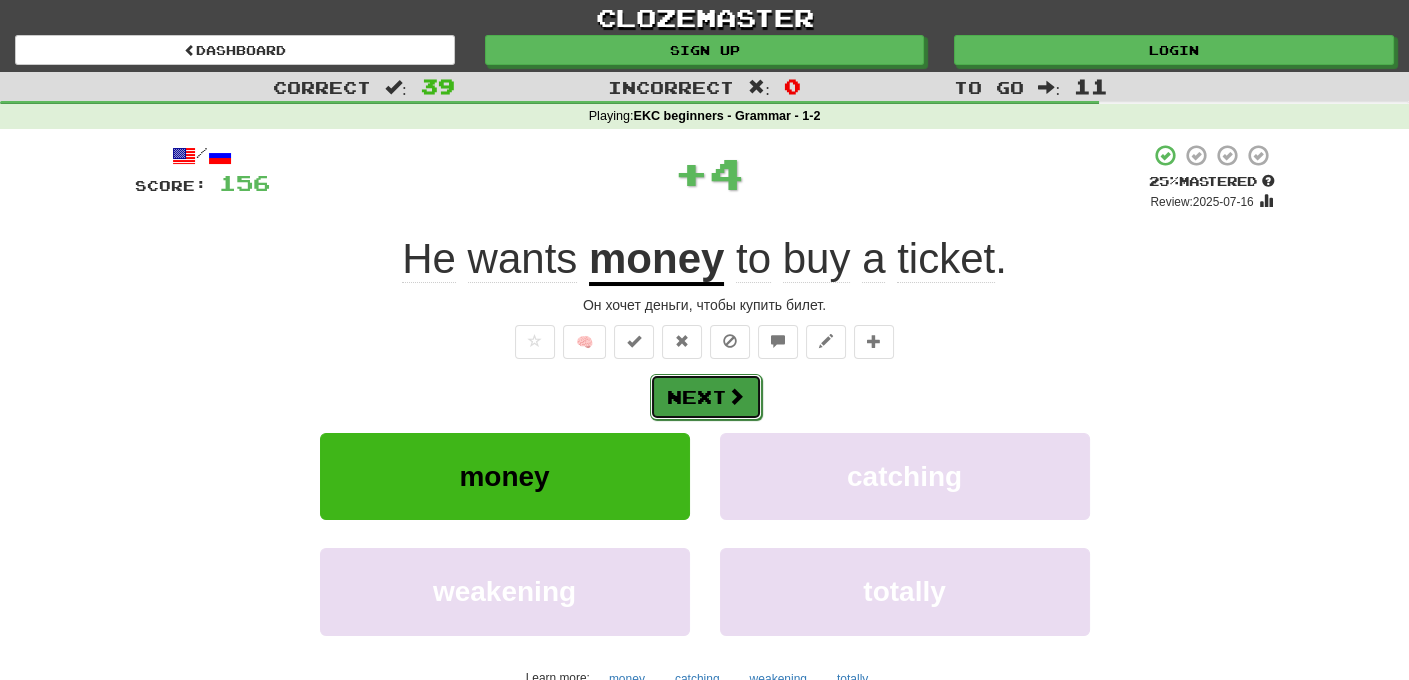 click on "Next" at bounding box center (706, 397) 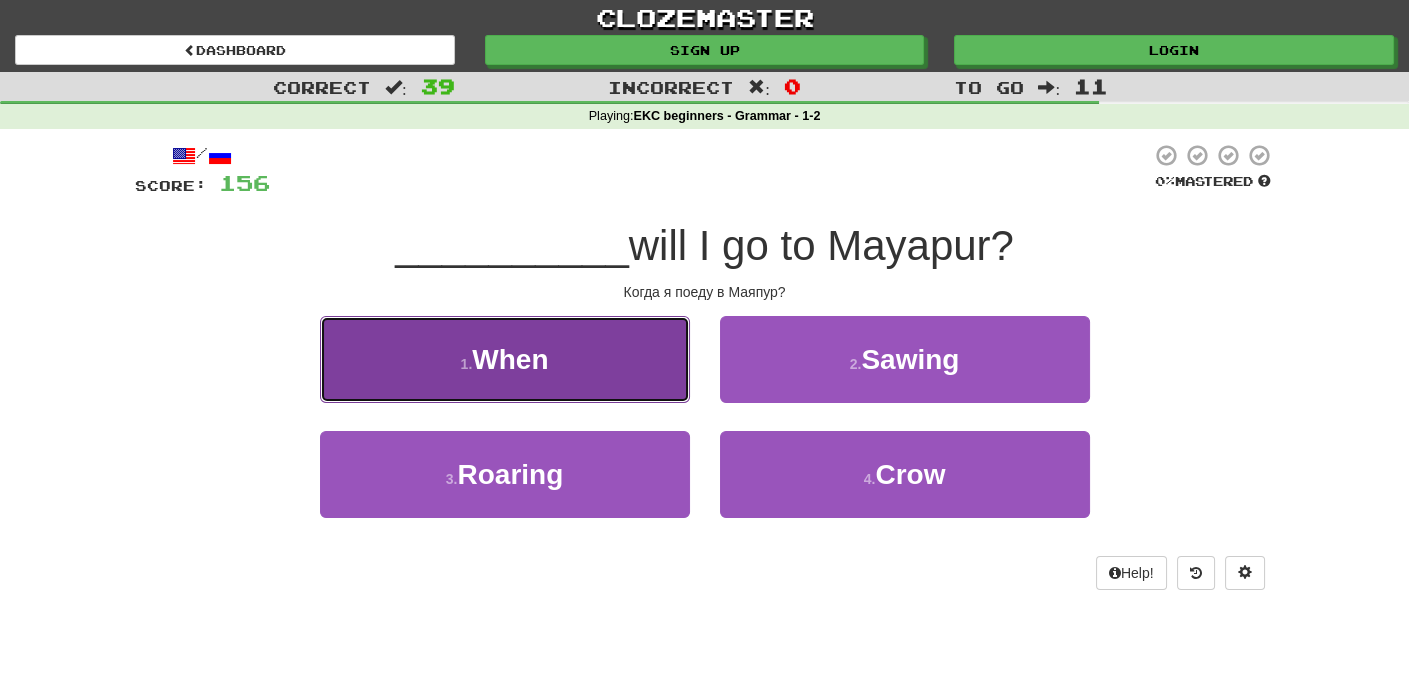 click on "1 .  When" at bounding box center [505, 359] 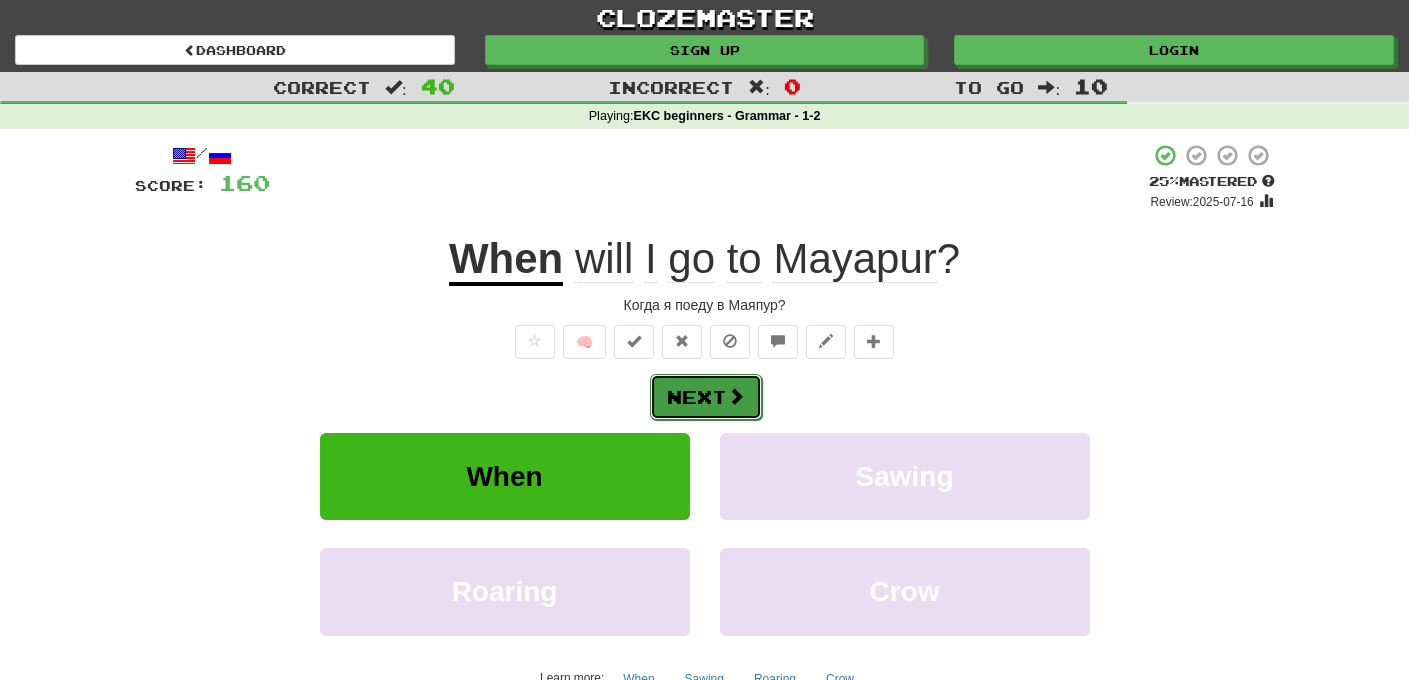click on "Next" at bounding box center (706, 397) 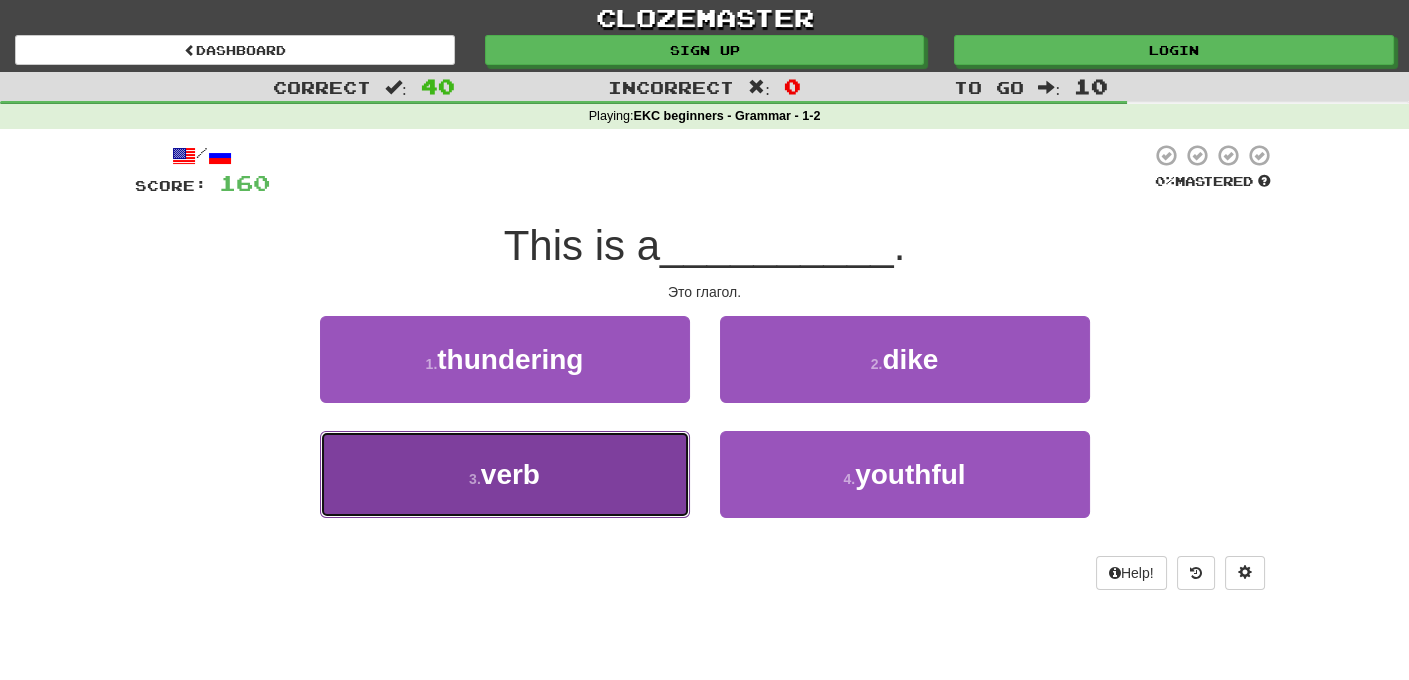 click on "verb" at bounding box center (510, 474) 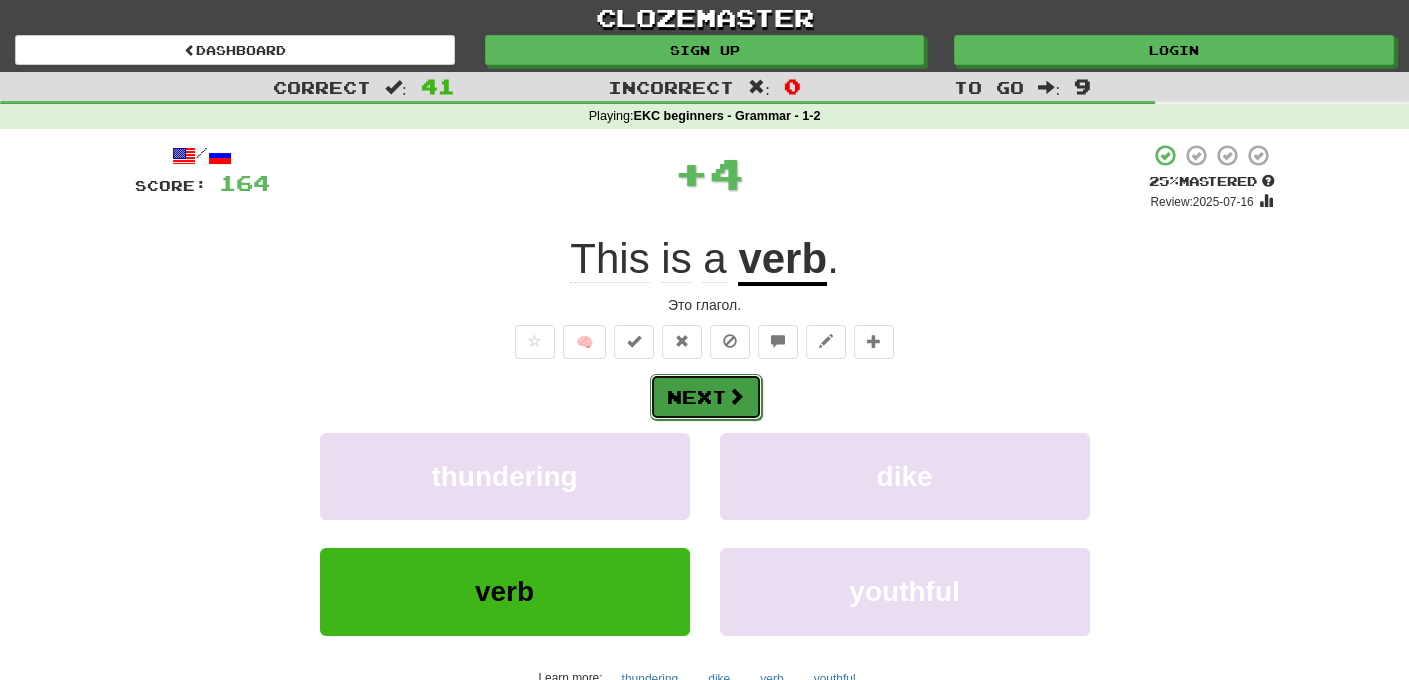 click on "Next" at bounding box center (706, 397) 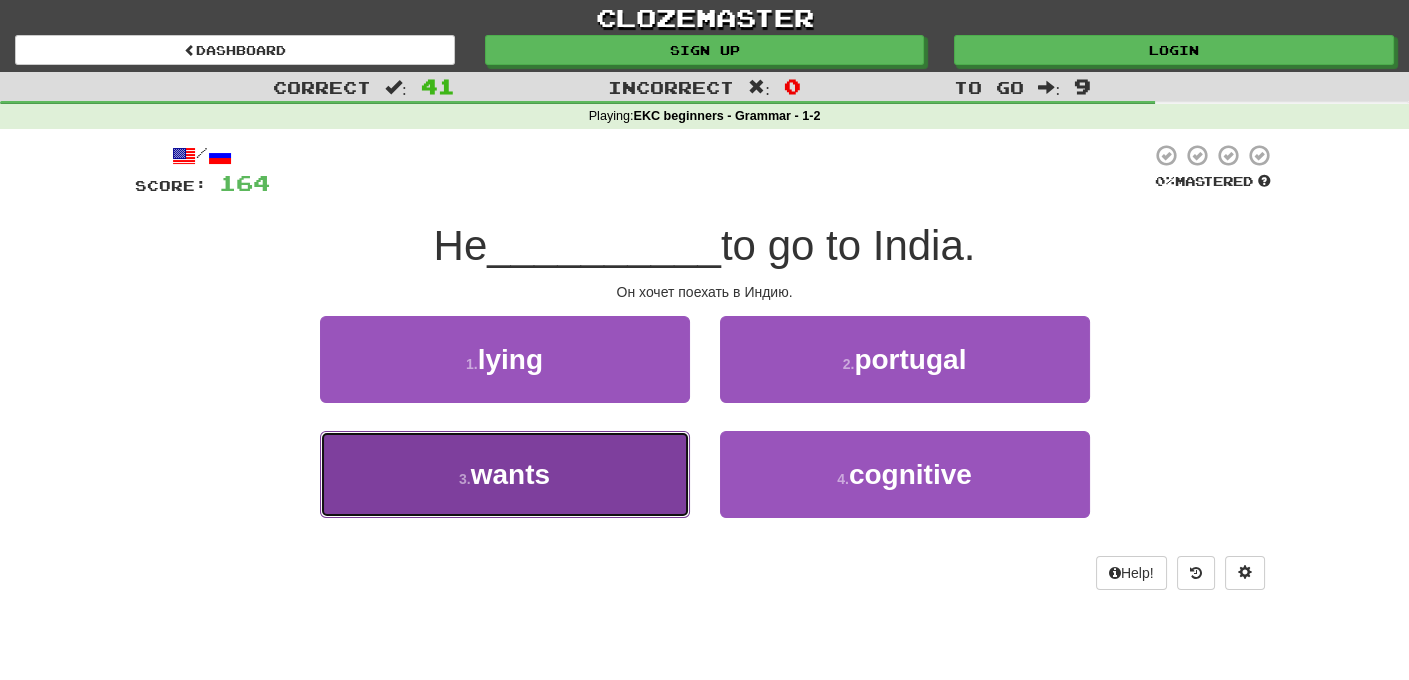 click on "wants" at bounding box center (510, 474) 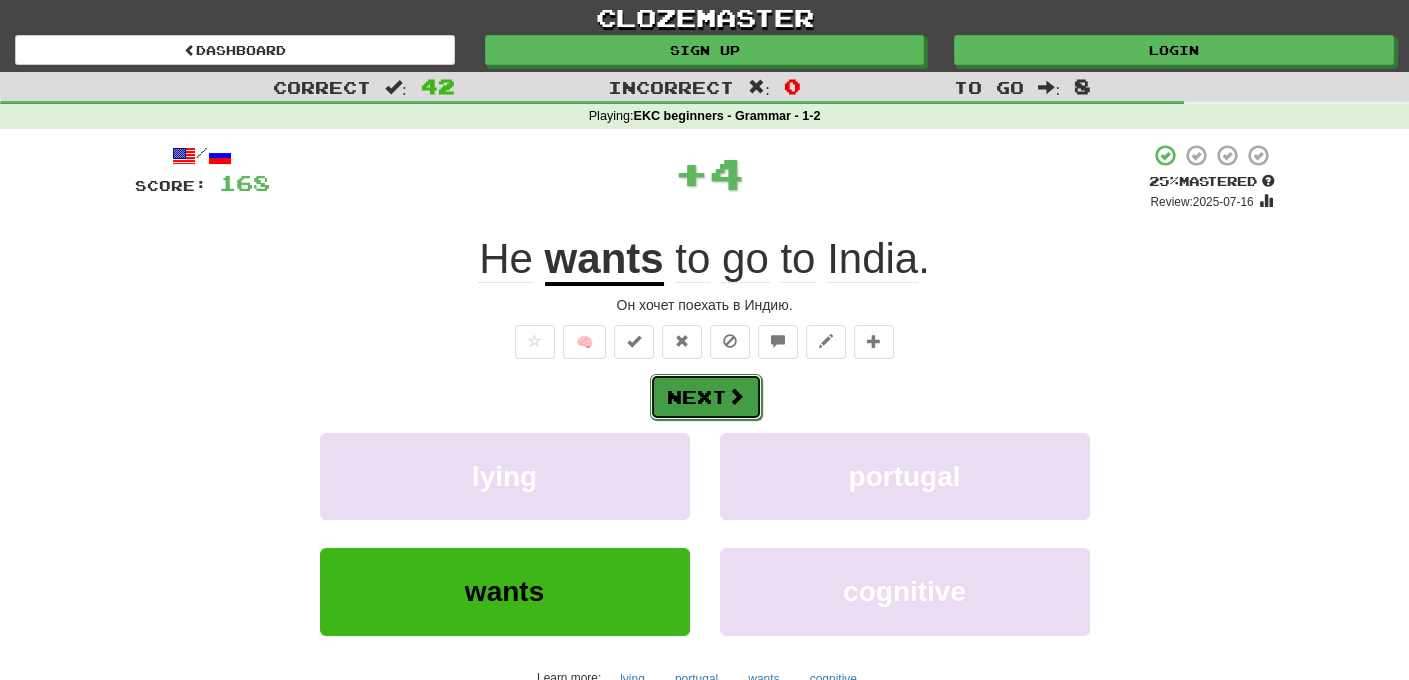 click on "Next" at bounding box center (706, 397) 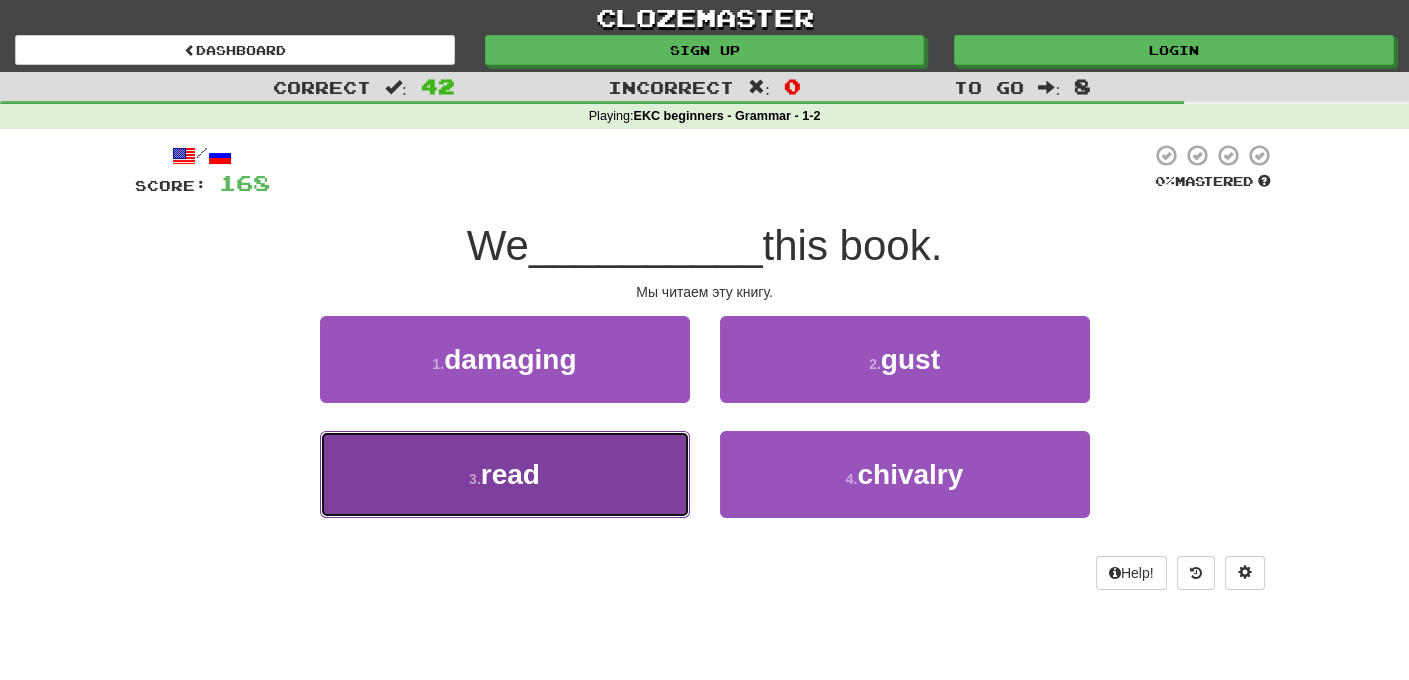 click on "read" at bounding box center (510, 474) 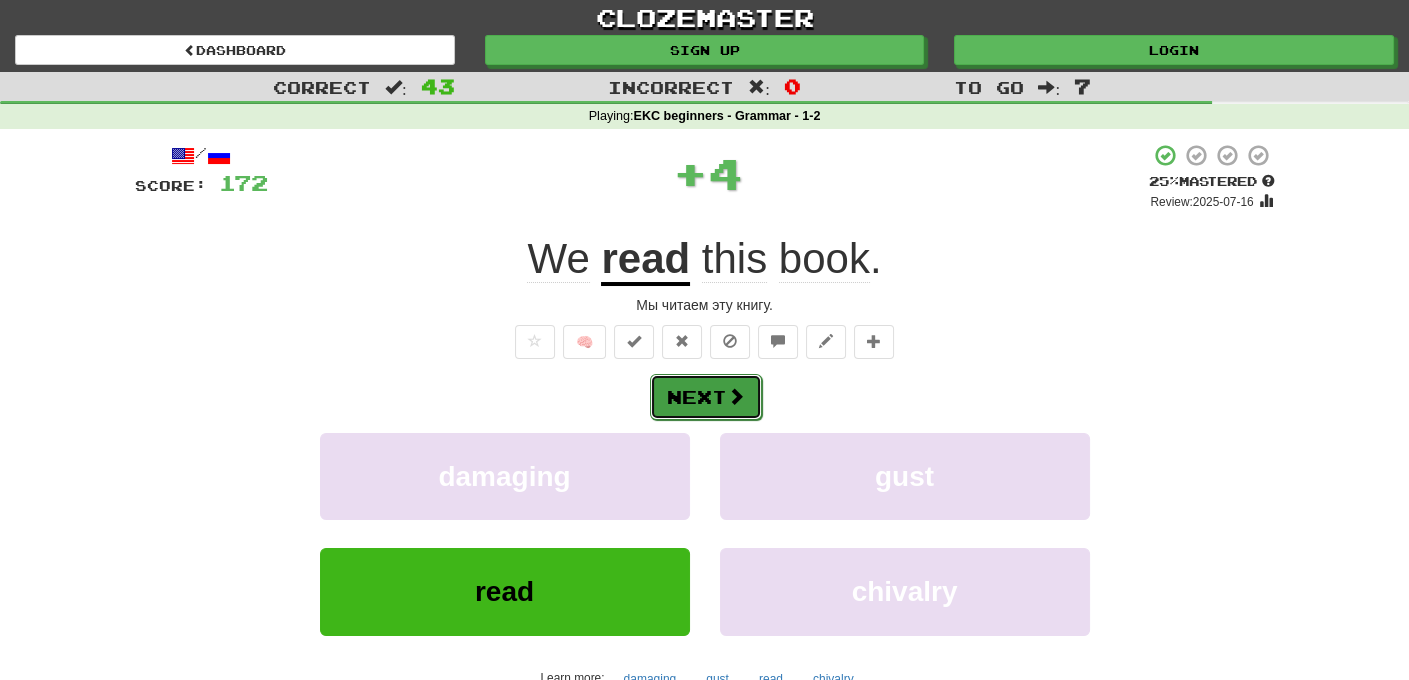click on "Next" at bounding box center (706, 397) 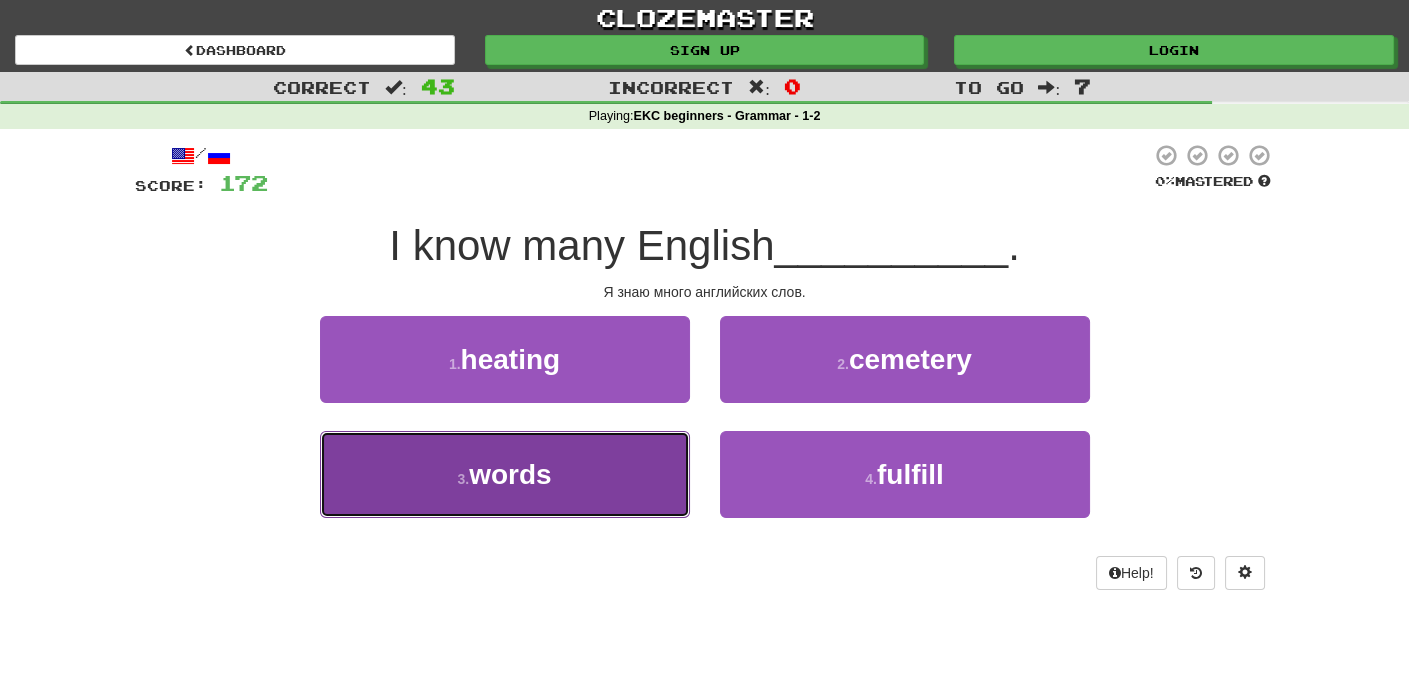 click on "words" at bounding box center (510, 474) 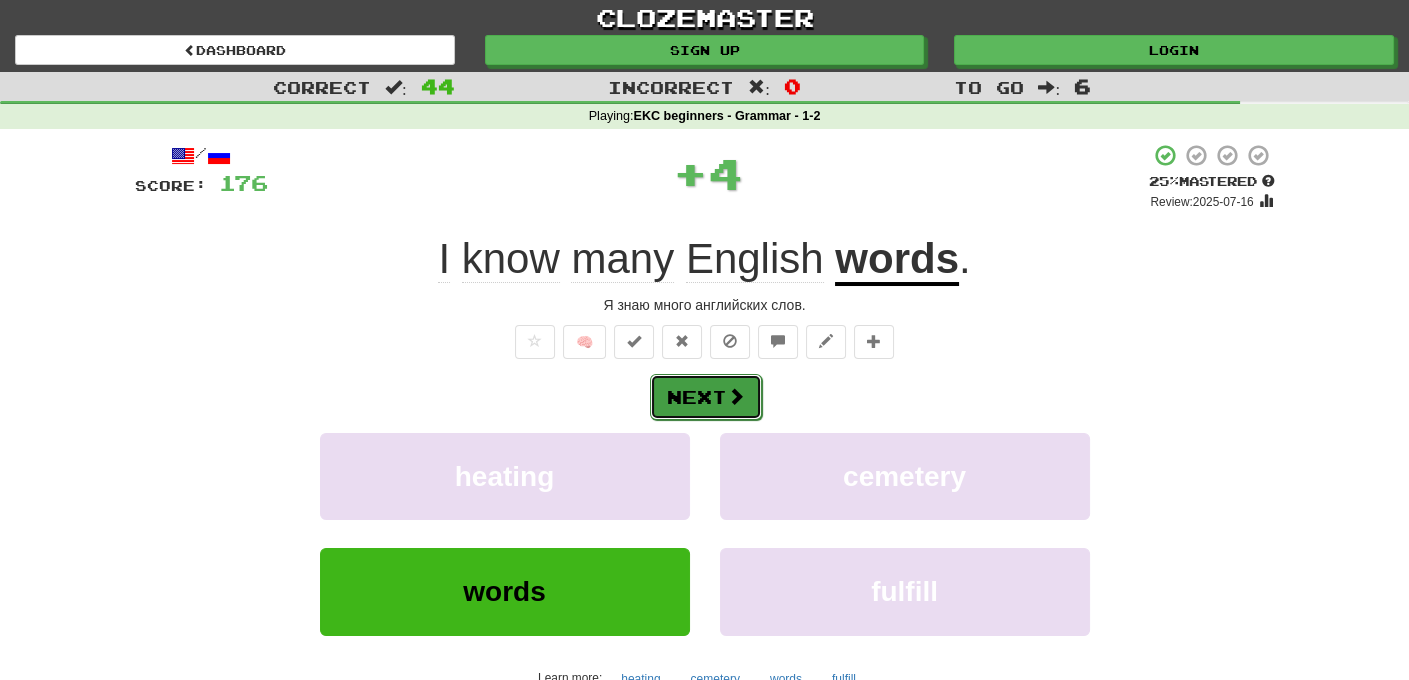 click on "Next" at bounding box center [706, 397] 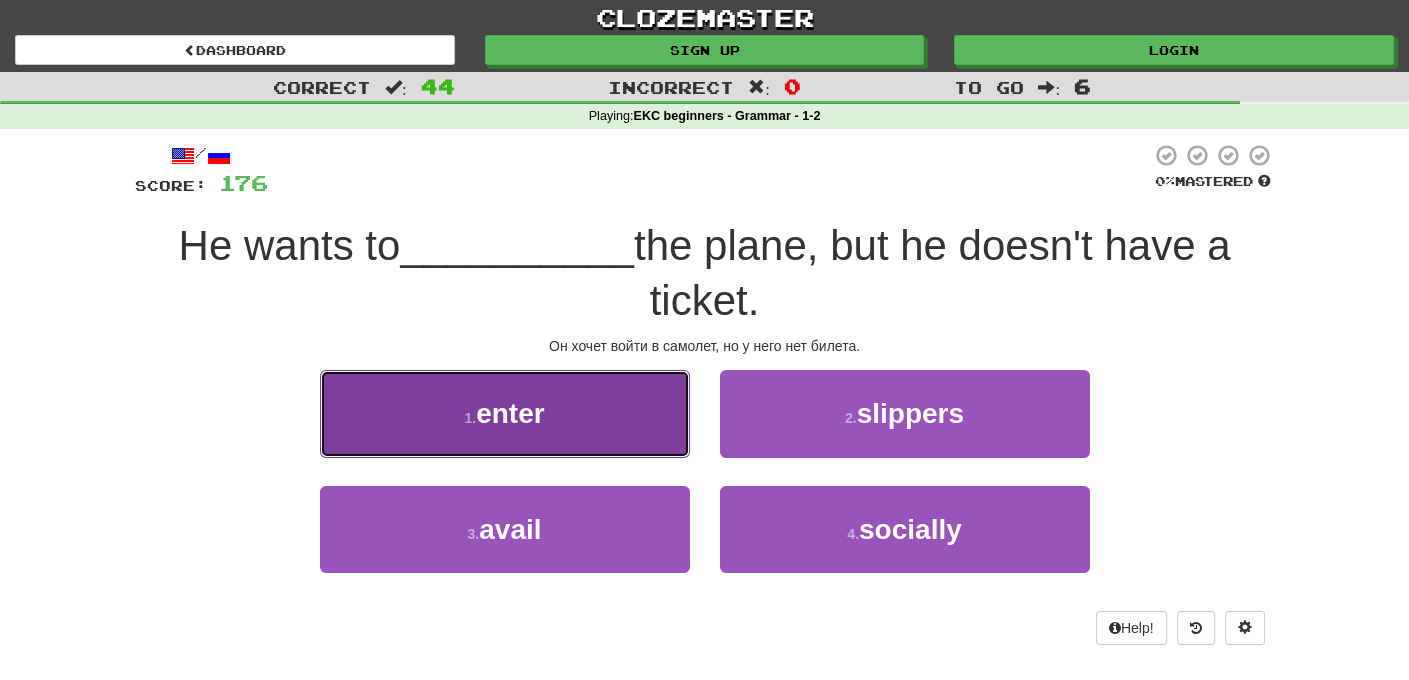 click on "enter" at bounding box center (510, 413) 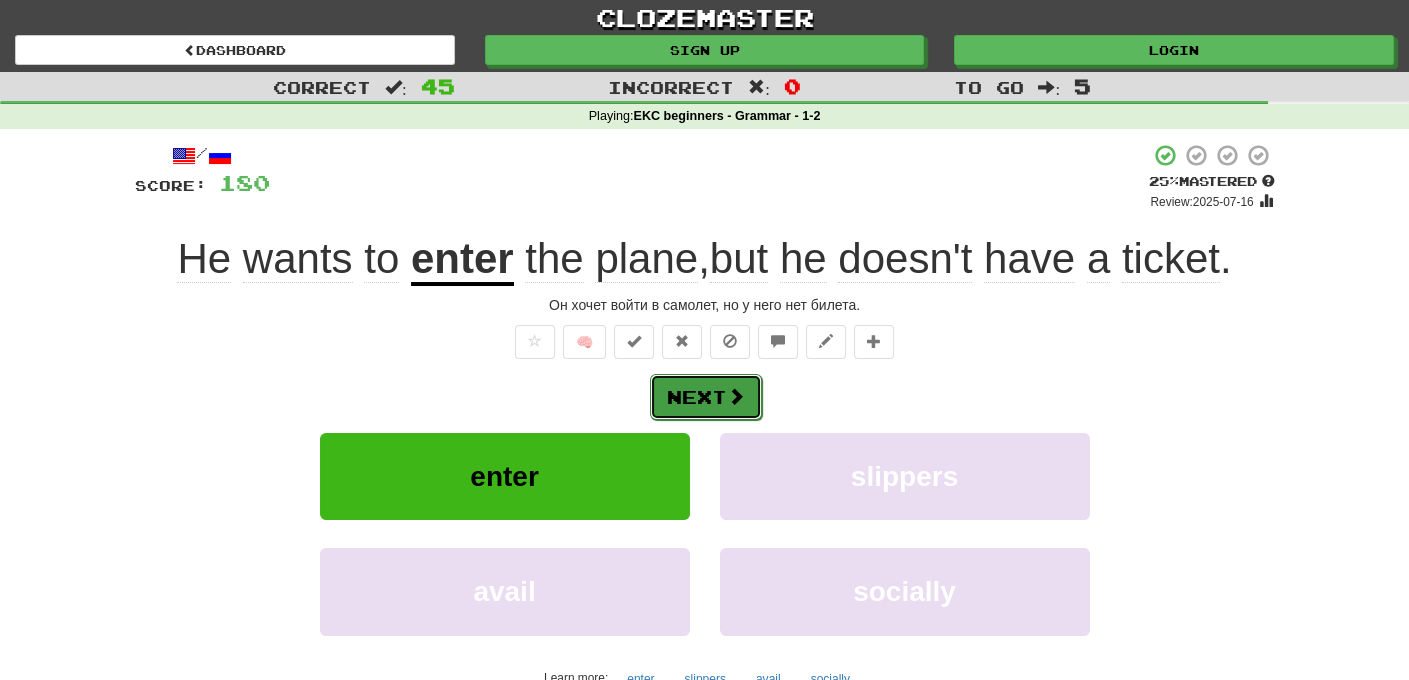 click on "Next" at bounding box center [706, 397] 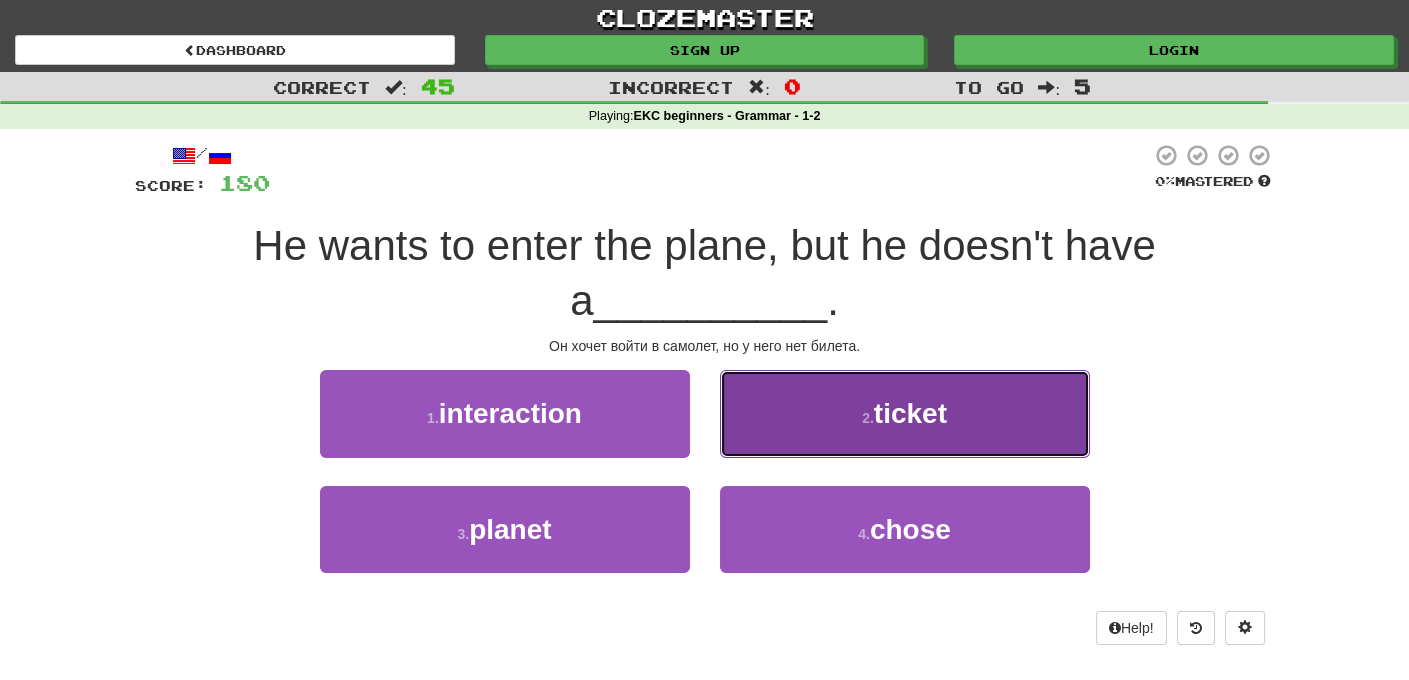 click on "ticket" at bounding box center (910, 413) 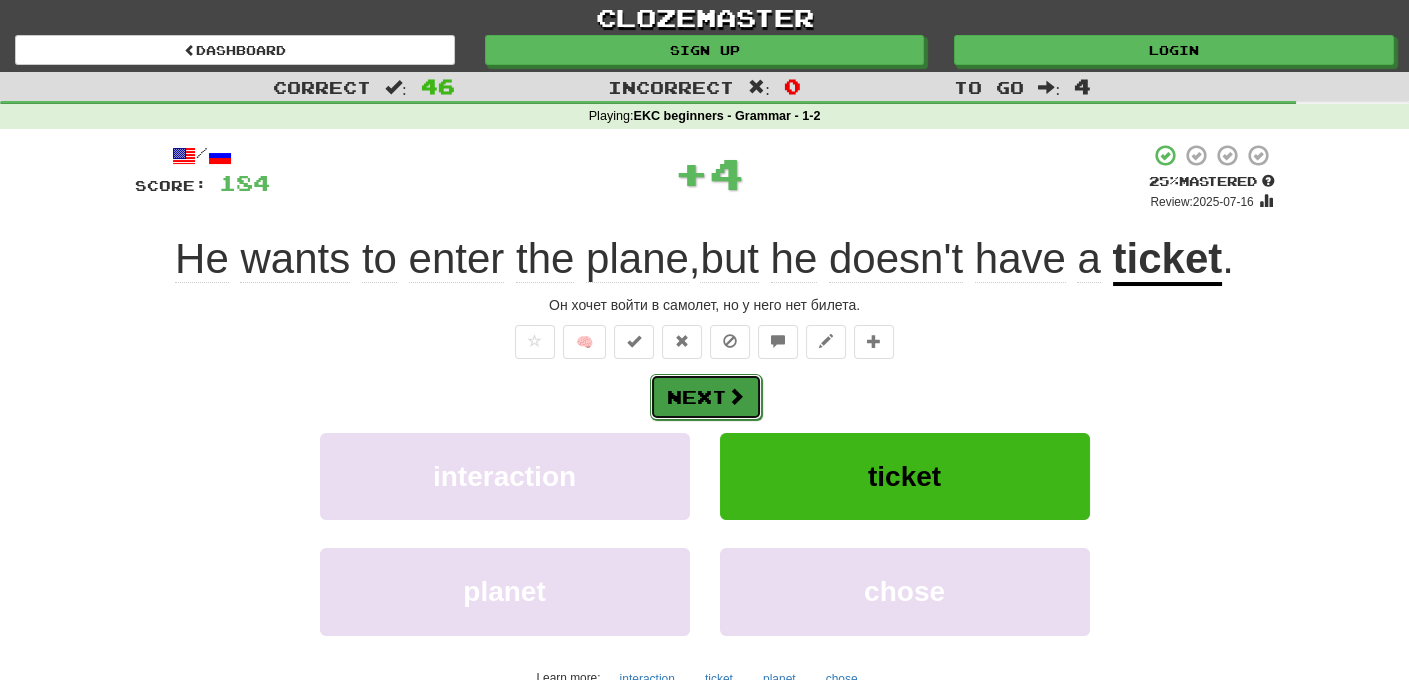 click on "Next" at bounding box center [706, 397] 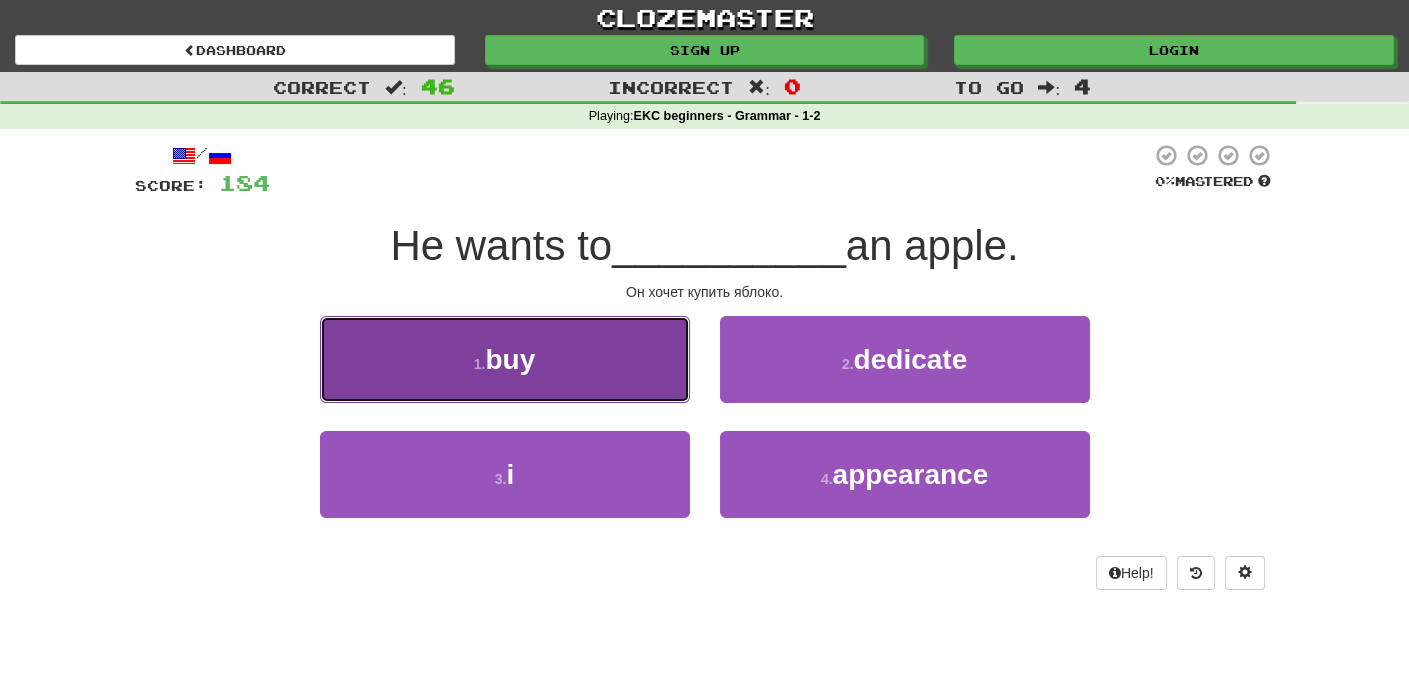 click on "1 .  buy" at bounding box center (505, 359) 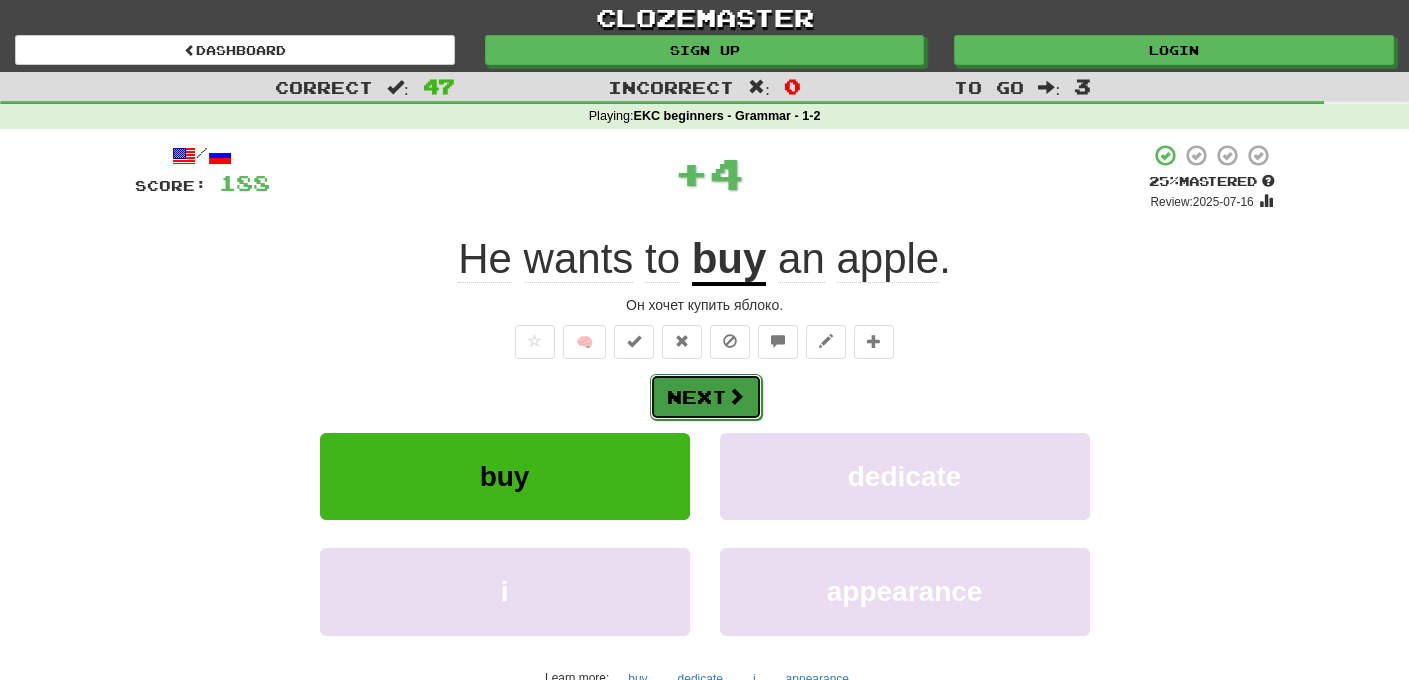 click on "Next" at bounding box center (706, 397) 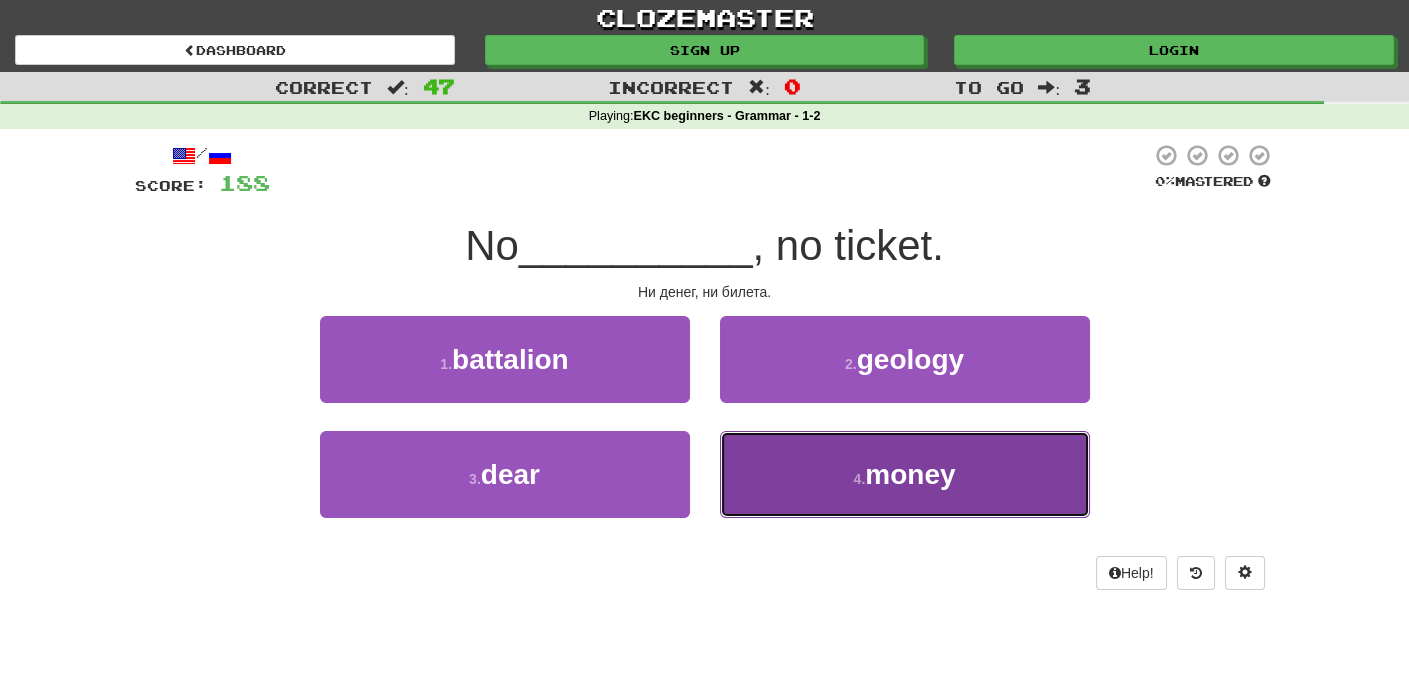 click on "money" at bounding box center [910, 474] 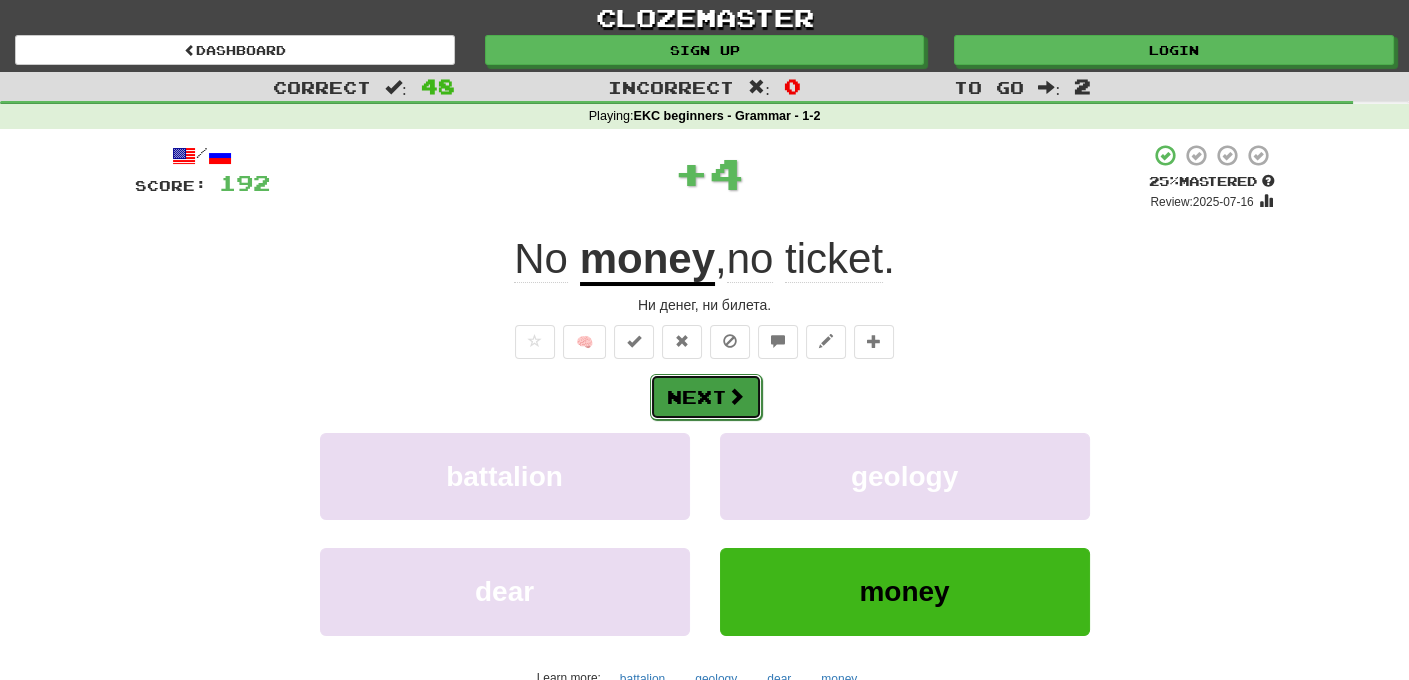 click on "Next" at bounding box center [706, 397] 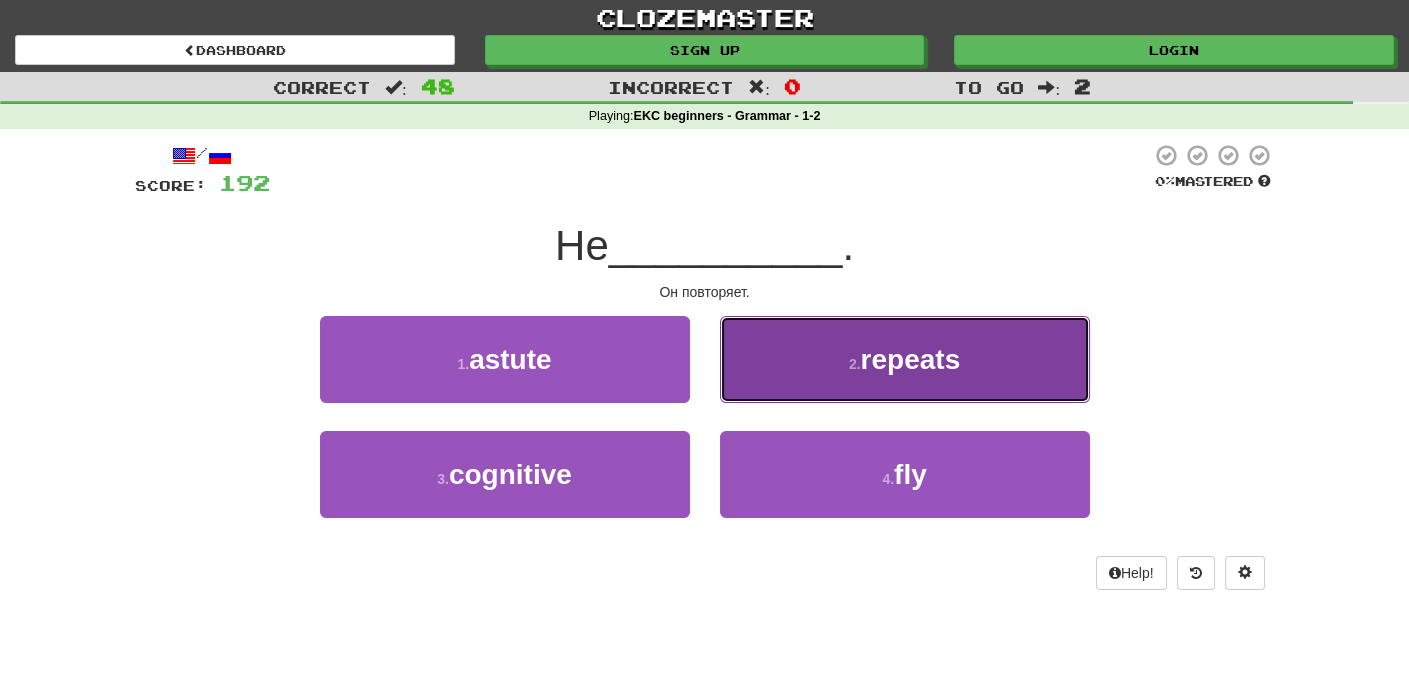 click on "repeats" at bounding box center [911, 359] 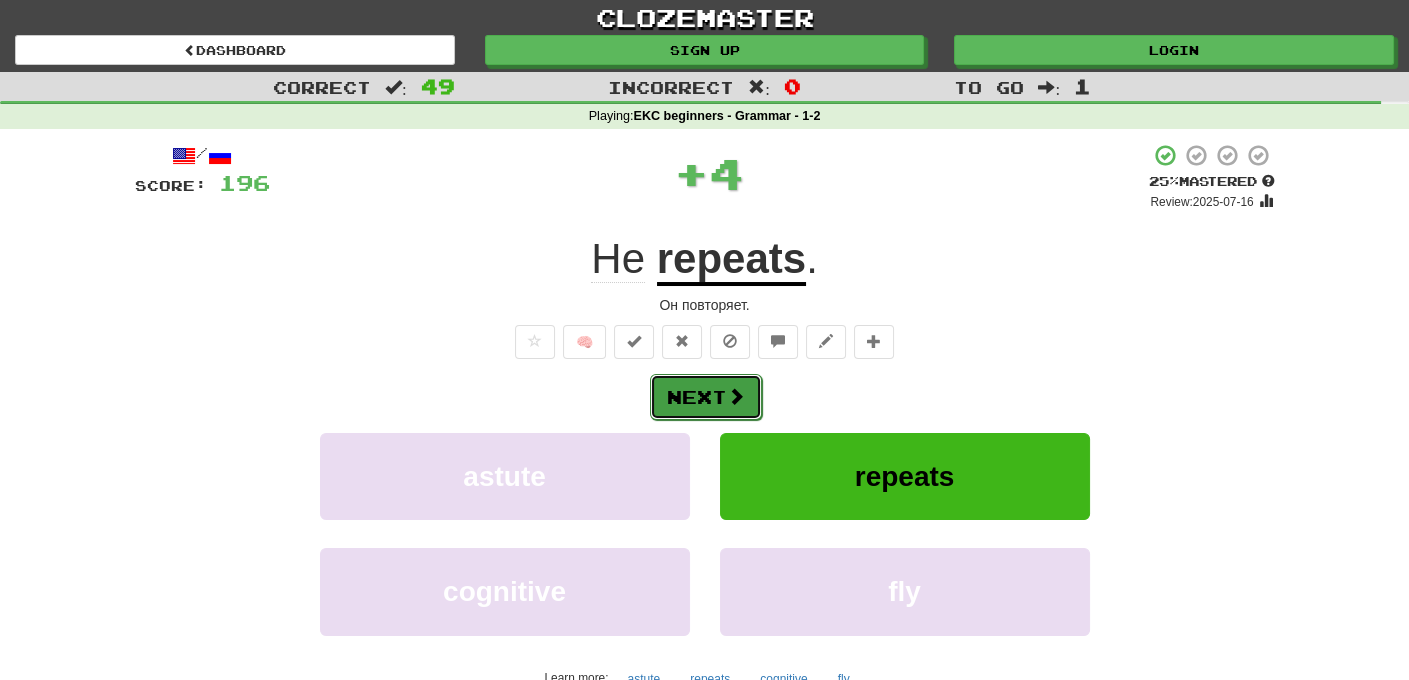 click on "Next" at bounding box center [706, 397] 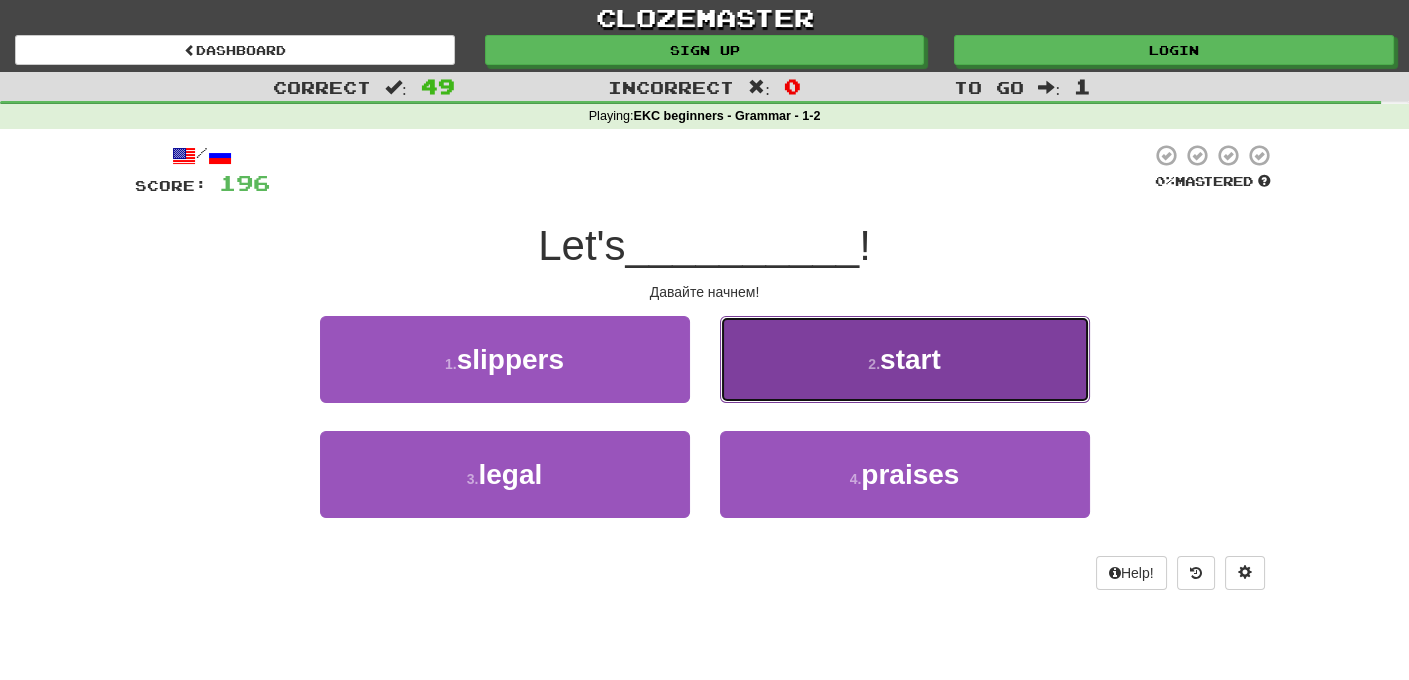 click on "start" at bounding box center (910, 359) 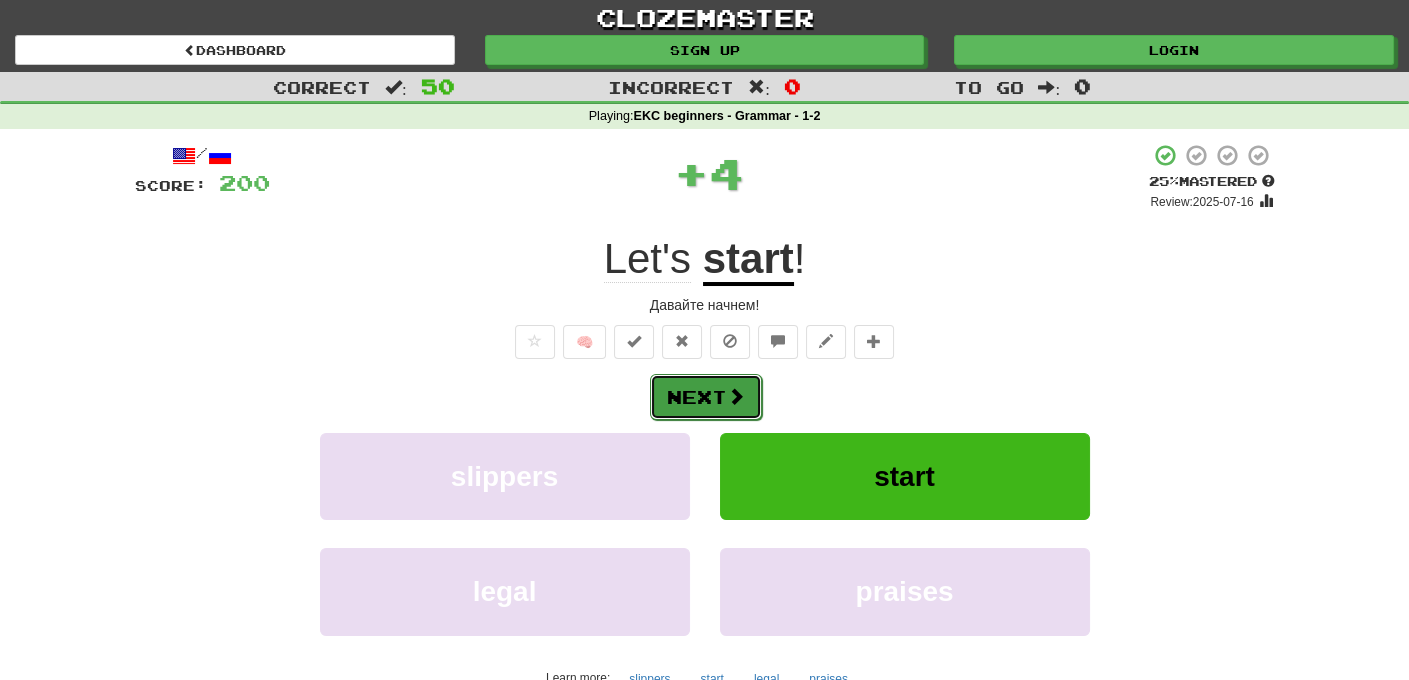 click on "Next" at bounding box center [706, 397] 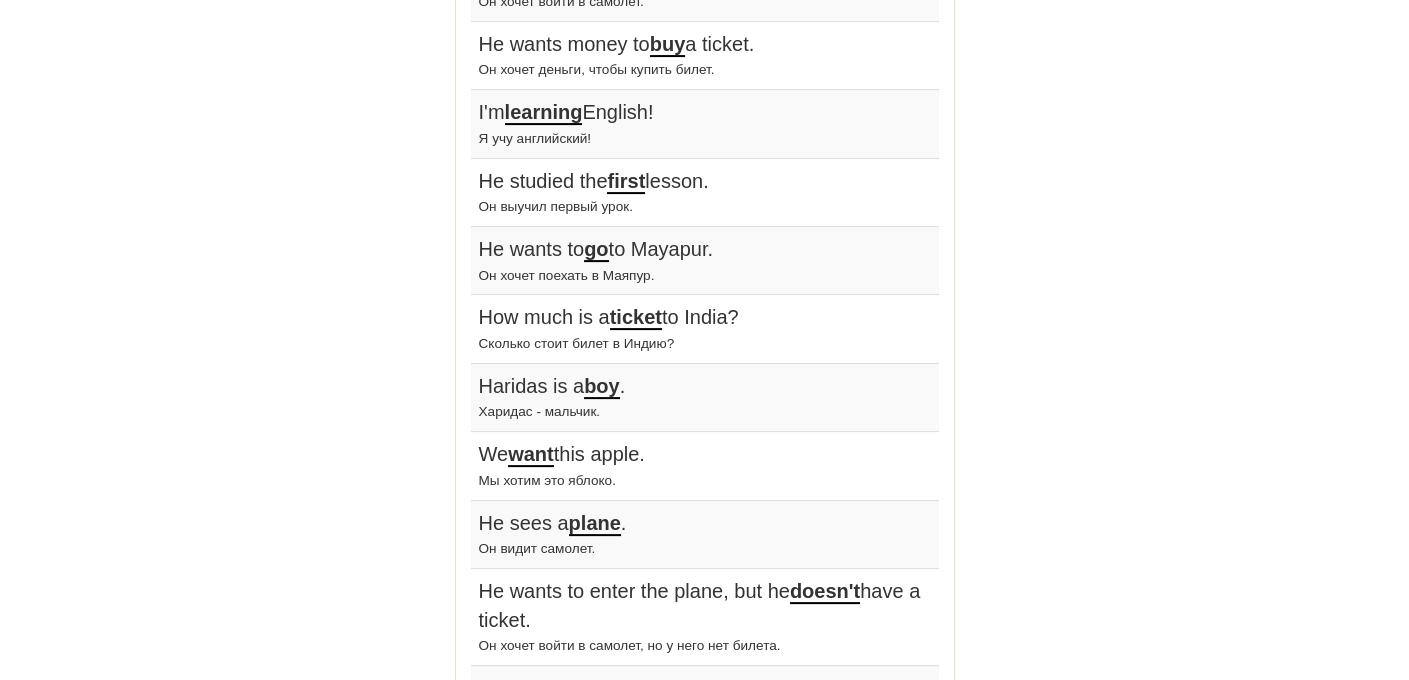 scroll, scrollTop: 1166, scrollLeft: 0, axis: vertical 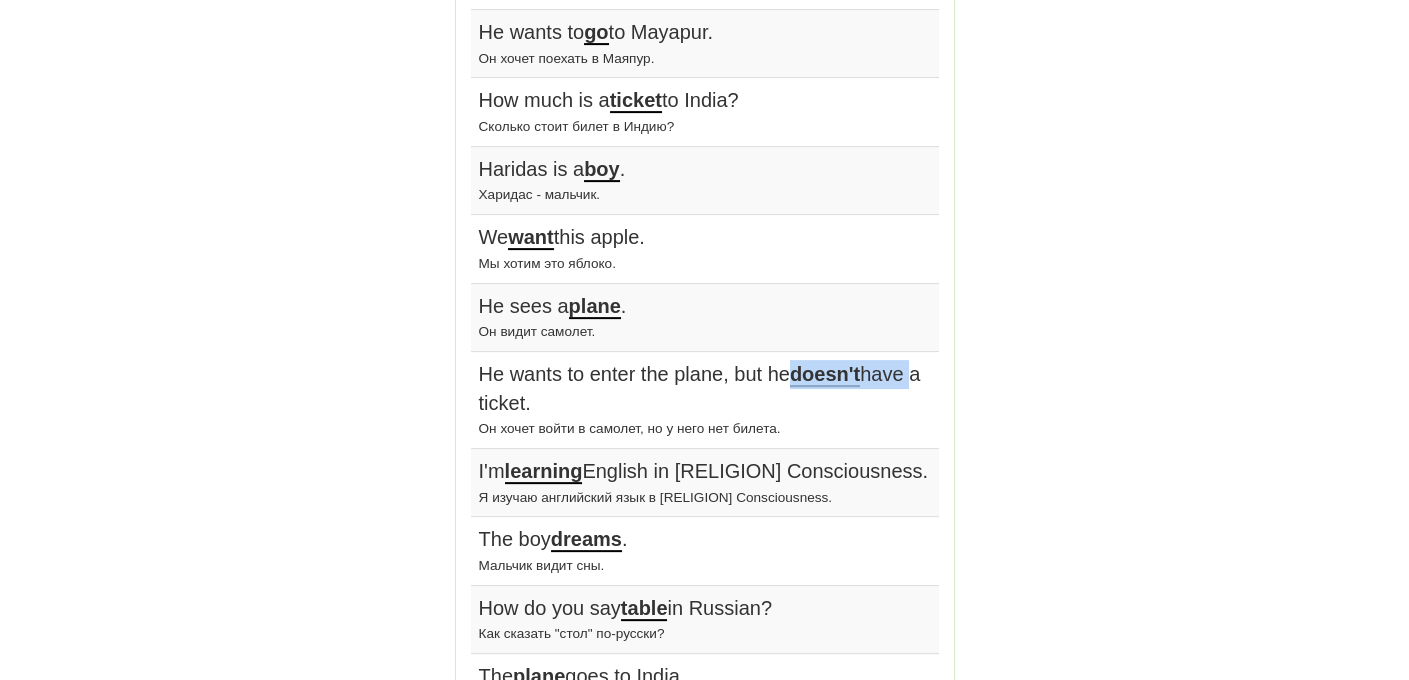 drag, startPoint x: 795, startPoint y: 367, endPoint x: 913, endPoint y: 377, distance: 118.42297 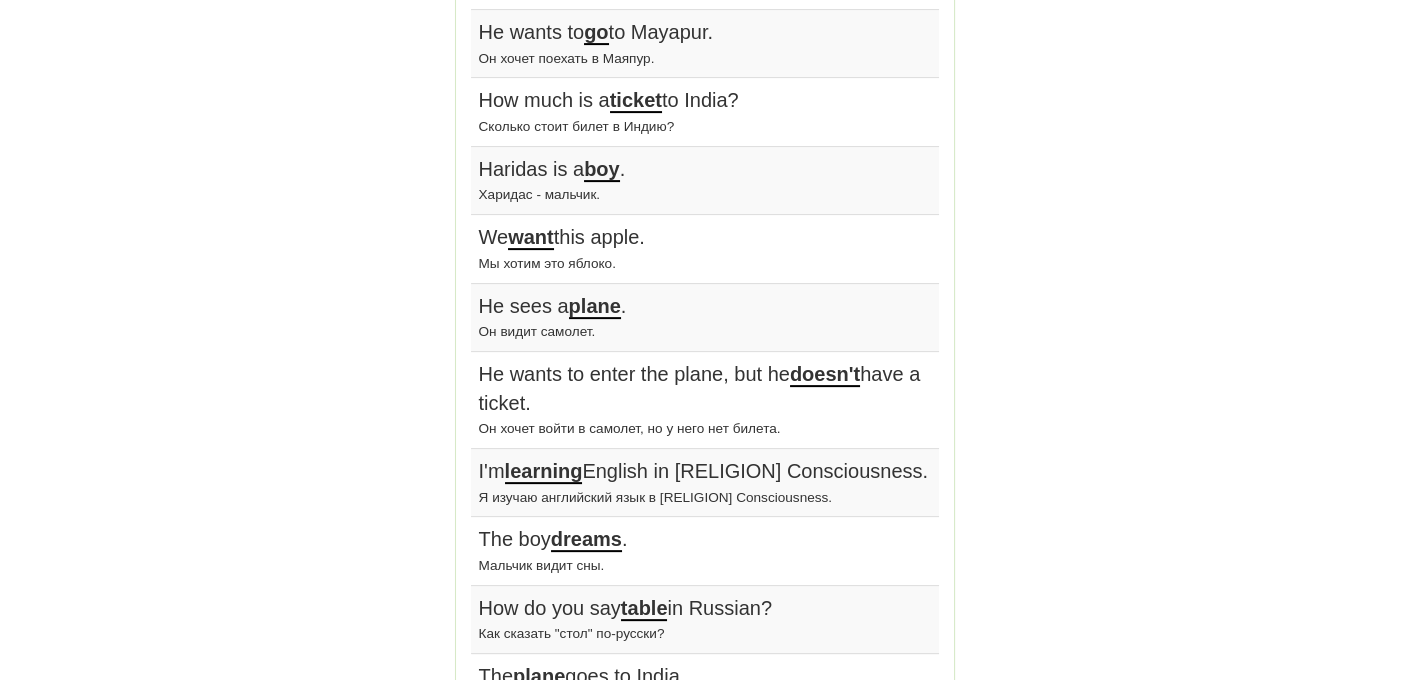 click on "He wants to enter the plane, but he  doesn't  have a ticket." at bounding box center (705, 388) 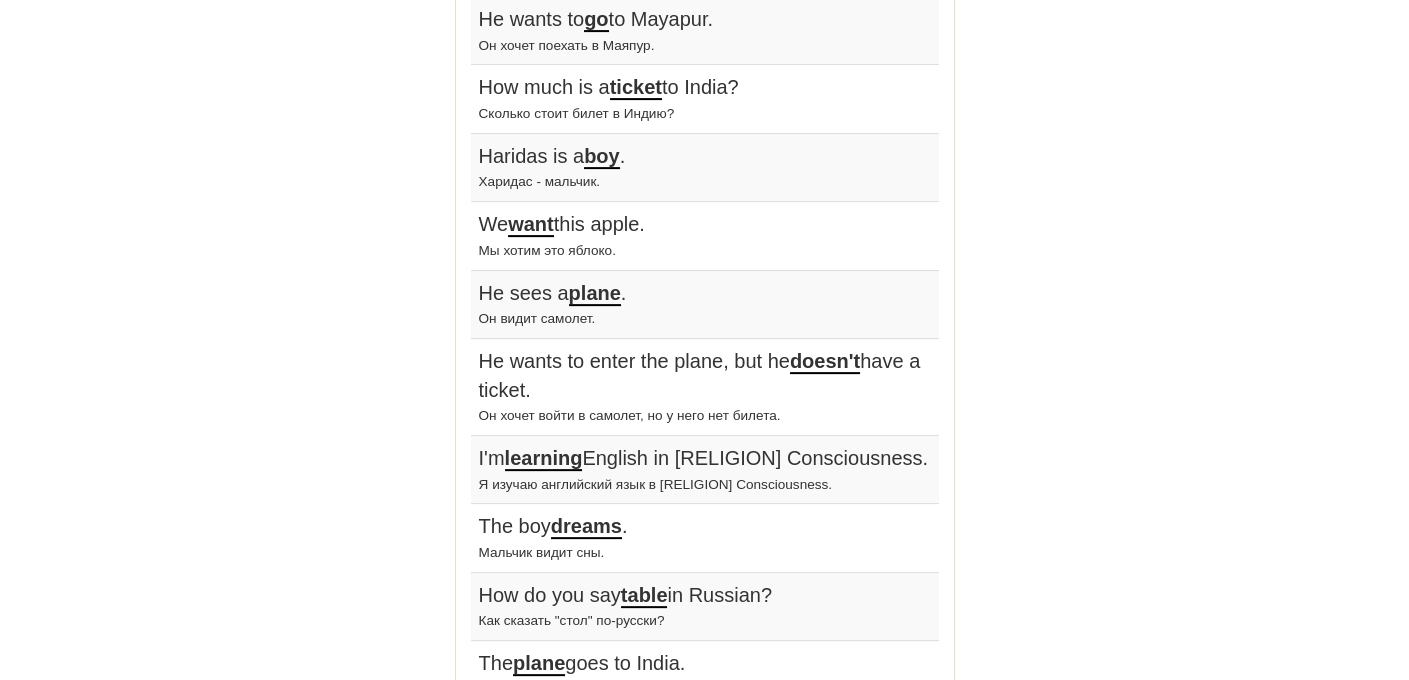 scroll, scrollTop: 370, scrollLeft: 0, axis: vertical 